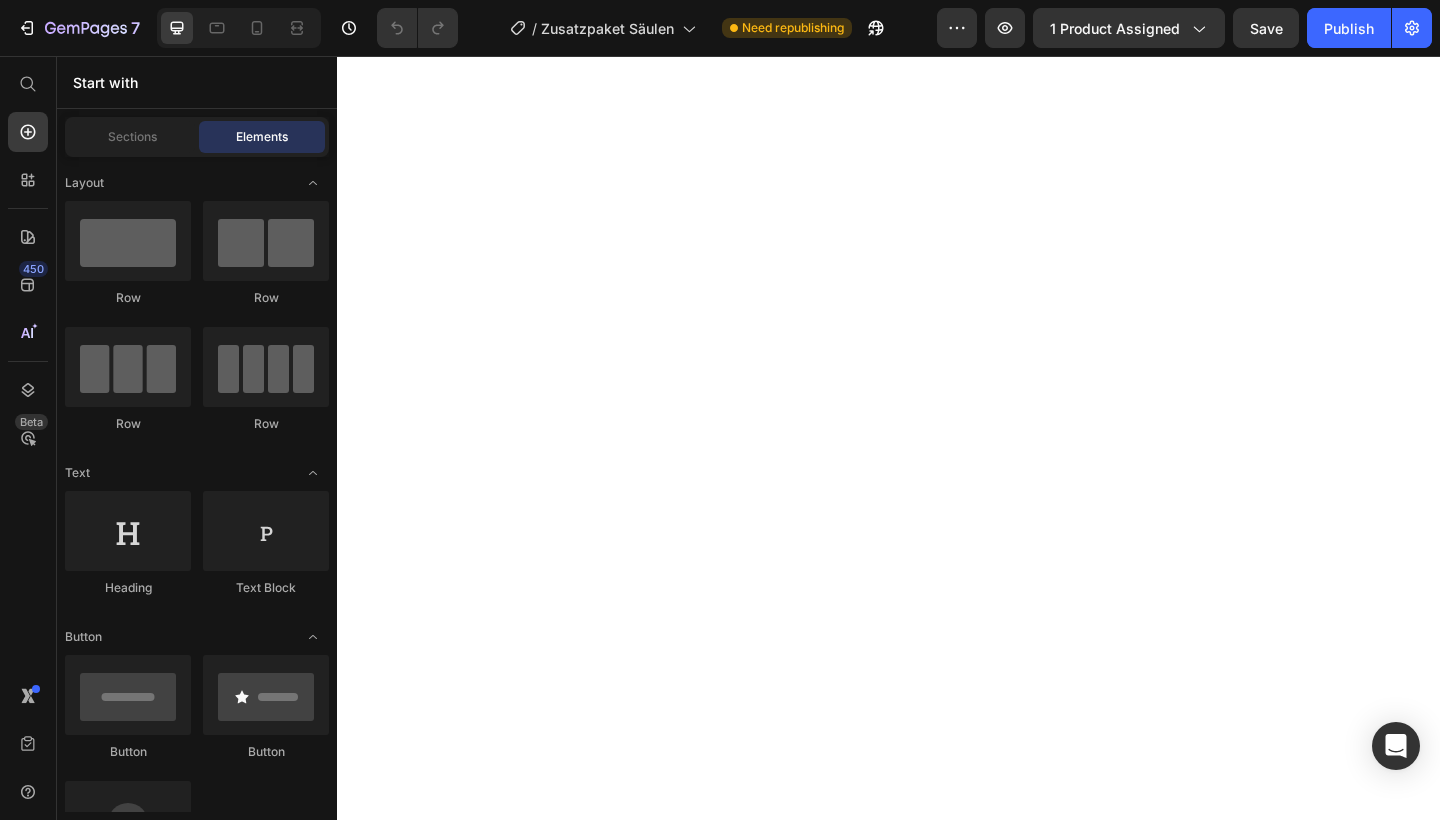 scroll, scrollTop: 0, scrollLeft: 0, axis: both 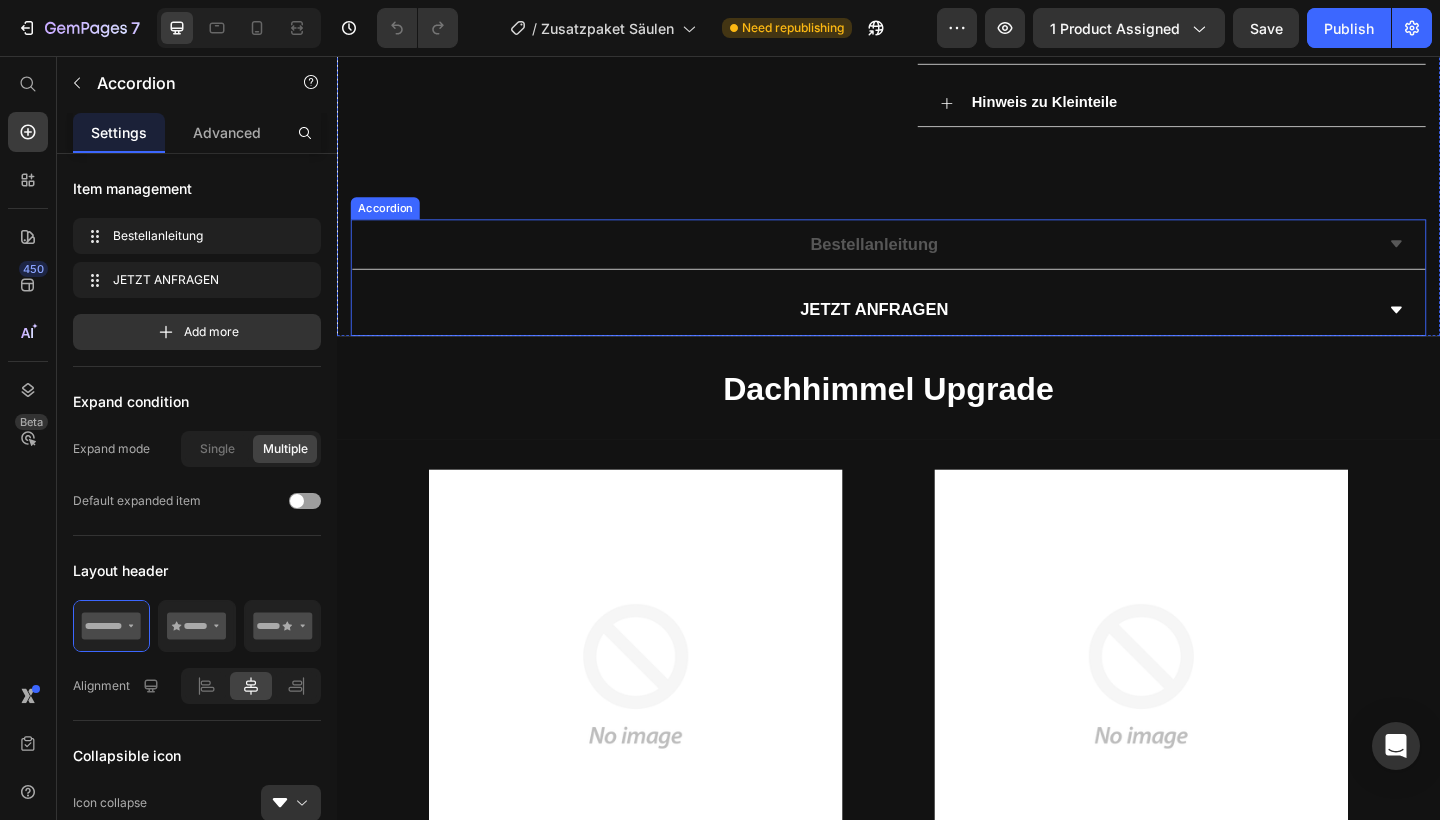 click on "Bestellanleitung" at bounding box center (921, 261) 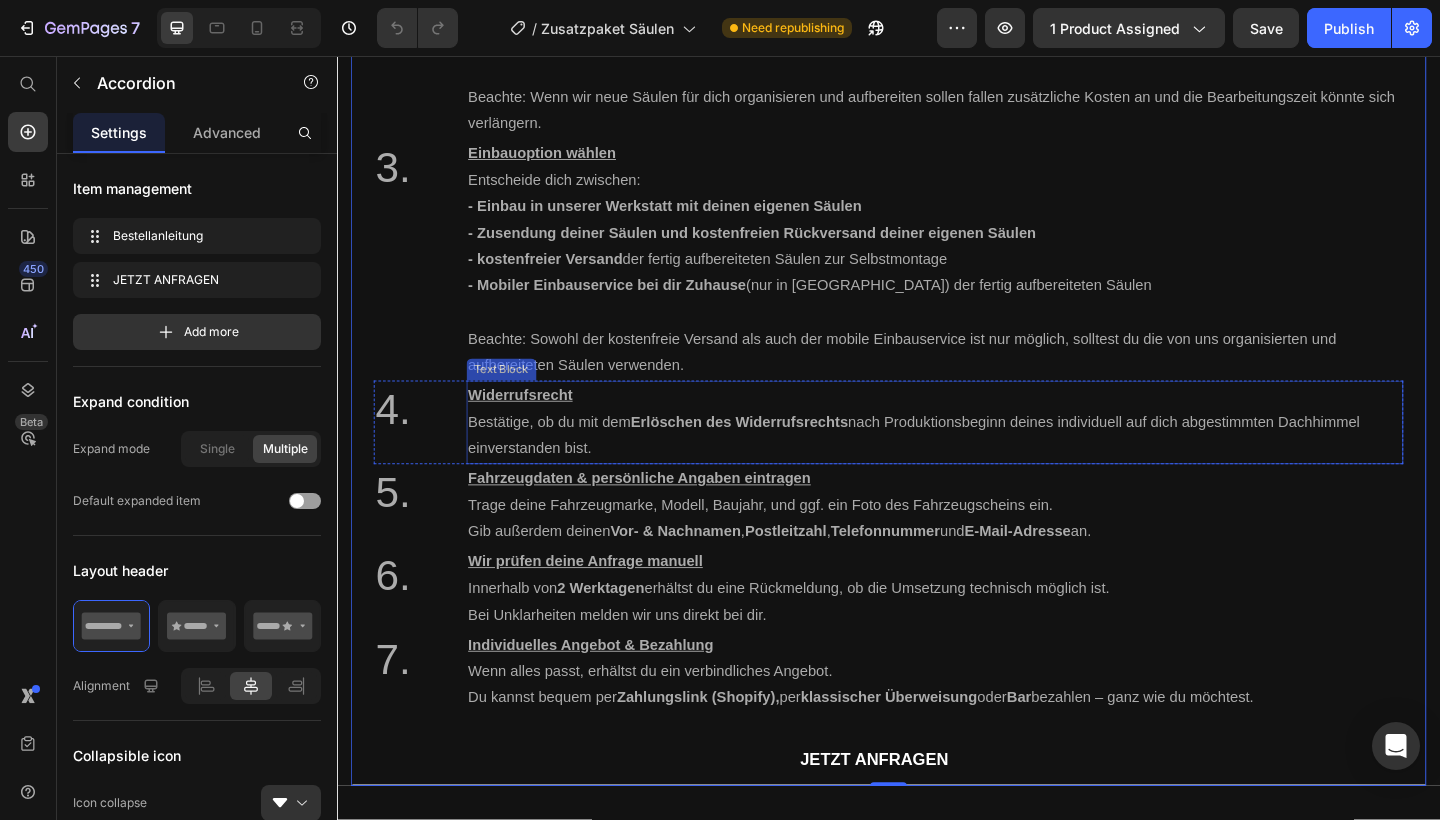 scroll, scrollTop: 1428, scrollLeft: 0, axis: vertical 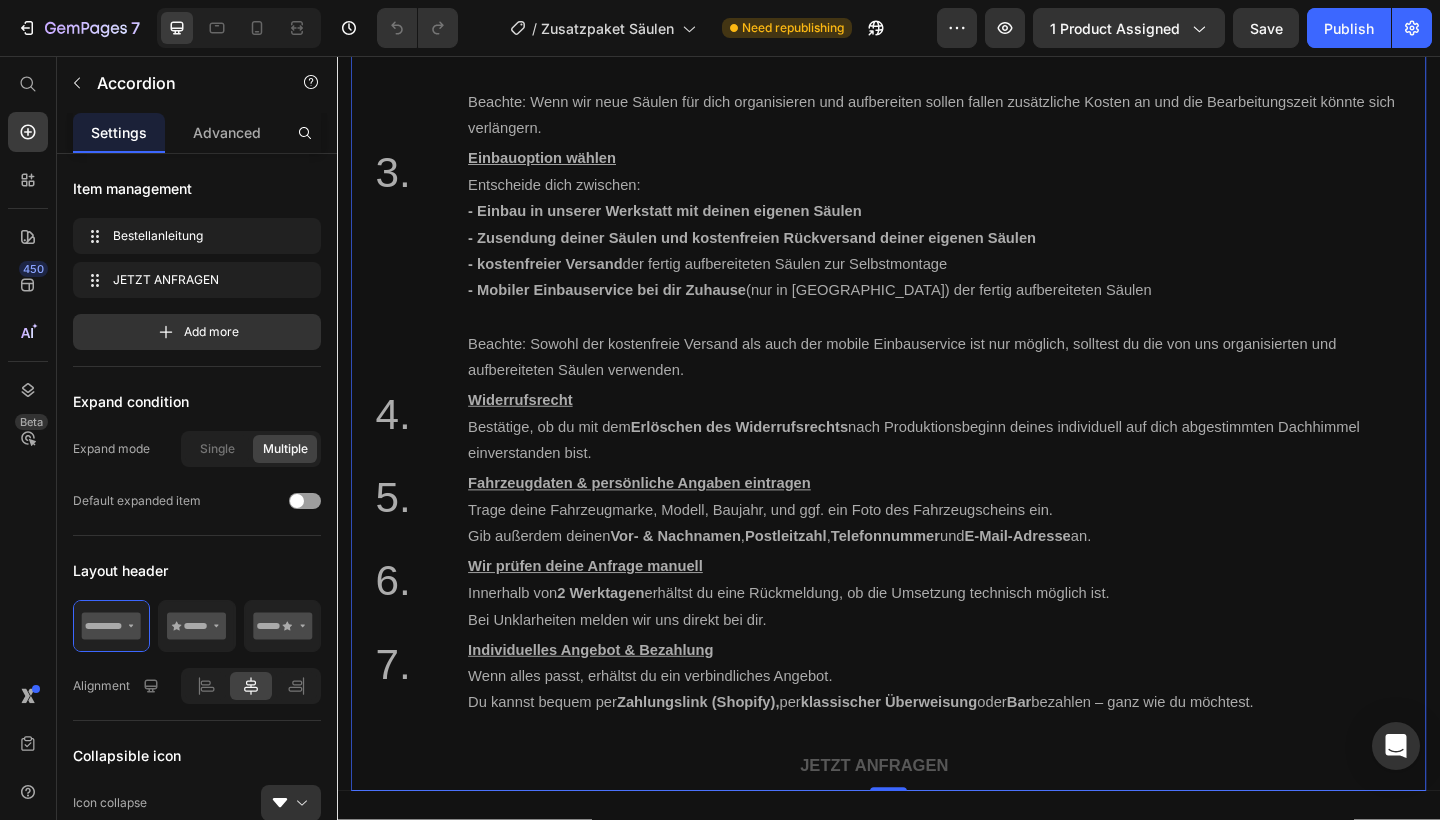 click on "JETZT ANFRAGEN" at bounding box center [921, 828] 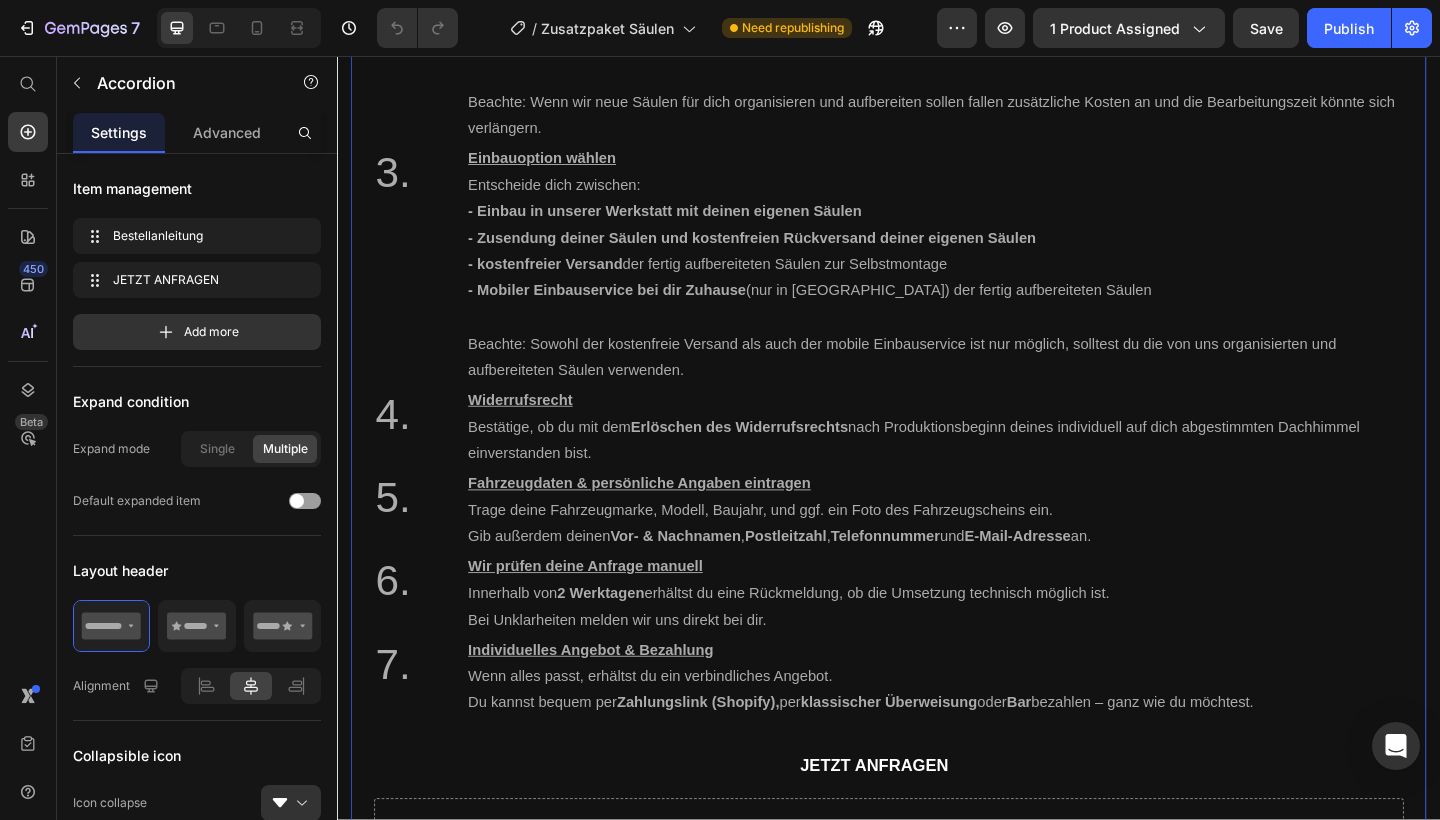 scroll, scrollTop: 1623, scrollLeft: 0, axis: vertical 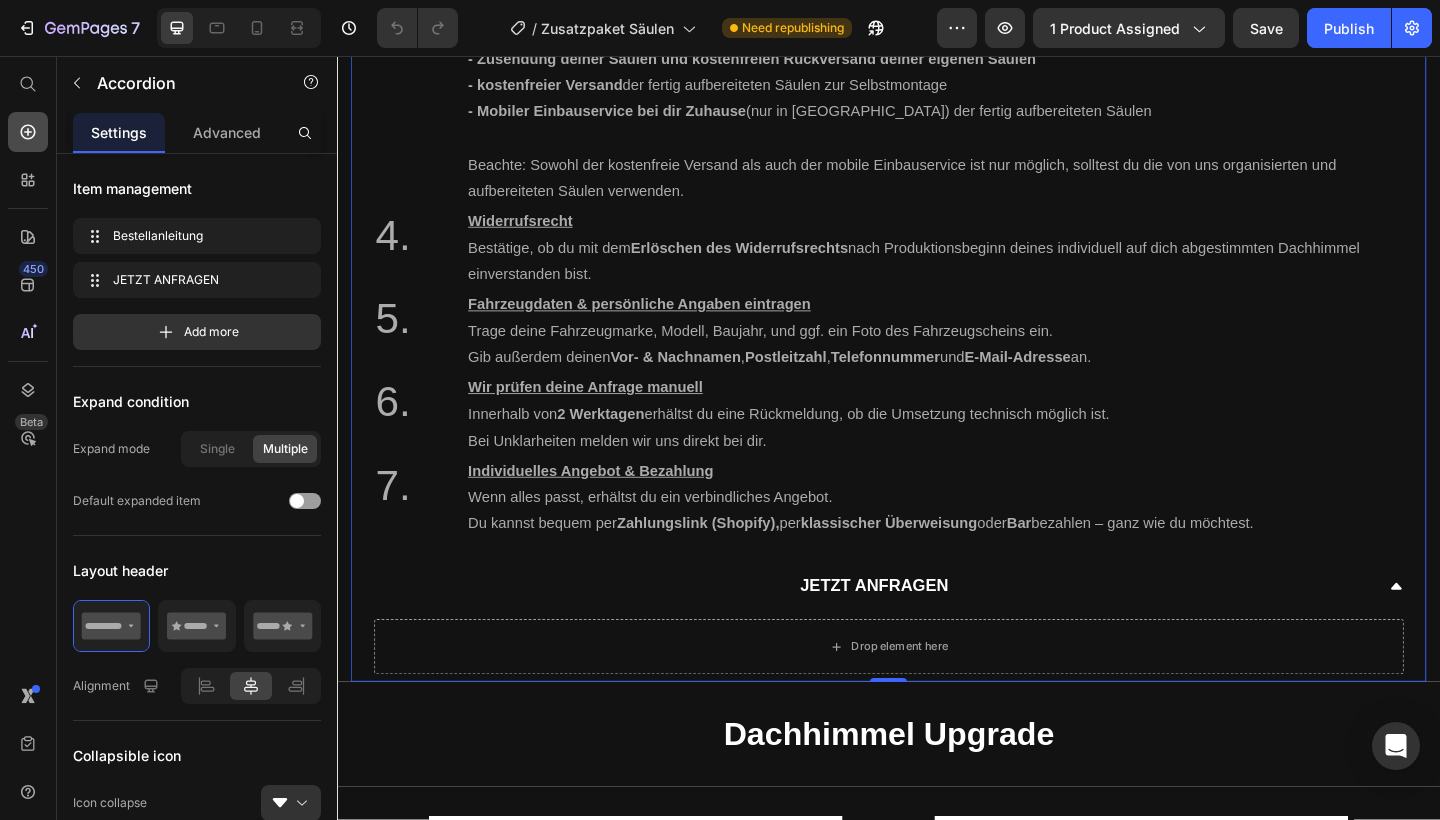 click 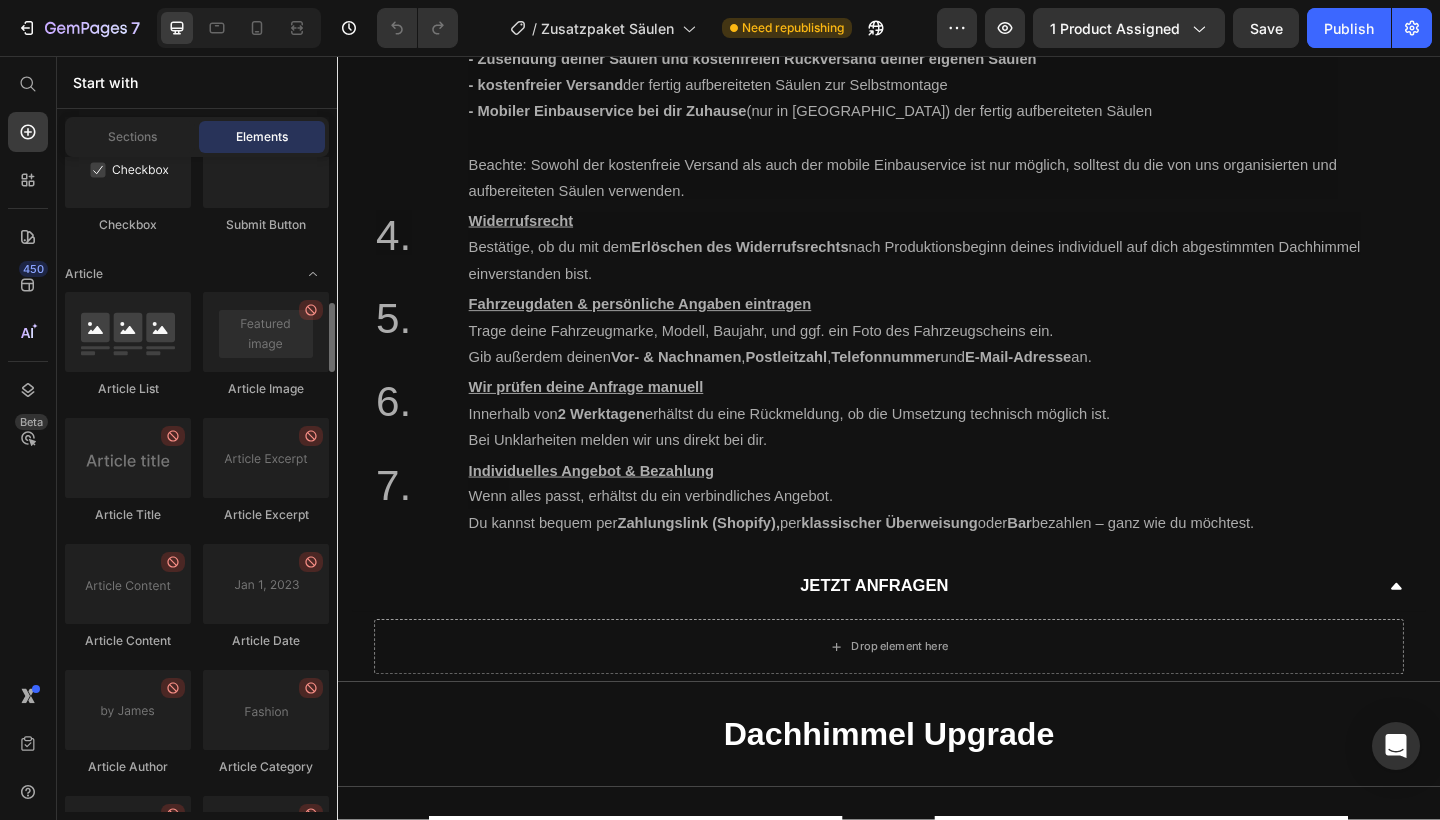 scroll, scrollTop: 5535, scrollLeft: 0, axis: vertical 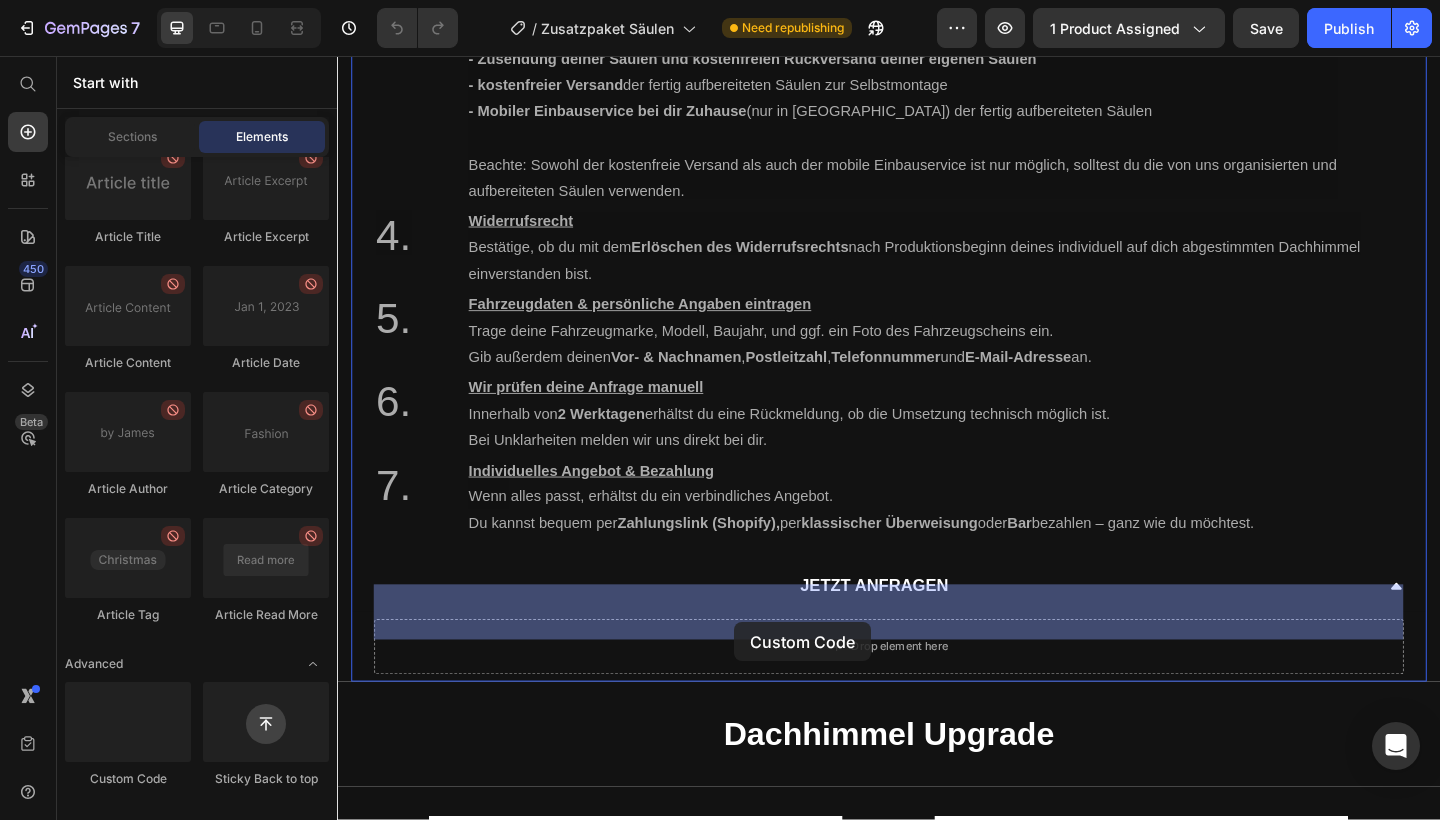 drag, startPoint x: 471, startPoint y: 791, endPoint x: 769, endPoint y: 672, distance: 320.8816 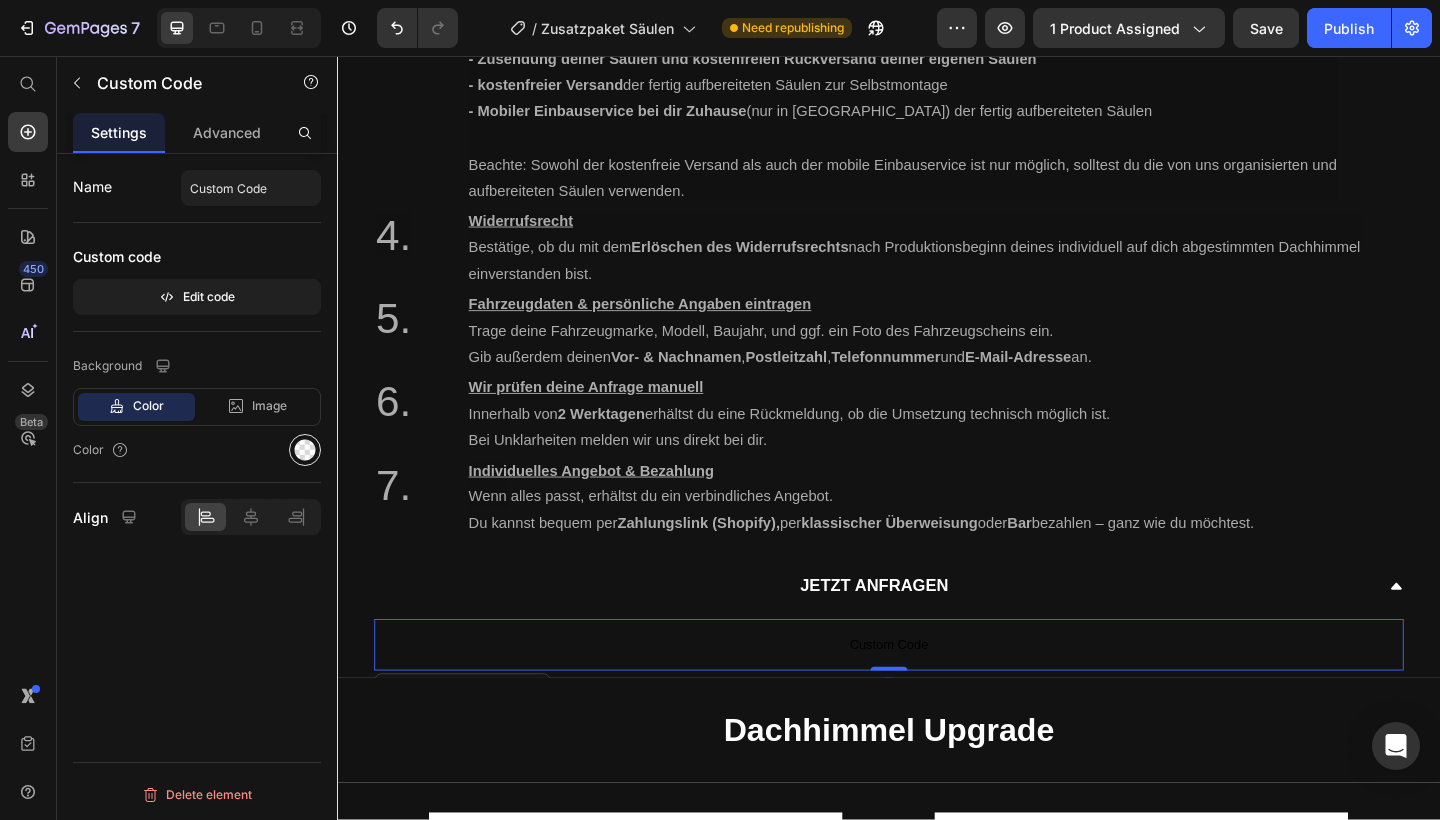 click at bounding box center [305, 450] 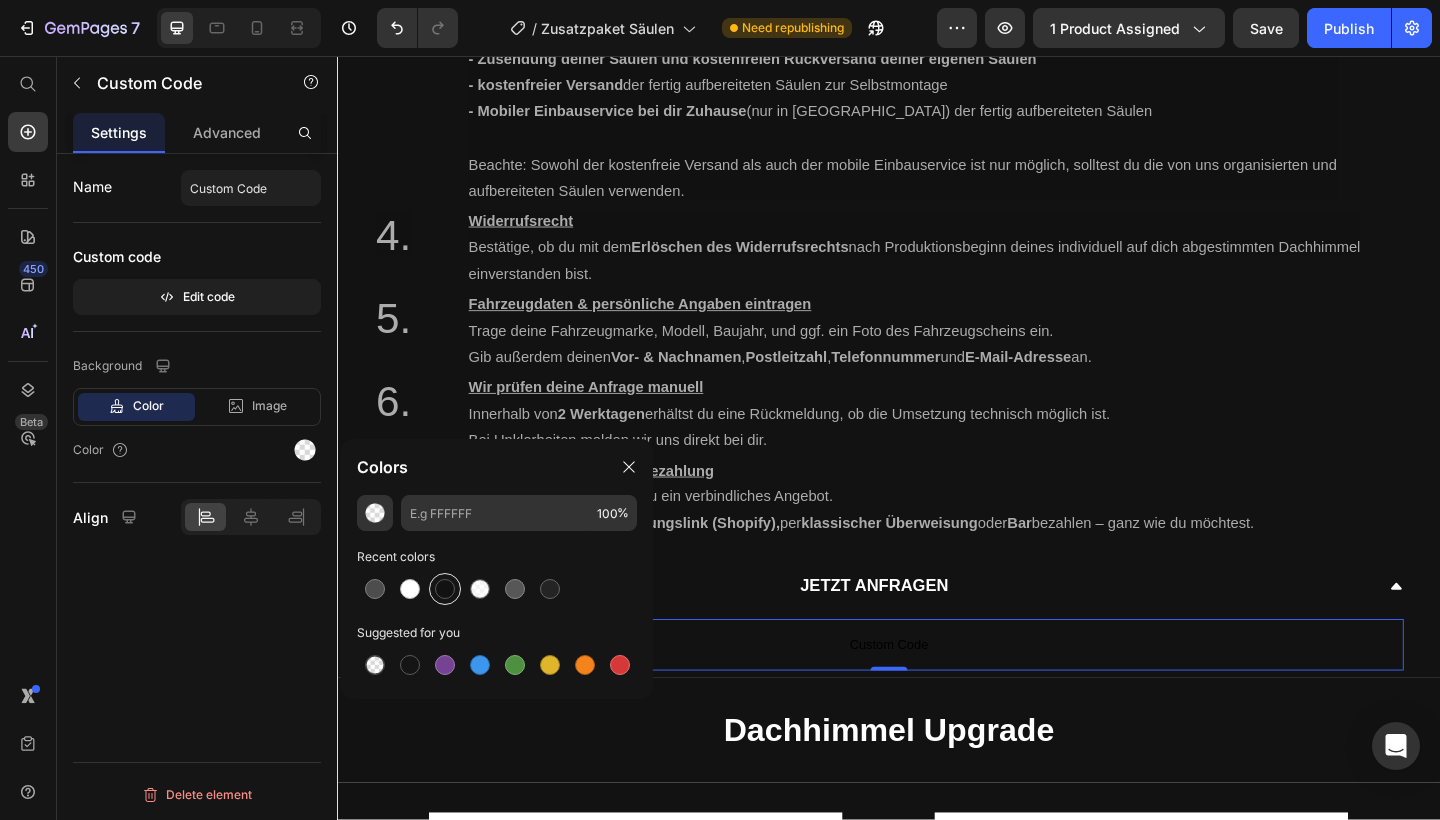 click at bounding box center [445, 589] 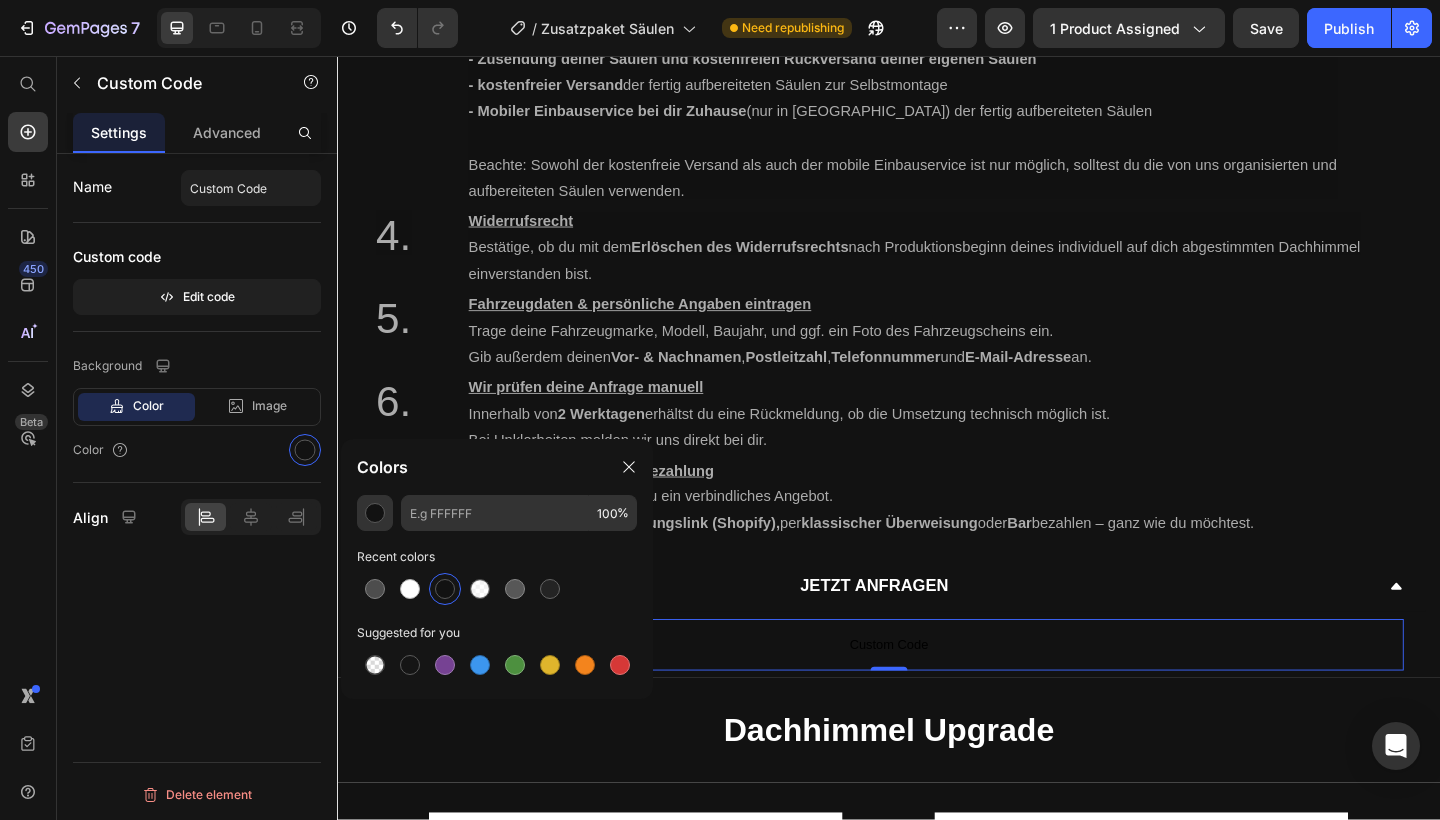 type on "121212" 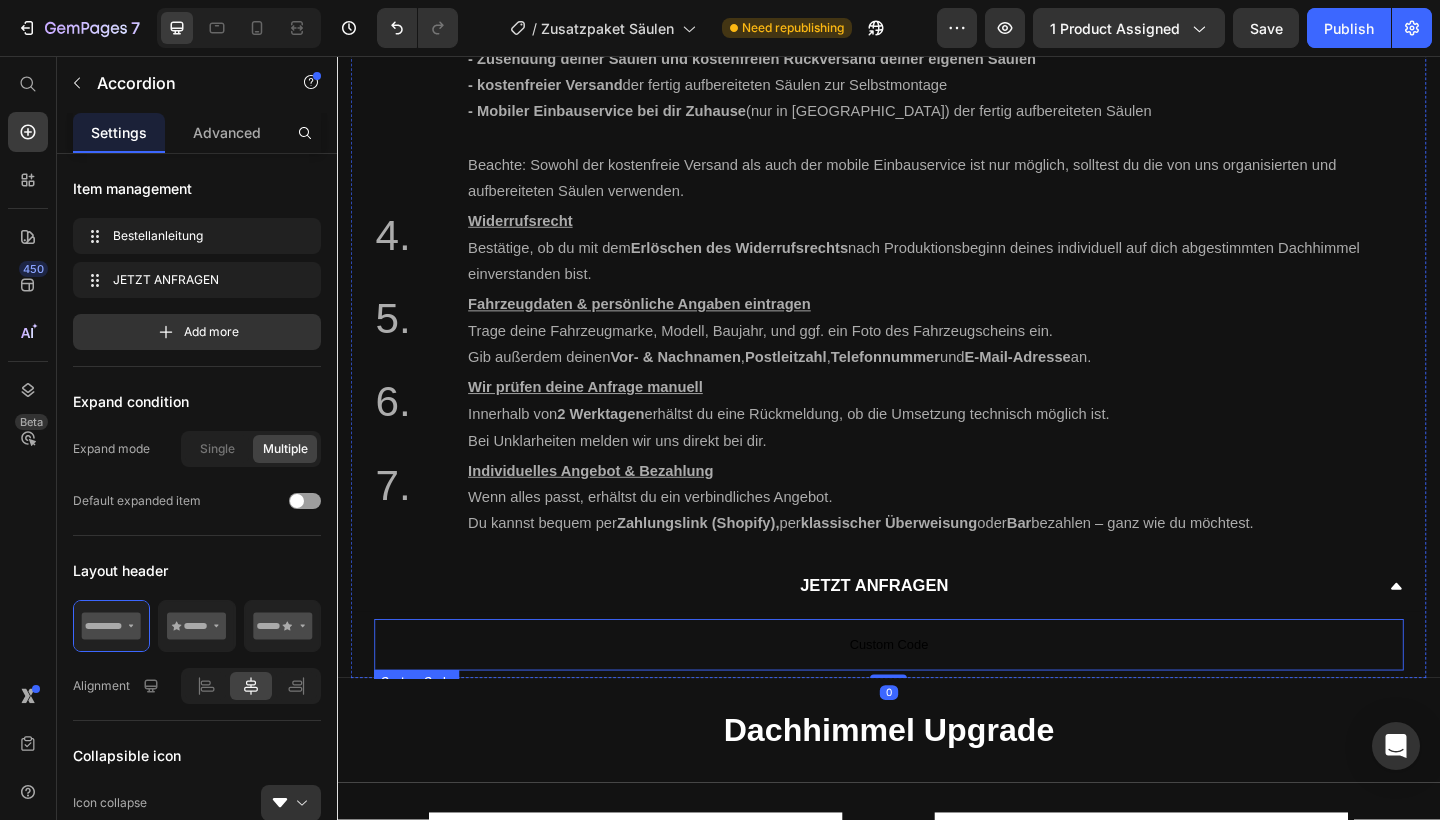 click on "Custom Code" at bounding box center (937, 697) 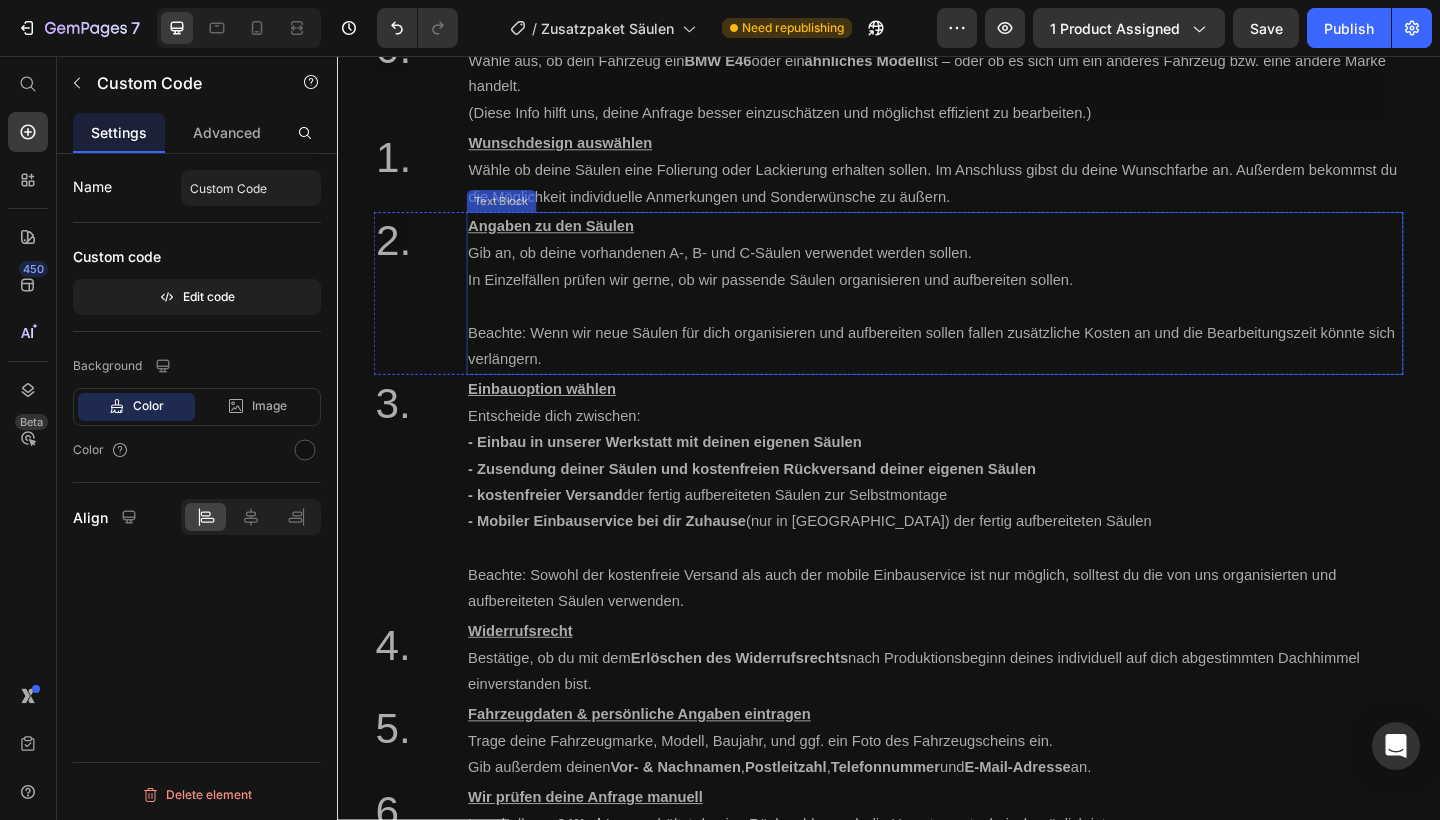 scroll, scrollTop: 1178, scrollLeft: 0, axis: vertical 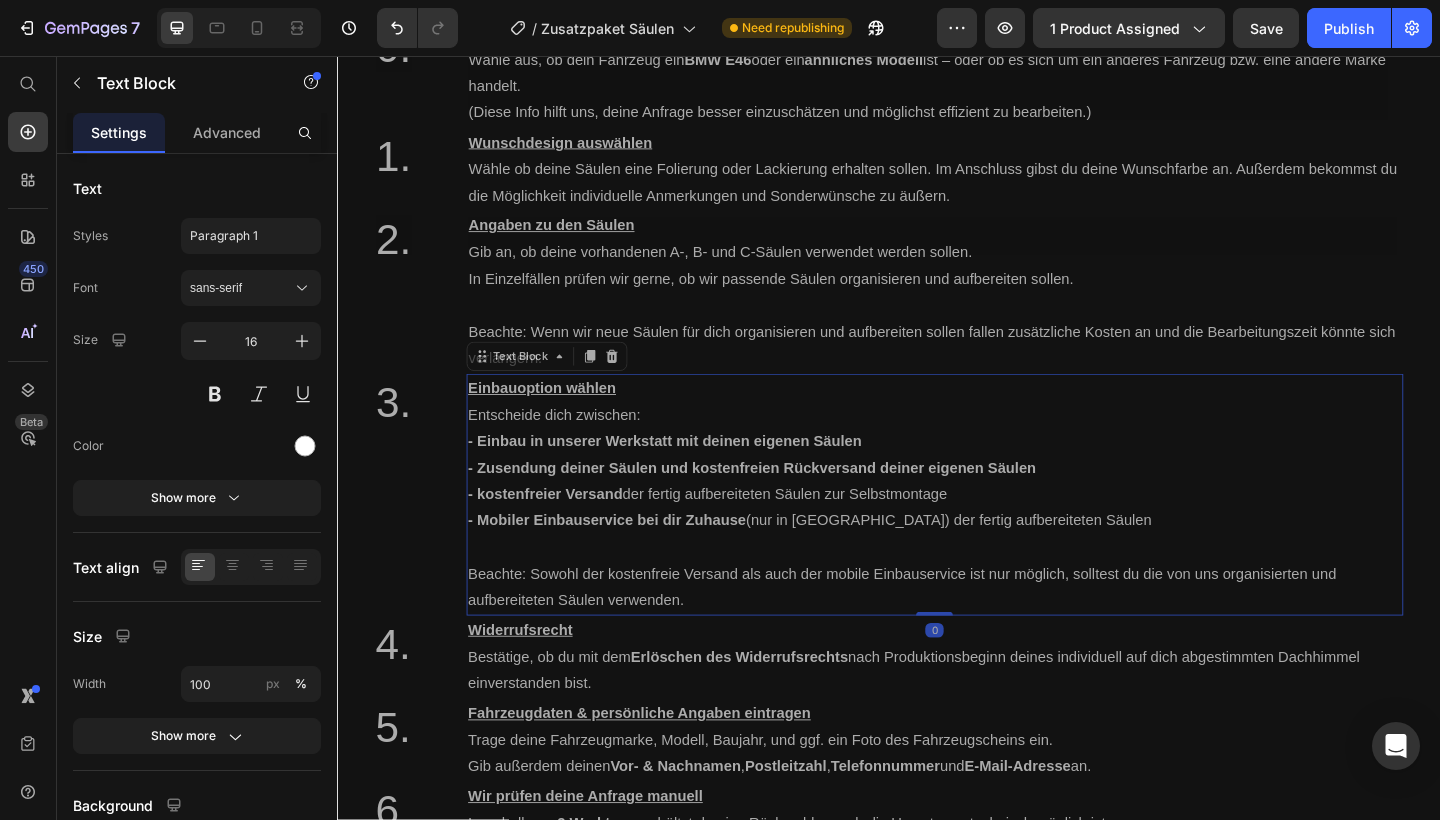 click on "- Zusendung deiner Säulen und kostenfreien Rückversand deiner eigenen Säulen" at bounding box center (789, 504) 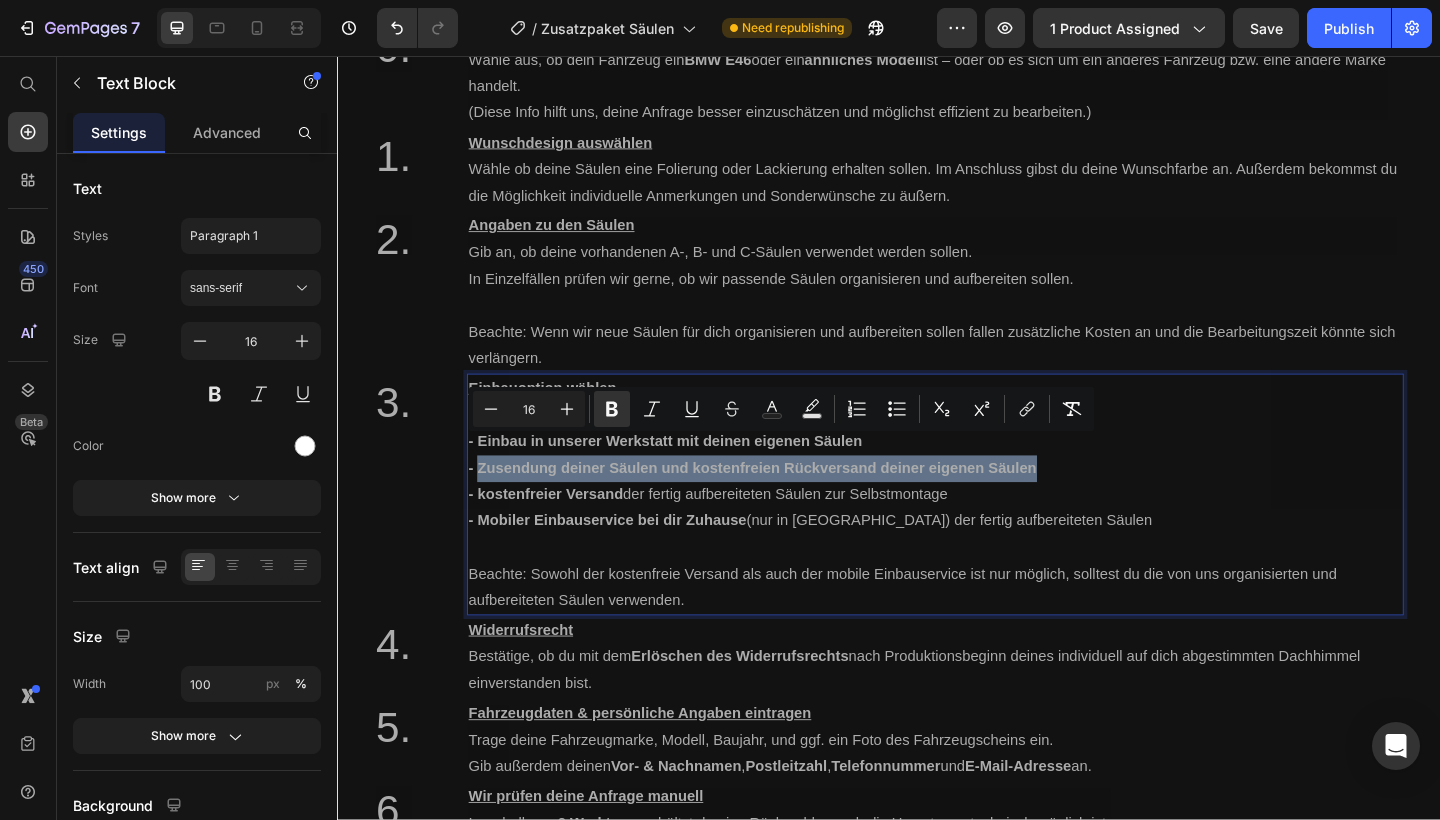 drag, startPoint x: 491, startPoint y: 479, endPoint x: 1089, endPoint y: 485, distance: 598.0301 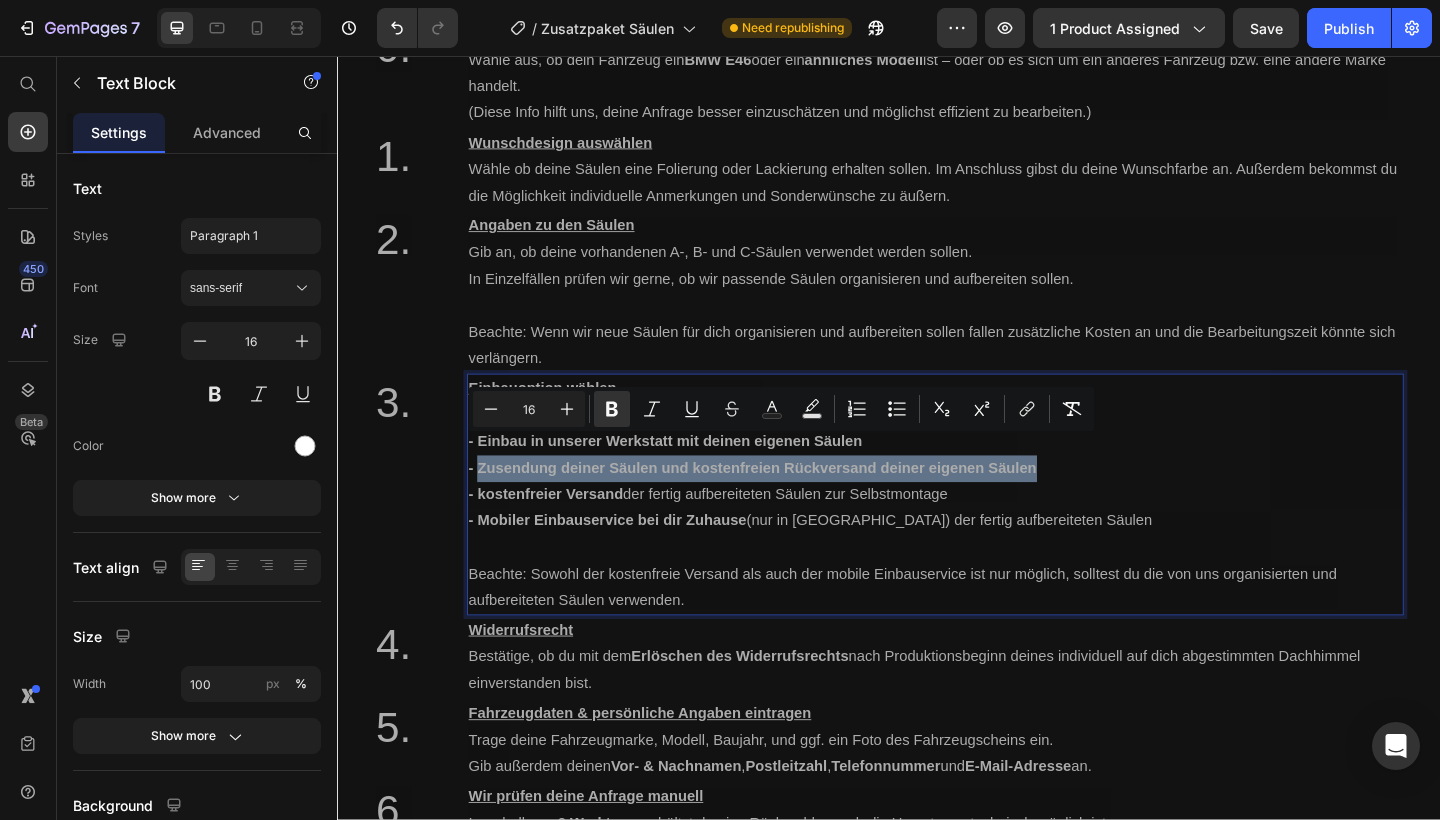 click on "- Zusendung deiner Säulen und kostenfreien Rückversand deiner eigenen Säulen" at bounding box center [789, 504] 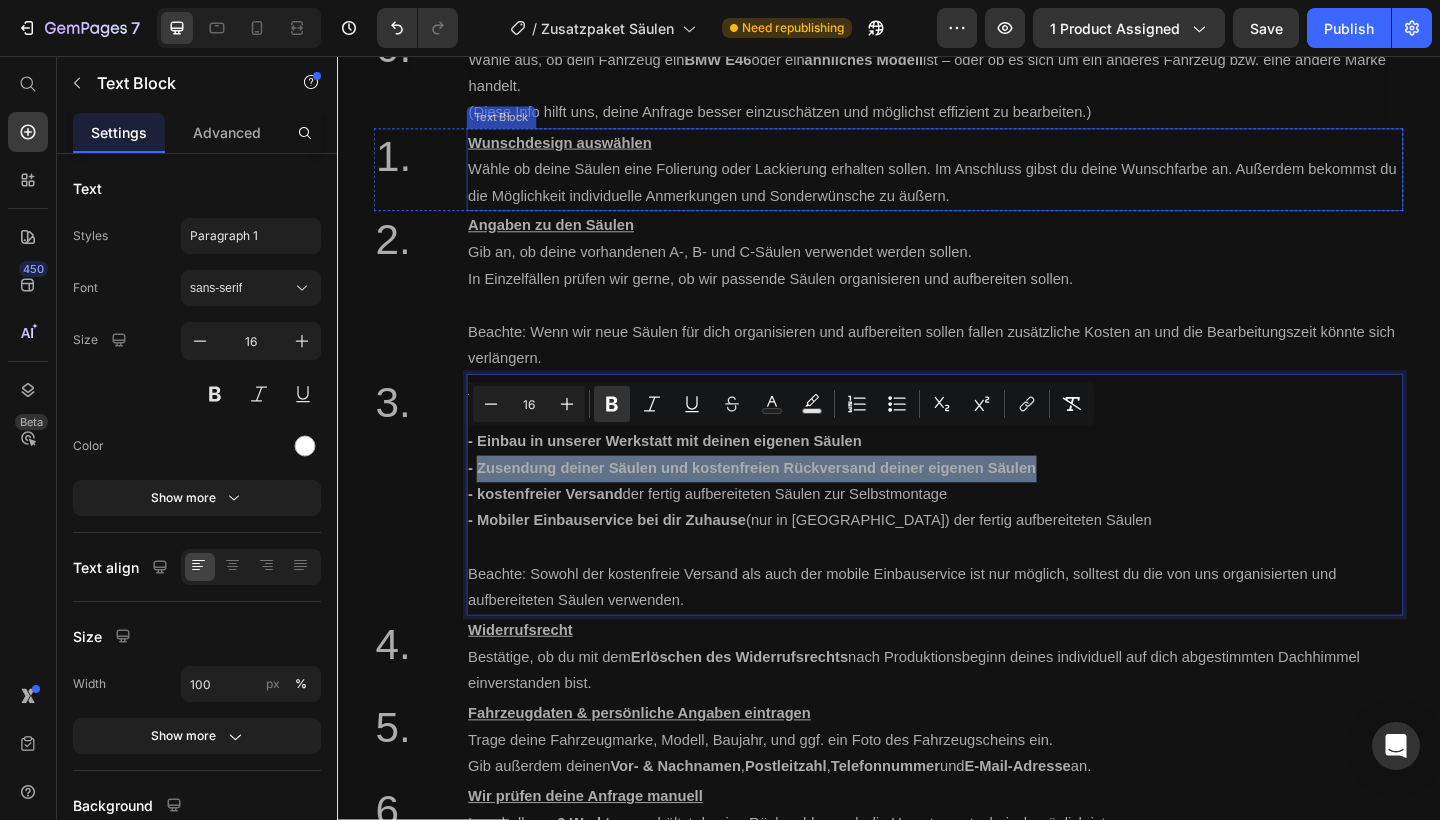 scroll, scrollTop: 1190, scrollLeft: 0, axis: vertical 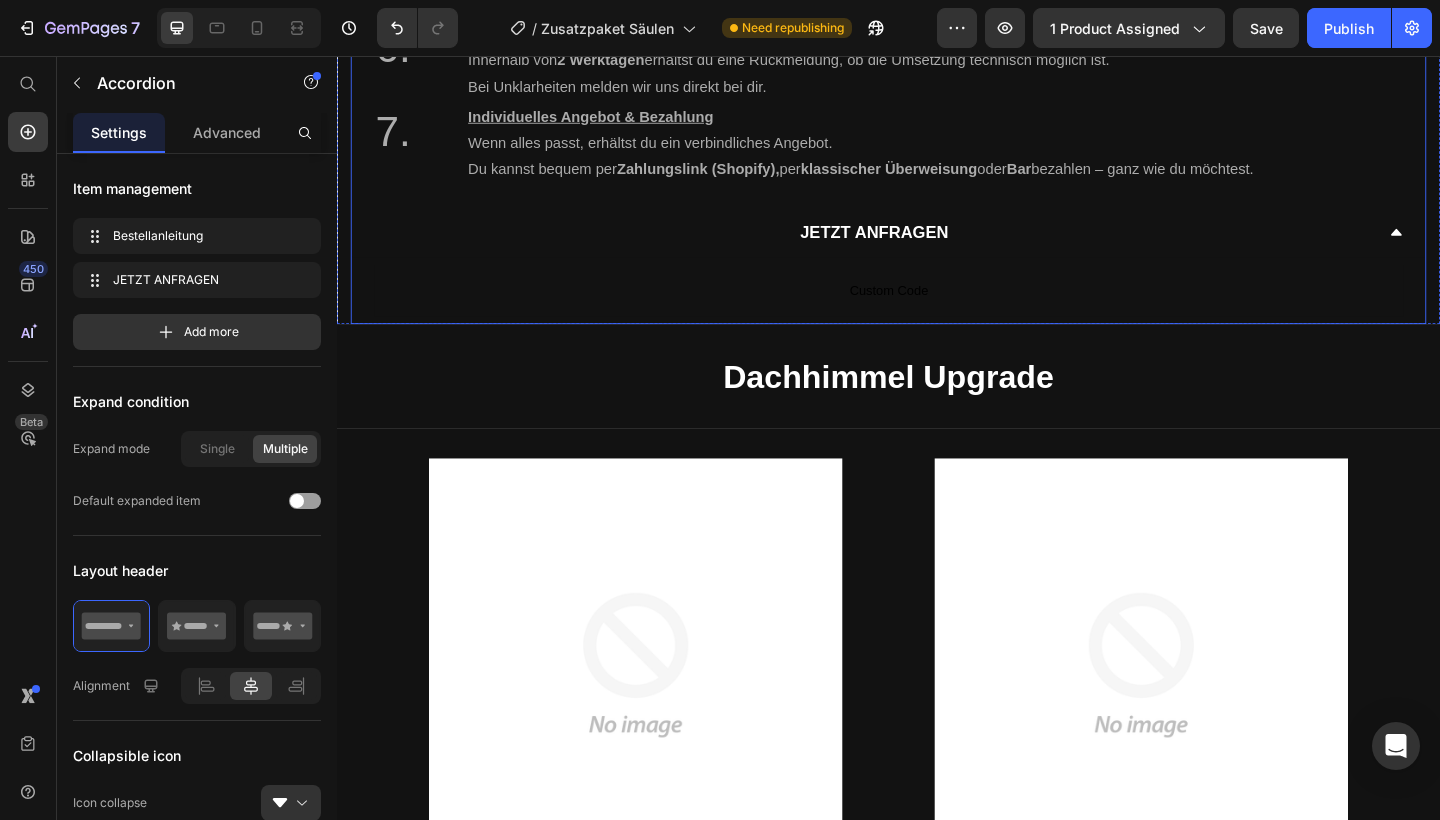click on "JETZT ANFRAGEN" at bounding box center [921, 248] 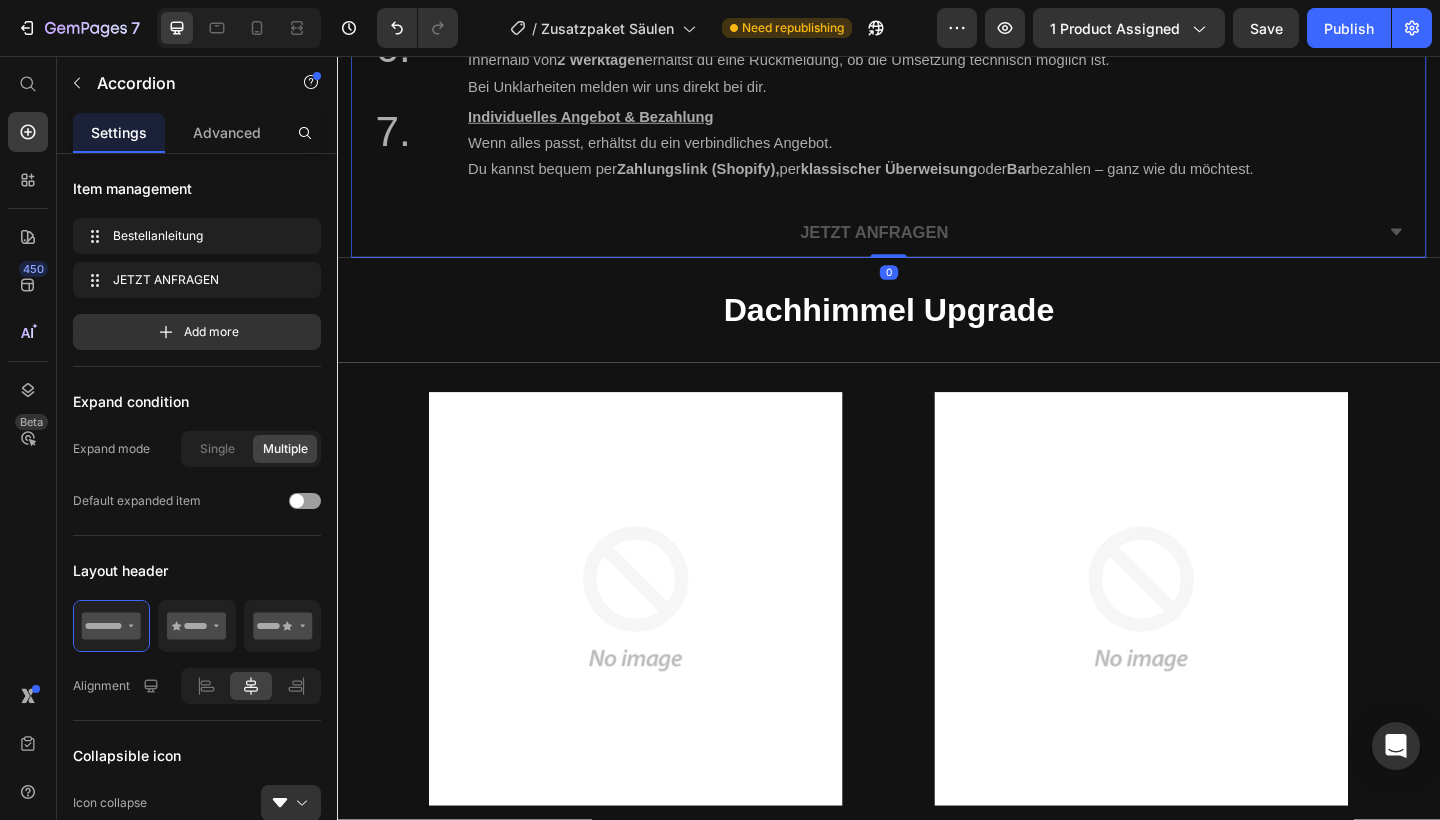 click on "JETZT ANFRAGEN" at bounding box center (921, 248) 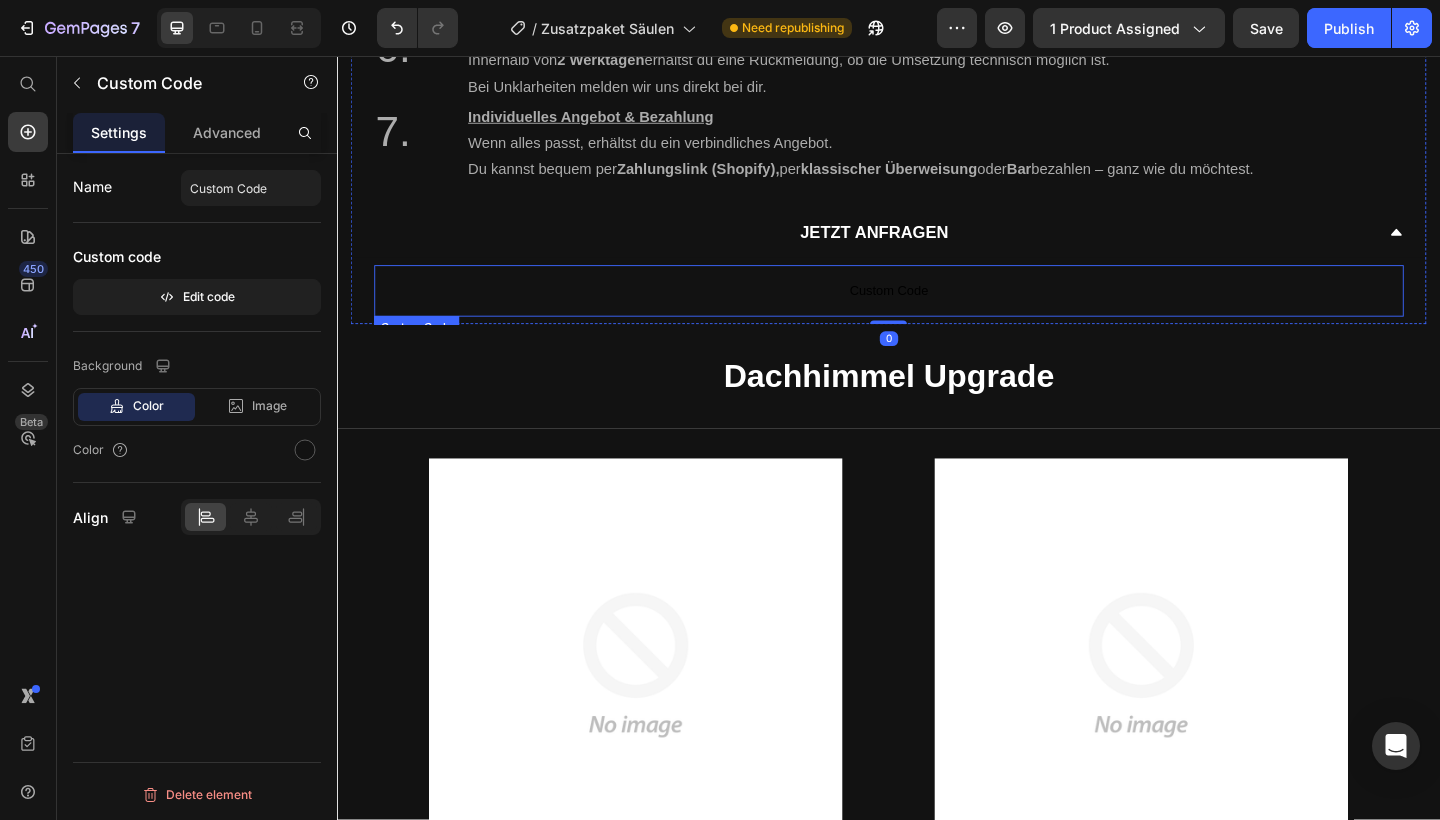 click on "Custom Code" at bounding box center [937, 312] 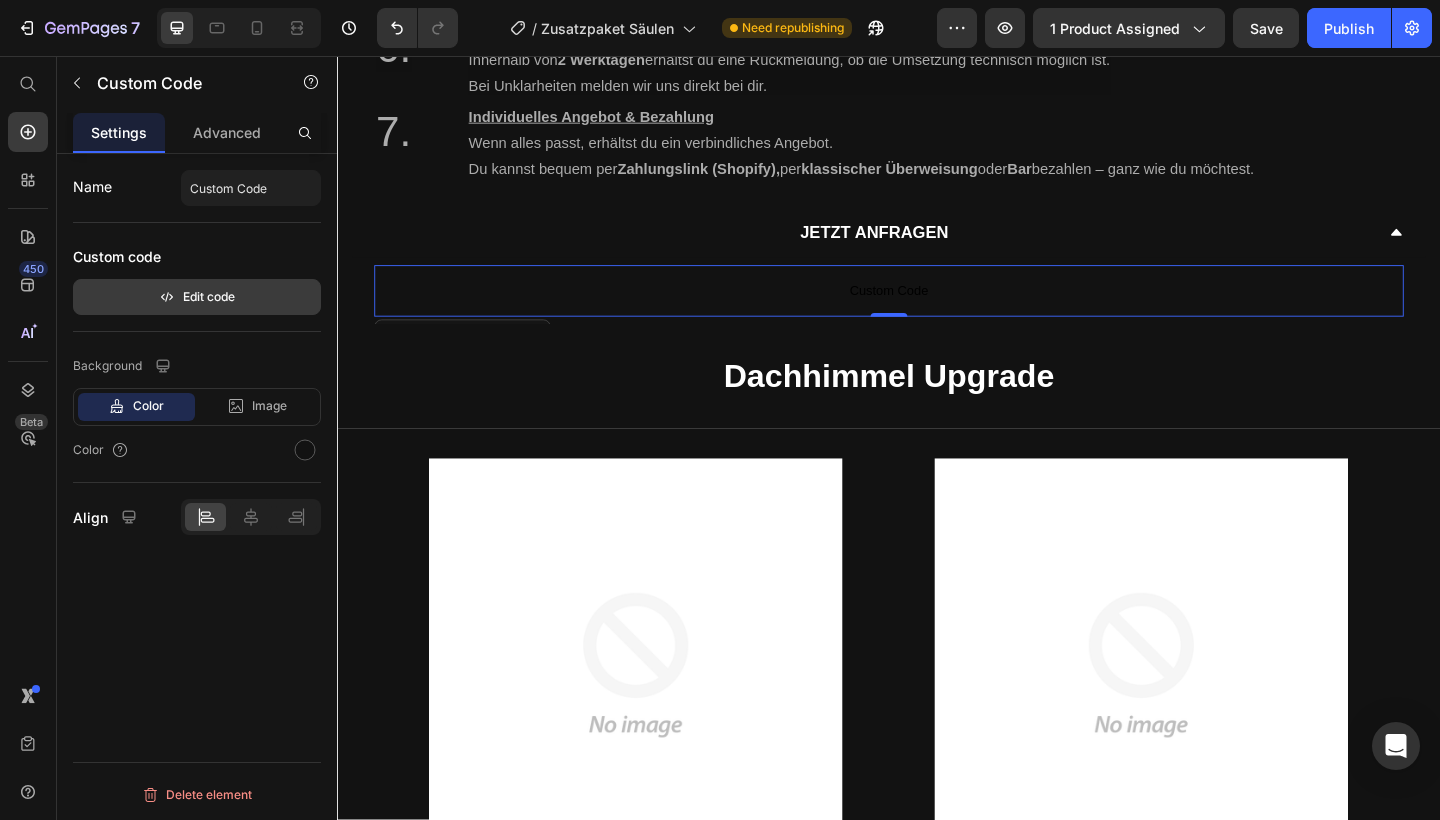 click on "Edit code" at bounding box center (197, 297) 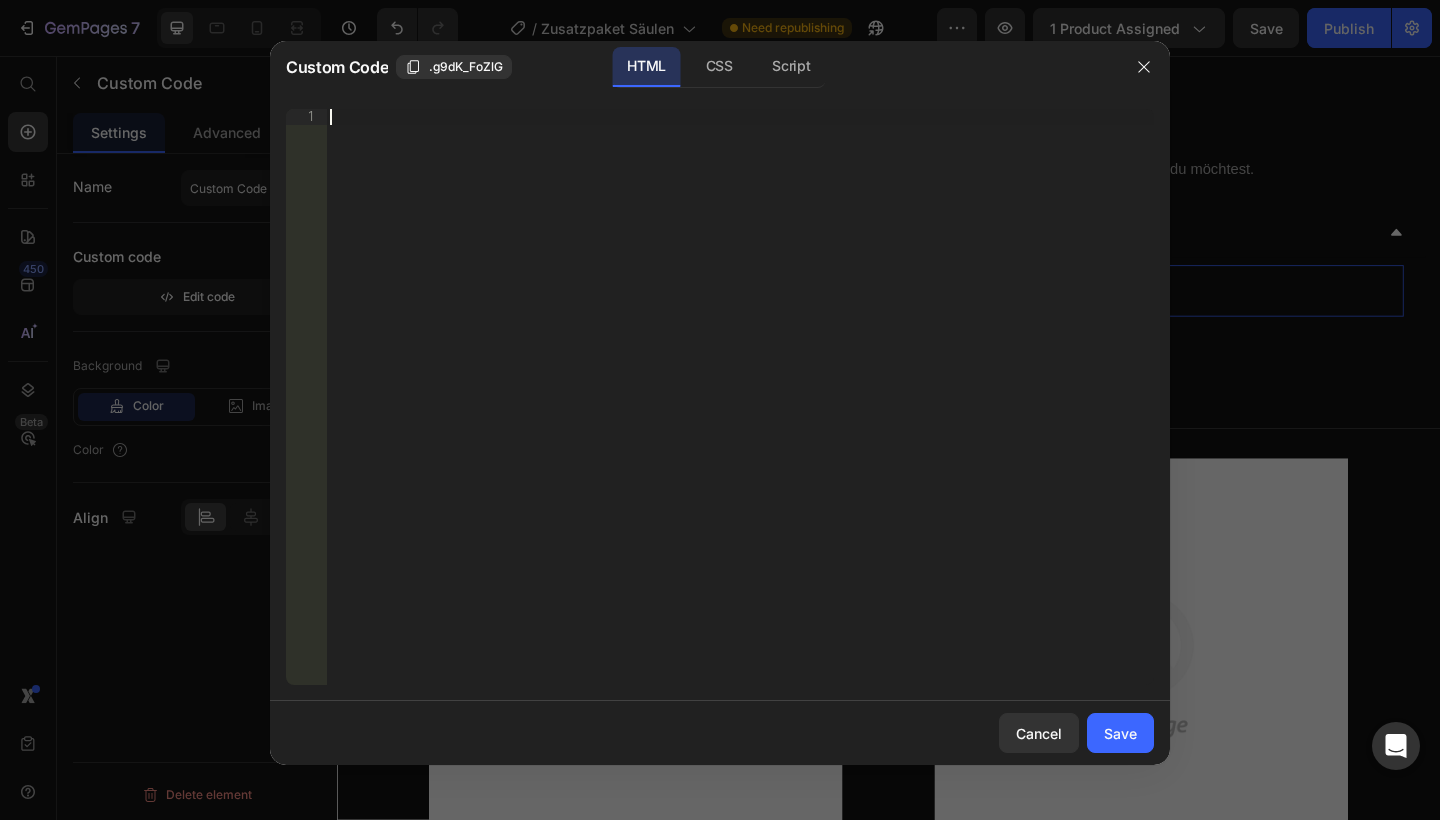 click on "Insert the 3rd-party installation code, HTML code, or Liquid code to display custom content." at bounding box center (699, 117) 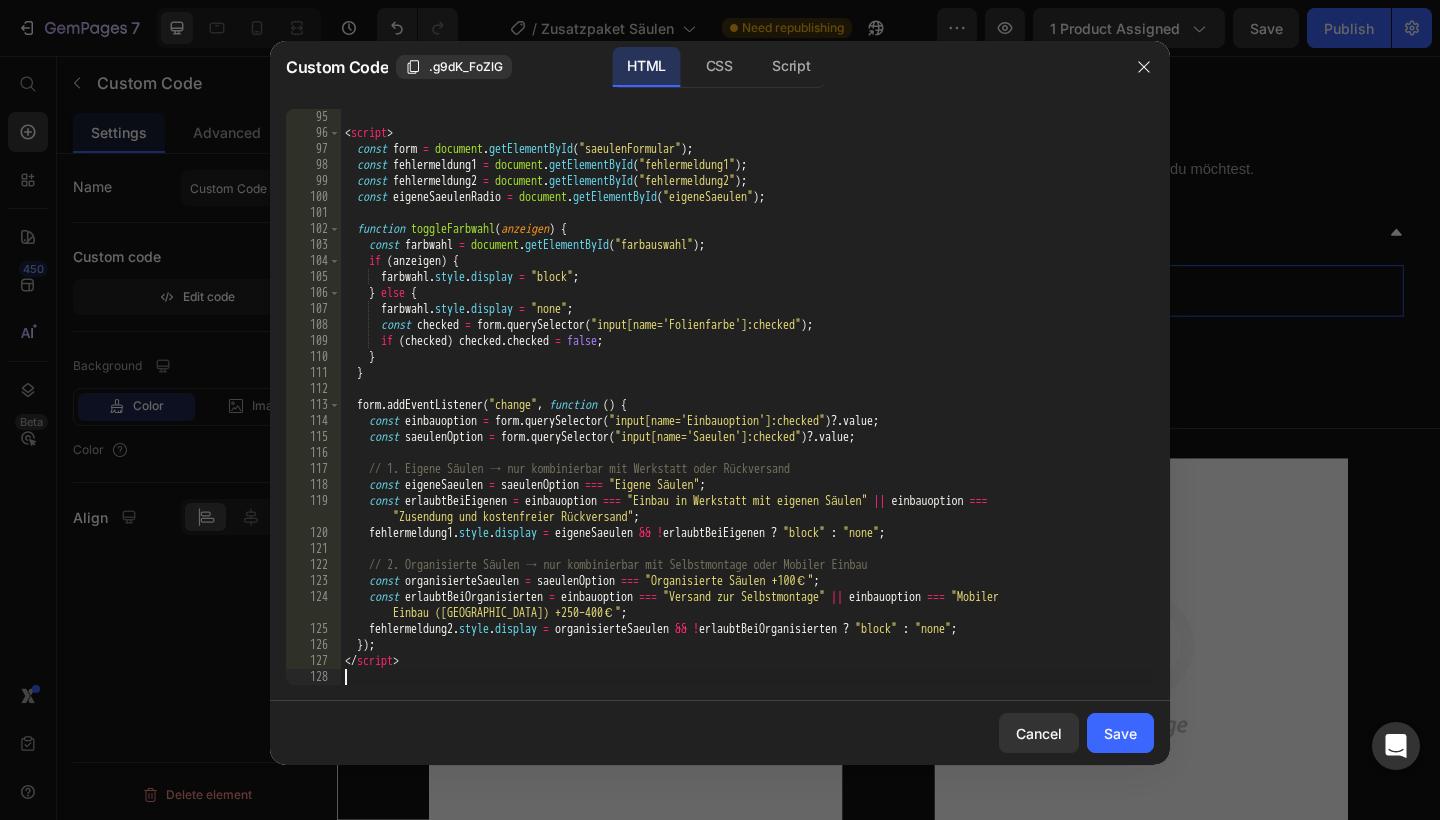 scroll, scrollTop: 1696, scrollLeft: 0, axis: vertical 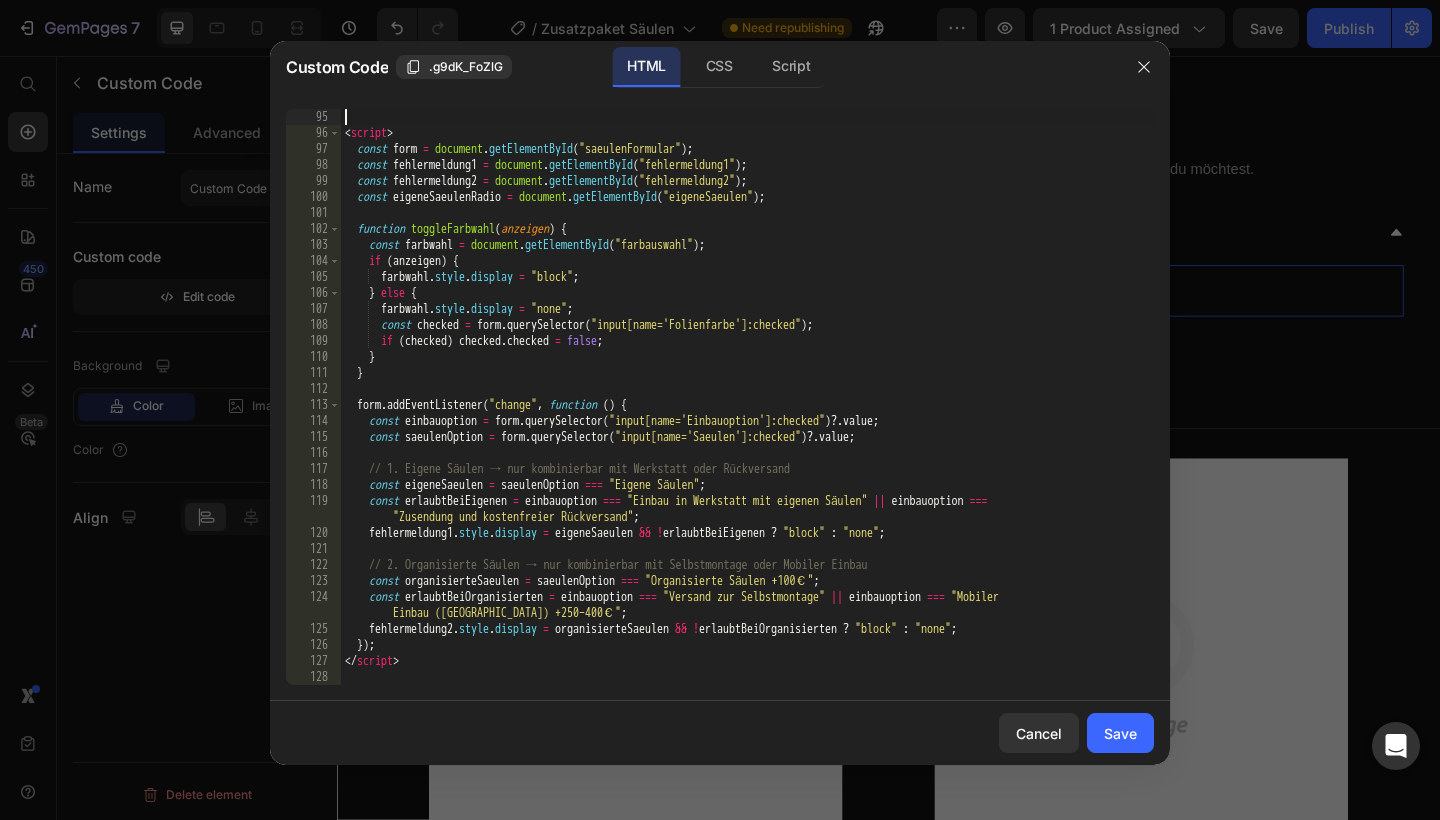 click on "< script >    const   form   =   document . getElementById ( "saeulenFormular" ) ;    const   fehlermeldung1   =   document . getElementById ( "fehlermeldung1" ) ;    const   fehlermeldung2   =   document . getElementById ( "fehlermeldung2" ) ;    const   eigeneSaeulenRadio   =   document . getElementById ( "eigeneSaeulen" ) ;    function   toggleFarbwahl ( anzeigen )   {      const   farbwahl   =   document . getElementById ( "farbauswahl" ) ;      if   ( anzeigen )   {         farbwahl . style . display   =   "block" ;      }   else   {         farbwahl . style . display   =   "none" ;         const   checked   =   form . querySelector ( "input[name='Folienfarbe']:checked" ) ;         if   ( checked )   checked . checked   =   false ;      }    }    form . addEventListener ( "change" ,   function   ( )   {      const   einbauoption   =   form . querySelector ( "input[name='Einbauoption']:checked" ) ?. value ;      const   saeulenOption   =   form . querySelector ( "input[name='Saeulen']:checked" ) ?. value" at bounding box center [747, 413] 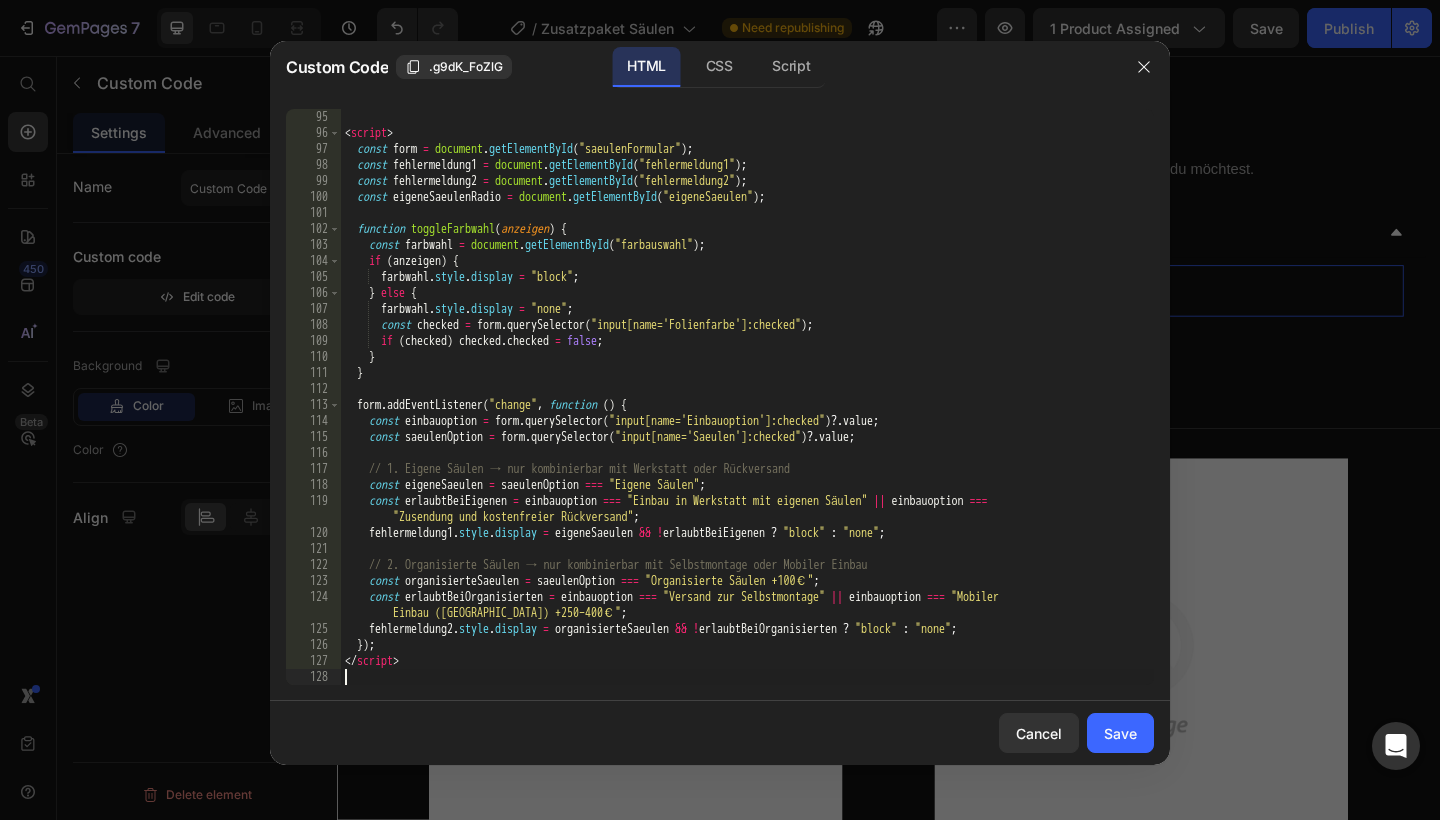 type on "</script>" 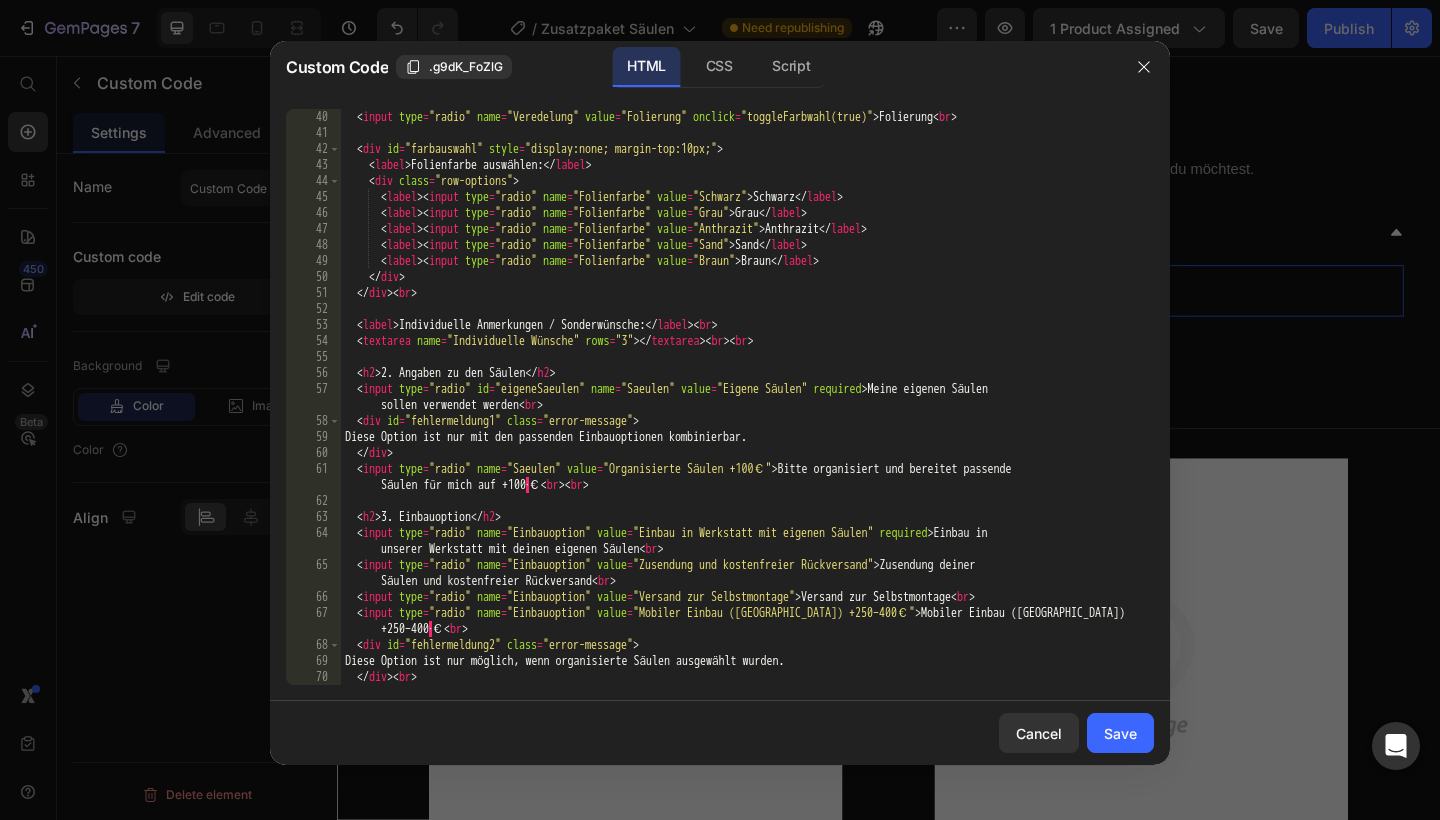 scroll, scrollTop: 0, scrollLeft: 0, axis: both 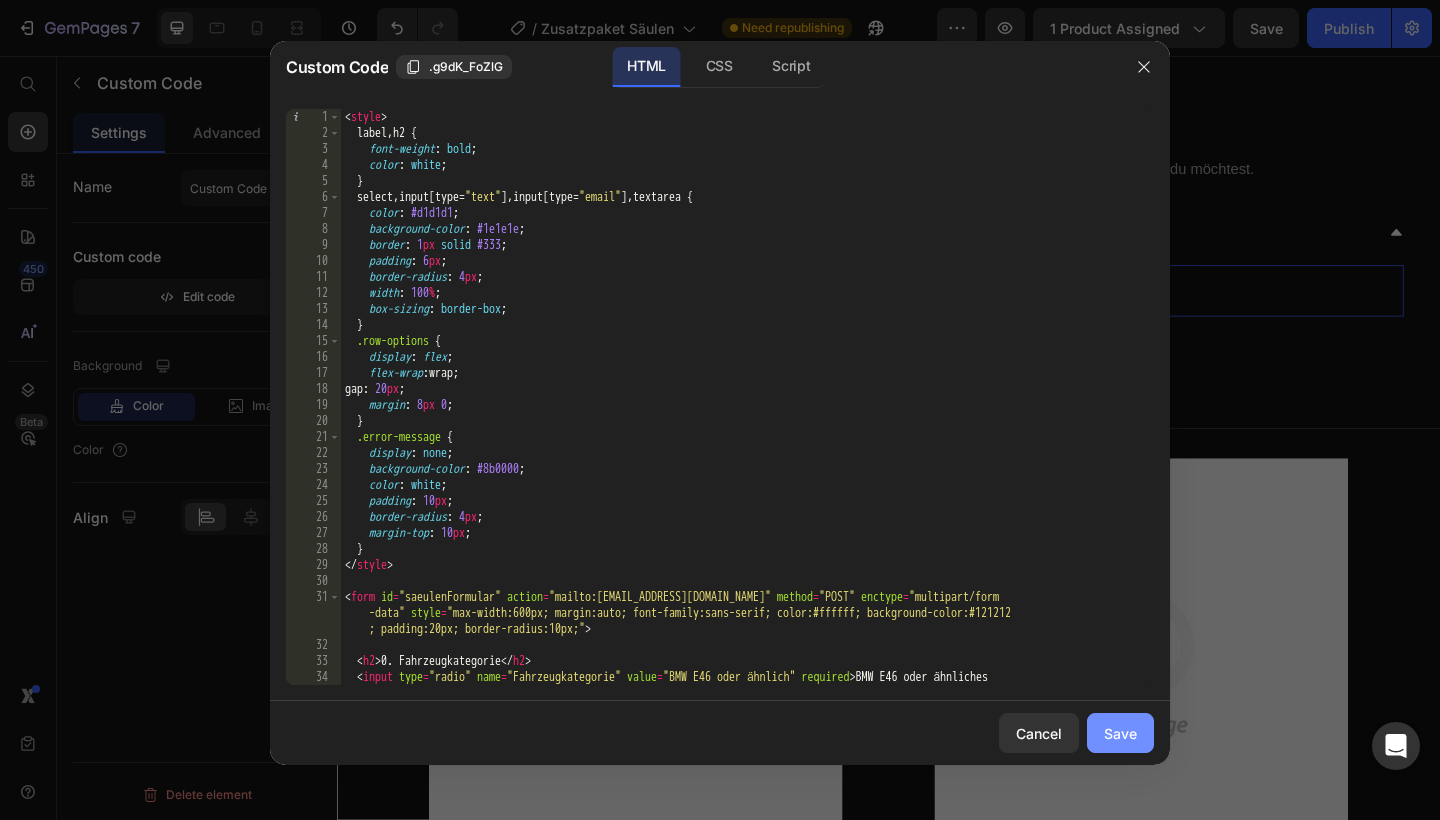 click on "Save" at bounding box center [1120, 733] 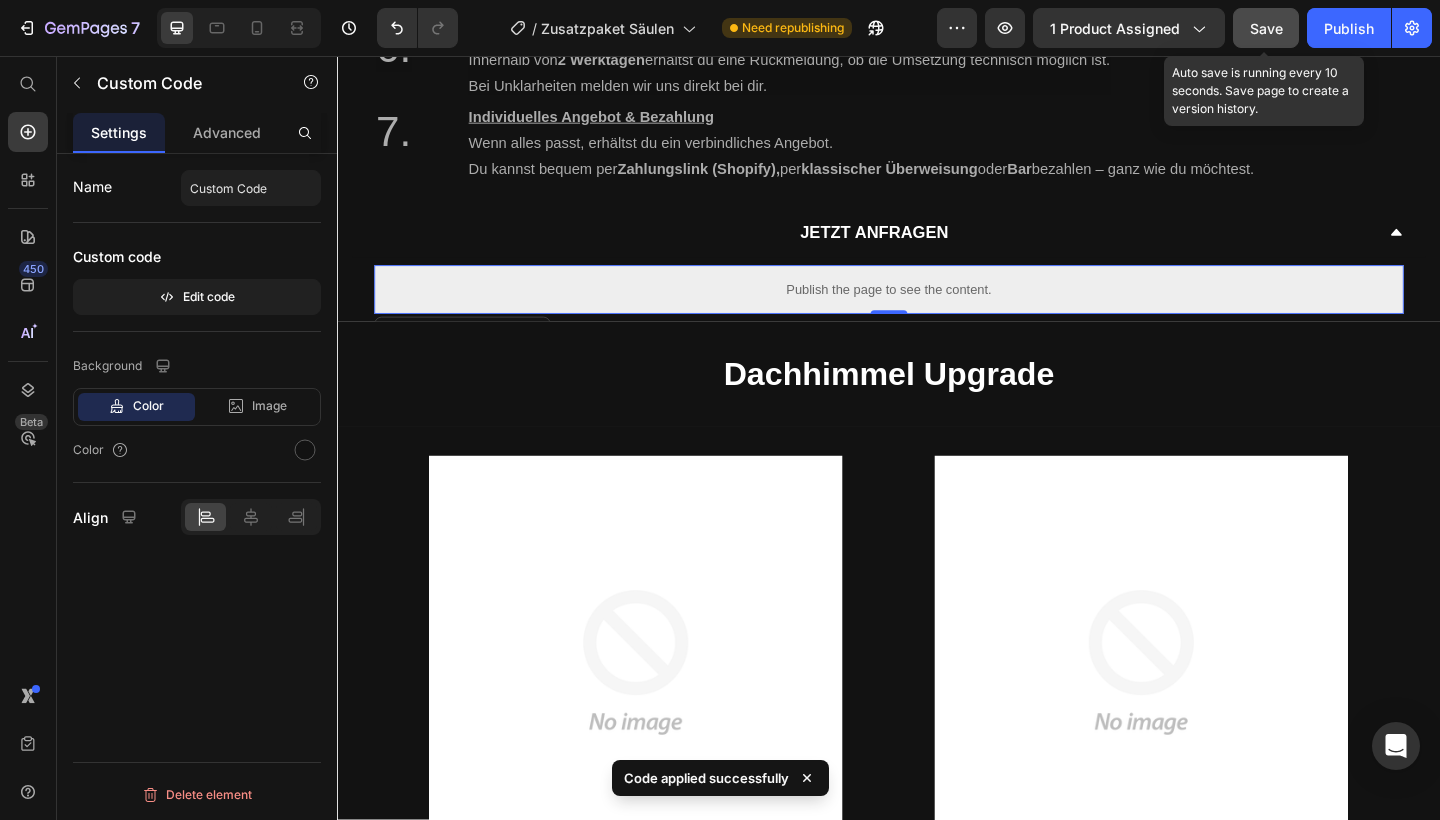 click on "Save" at bounding box center (1266, 28) 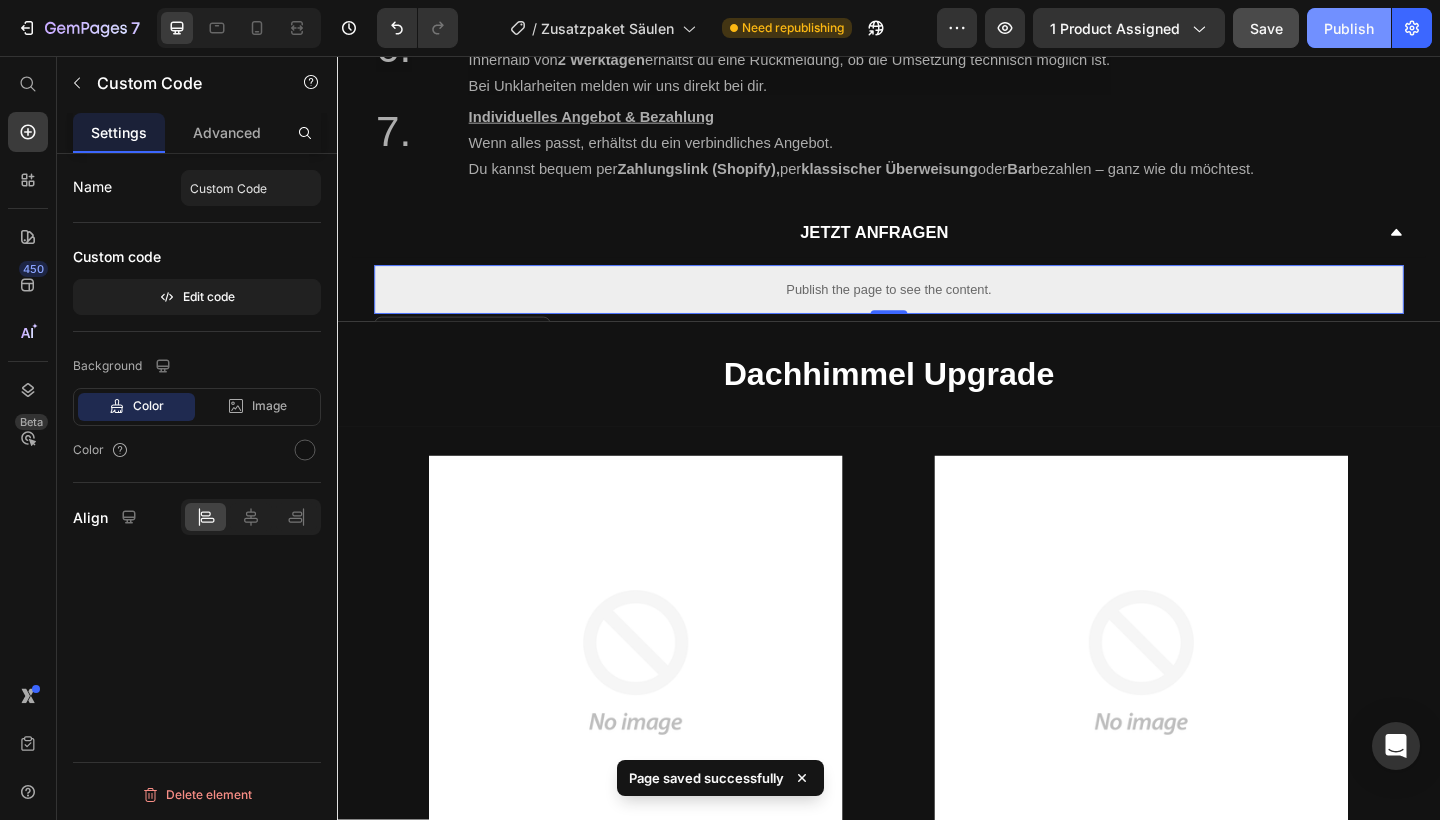 click on "Publish" at bounding box center [1349, 28] 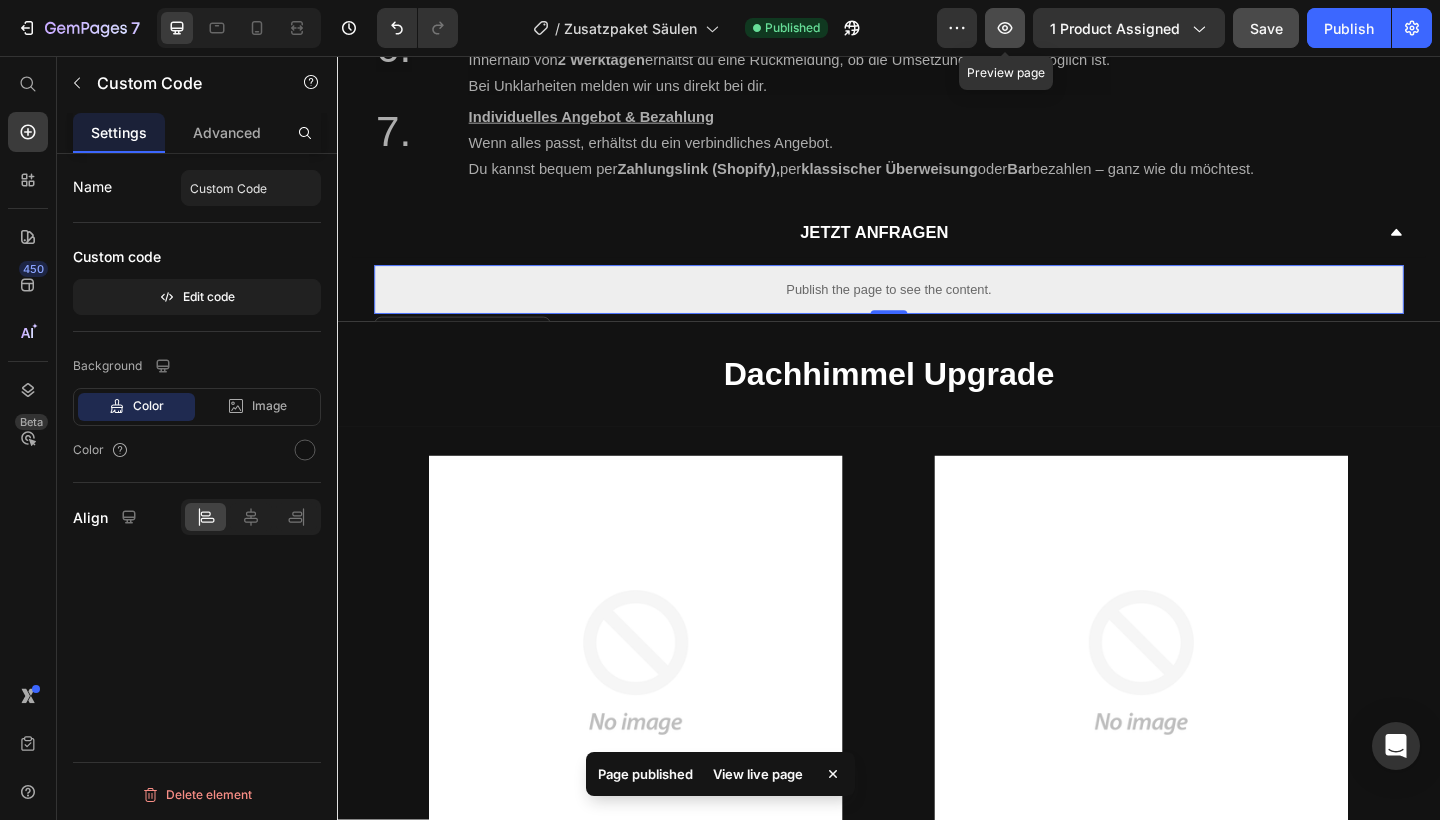 click 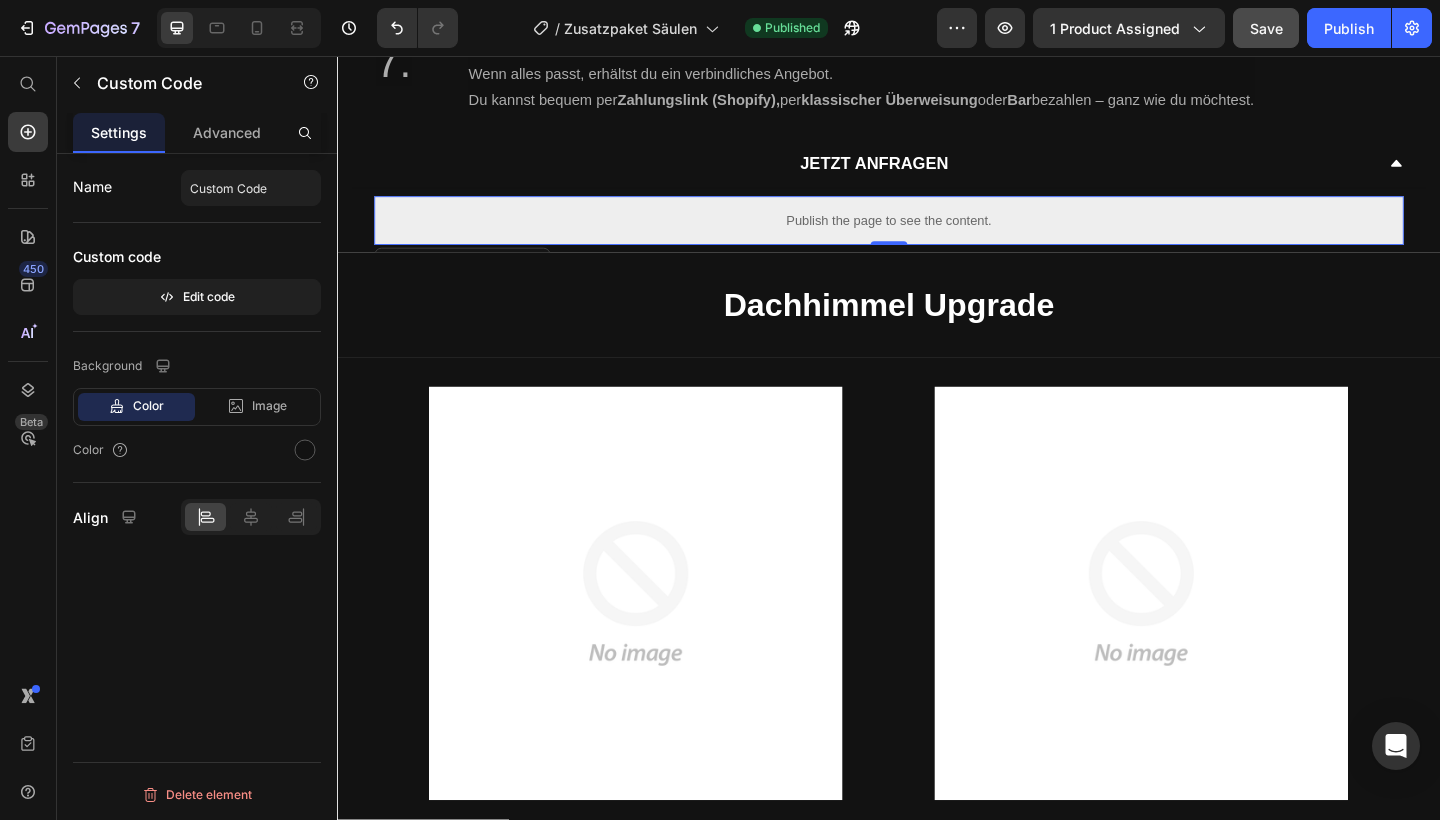 scroll, scrollTop: 2086, scrollLeft: 0, axis: vertical 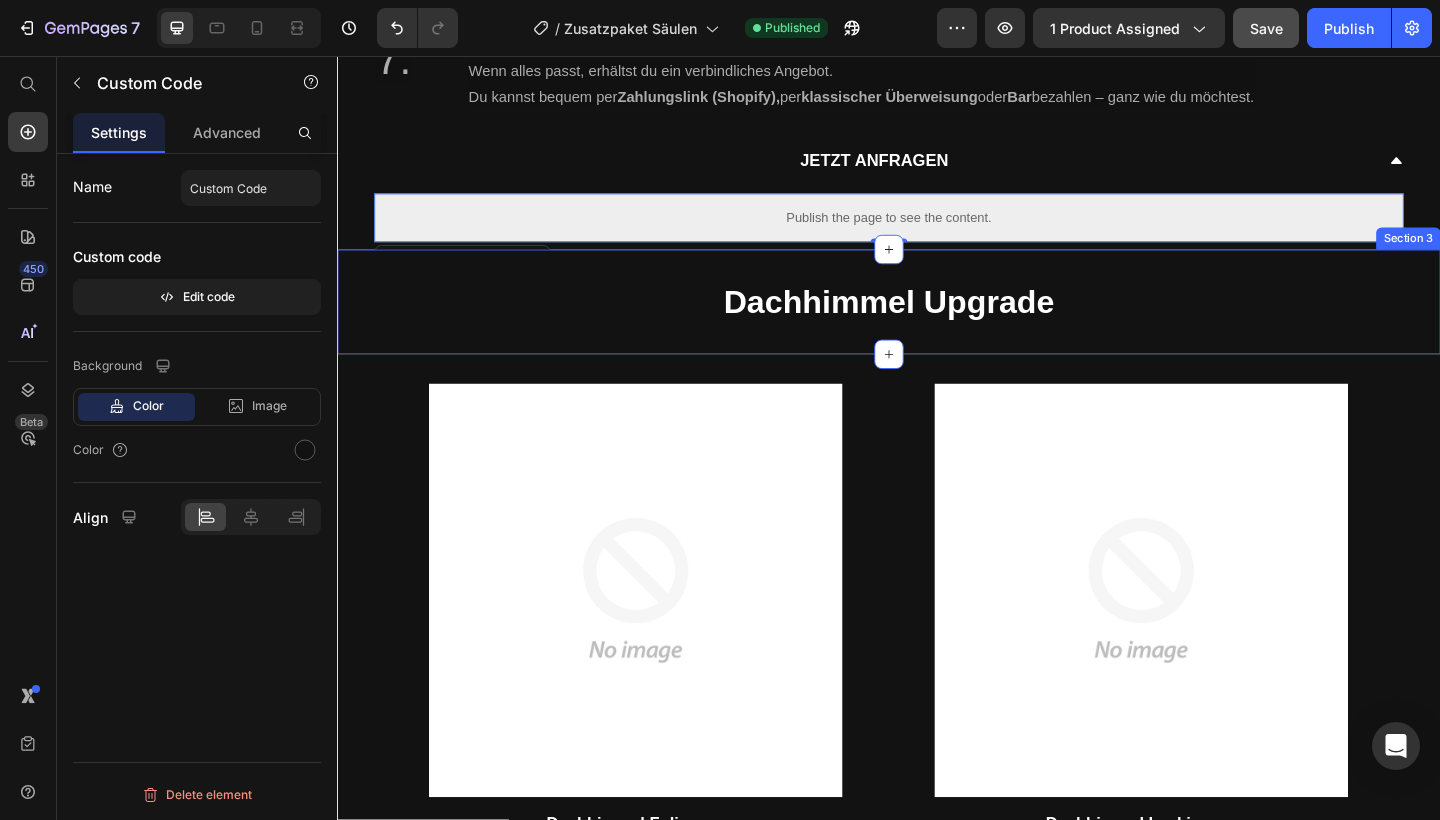 click on "Dachhimmel Upgrade Heading Section 3" at bounding box center (937, 324) 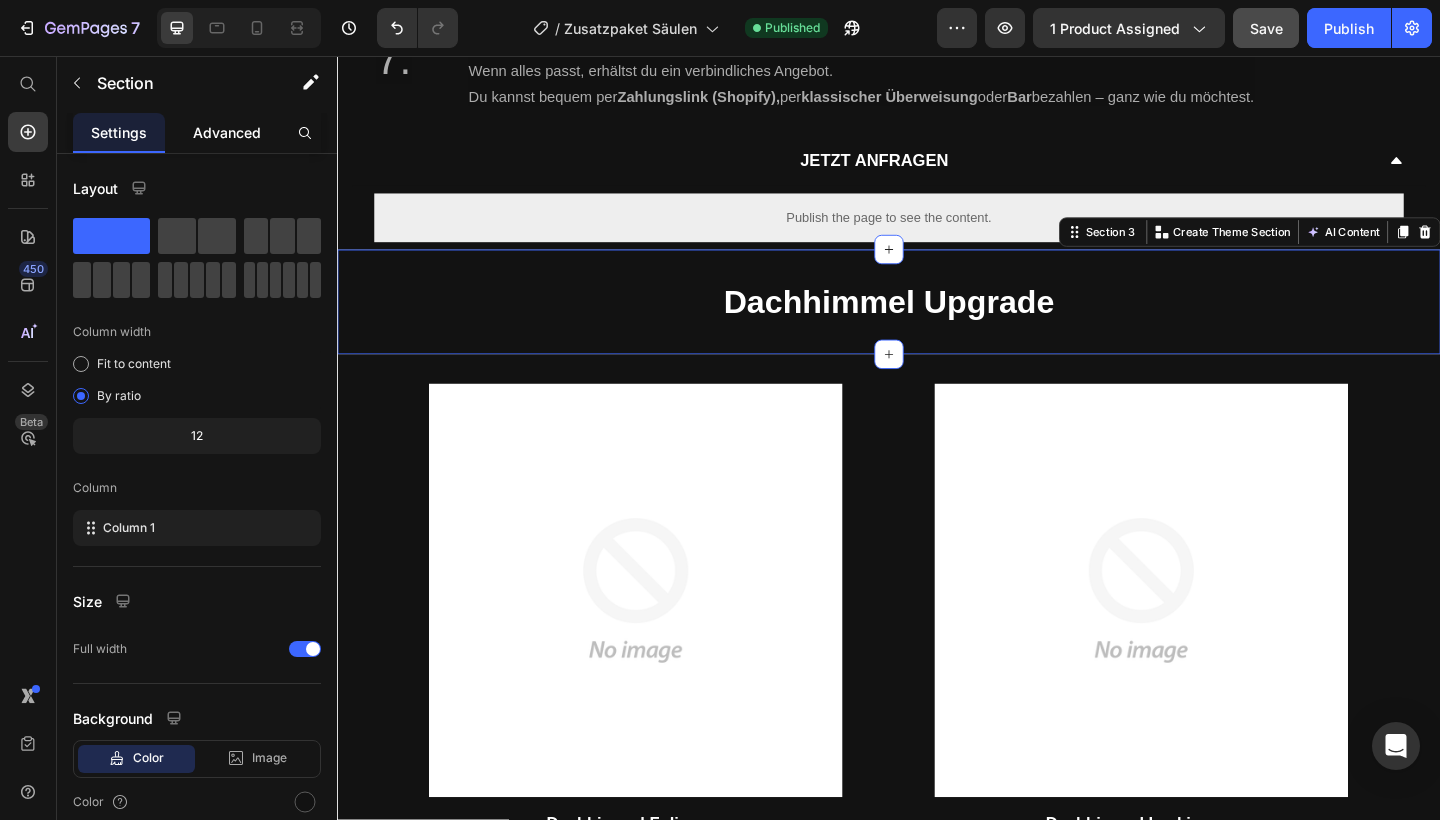 click on "Advanced" 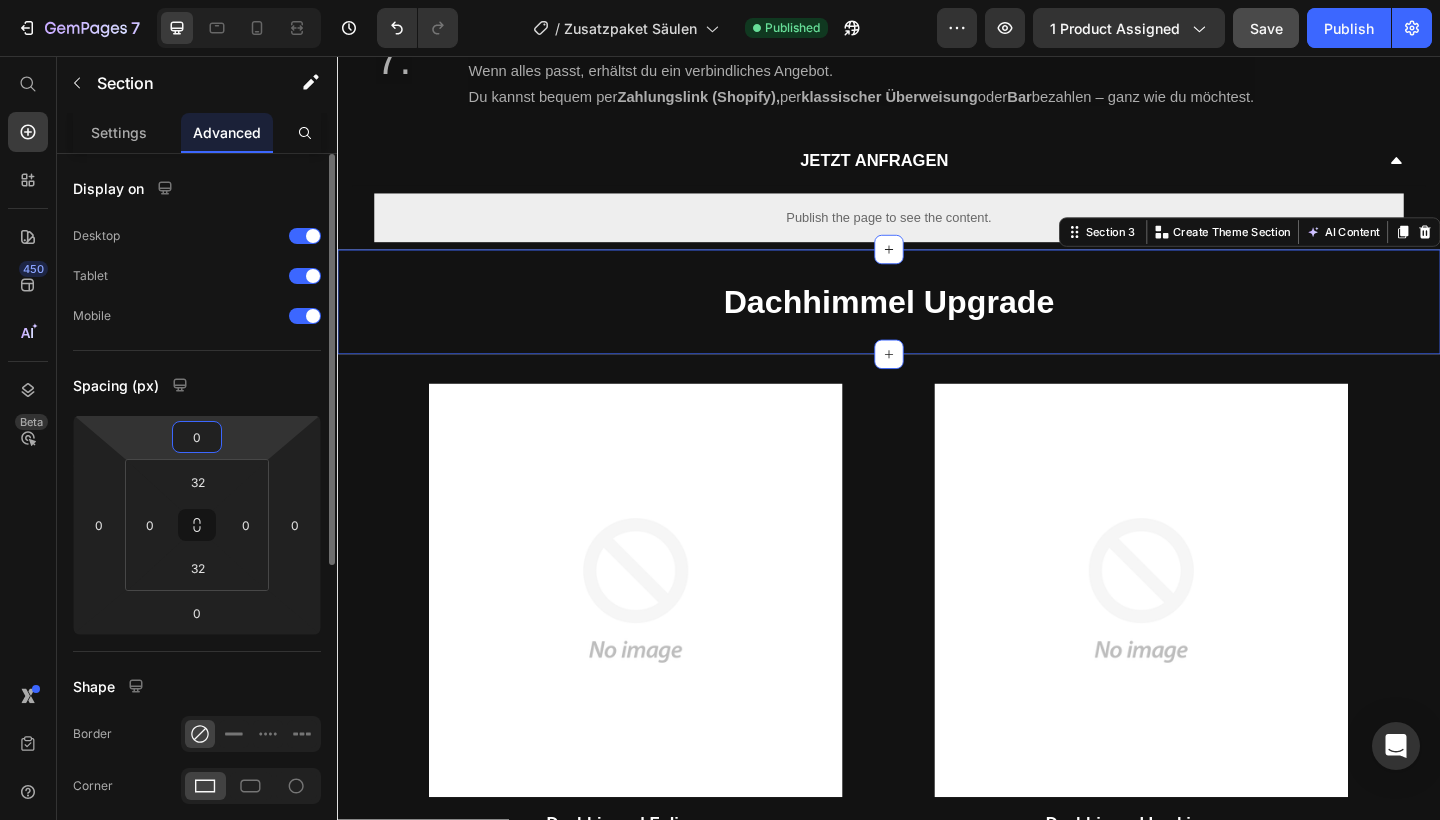 click on "0" at bounding box center [197, 437] 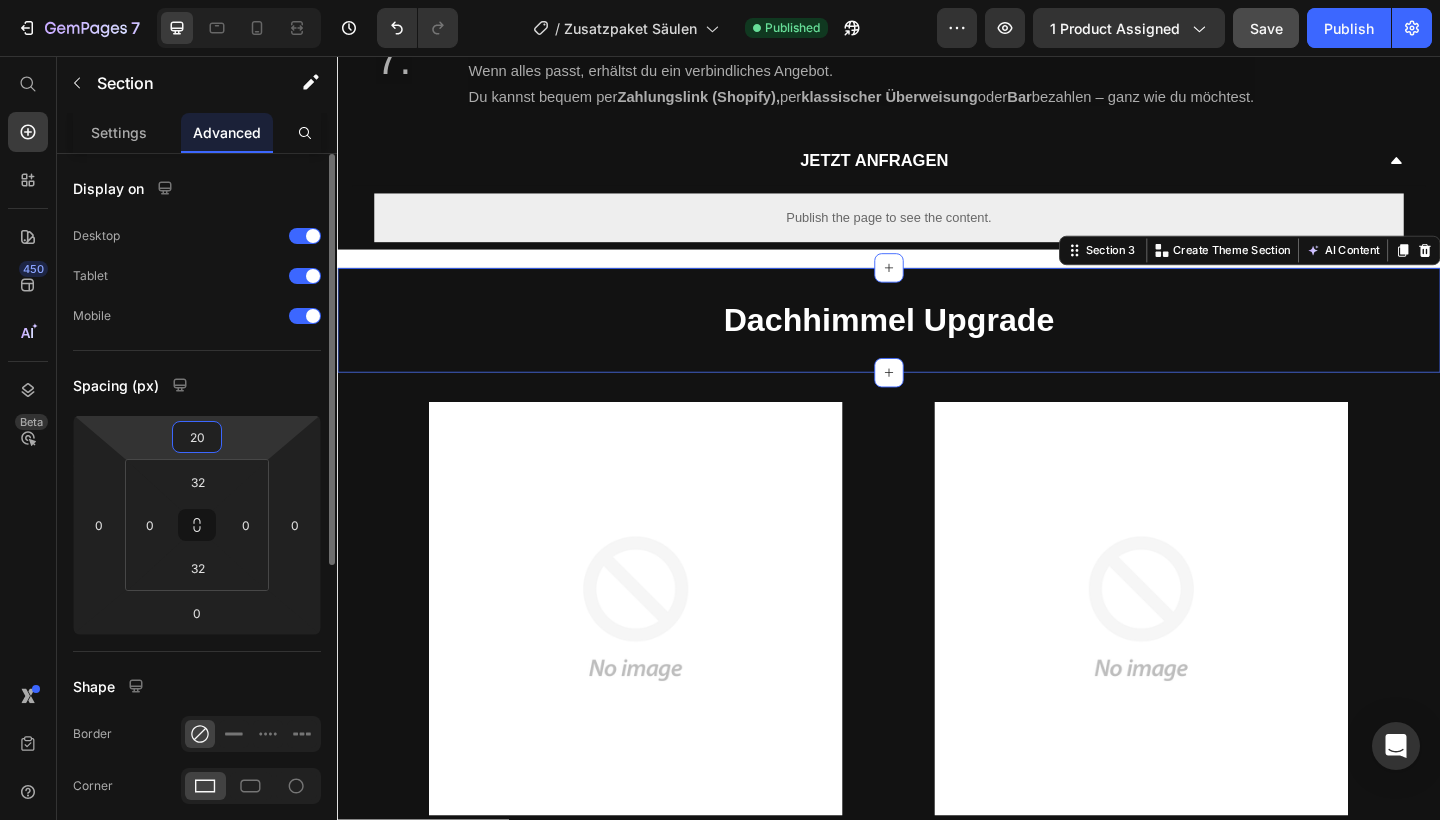 type on "2" 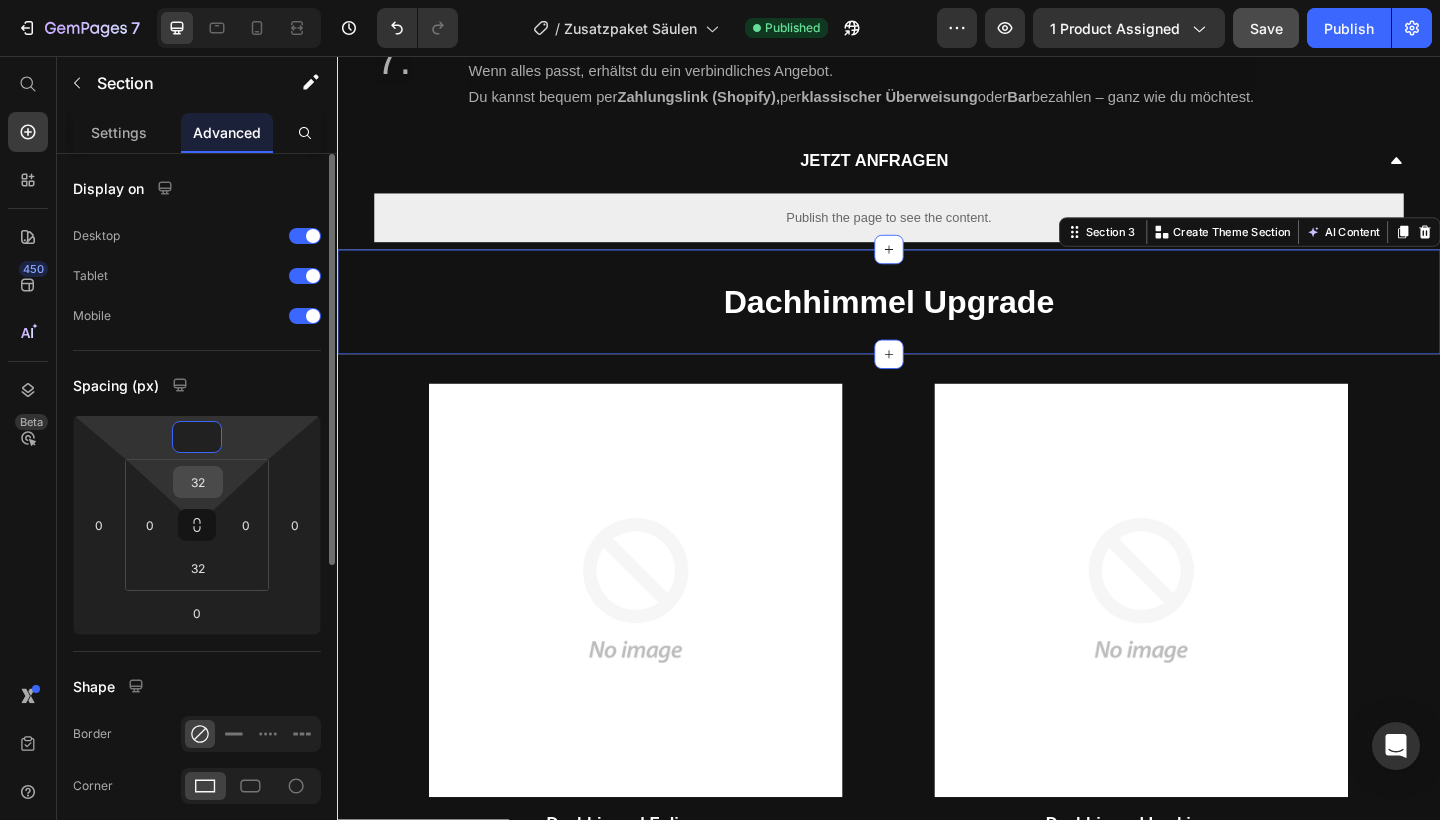 type on "0" 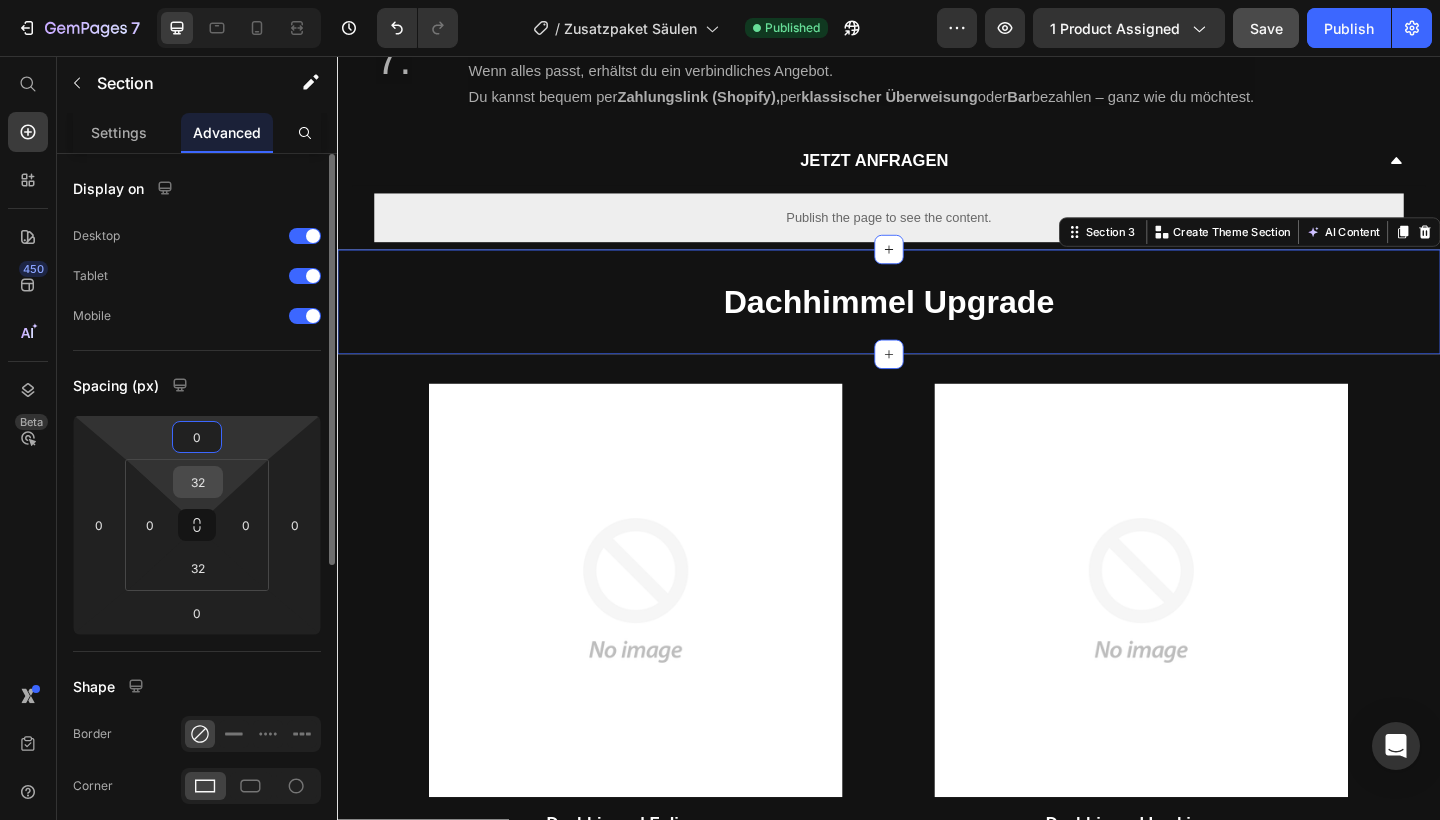 click on "32" at bounding box center (198, 482) 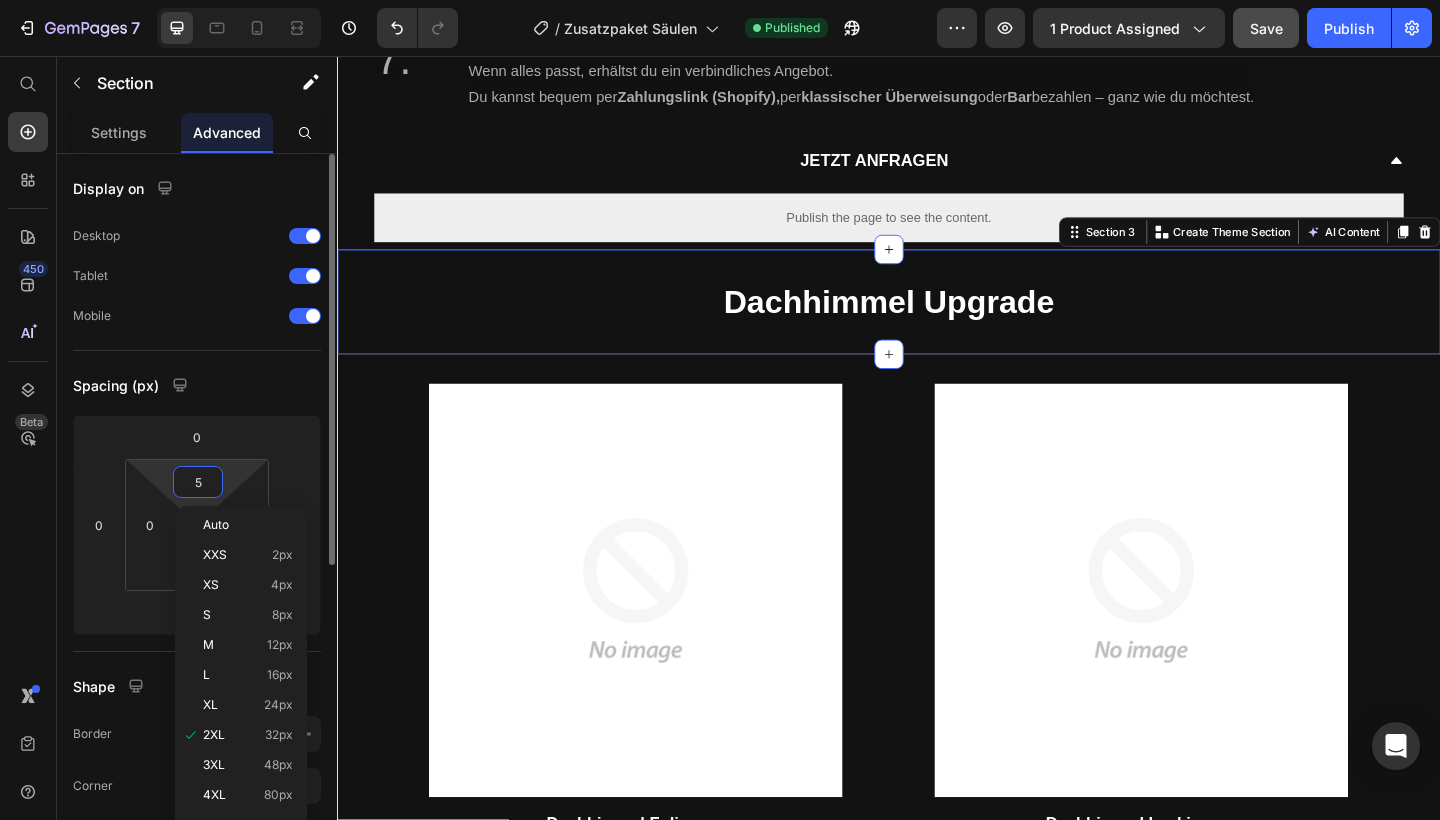 type on "50" 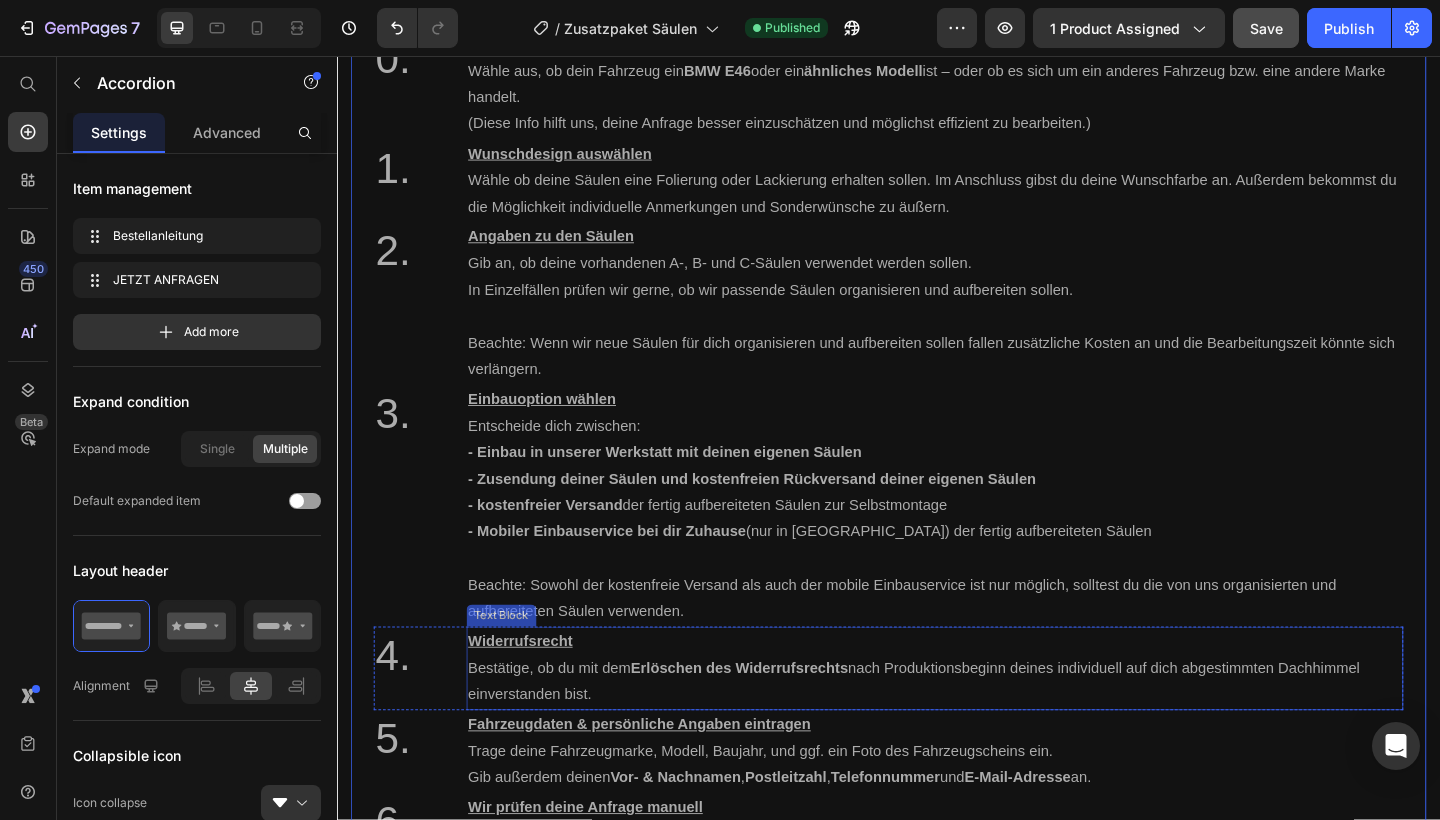 scroll, scrollTop: 829, scrollLeft: 0, axis: vertical 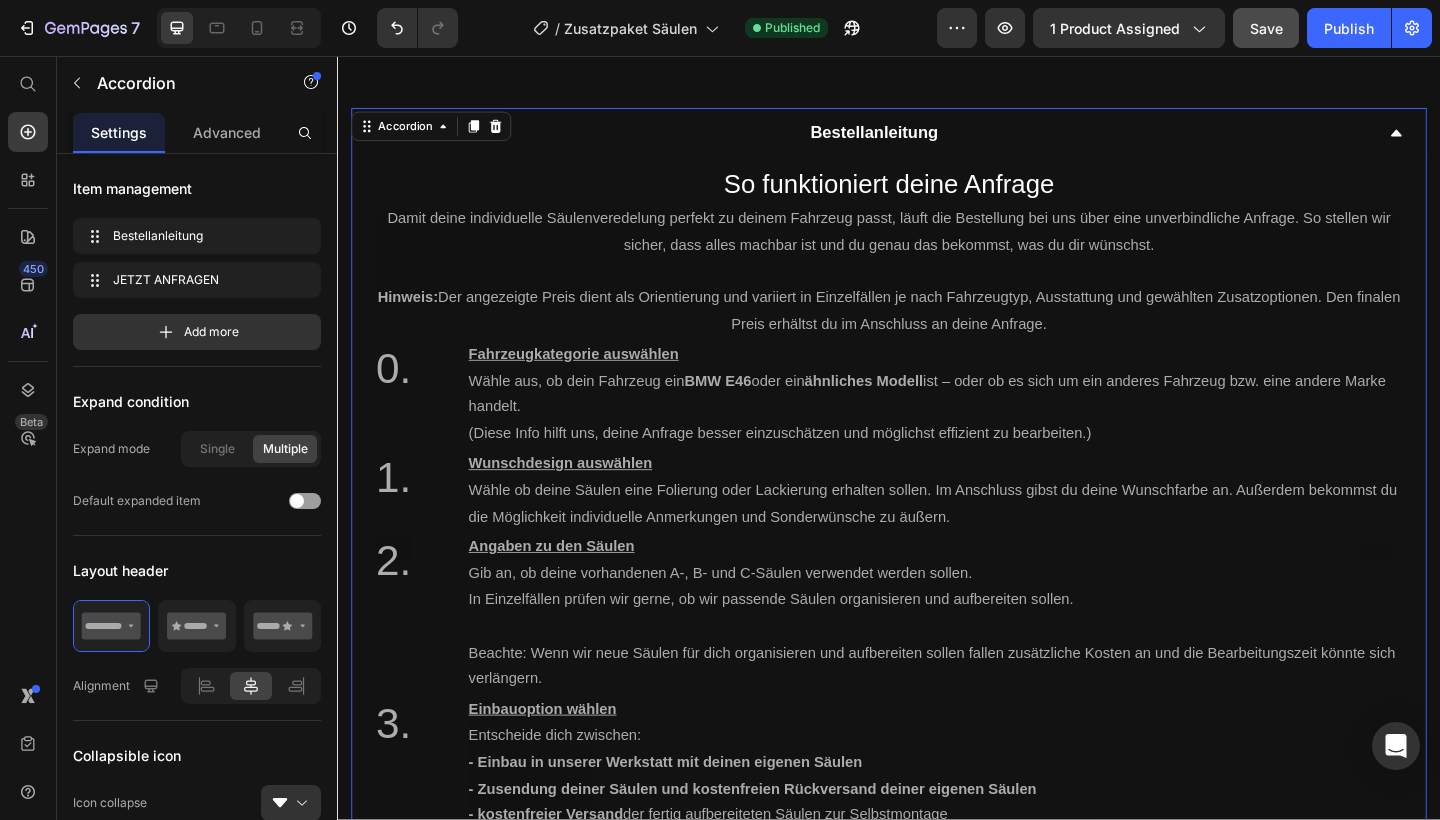 click on "Bestellanleitung" at bounding box center (921, 140) 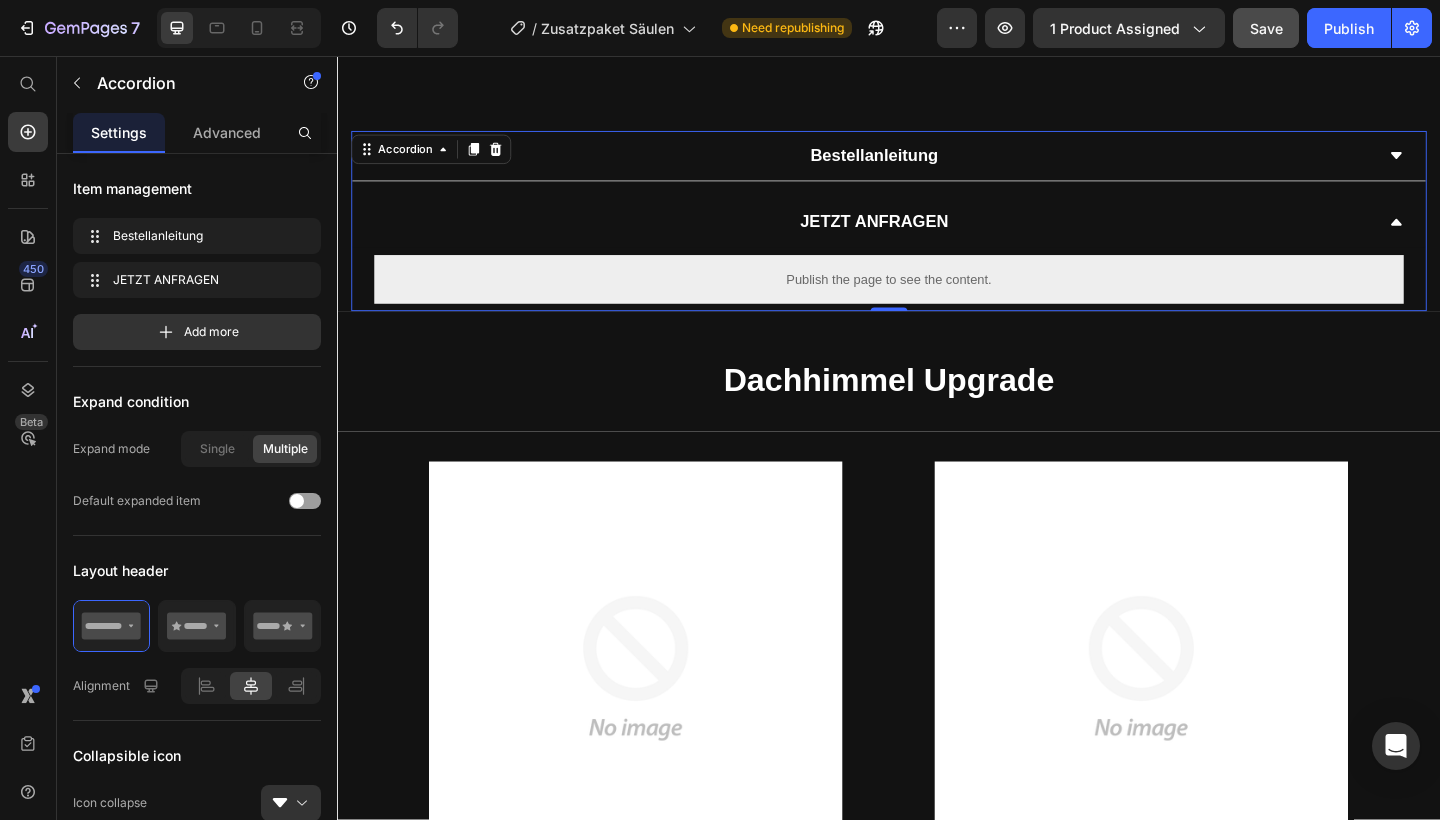 scroll, scrollTop: 822, scrollLeft: 0, axis: vertical 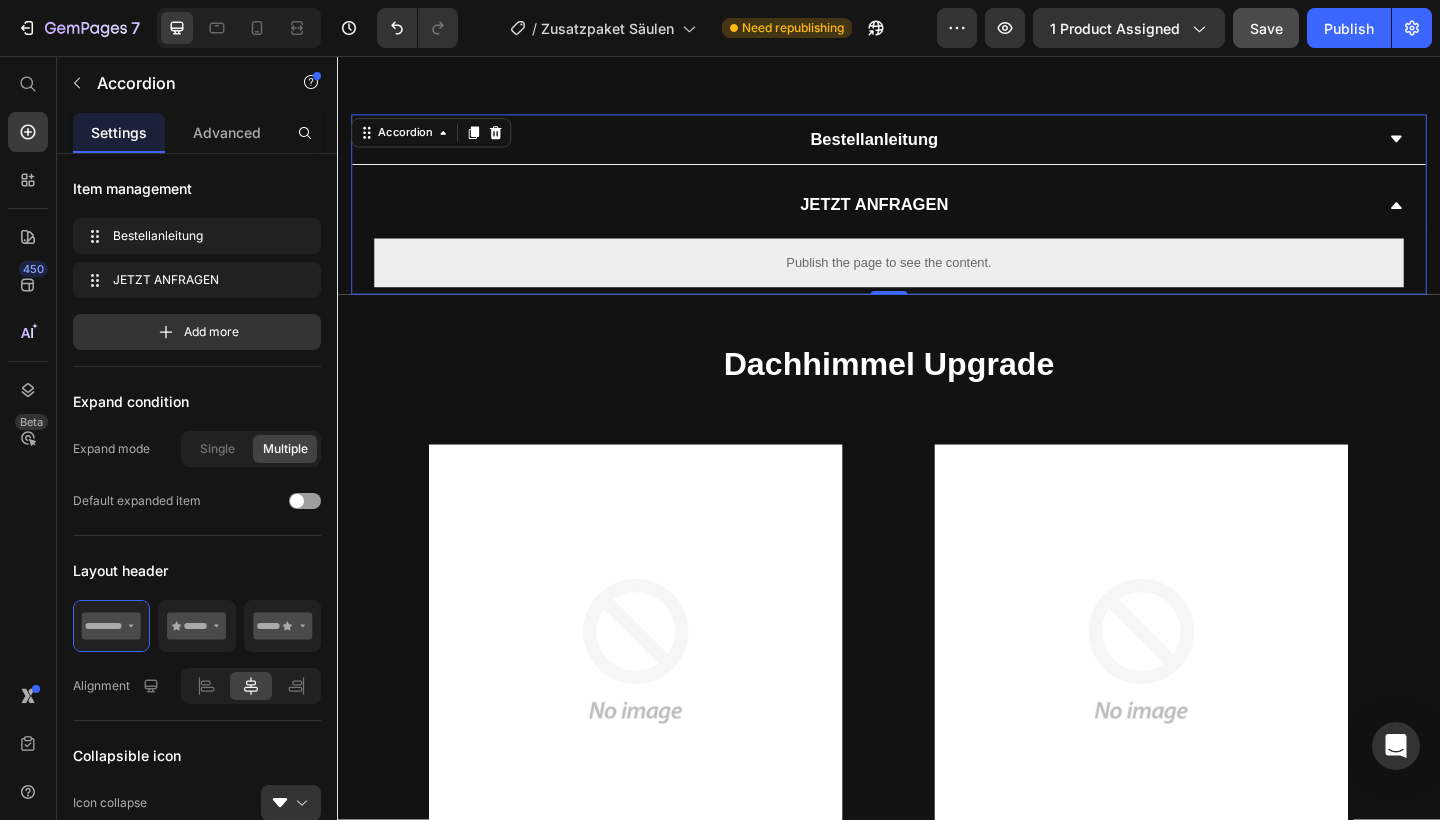 click on "JETZT ANFRAGEN" at bounding box center (921, 218) 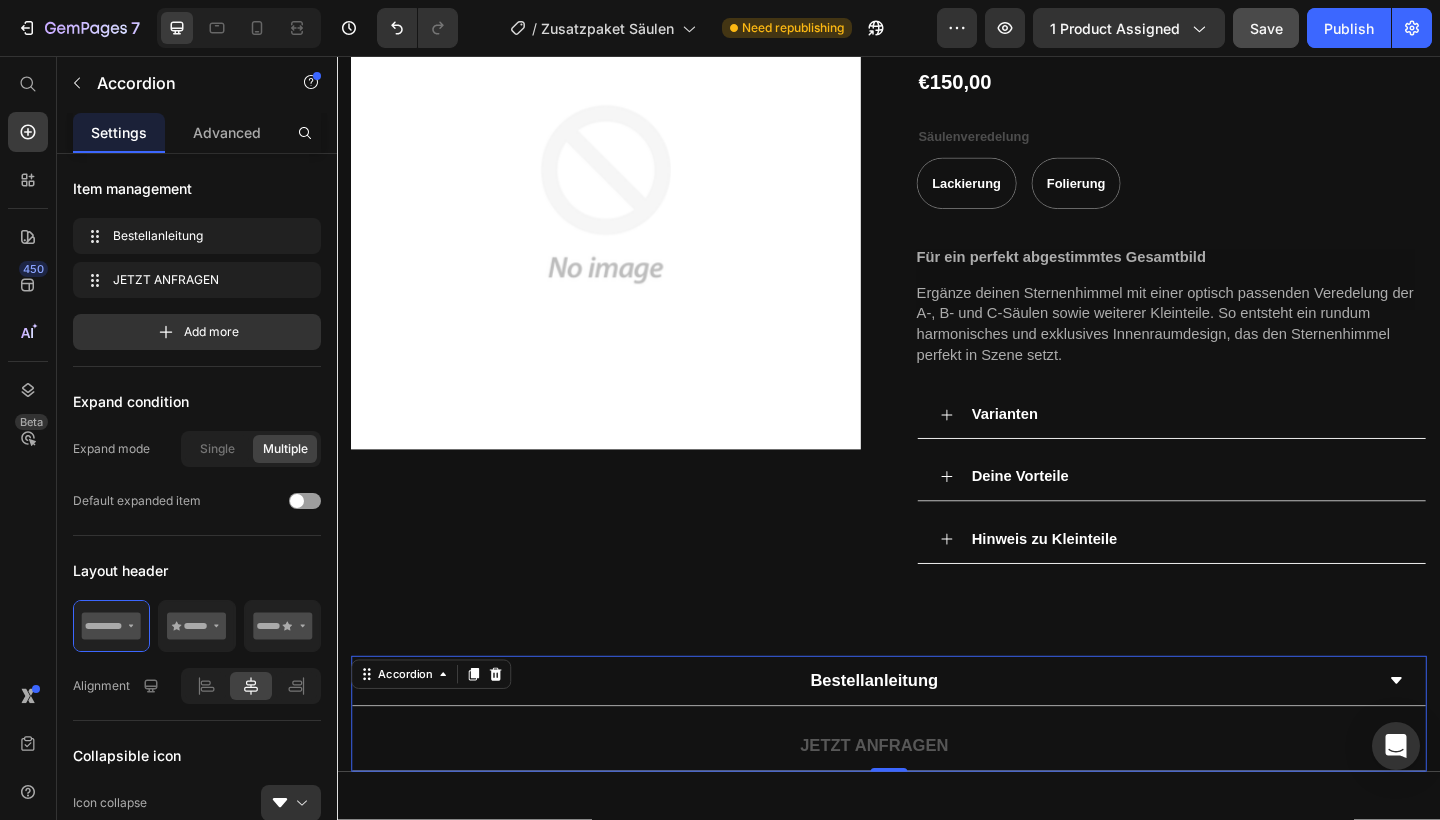scroll, scrollTop: 382, scrollLeft: 0, axis: vertical 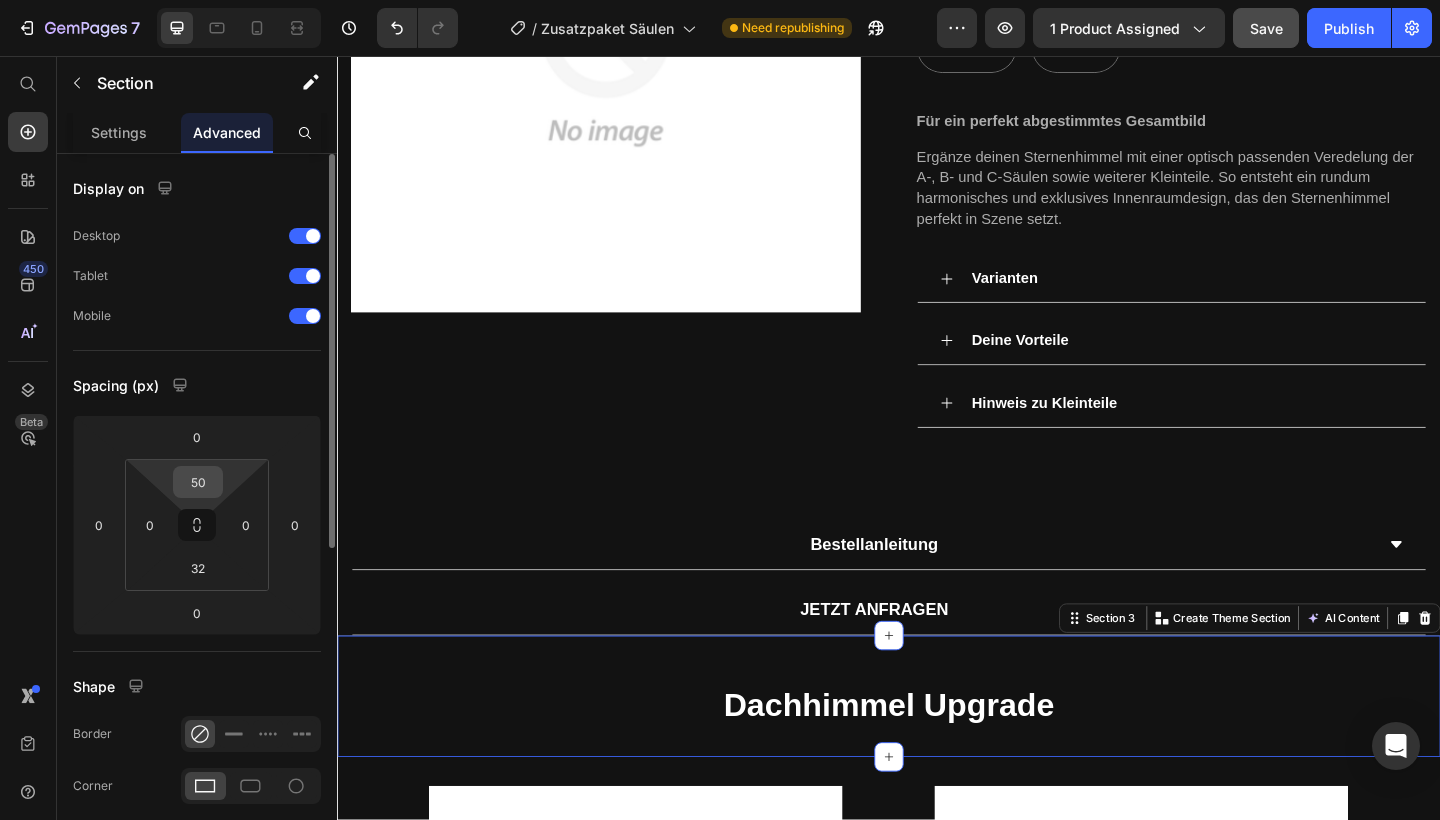 click on "50" at bounding box center (198, 482) 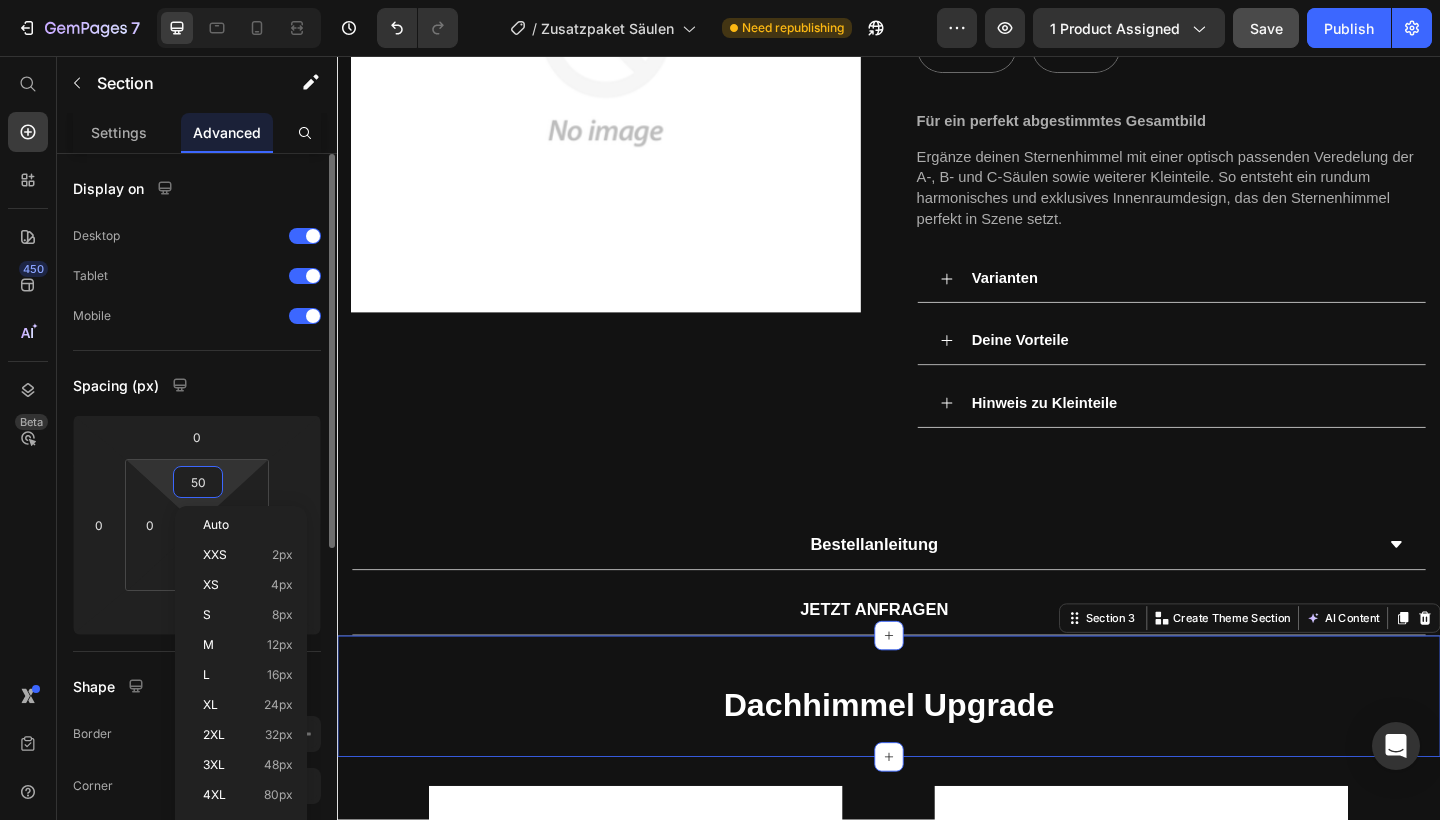 click on "50" at bounding box center [198, 482] 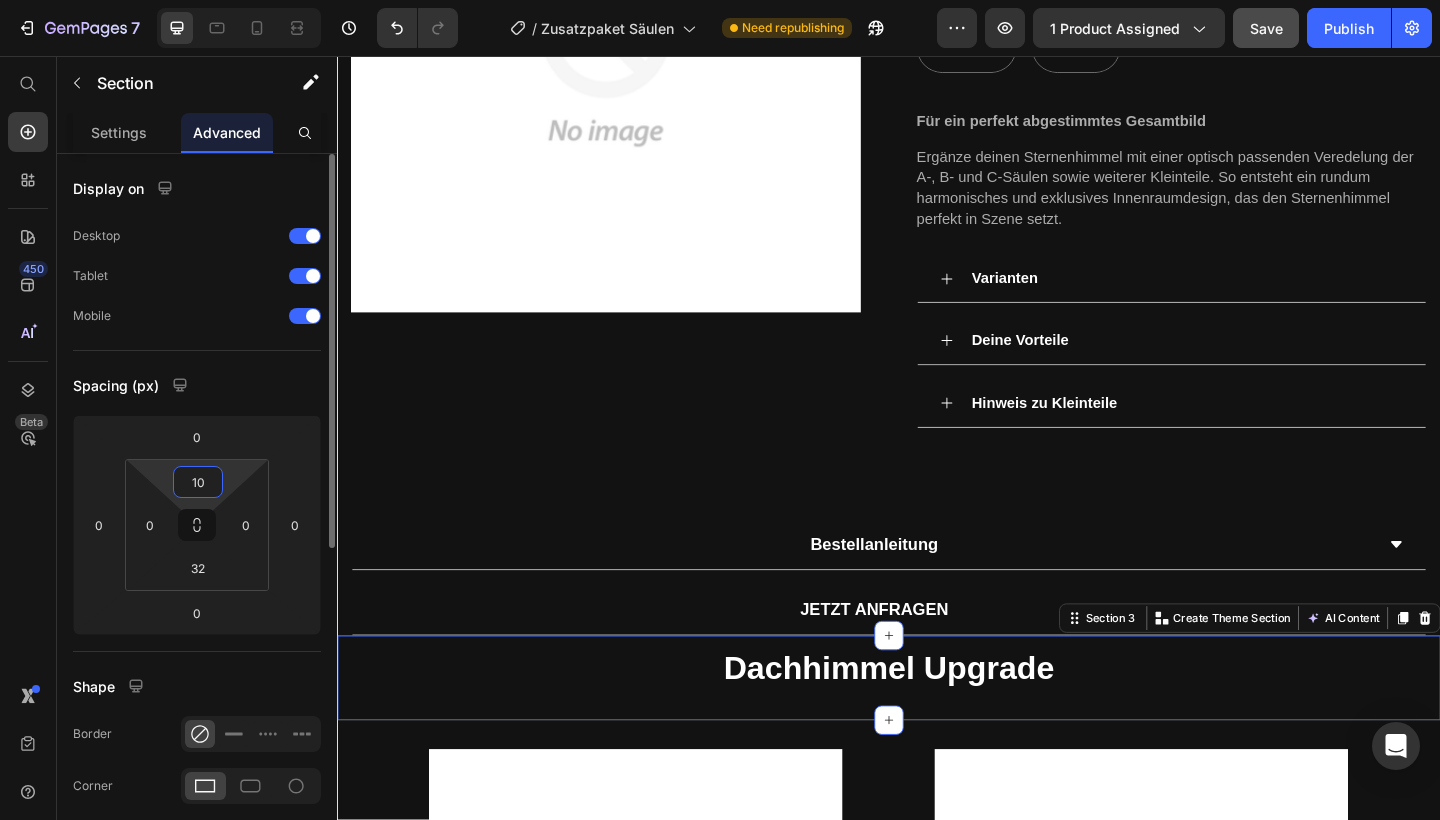 type on "100" 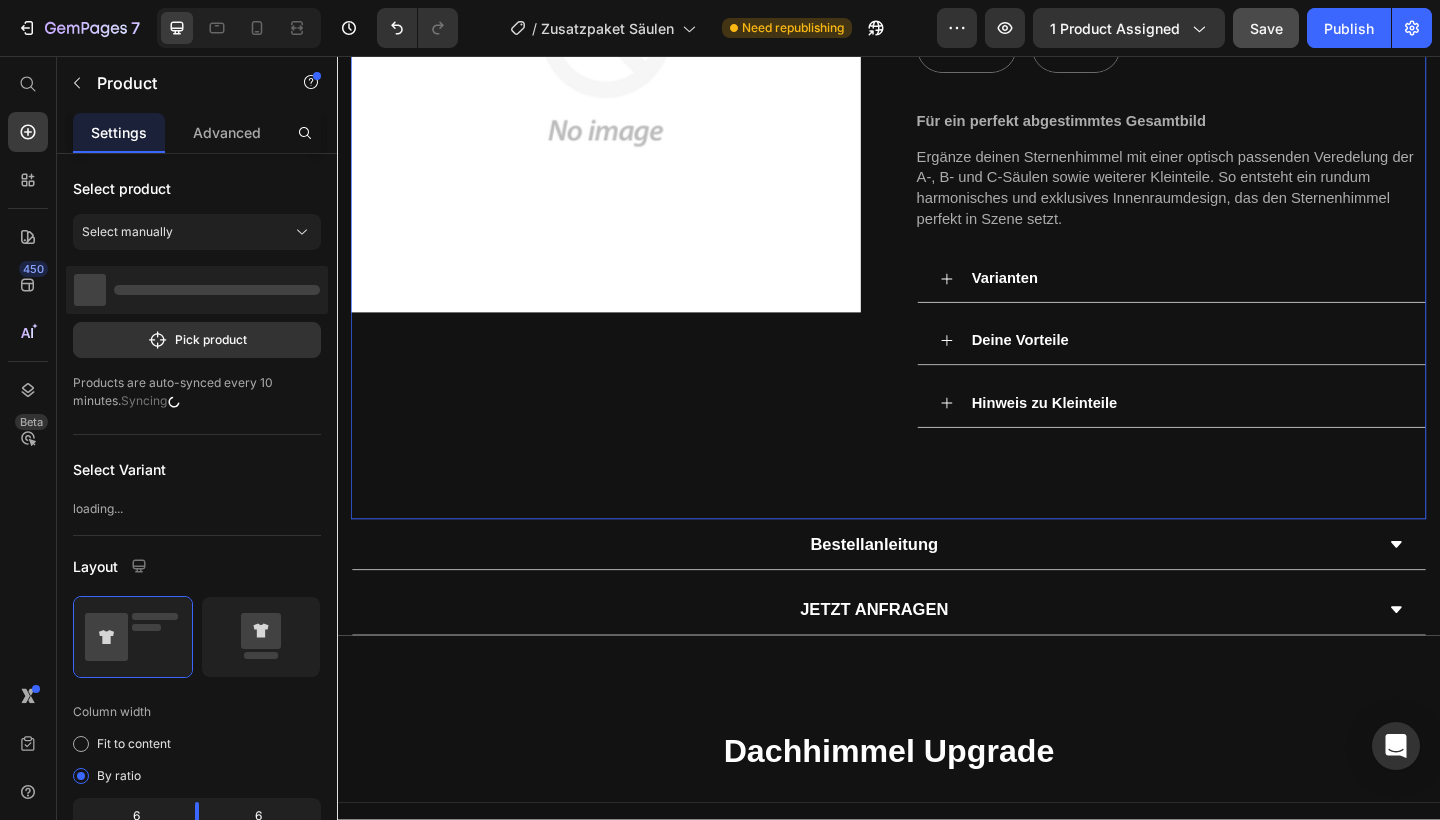 click on "Product Images" at bounding box center [629, 121] 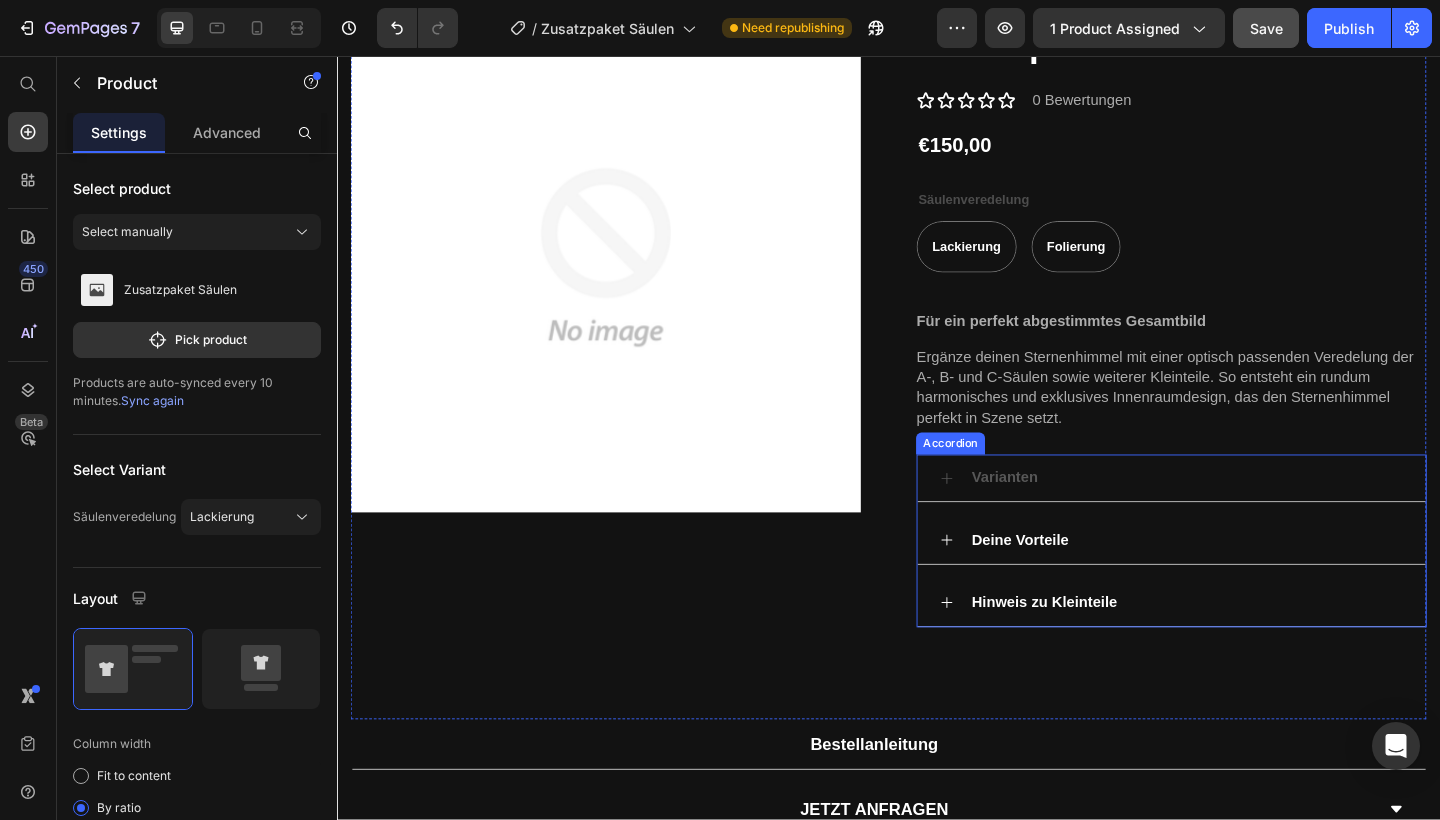 scroll, scrollTop: 167, scrollLeft: 0, axis: vertical 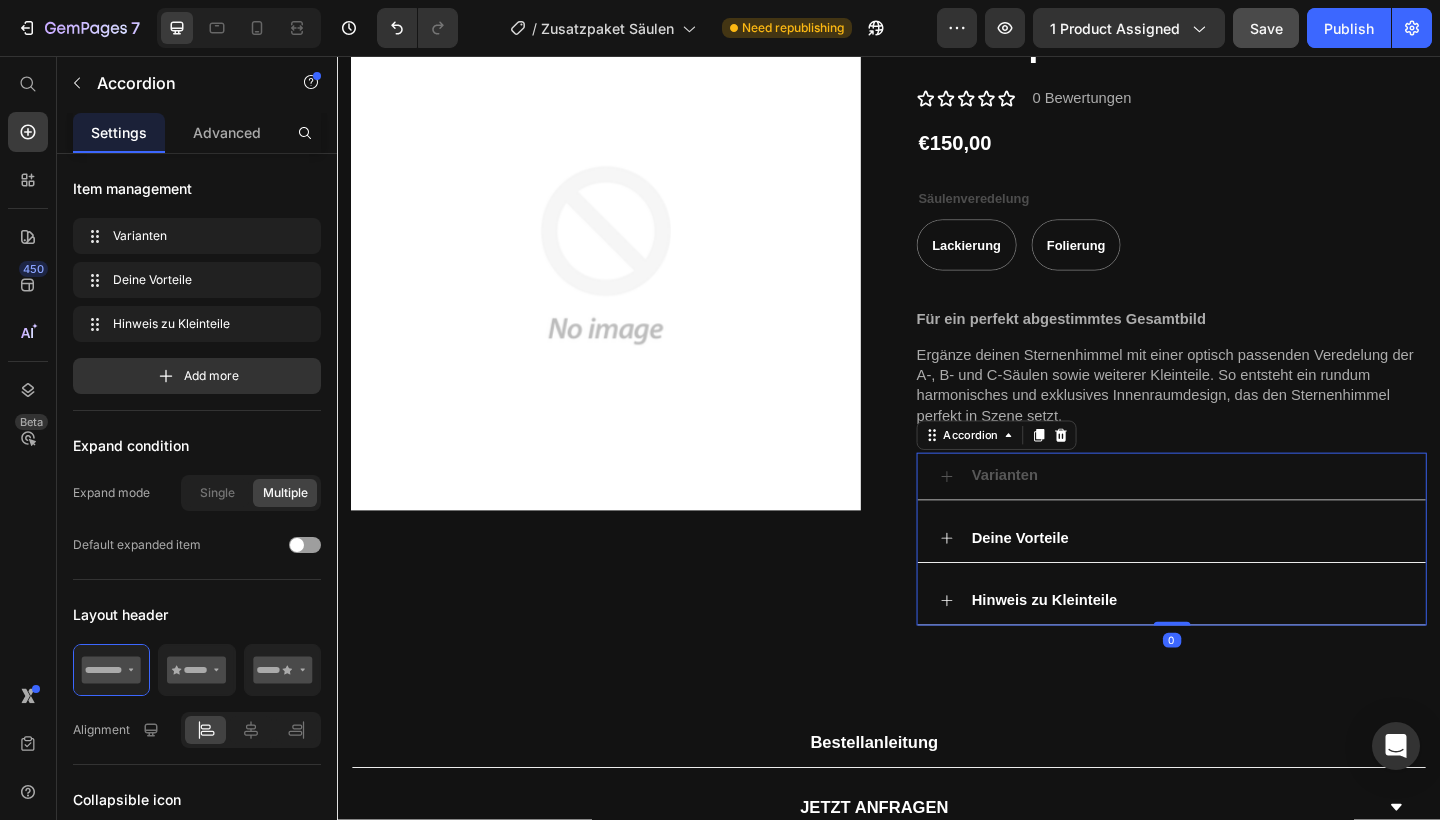 click on "Varianten" at bounding box center (1260, 513) 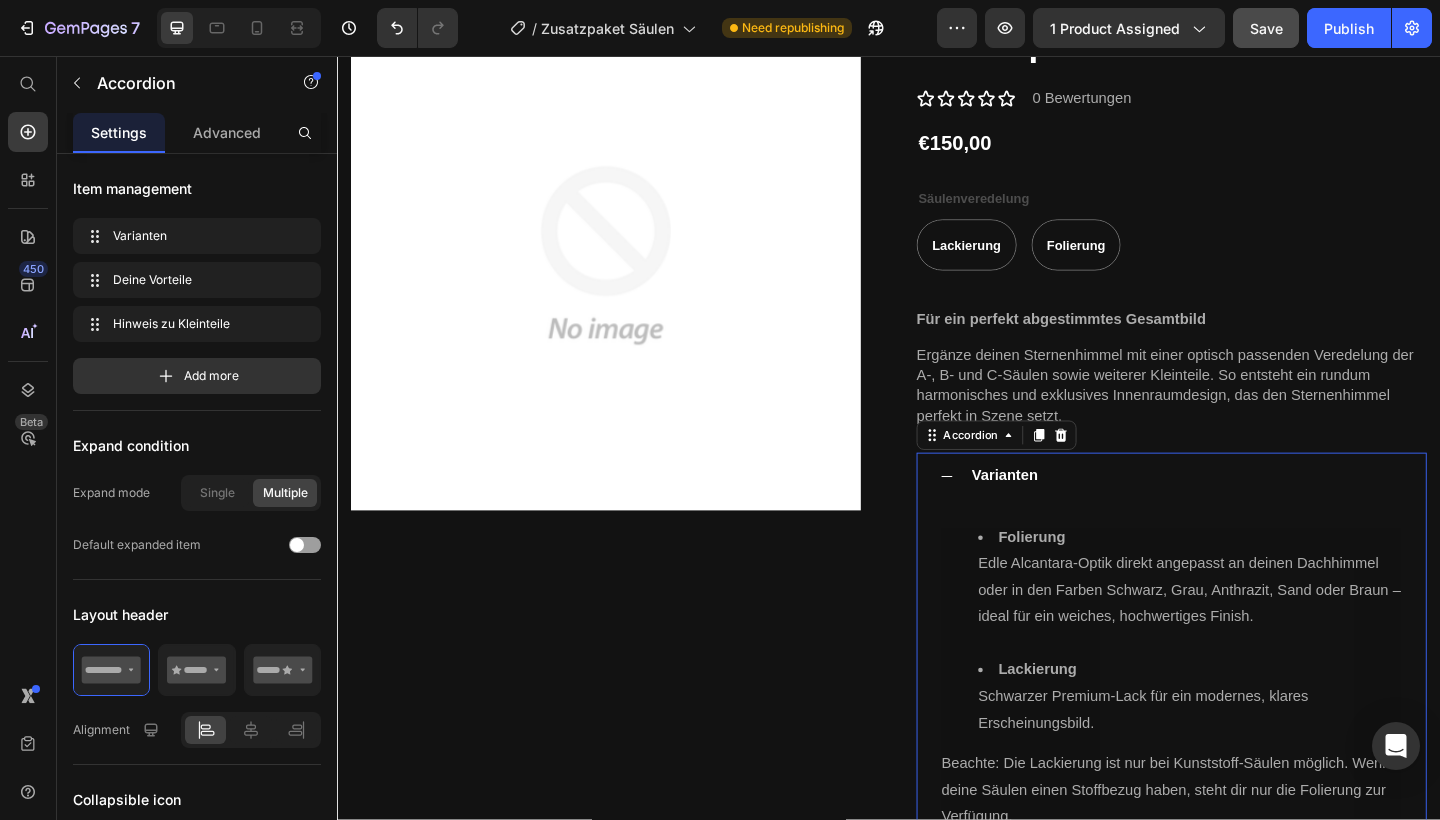 click on "Varianten" at bounding box center (1260, 513) 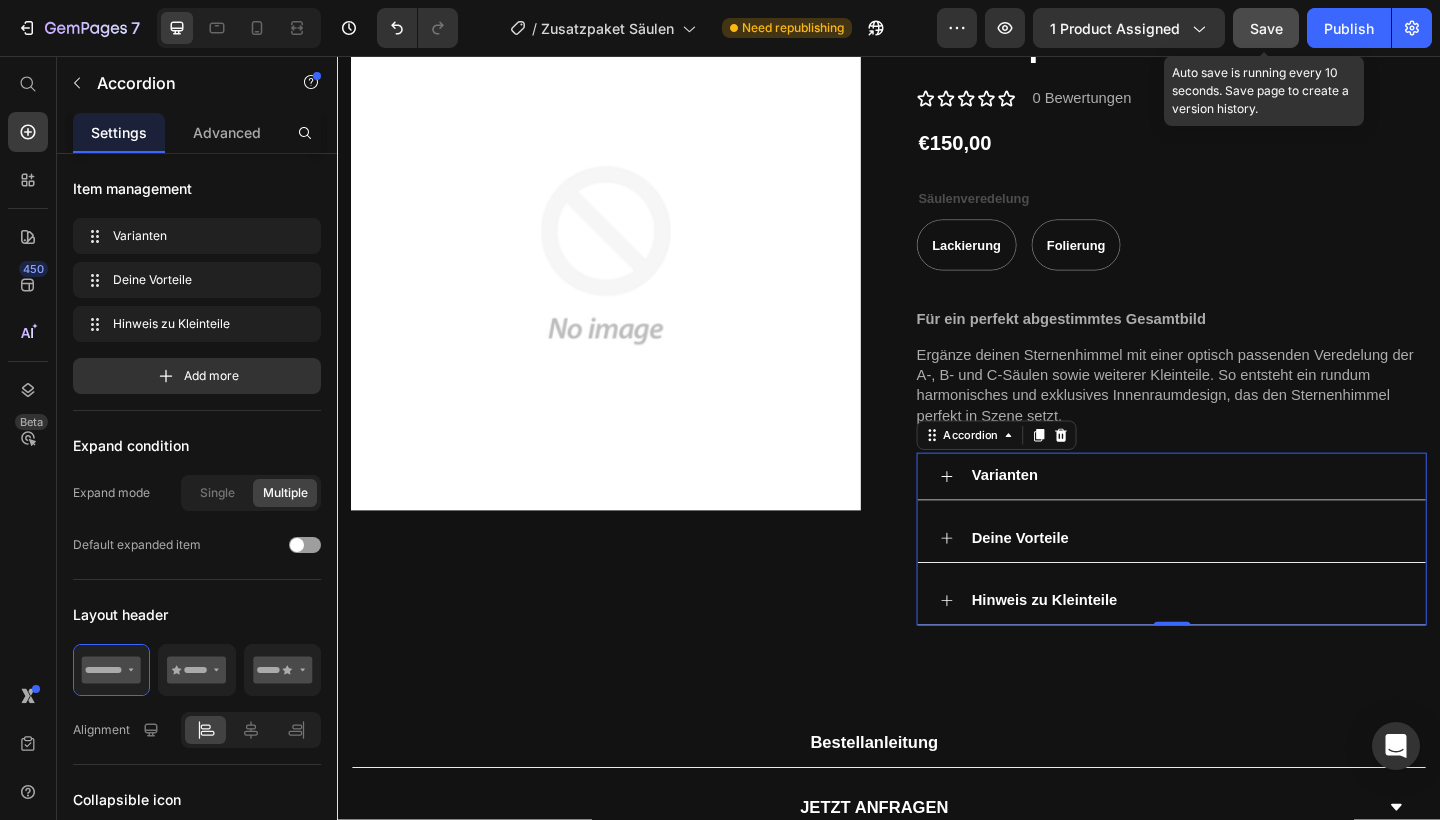 click on "Save" at bounding box center [1266, 28] 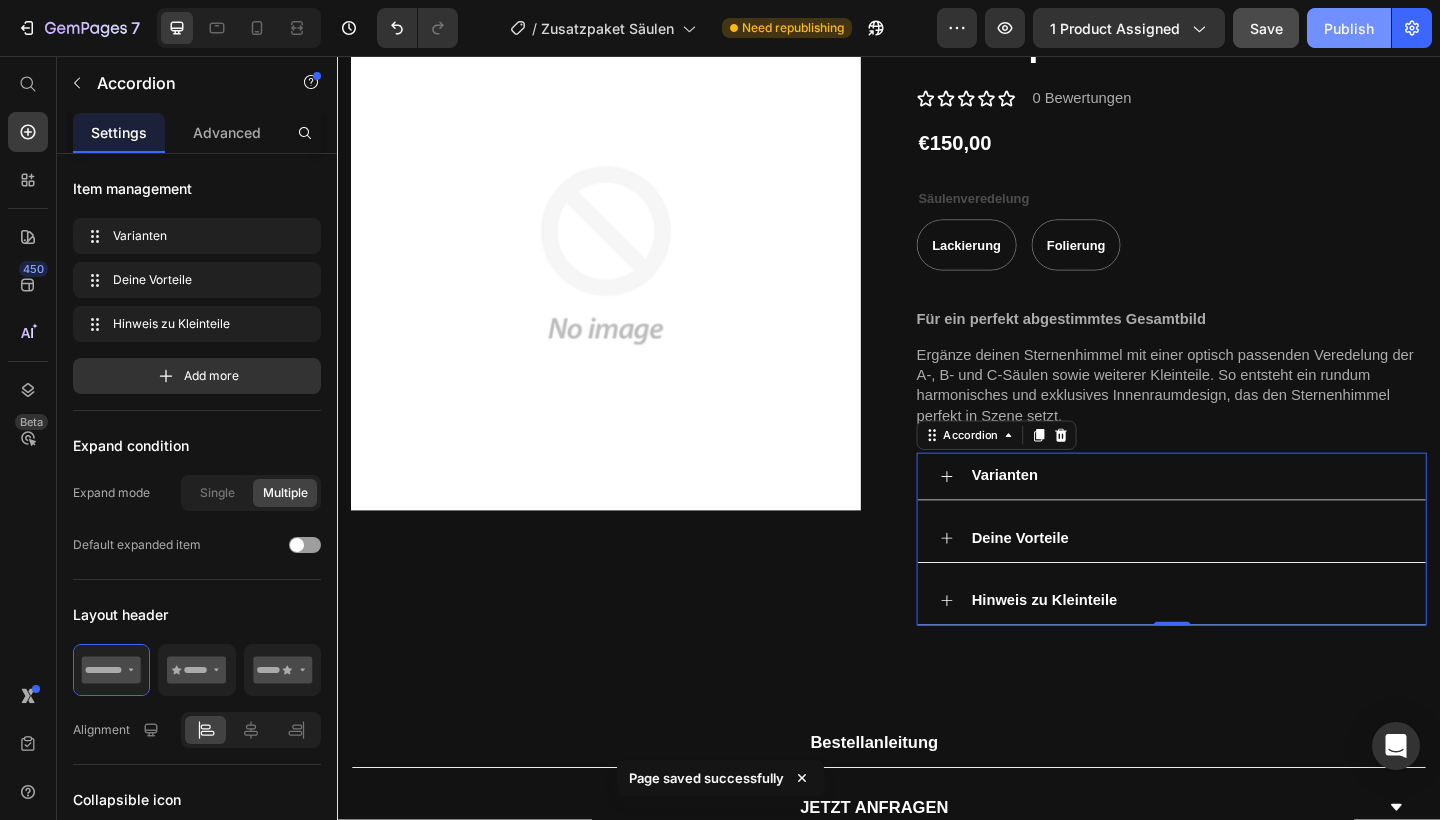 click on "Publish" at bounding box center [1349, 28] 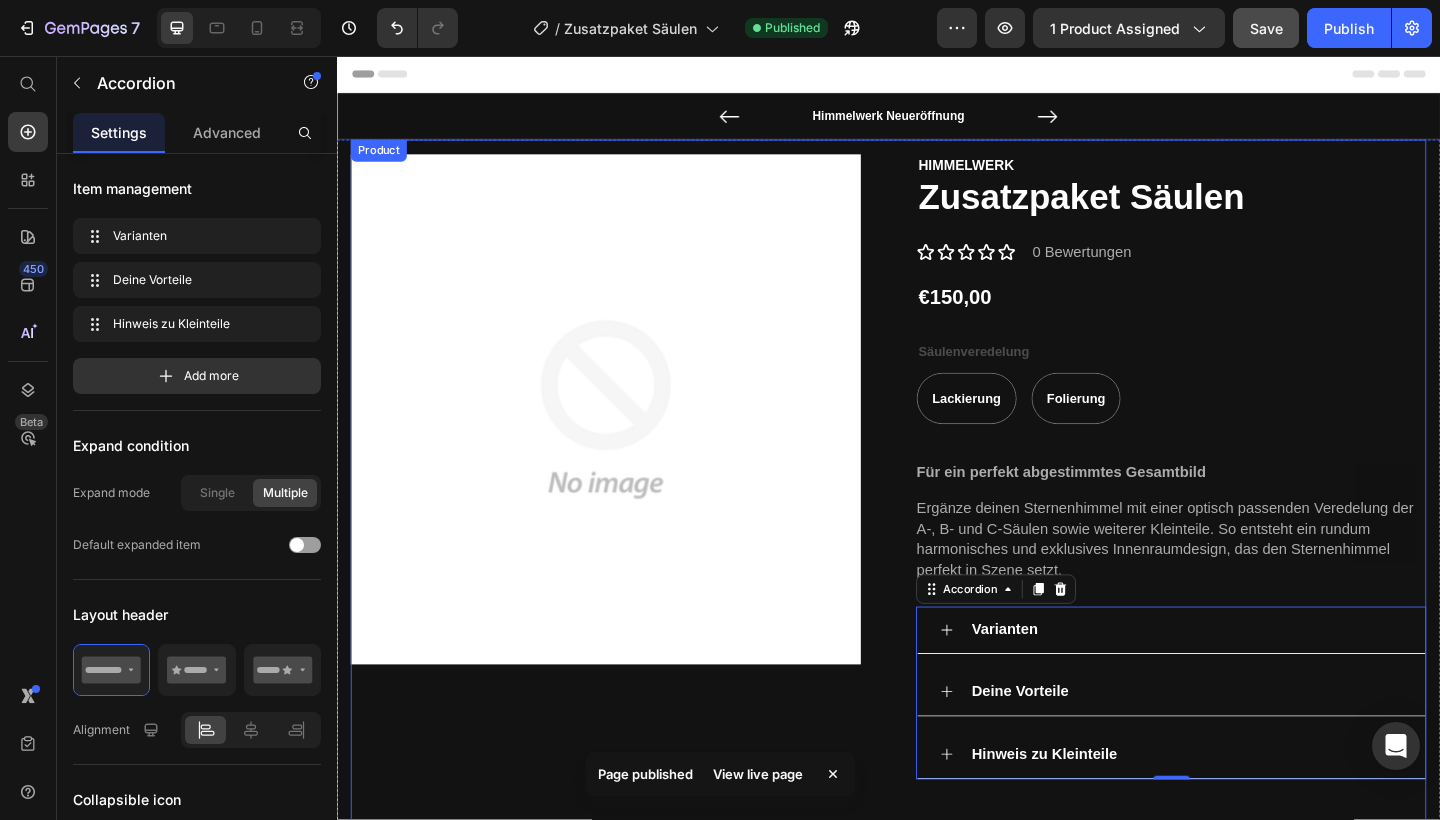 scroll, scrollTop: 0, scrollLeft: 0, axis: both 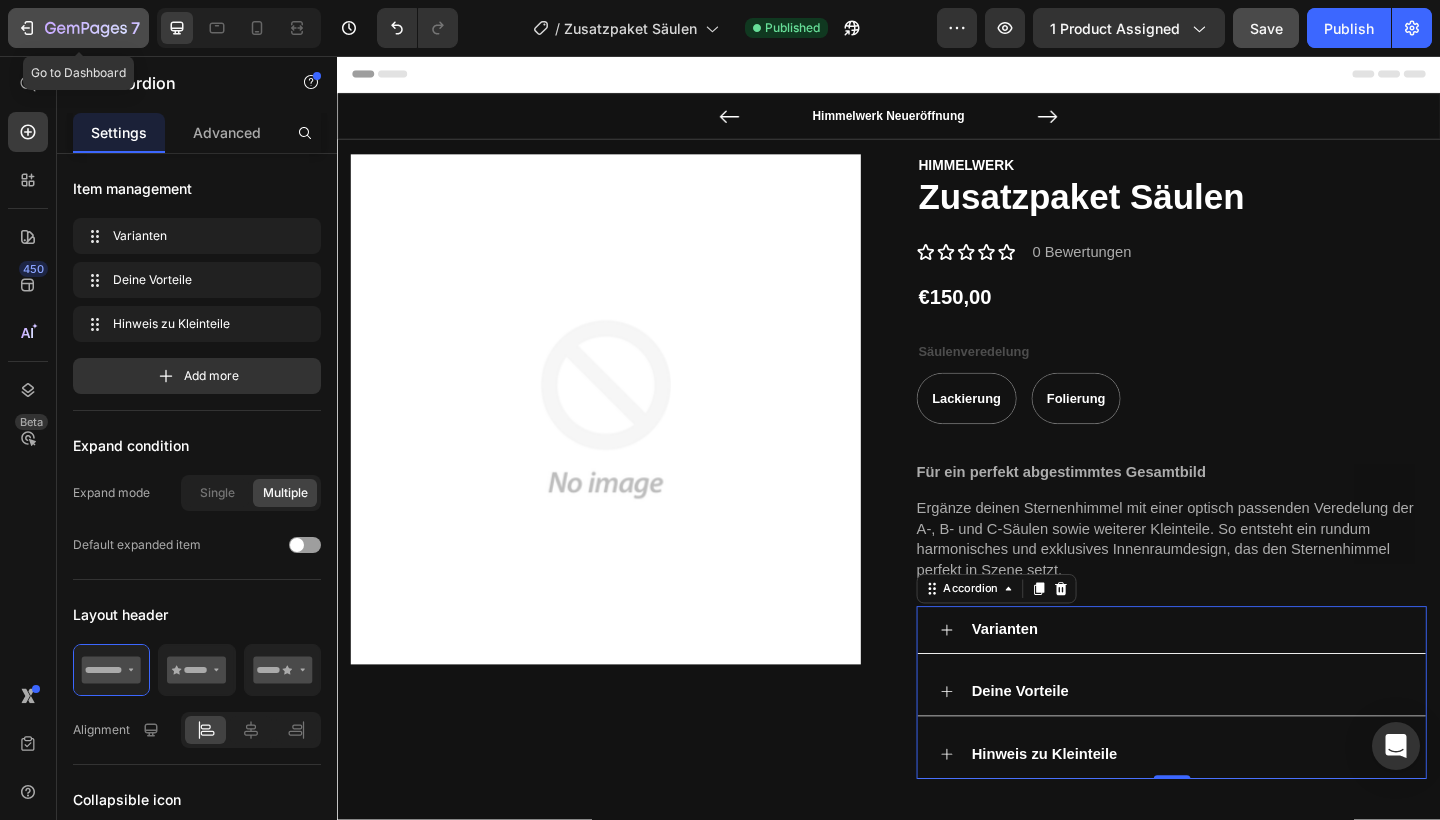 click 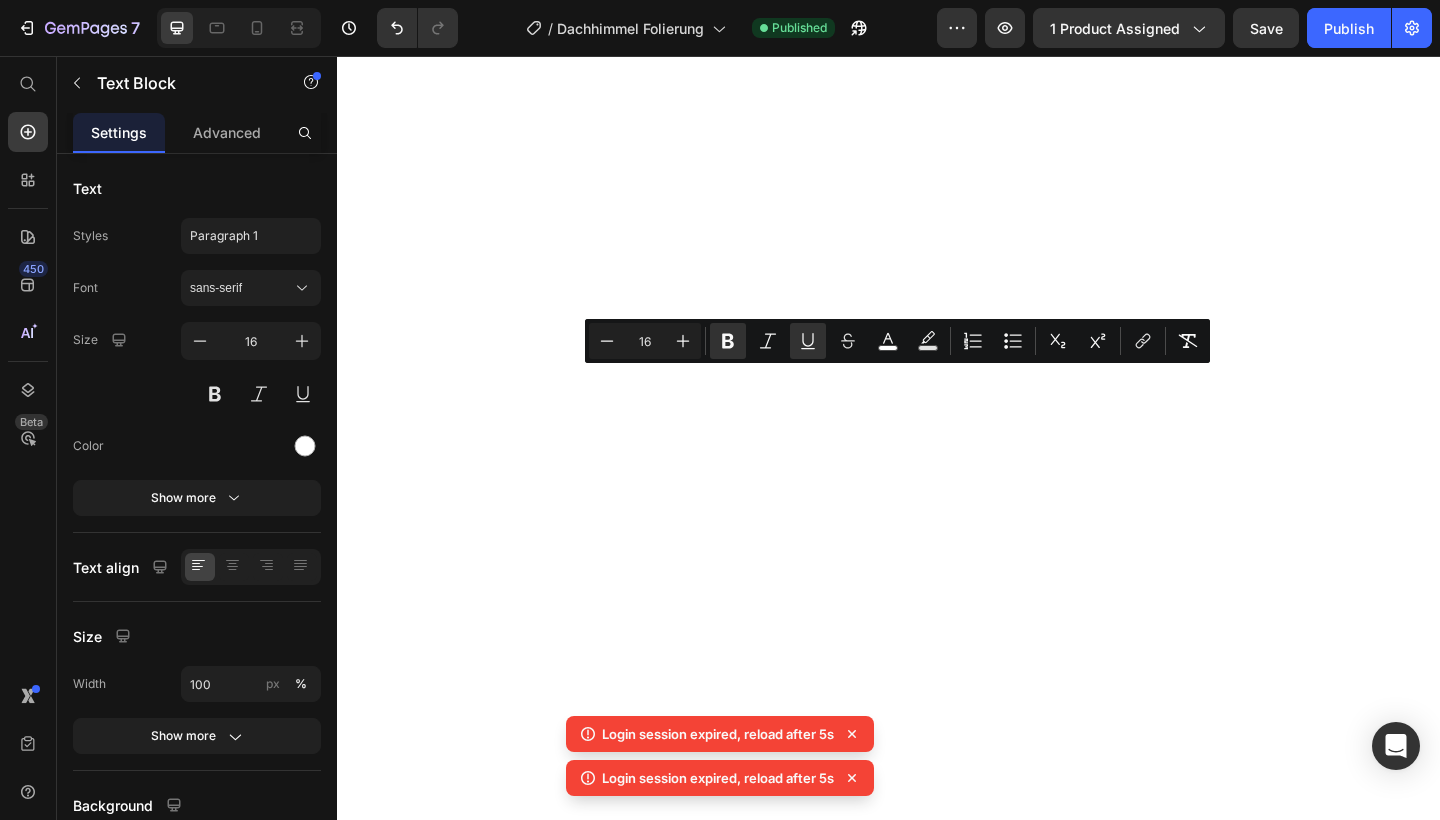 scroll, scrollTop: 0, scrollLeft: 0, axis: both 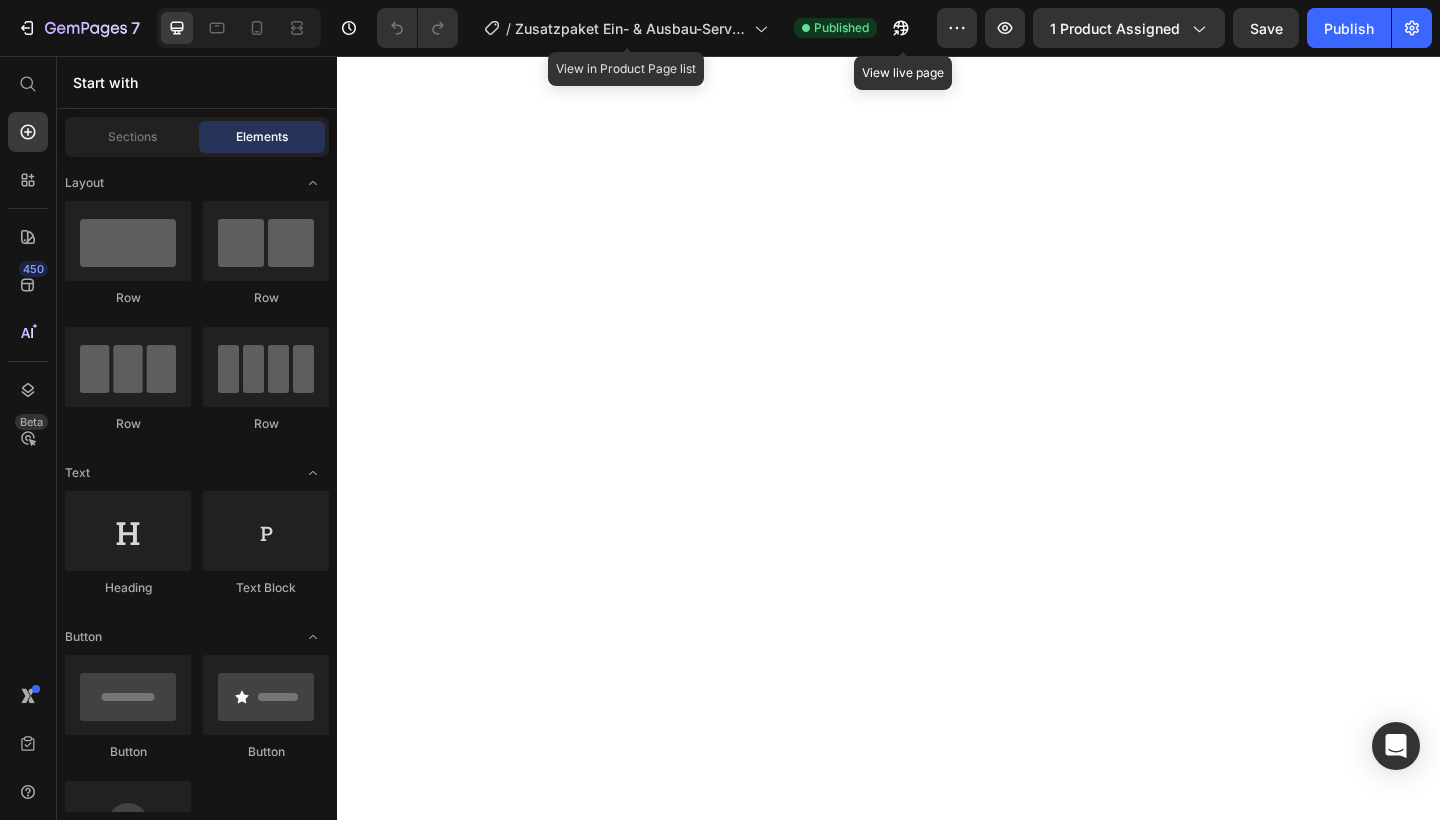 select on "Himmelwerk Werkstatt" 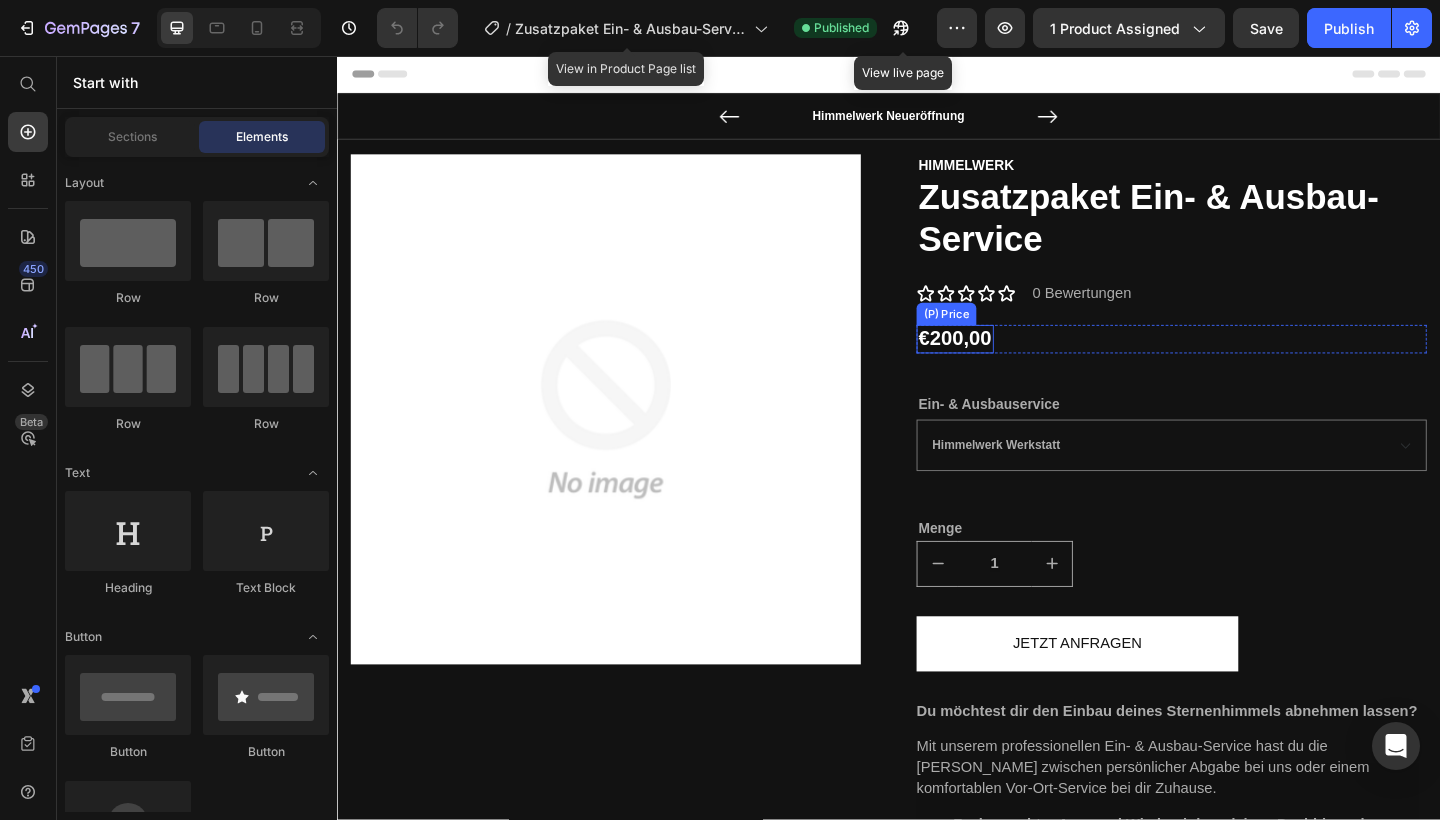 click on "€200,00" at bounding box center (1009, 364) 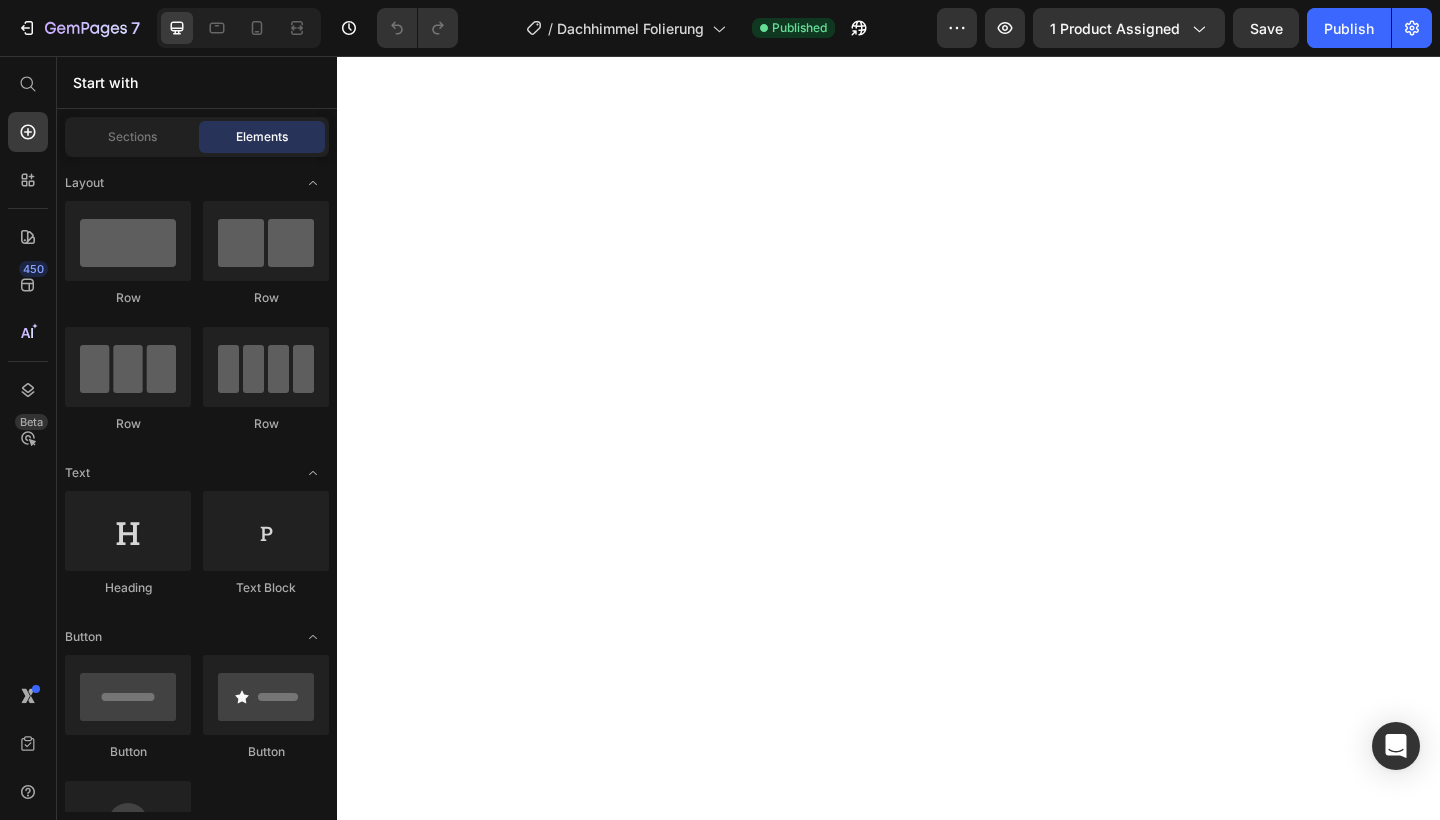 scroll, scrollTop: 0, scrollLeft: 0, axis: both 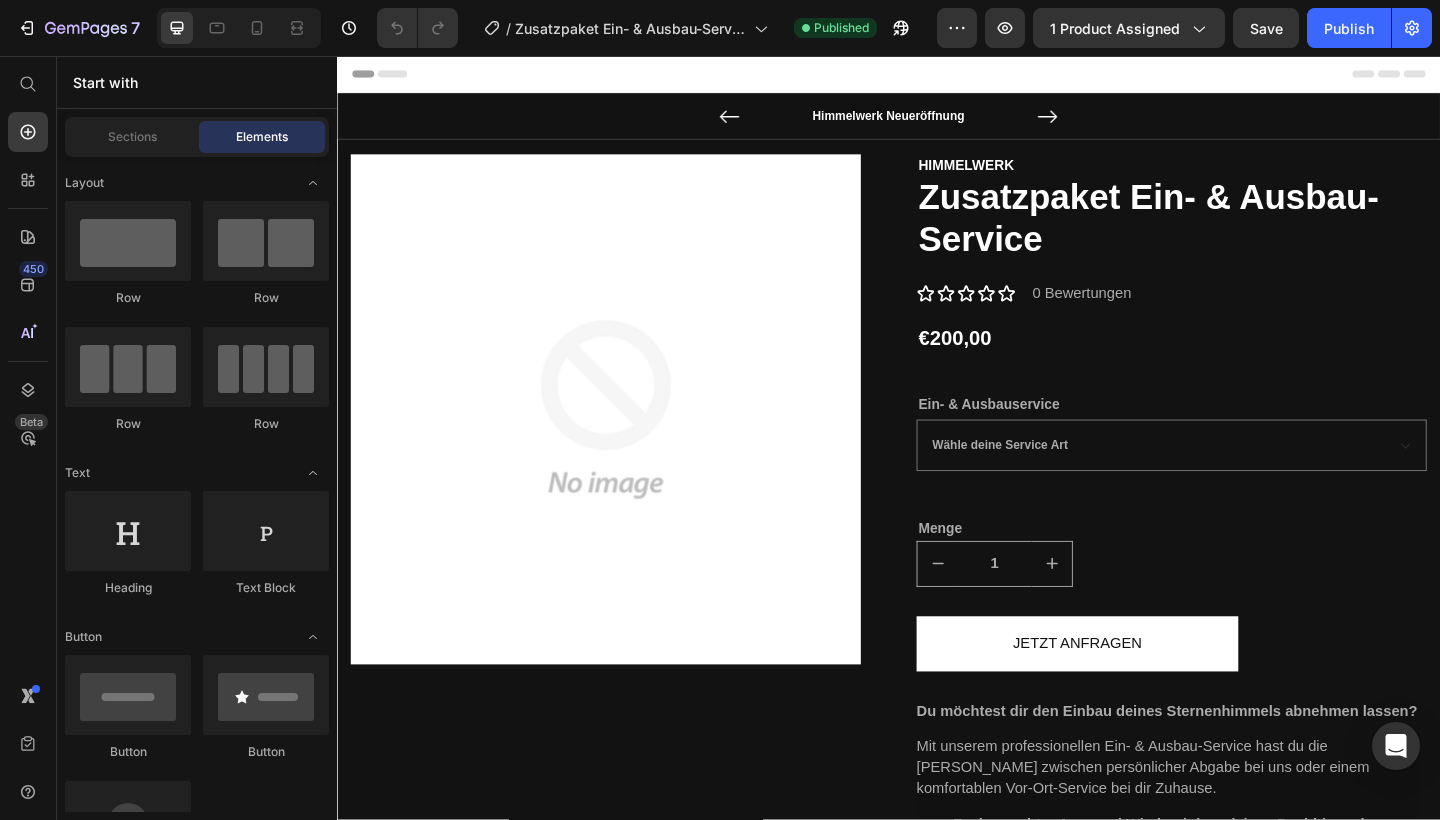select on "Himmelwerk Werkstatt" 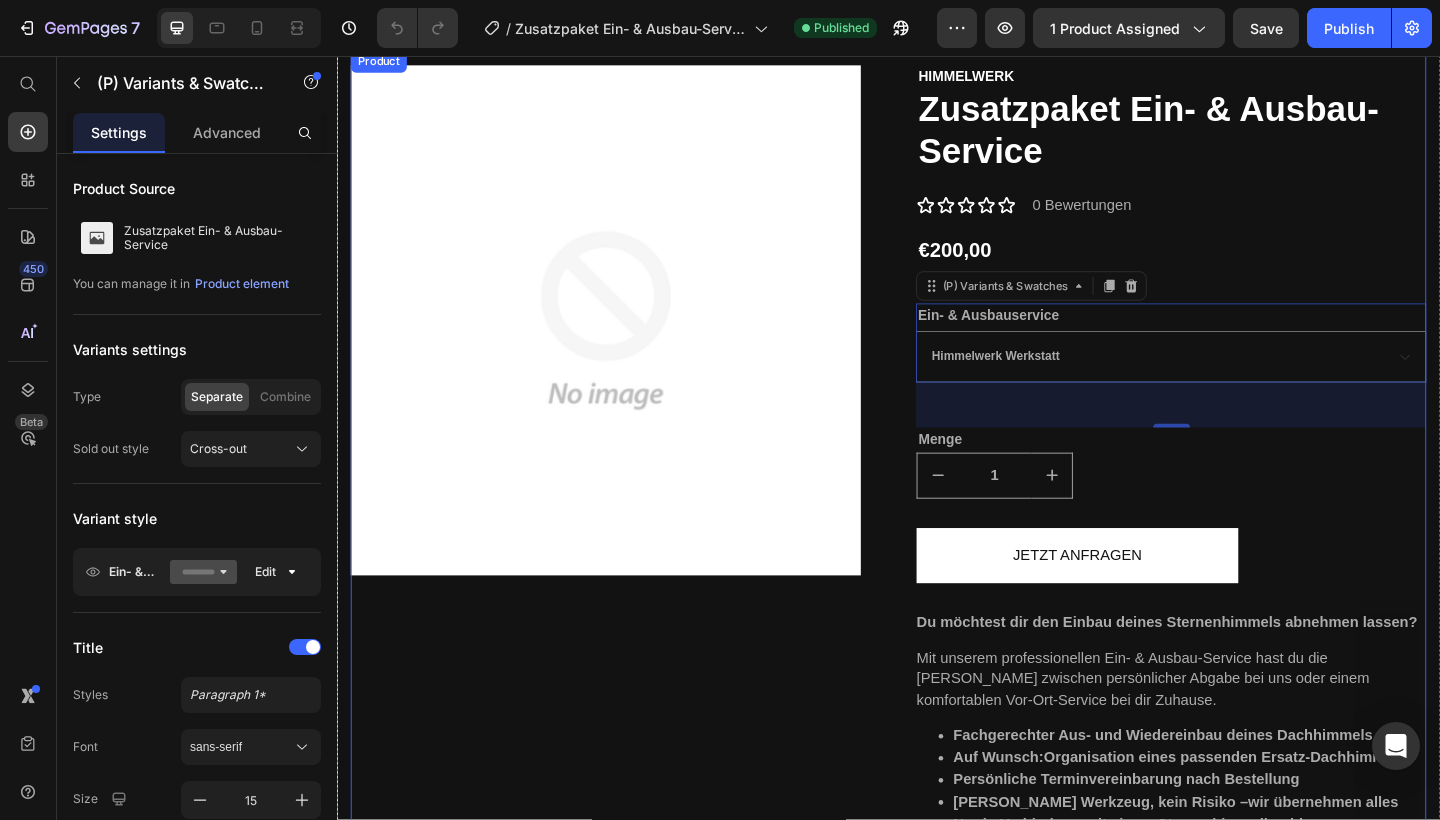 scroll, scrollTop: 90, scrollLeft: 0, axis: vertical 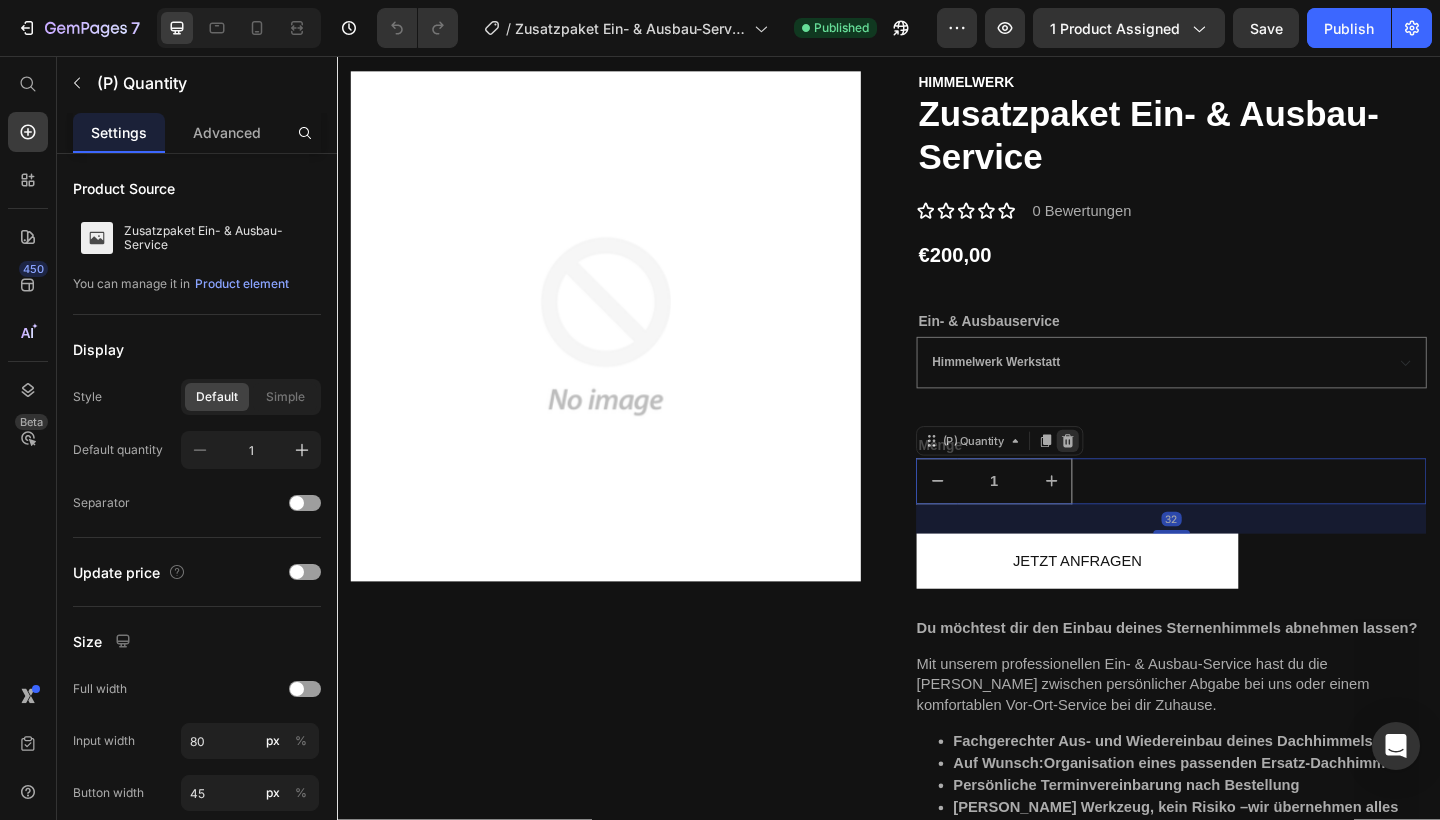 click 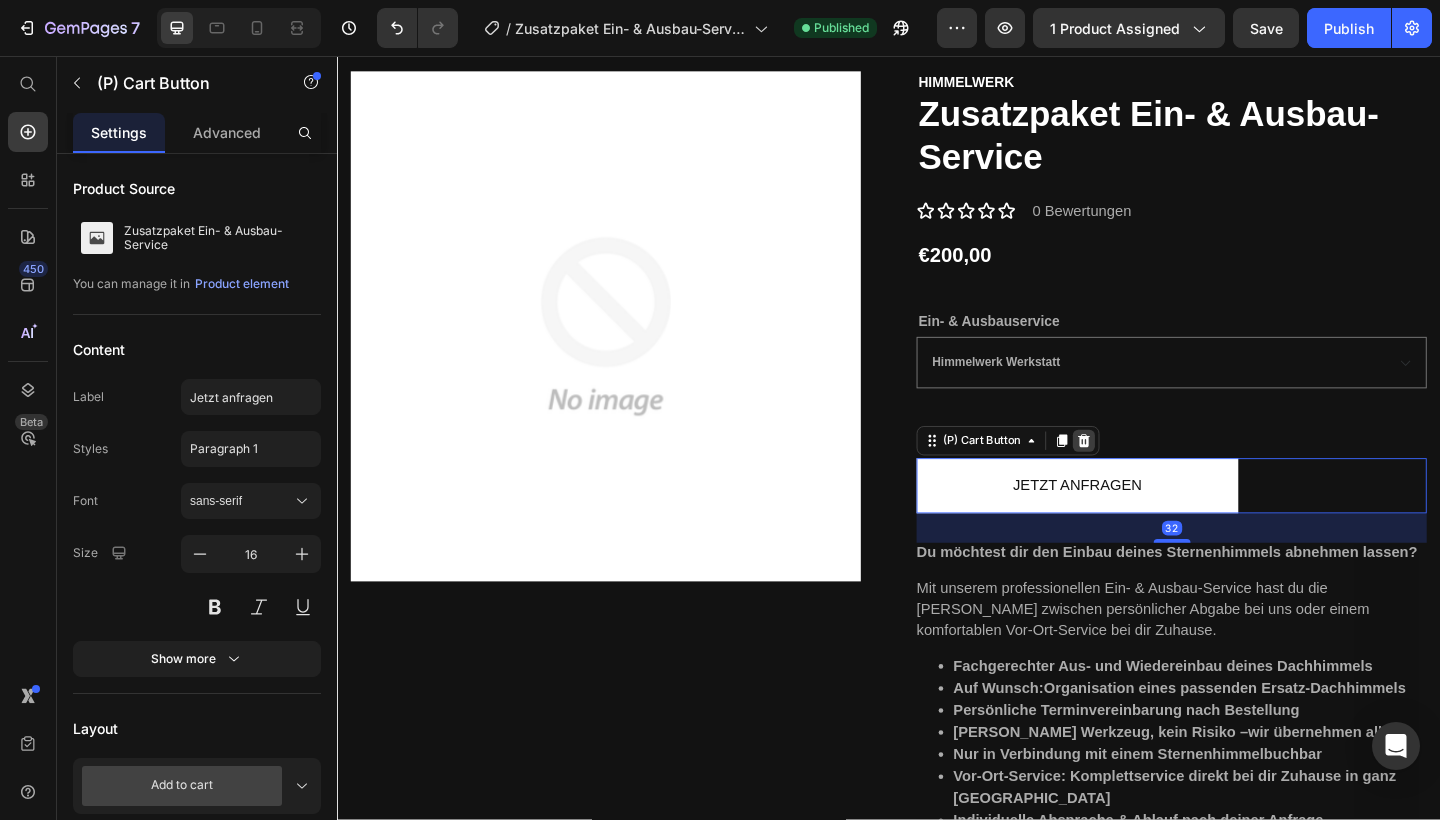 click 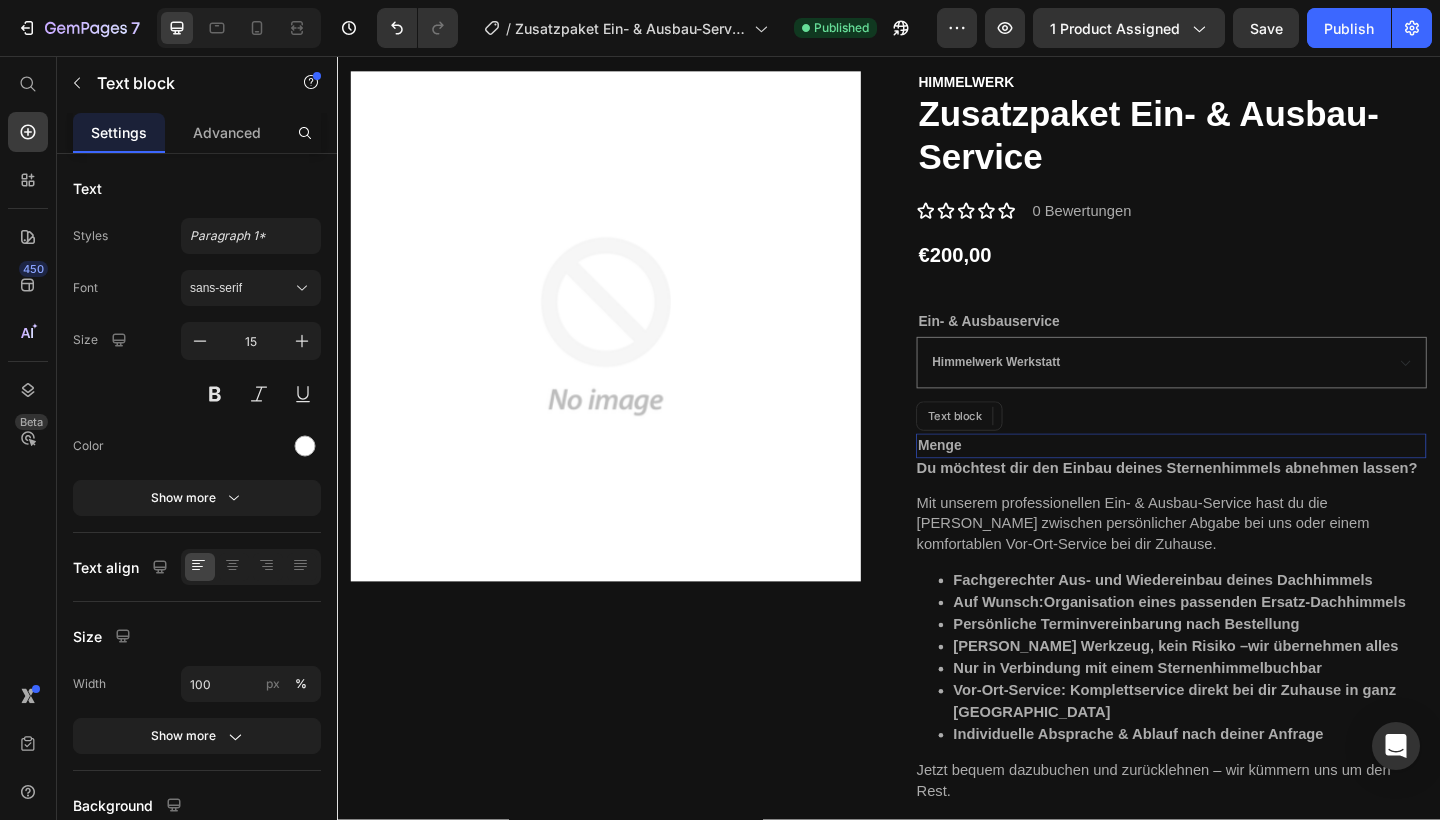 click on "Menge" at bounding box center (1244, 480) 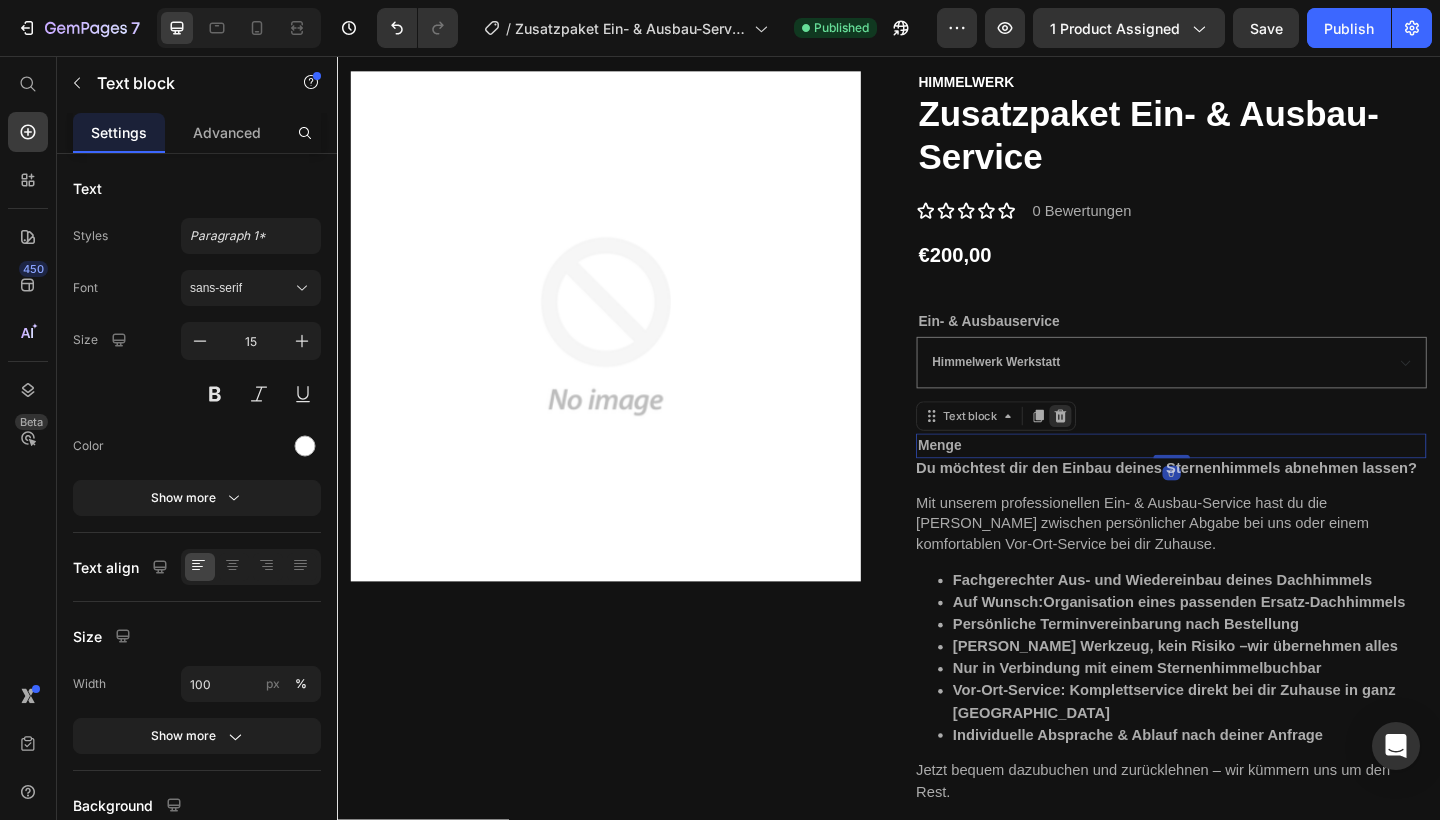click 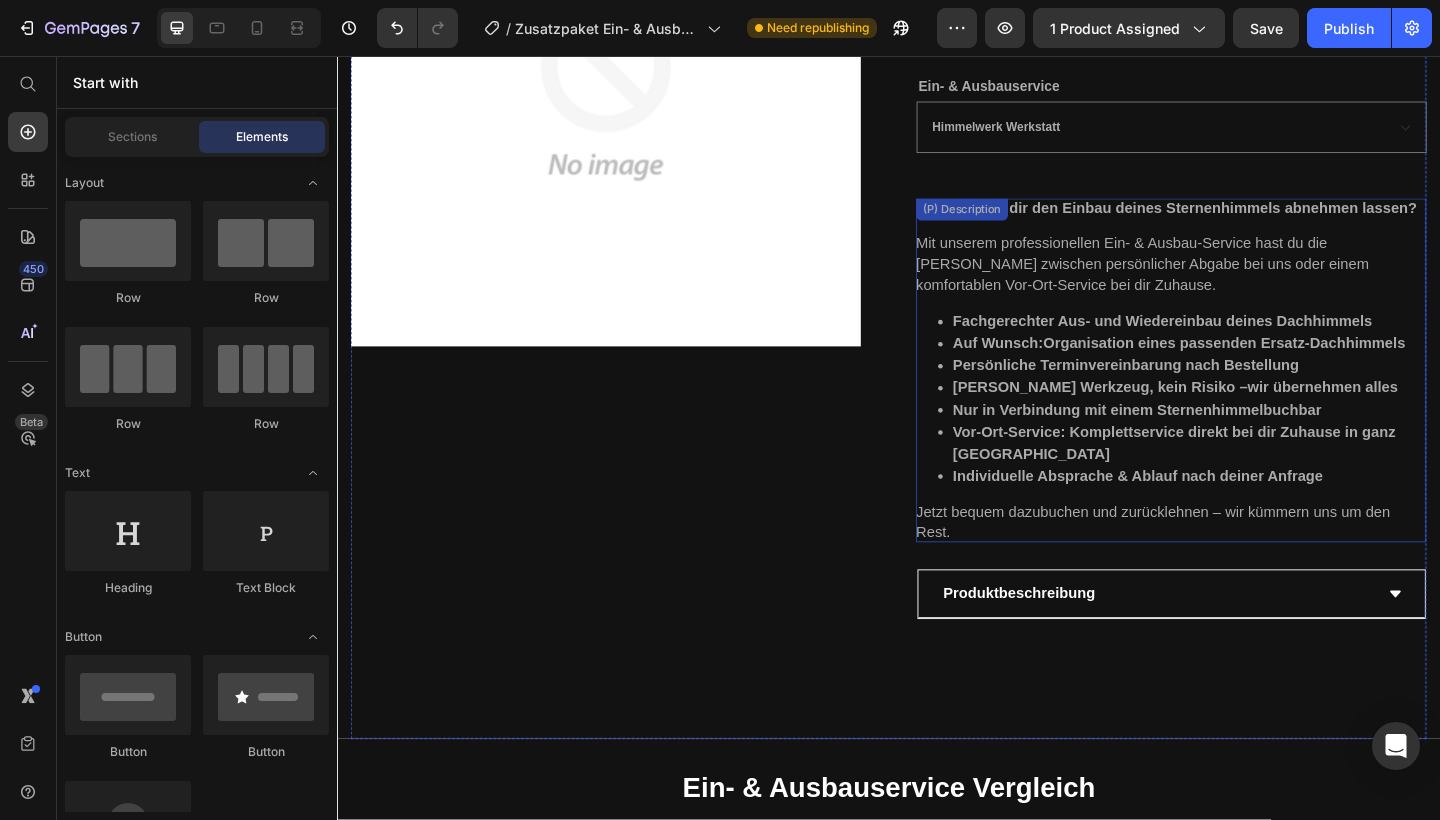 scroll, scrollTop: 415, scrollLeft: 0, axis: vertical 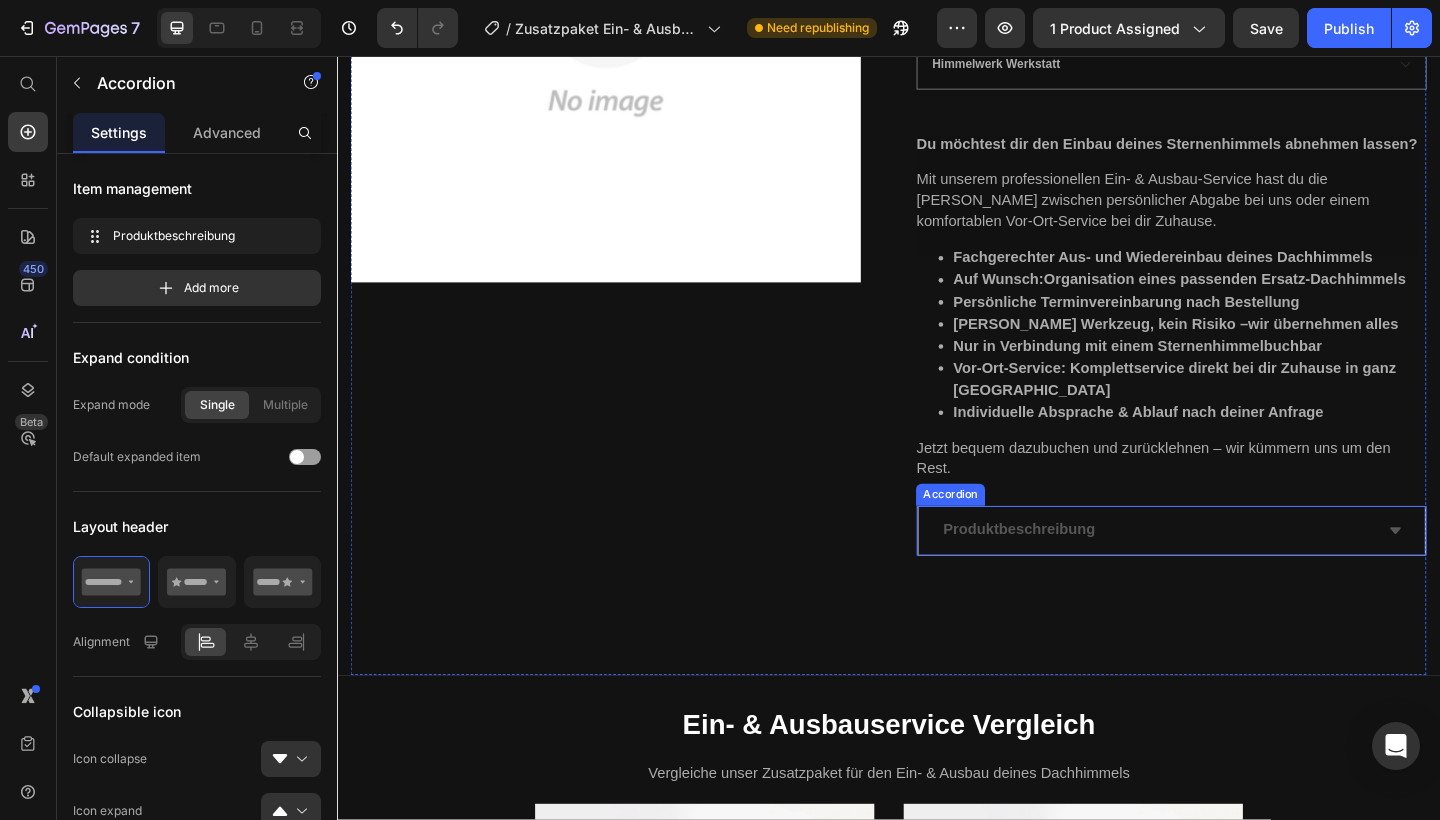 click on "Produktbeschreibung" at bounding box center [1228, 572] 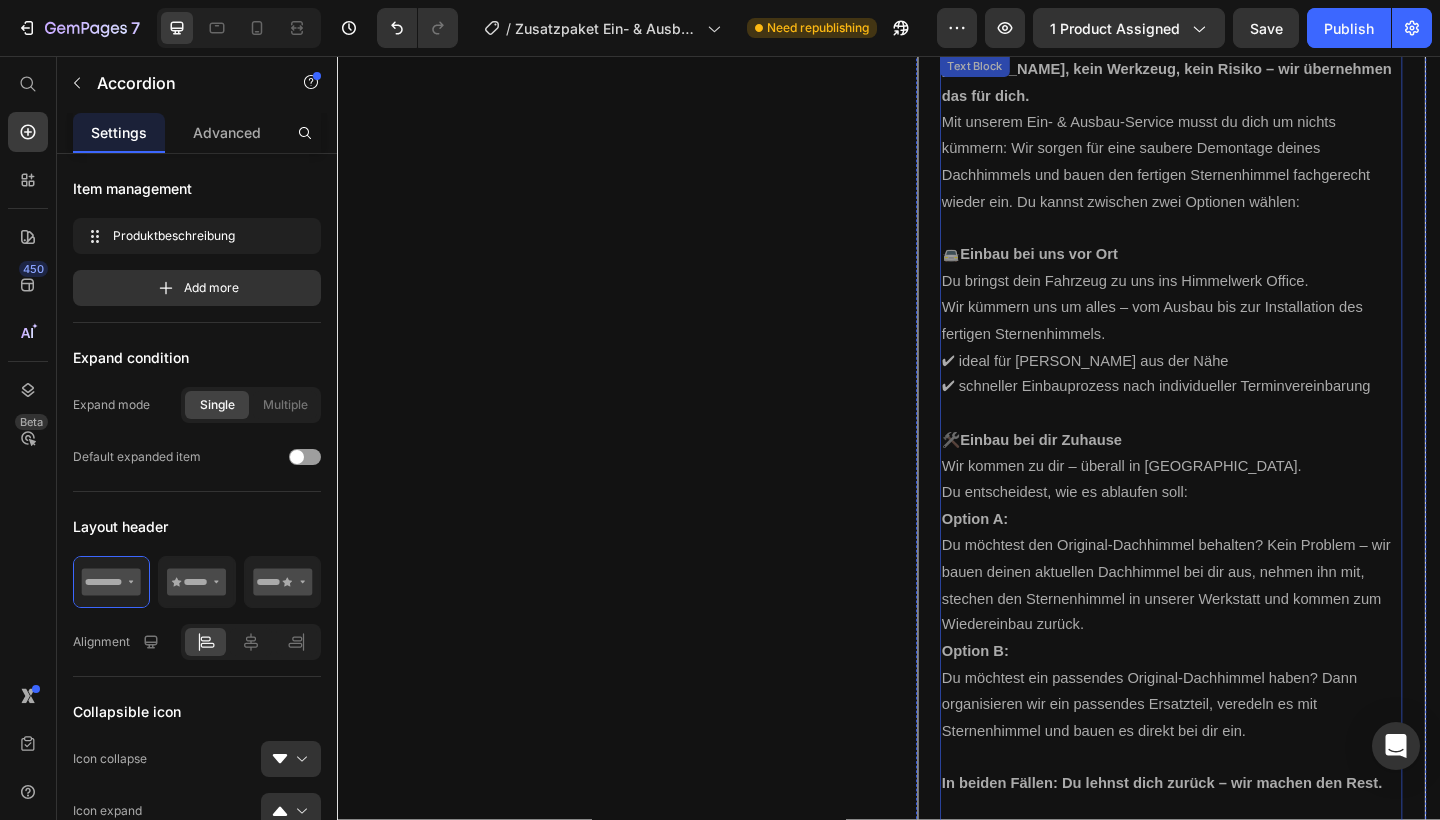 scroll, scrollTop: 961, scrollLeft: 0, axis: vertical 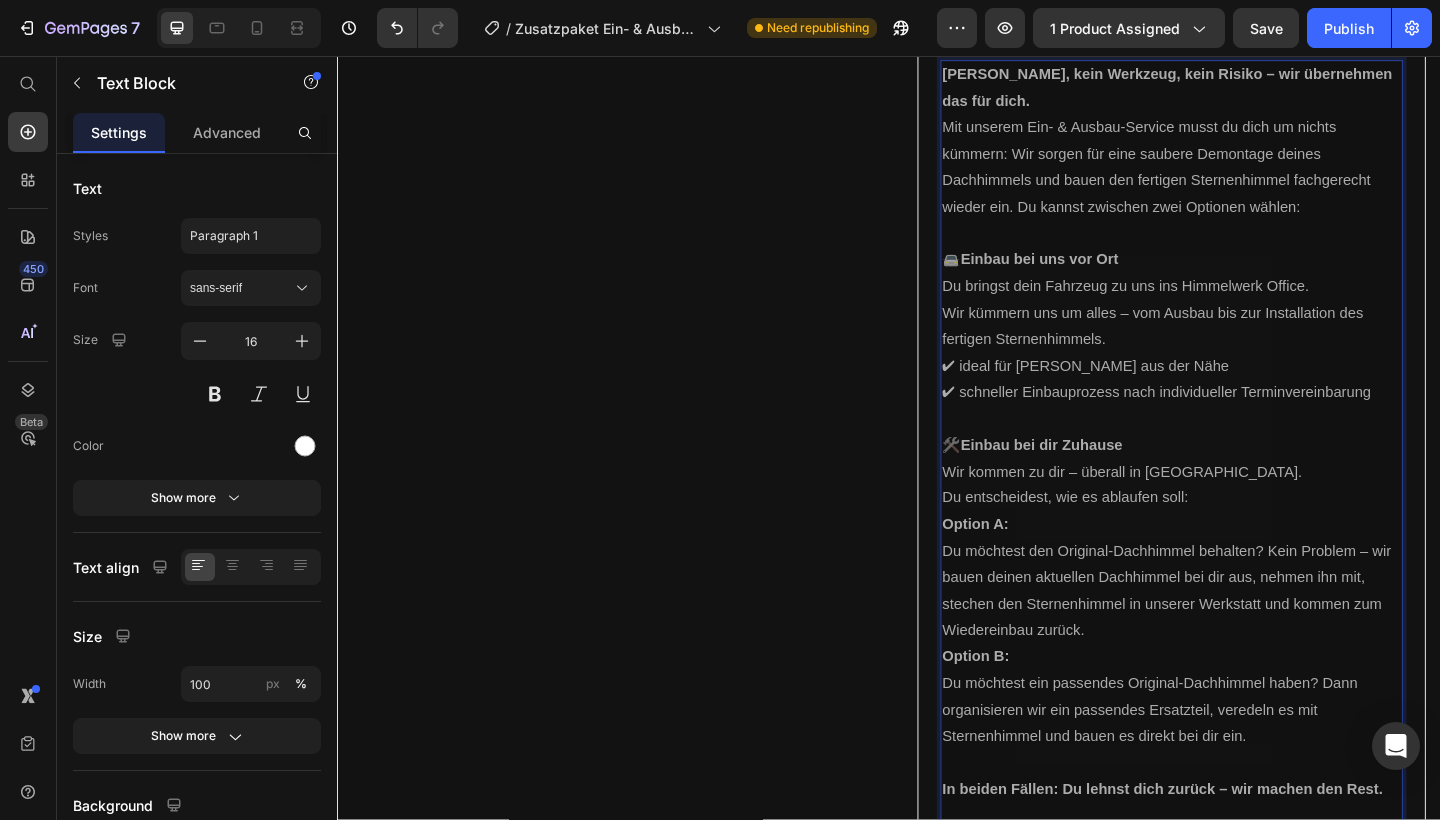 click on "Du bringst dein Fahrzeug zu uns ins Himmelwerk Office. Wir kümmern uns um alles – vom Ausbau bis zur Installation des fertigen Sternenhimmels. ✔ ideal für Kunden aus der Nähe ✔ schneller Einbauprozess nach individueller Terminvereinbarung" at bounding box center (1244, 365) 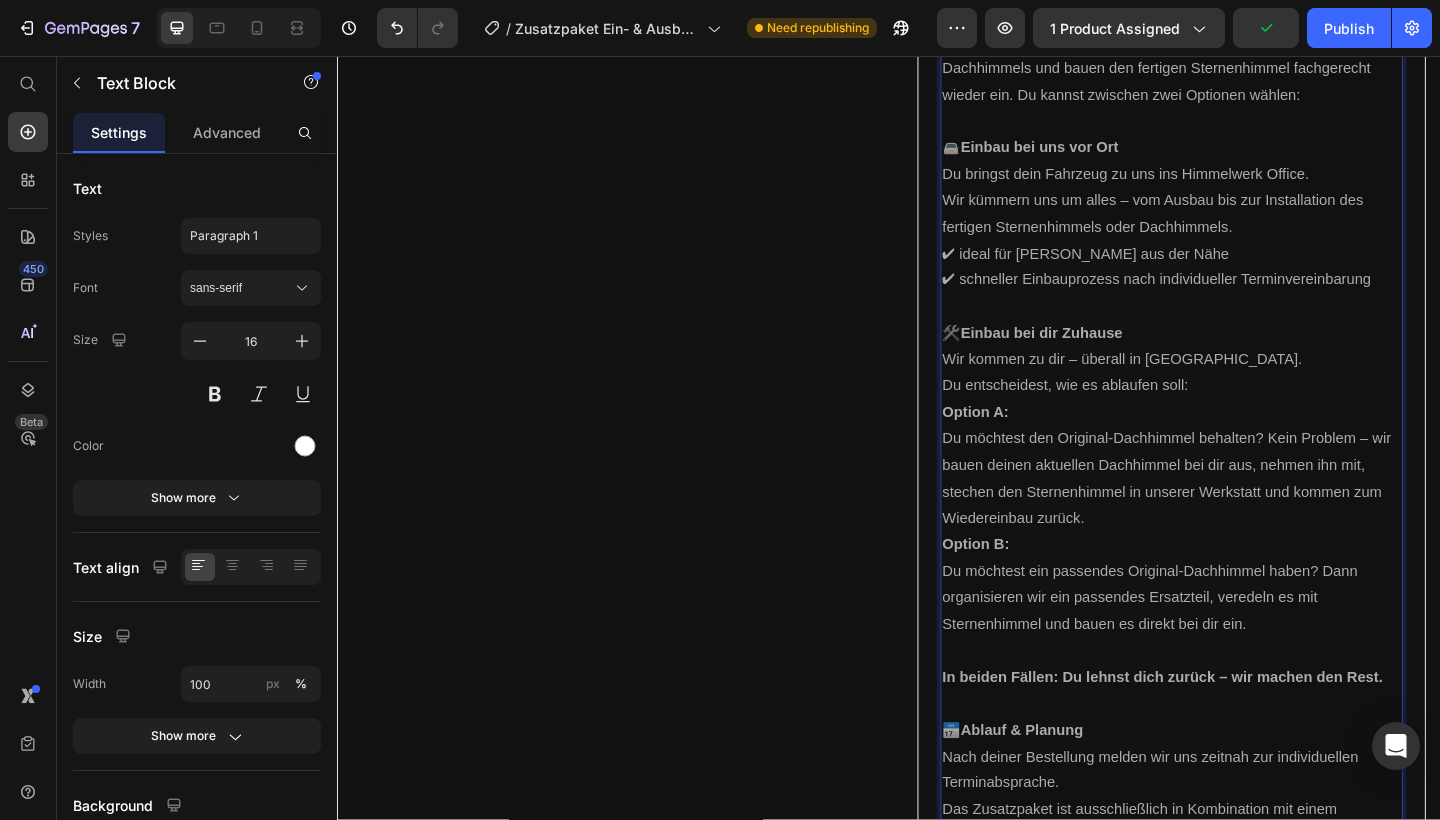 scroll, scrollTop: 1082, scrollLeft: 0, axis: vertical 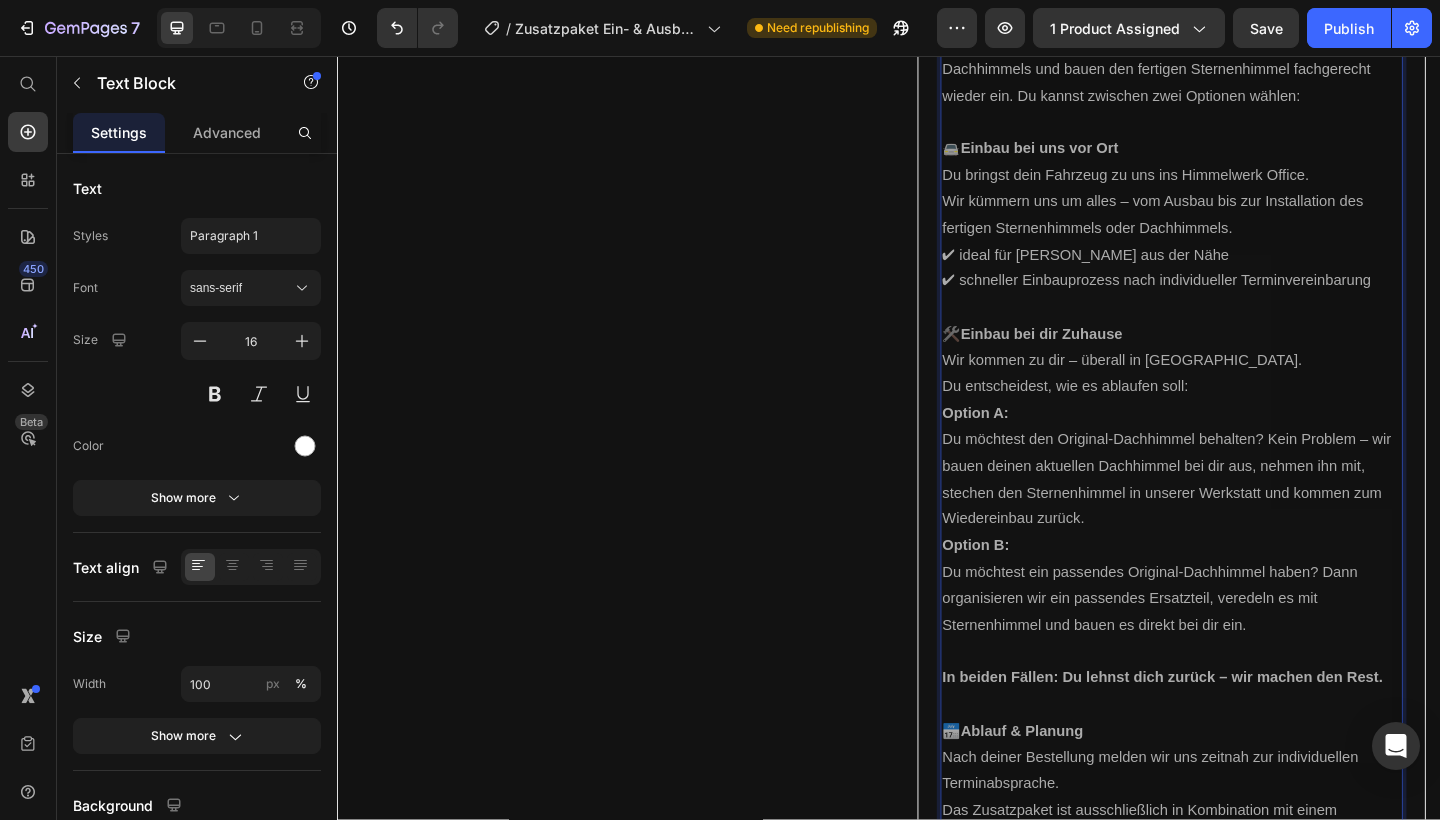 click on "Einbau bei dir Zuhause" at bounding box center [1103, 358] 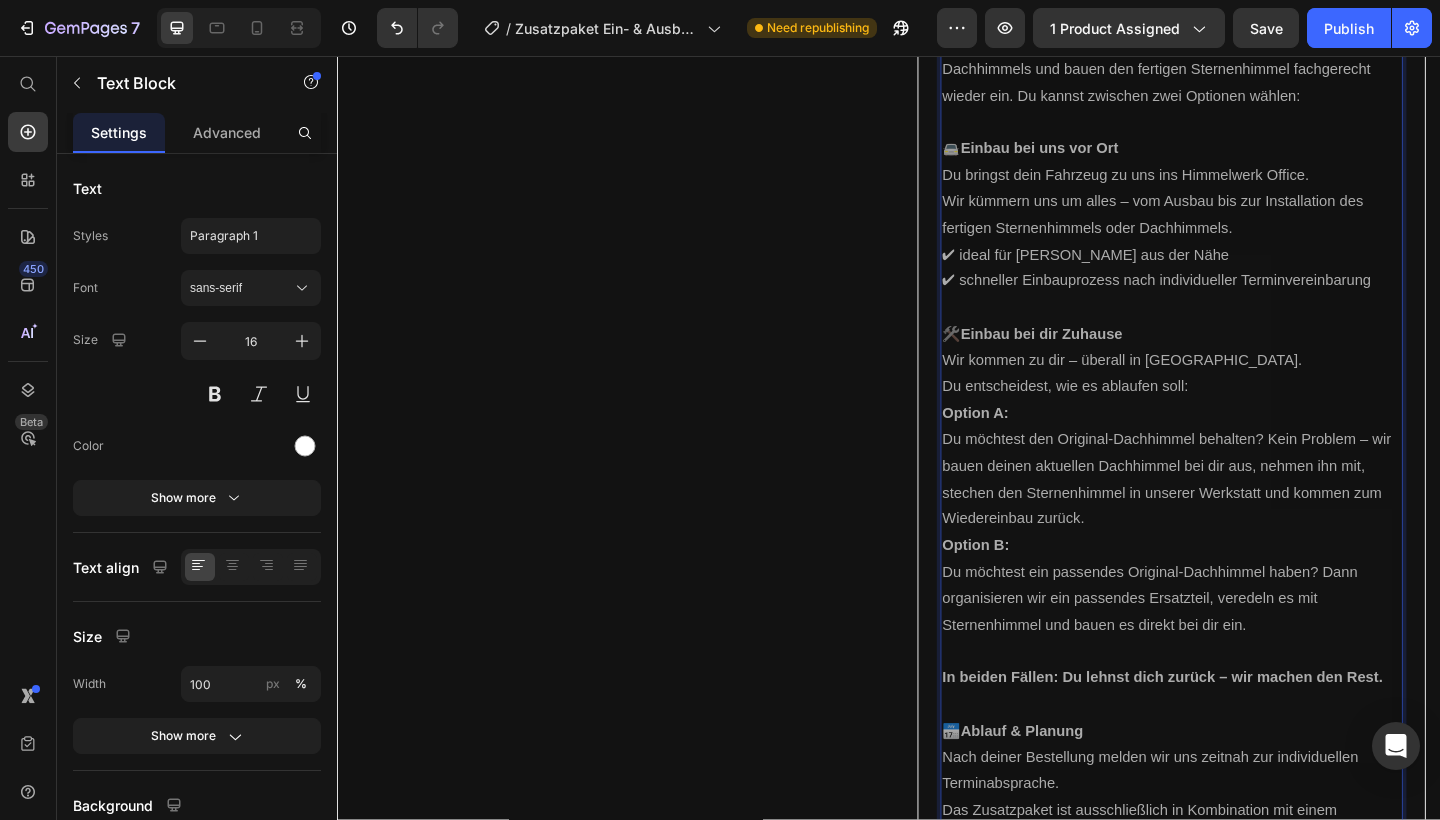 click on "Einbau bei dir Zuhause" at bounding box center (1103, 358) 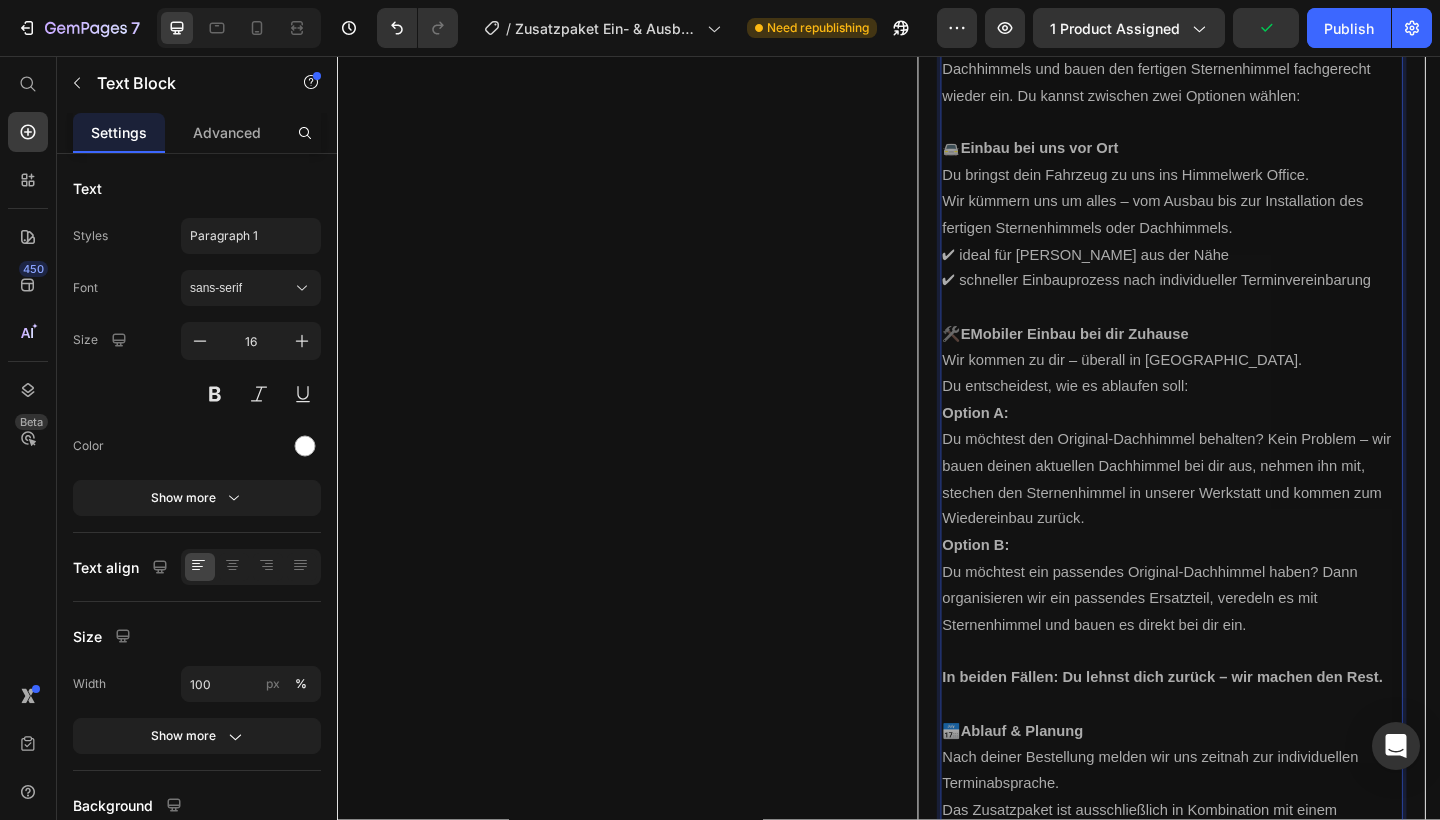 click on "EMobiler Einbau bei dir Zuhause" at bounding box center [1139, 358] 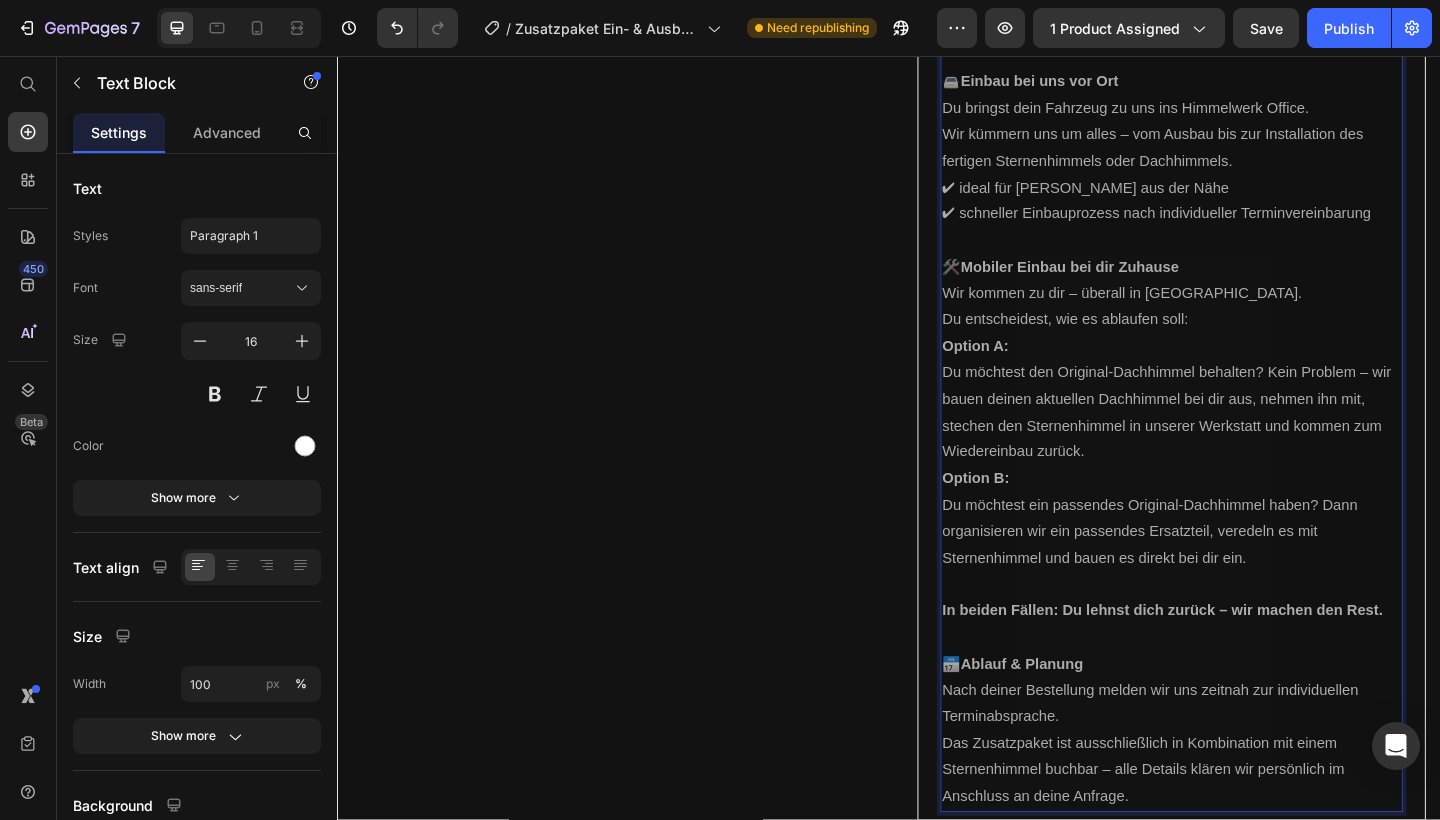 scroll, scrollTop: 1176, scrollLeft: 0, axis: vertical 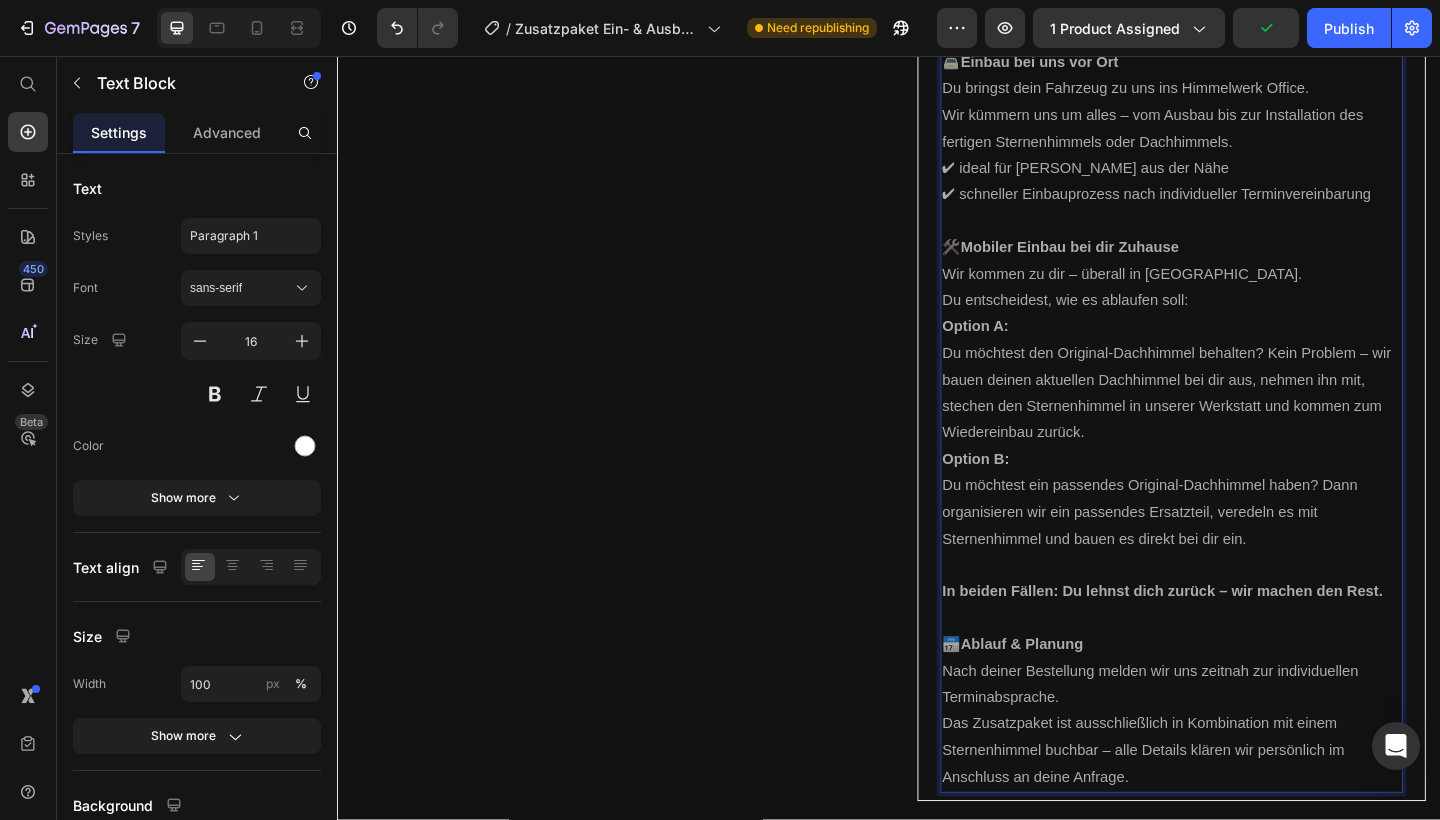 click at bounding box center [1244, 610] 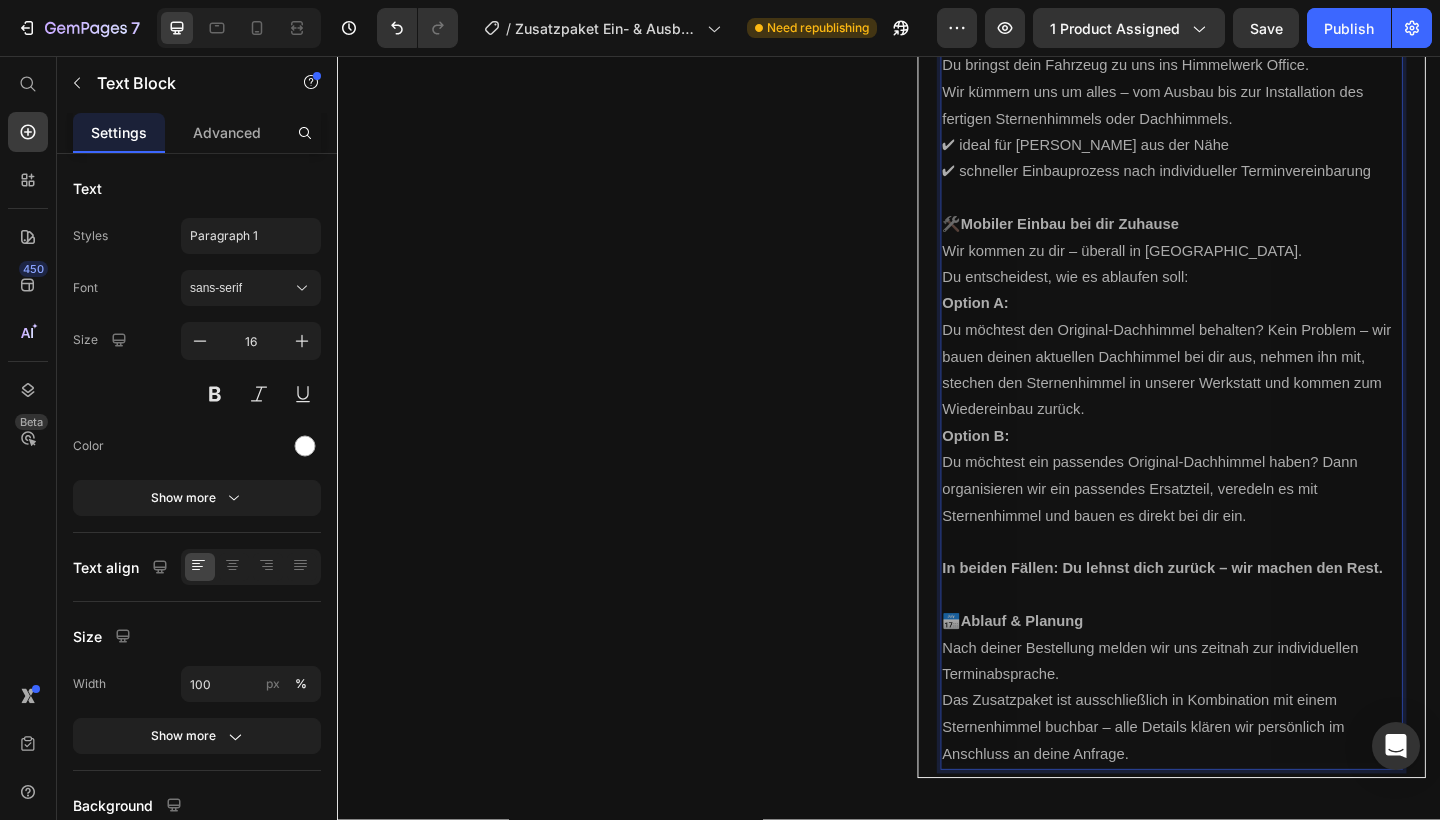 scroll, scrollTop: 1206, scrollLeft: 0, axis: vertical 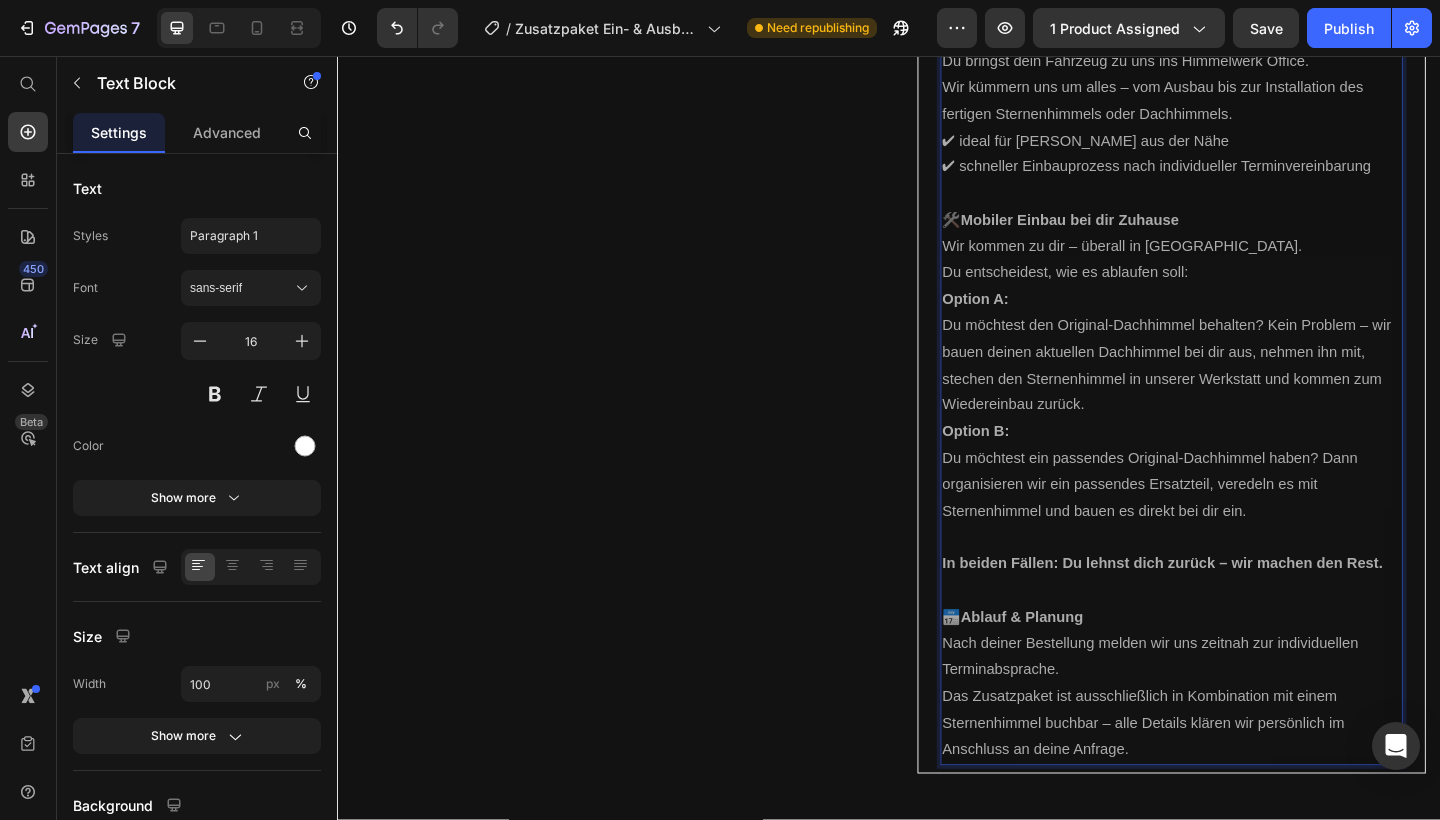 click on "Wir kommen zu dir – überall in NRW. Du entscheidest, wie es ablaufen soll:" at bounding box center [1244, 279] 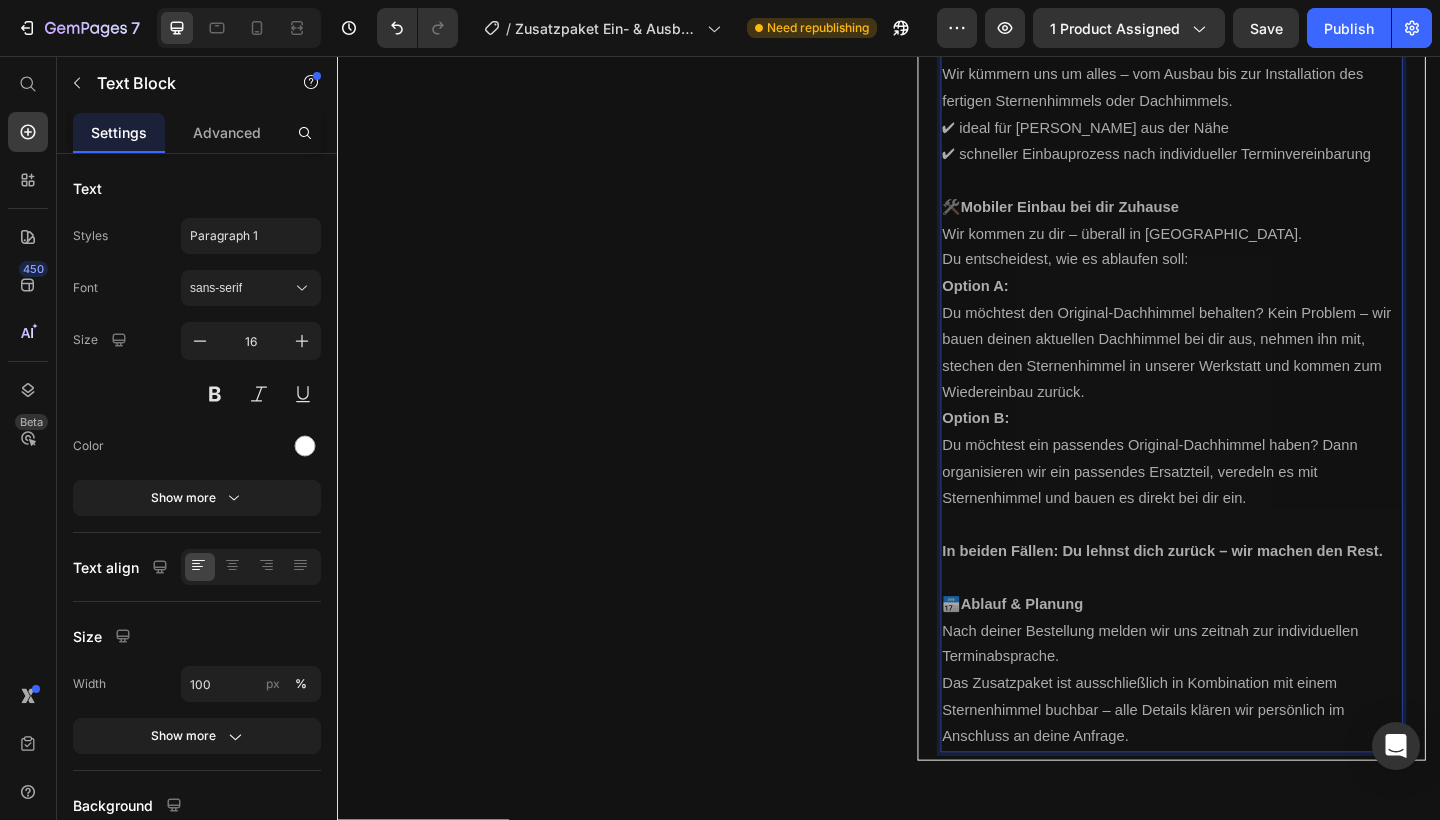 scroll, scrollTop: 1232, scrollLeft: 0, axis: vertical 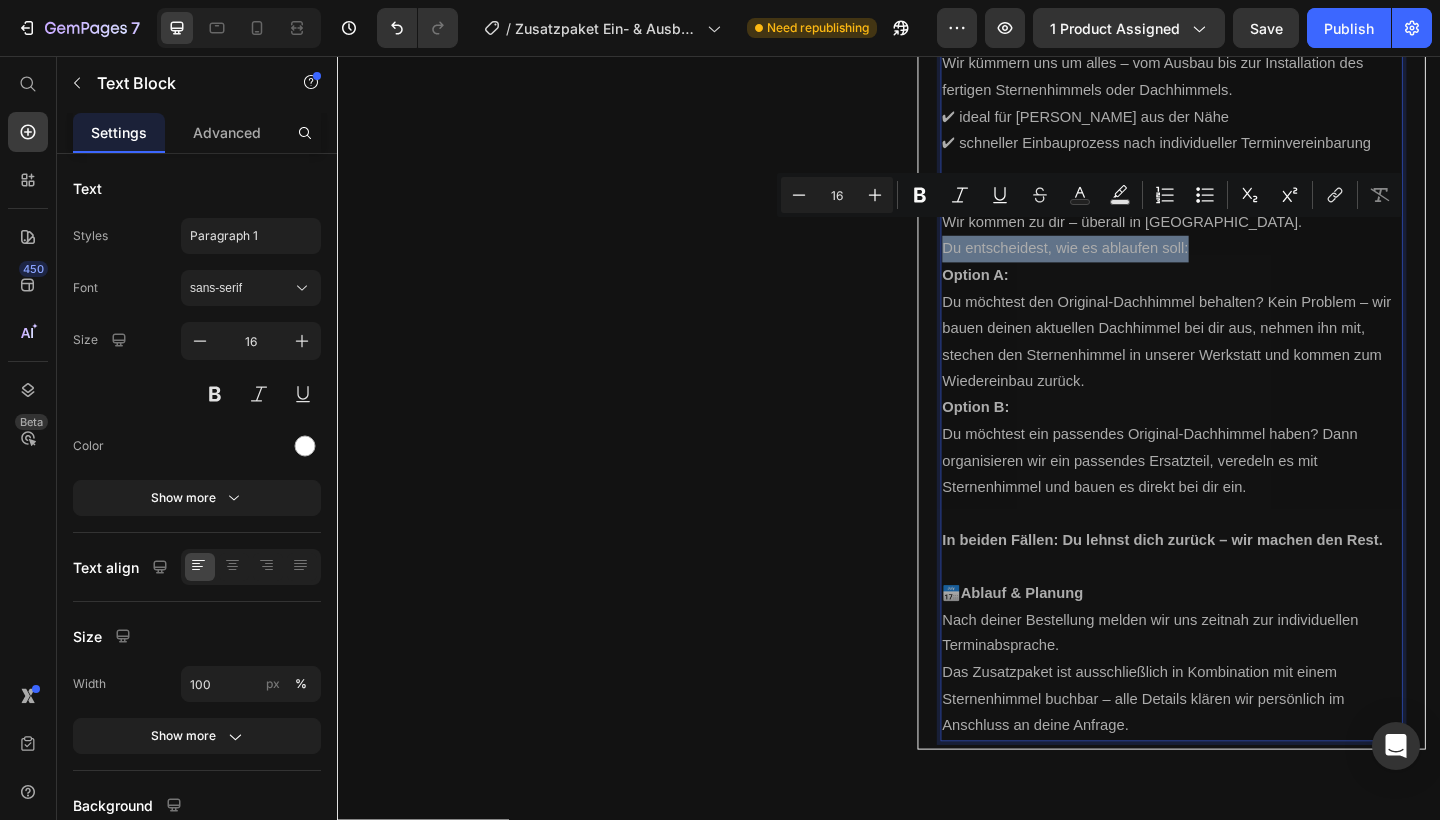 drag, startPoint x: 1266, startPoint y: 246, endPoint x: 997, endPoint y: 237, distance: 269.1505 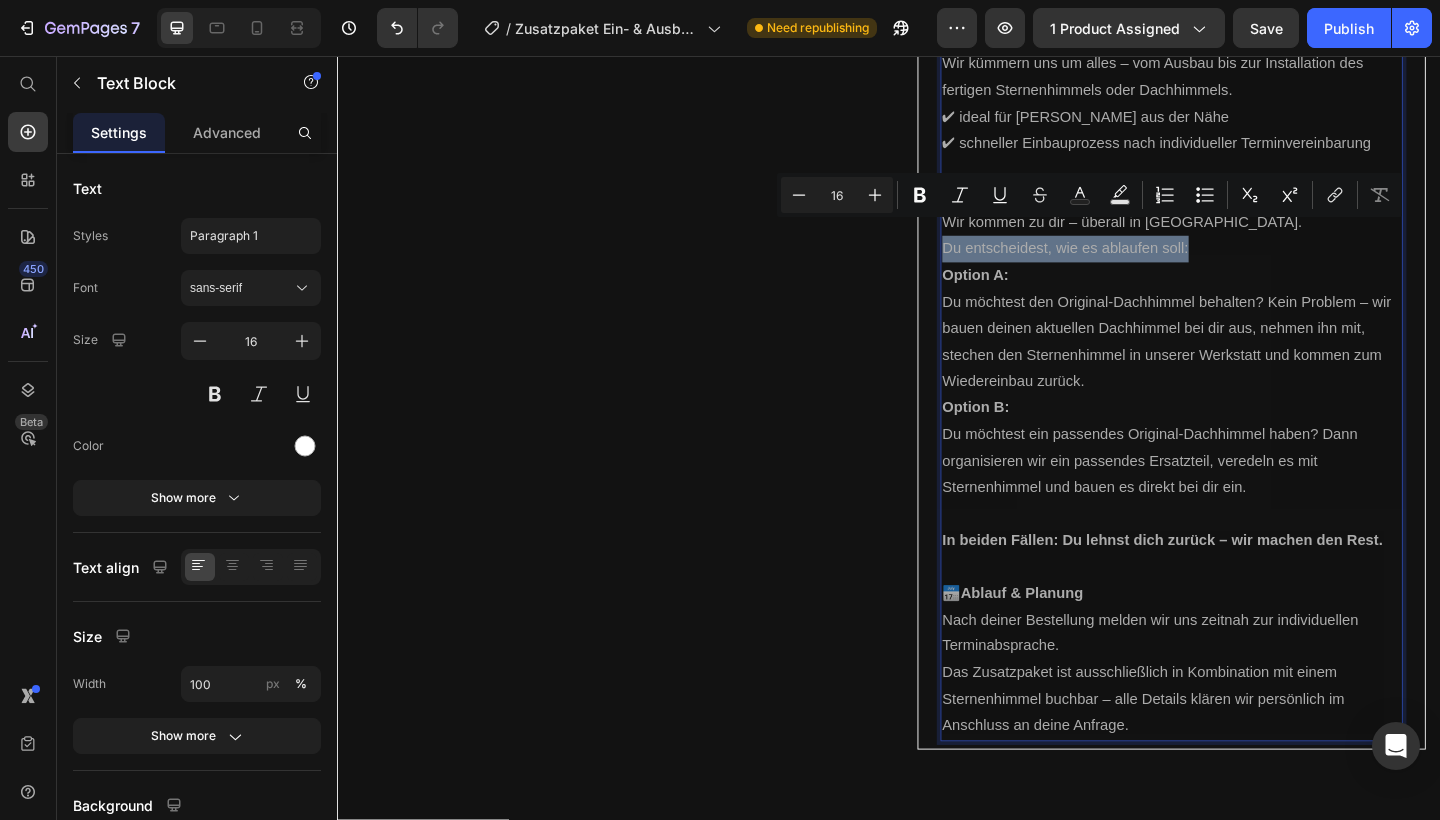 click on "Wir kommen zu dir – überall in NRW. Du entscheidest, wie es ablaufen soll:" at bounding box center [1244, 253] 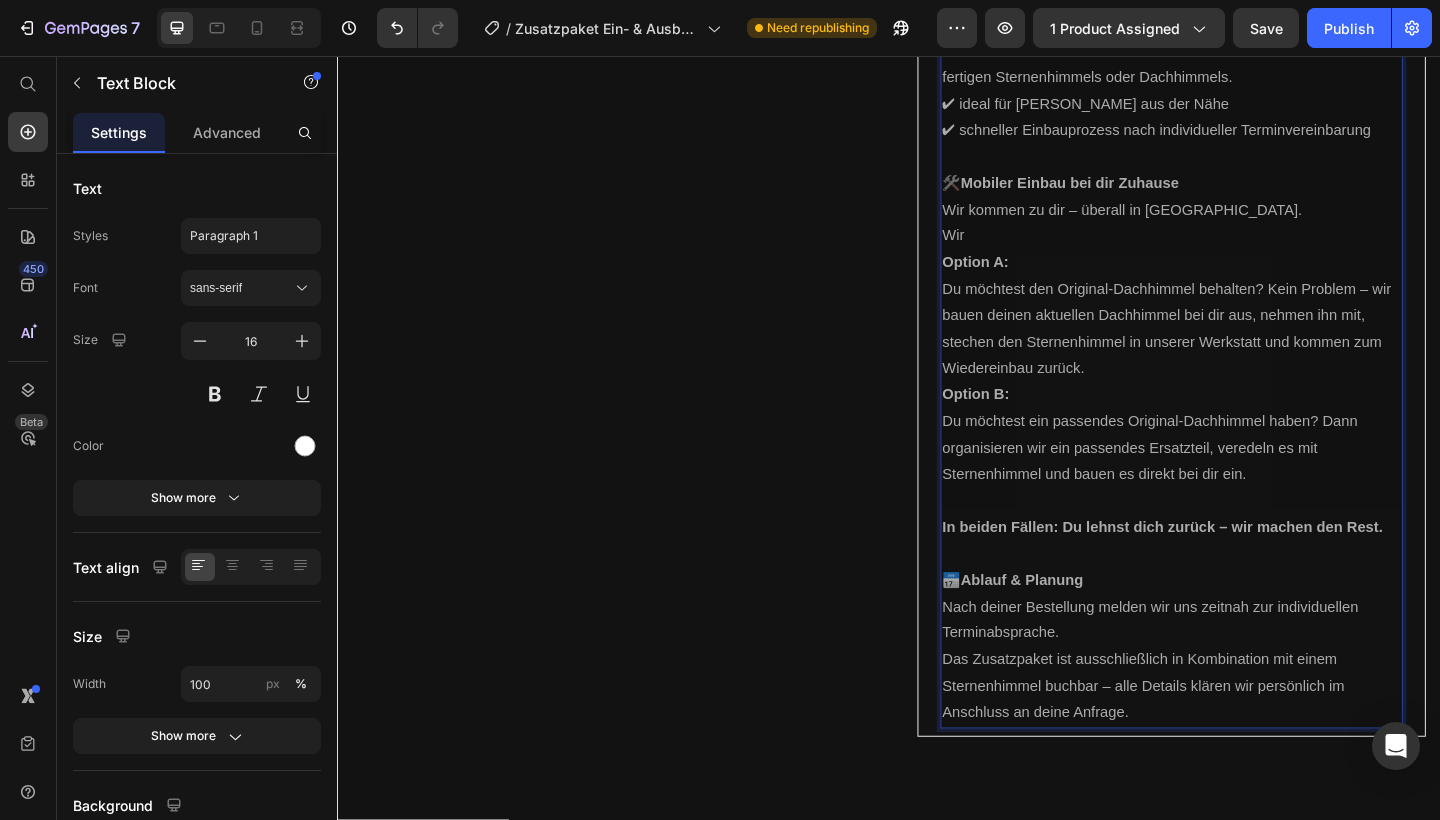 scroll, scrollTop: 1247, scrollLeft: 0, axis: vertical 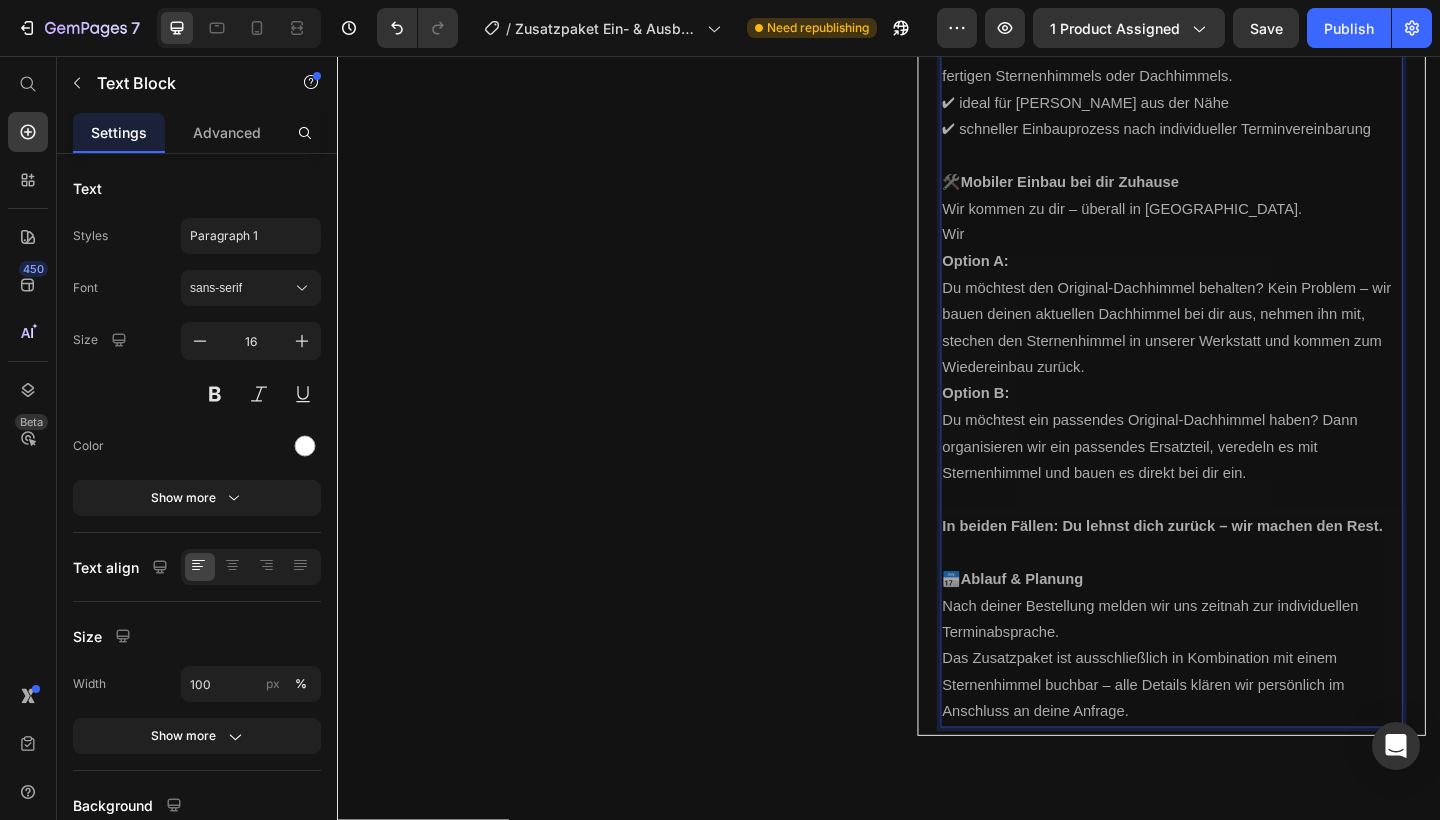 click on "Option B: Du möchtest ein passendes Original-Dachhimmel haben? Dann organisieren wir ein passendes Ersatzteil, veredeln es mit Sternenhimmel und bauen es direkt bei dir ein." at bounding box center (1244, 467) 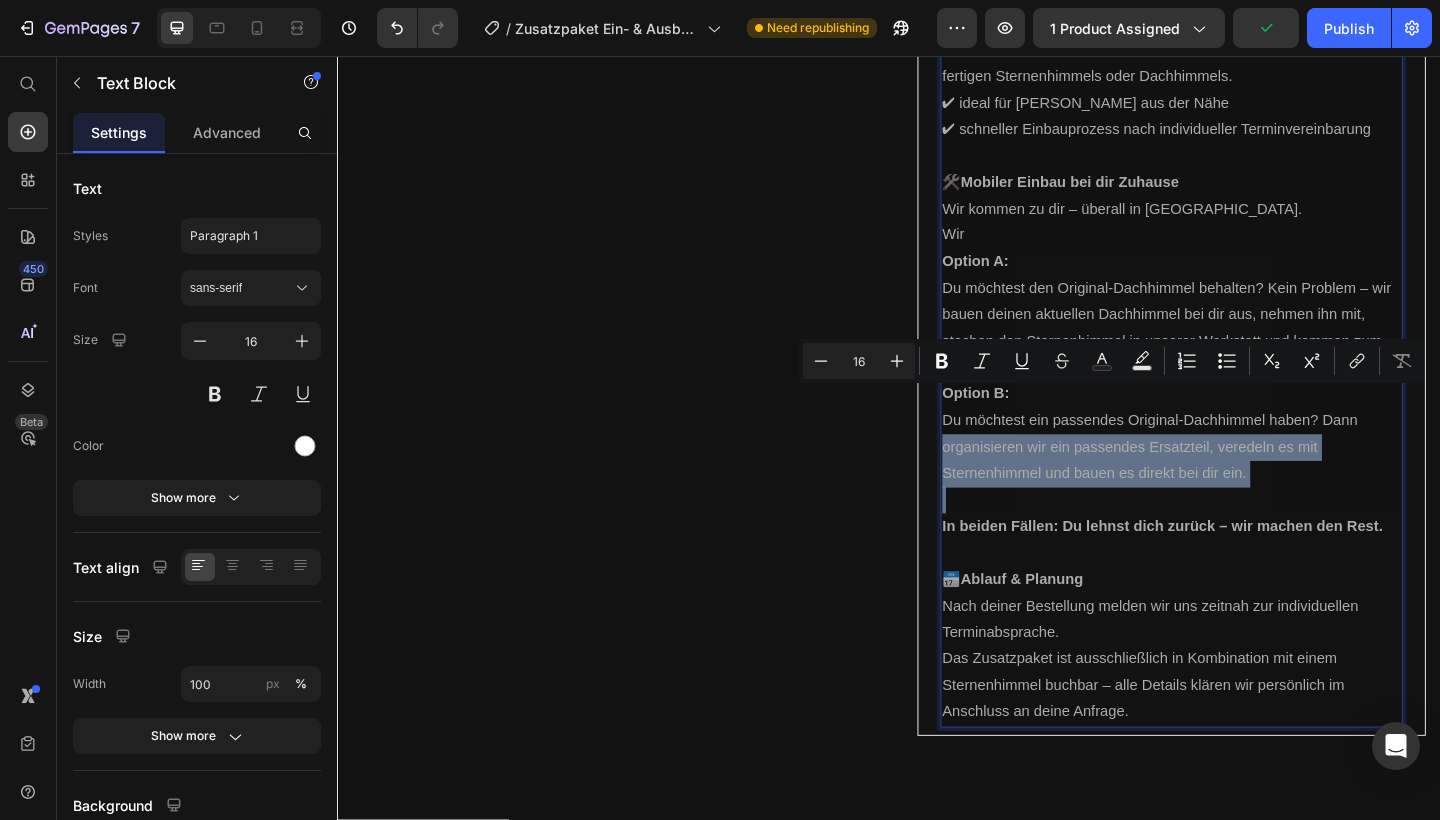 drag, startPoint x: 997, startPoint y: 455, endPoint x: 1336, endPoint y: 484, distance: 340.23816 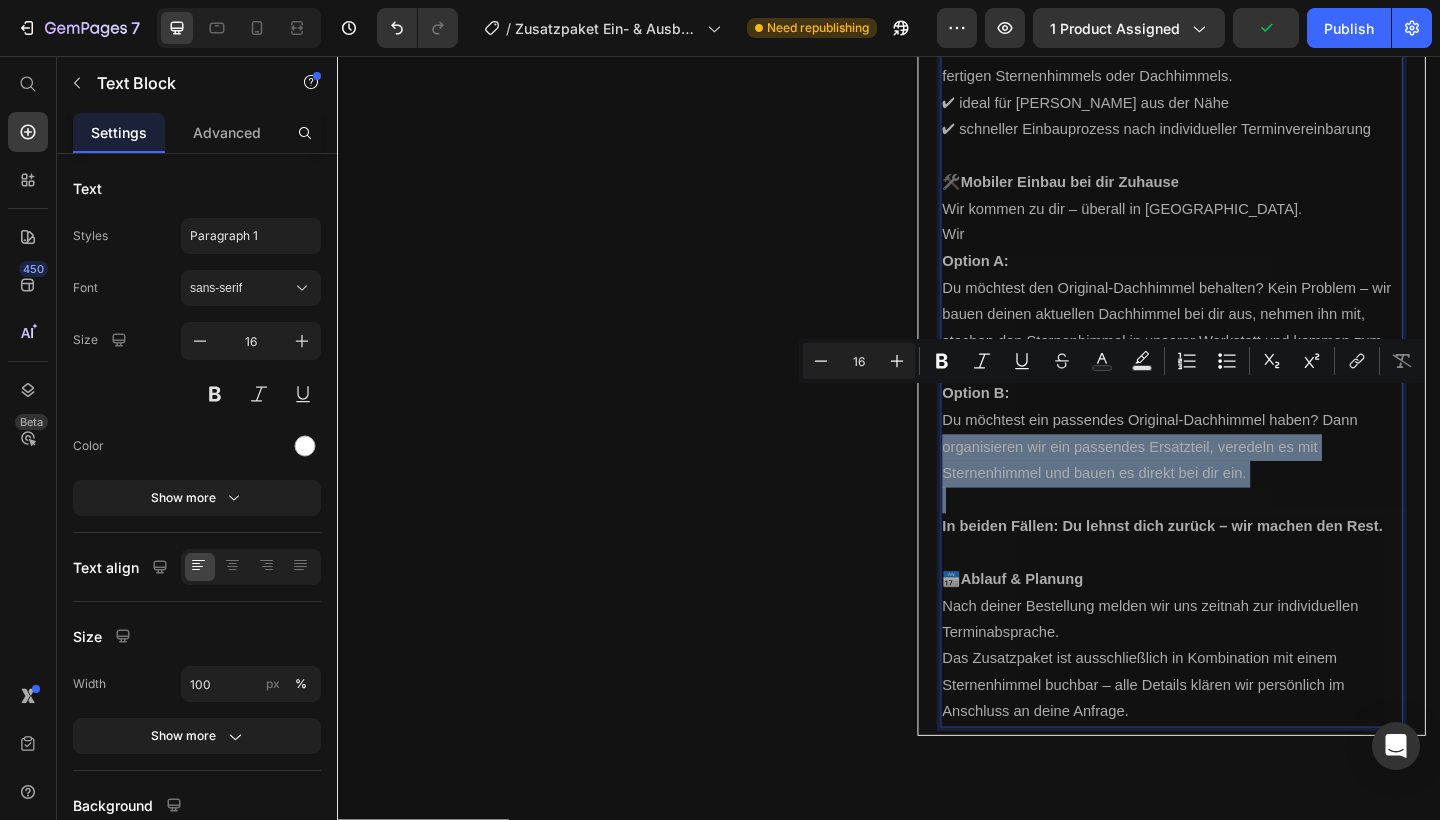 click on "Option B: Du möchtest ein passendes Original-Dachhimmel haben? Dann organisieren wir ein passendes Ersatzteil, veredeln es mit Sternenhimmel und bauen es direkt bei dir ein." at bounding box center (1244, 467) 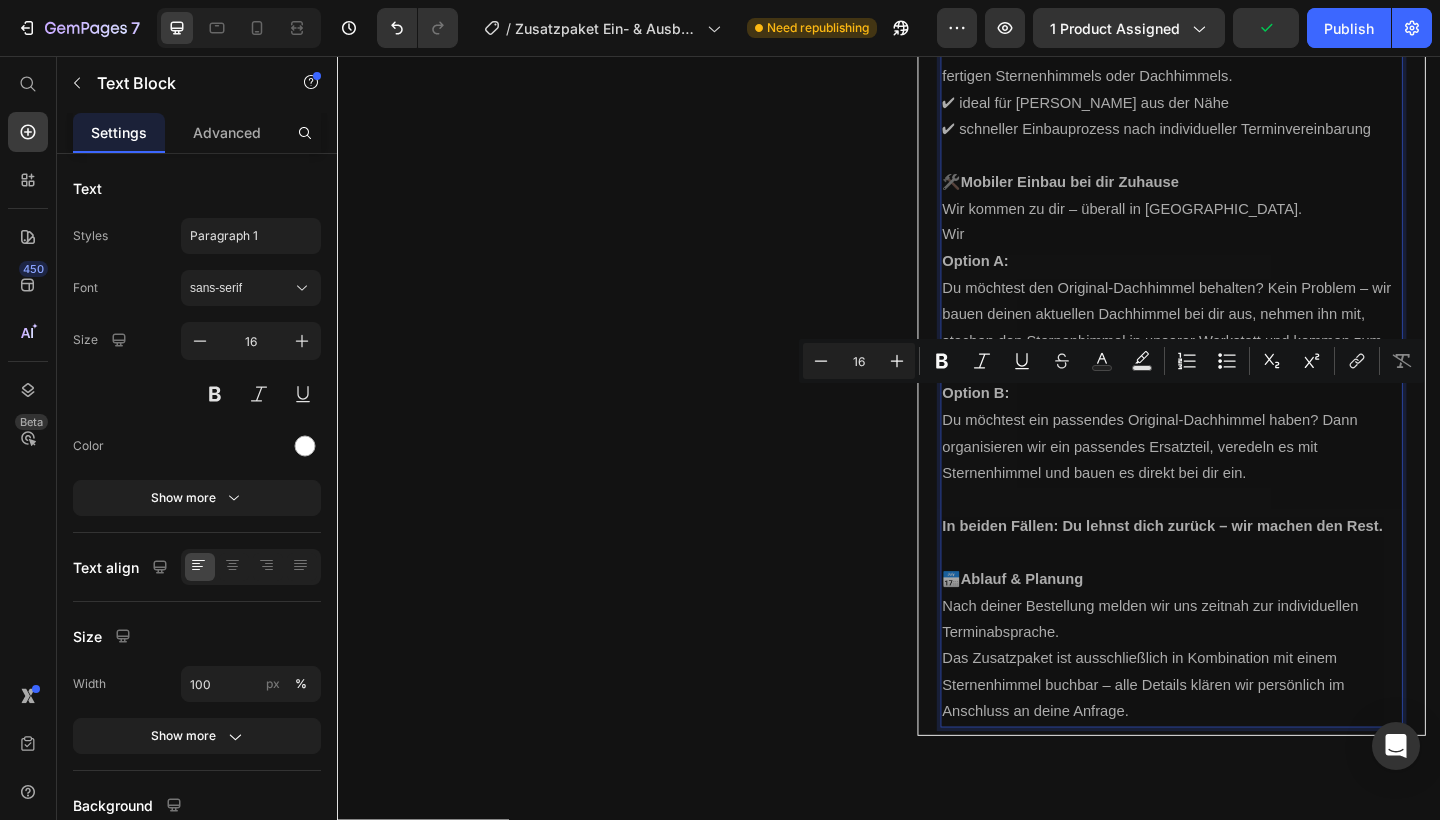 click on "Wir kommen zu dir – überall in NRW. Wir" at bounding box center [1244, 238] 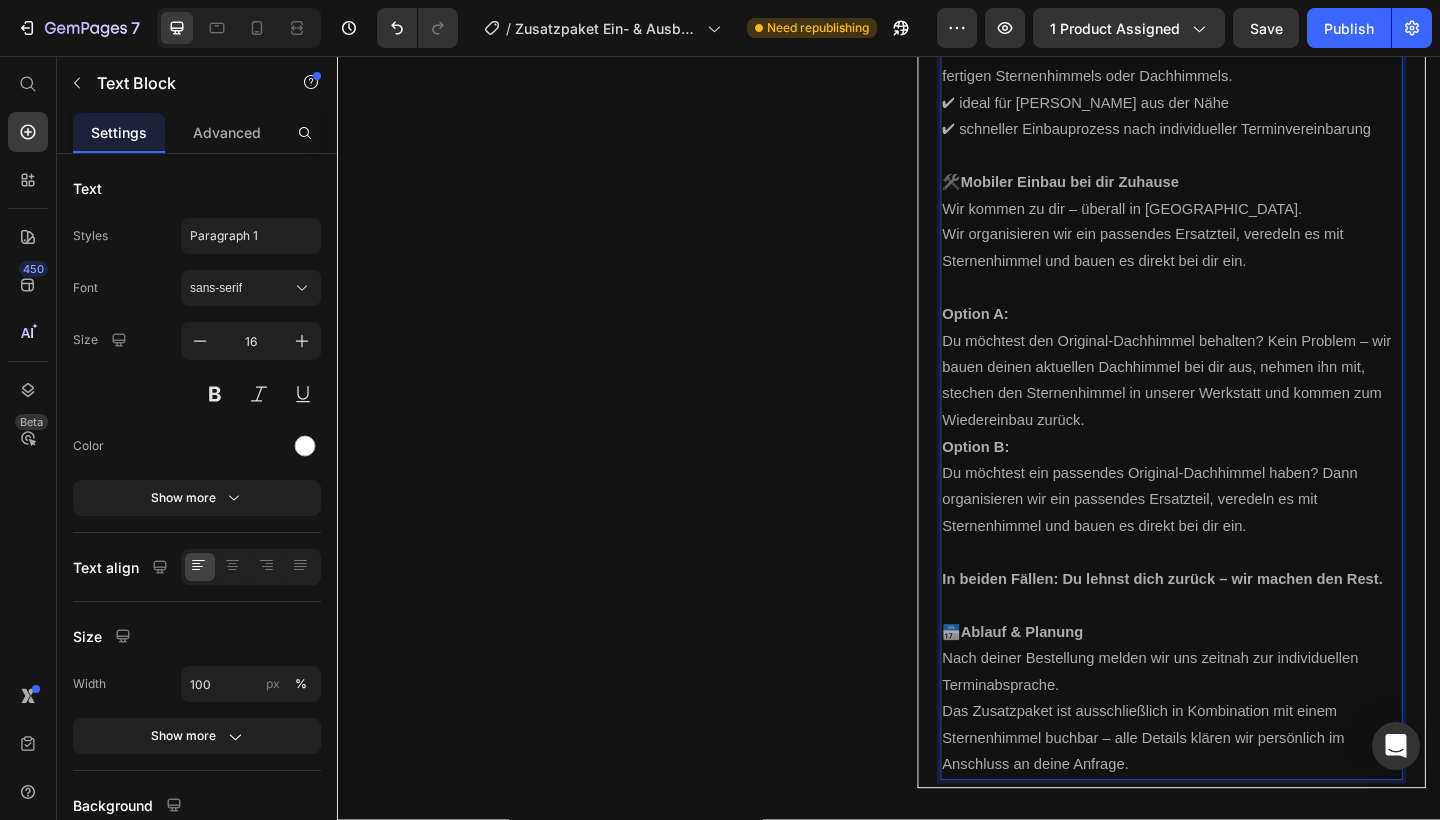 scroll, scrollTop: 1249, scrollLeft: 0, axis: vertical 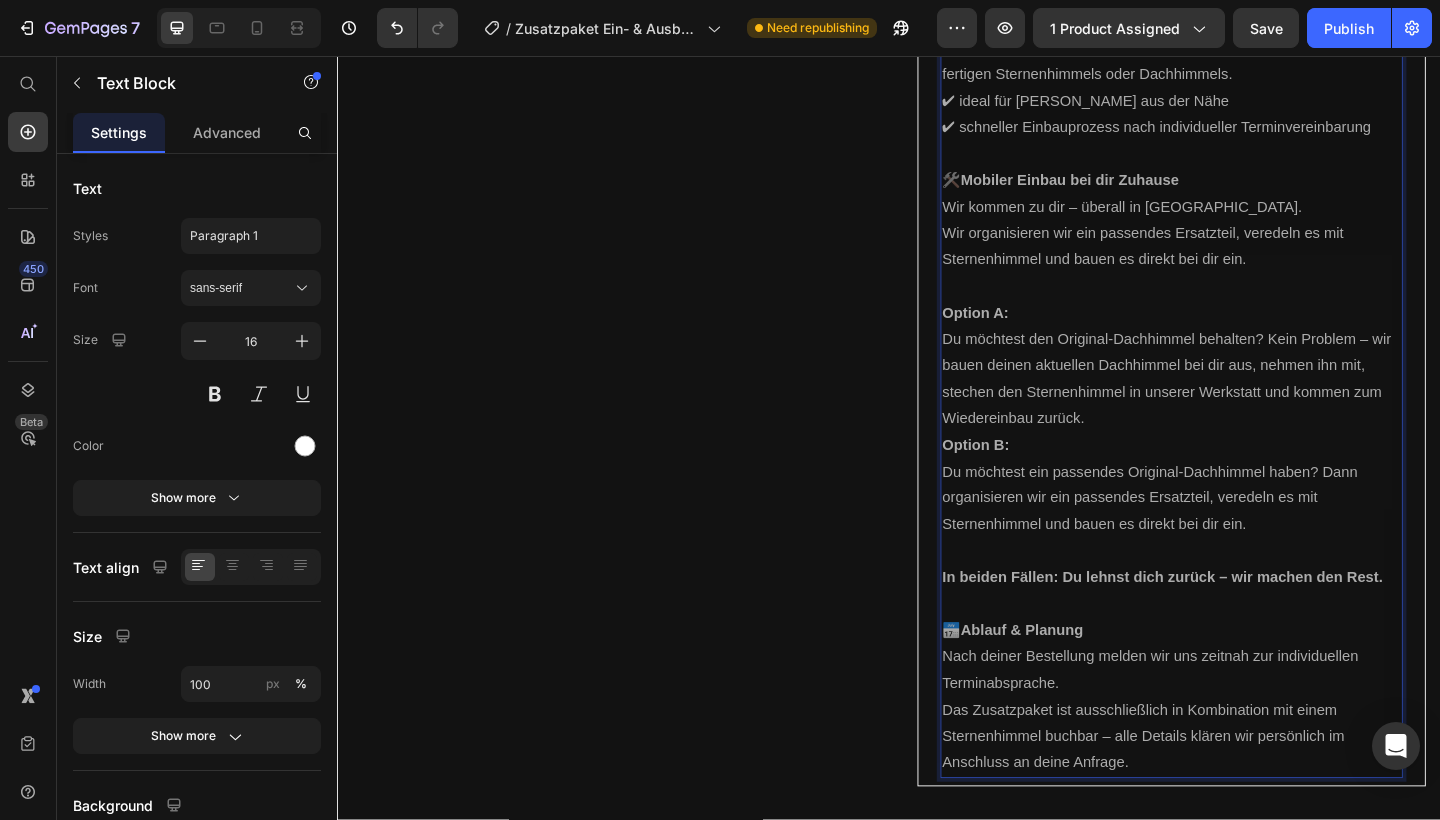click on "Wir kommen zu dir – überall in NRW. Wir organisieren wir ein passendes Ersatzteil, veredeln es mit Sternenhimmel und bauen es direkt bei dir ein." at bounding box center [1244, 250] 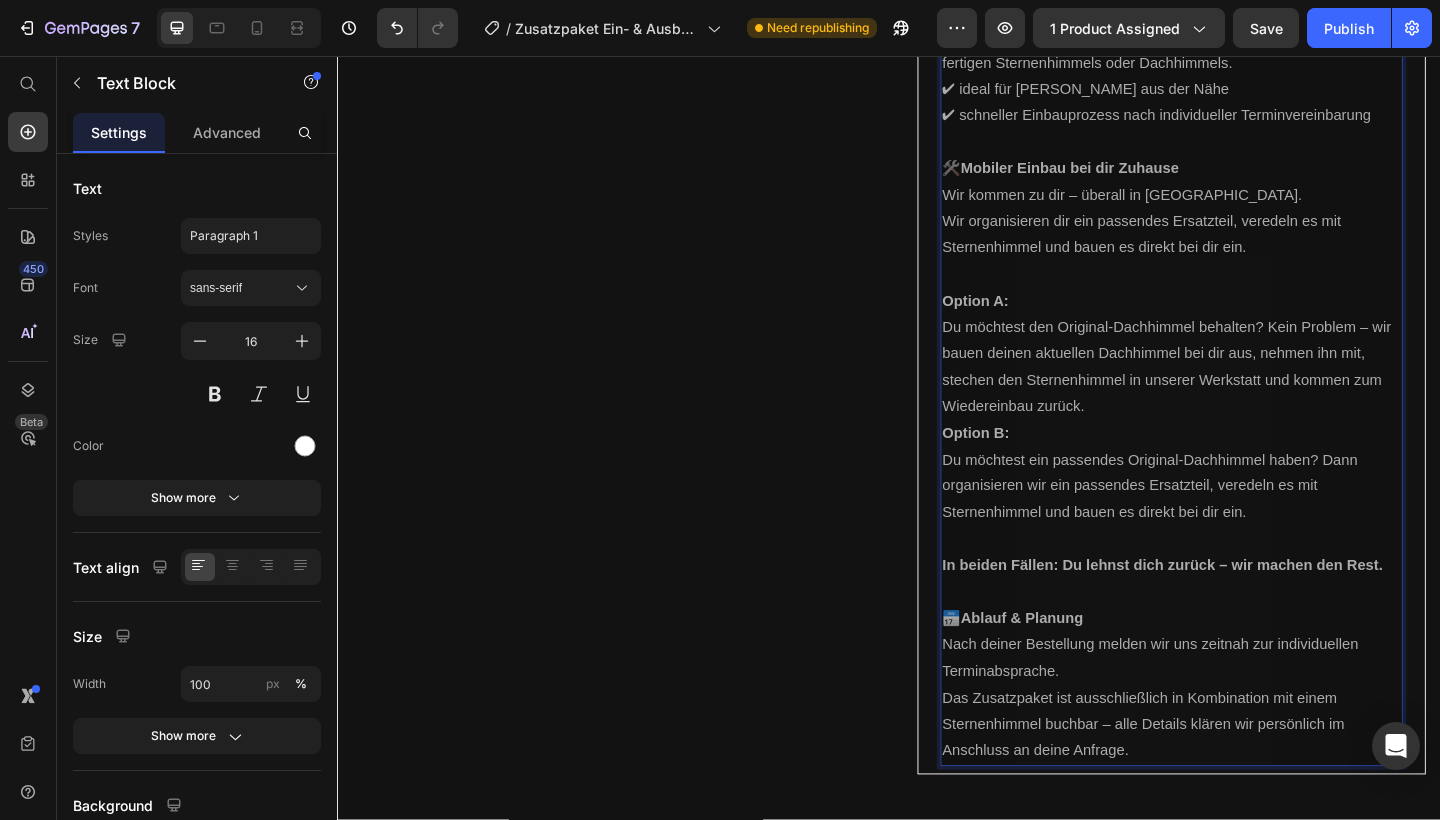 scroll, scrollTop: 1268, scrollLeft: 0, axis: vertical 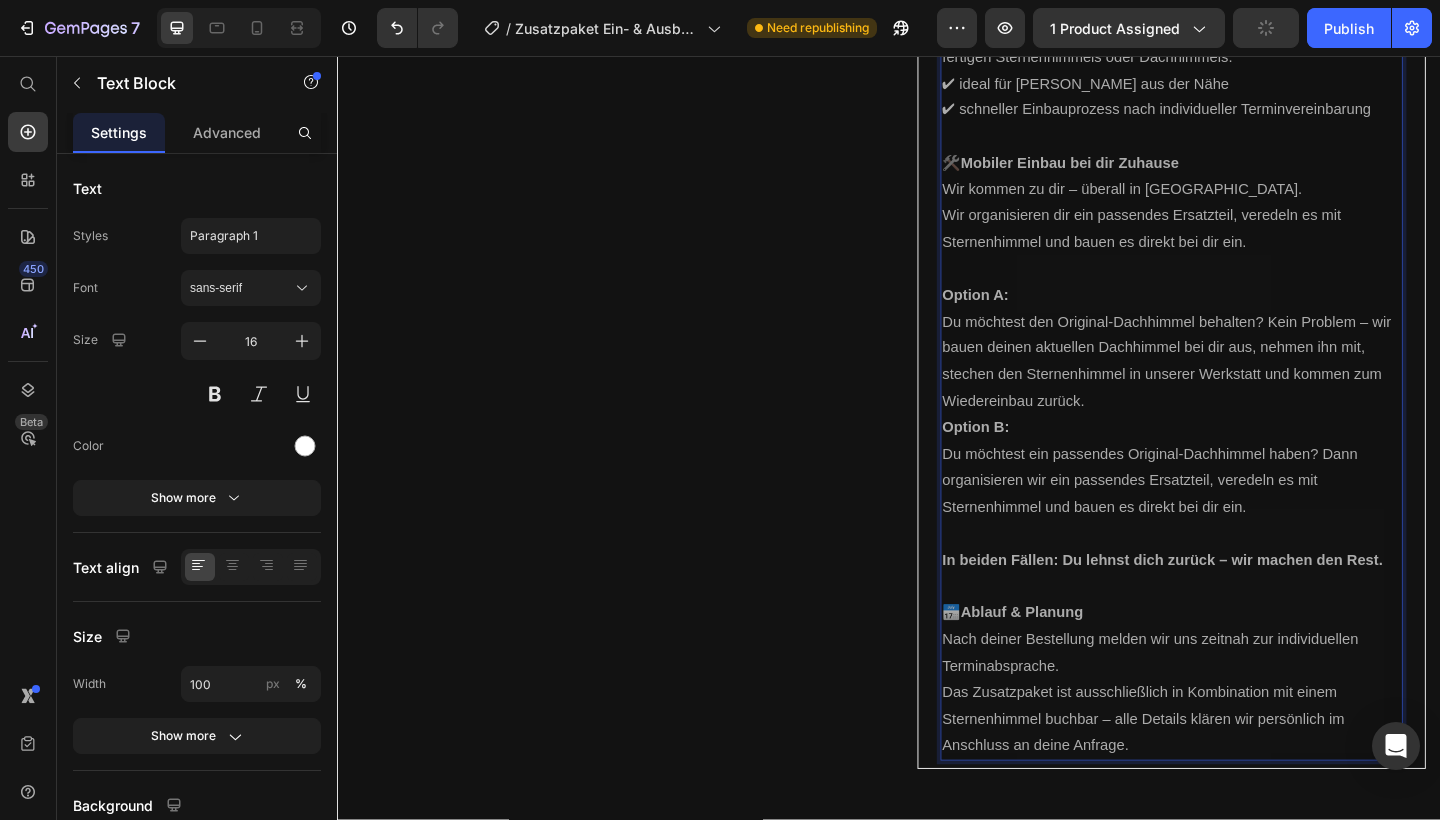 click on "Wir kommen zu dir – überall in NRW. Wir organisieren dir ein passendes Ersatzteil, veredeln es mit Sternenhimmel und bauen es direkt bei dir ein." at bounding box center [1244, 231] 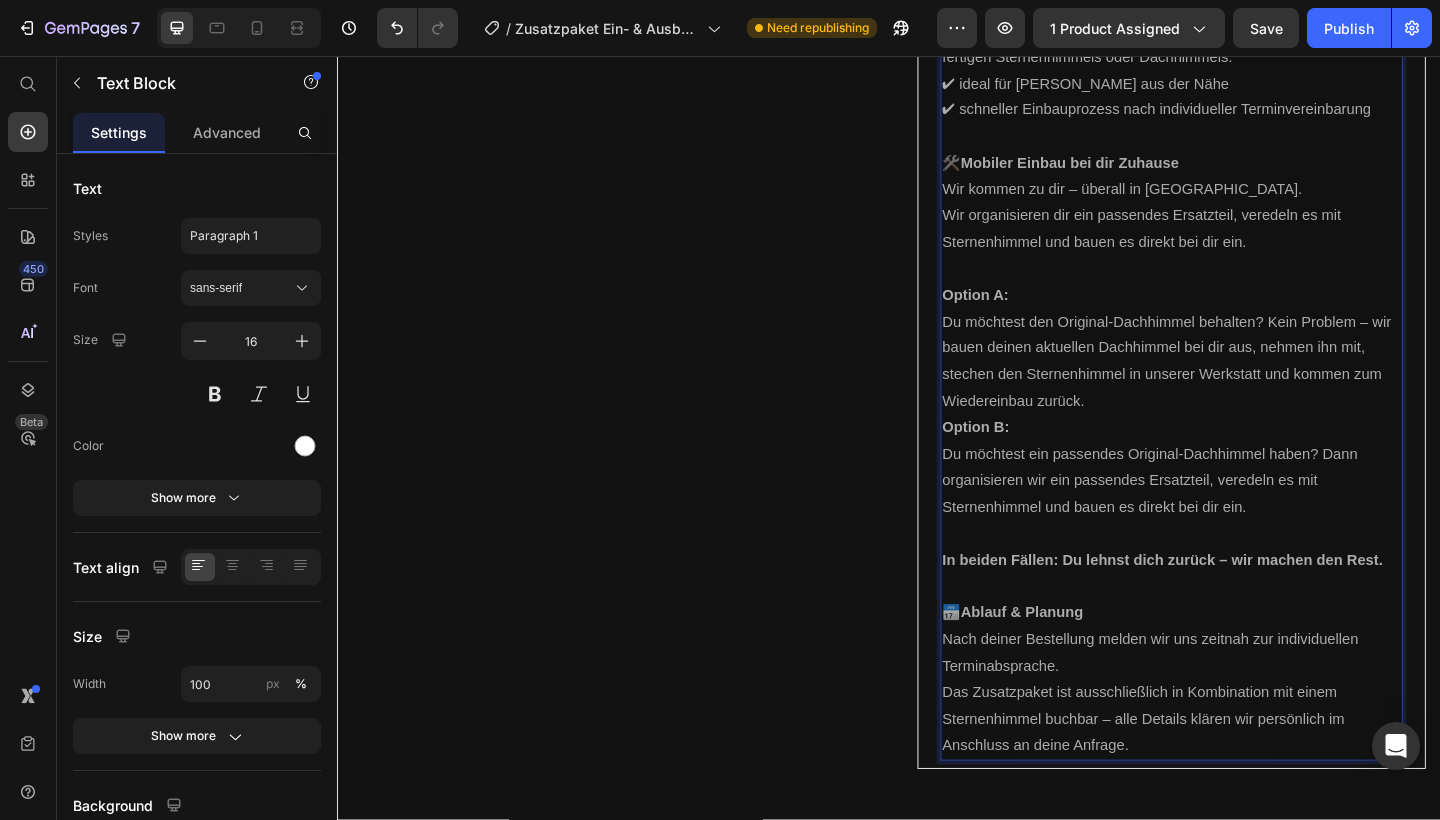 click on "Wir kommen zu dir – überall in NRW. Wir organisieren dir ein passendes Ersatzteil, veredeln es mit Sternenhimmel und bauen es direkt bei dir ein." at bounding box center [1244, 231] 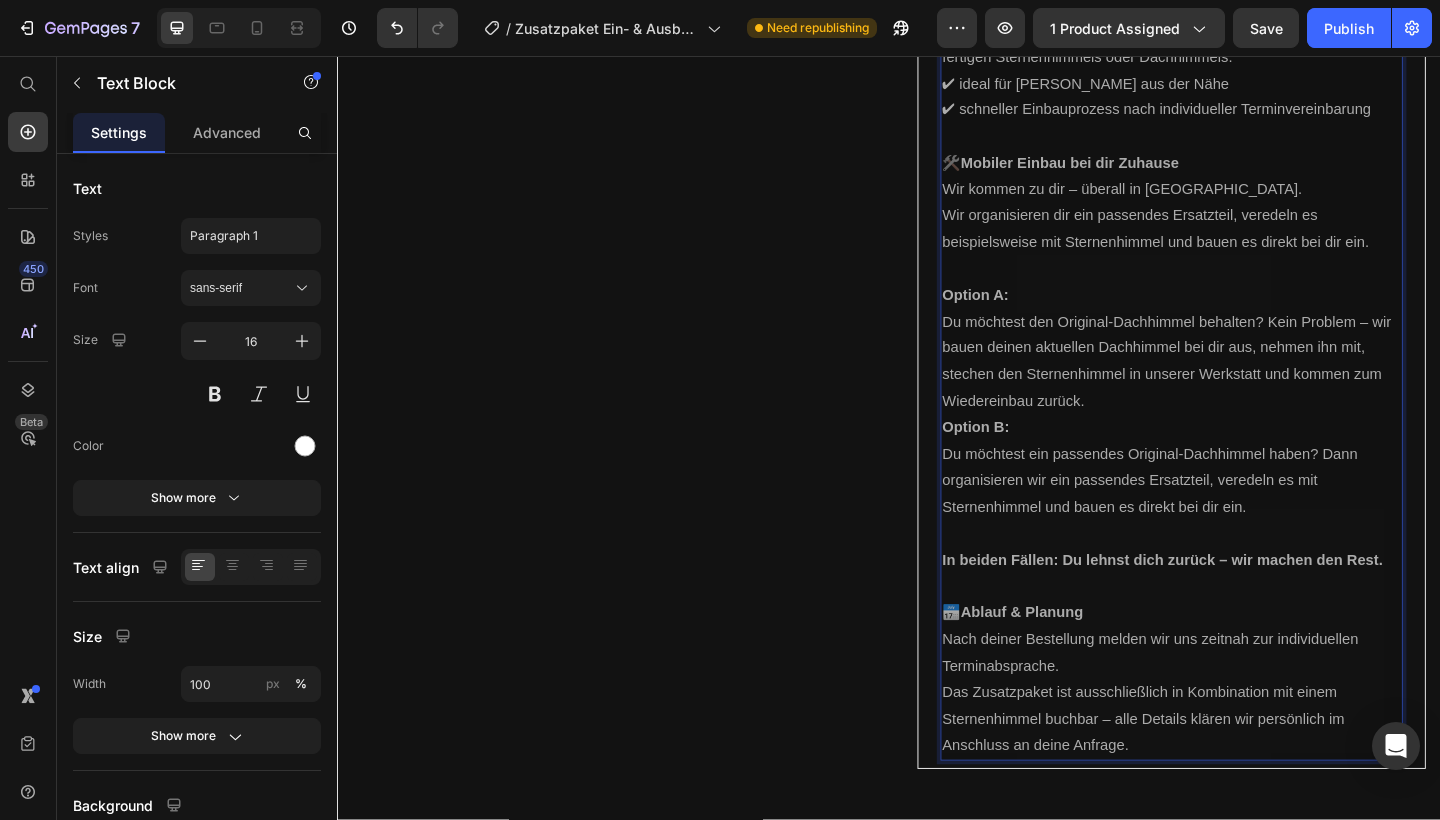 click on "Wir kommen zu dir – überall in NRW. Wir organisieren dir ein passendes Ersatzteil, veredeln es beispielsweise mit Sternenhimmel und bauen es direkt bei dir ein." at bounding box center [1244, 231] 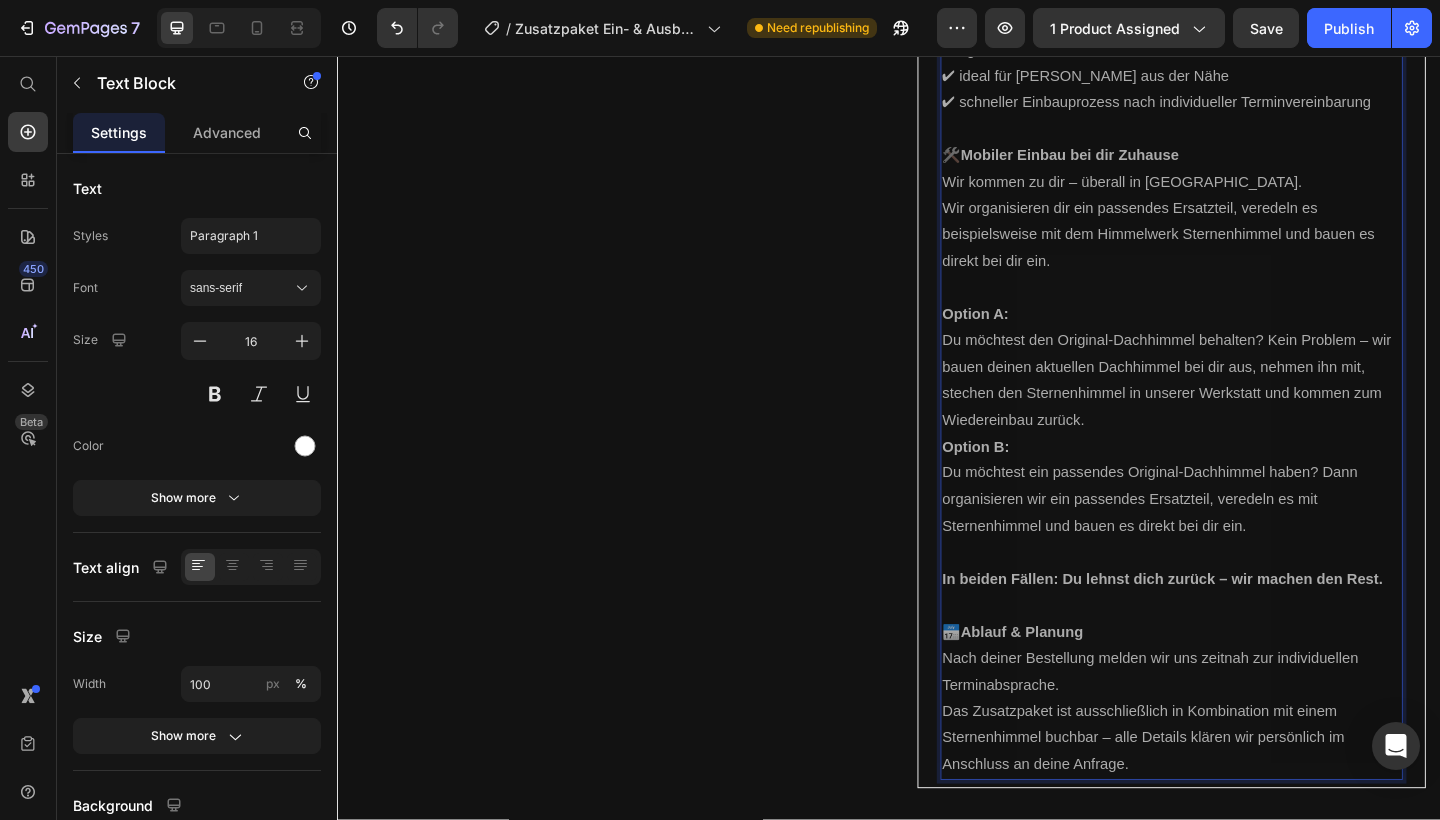 scroll, scrollTop: 1284, scrollLeft: 0, axis: vertical 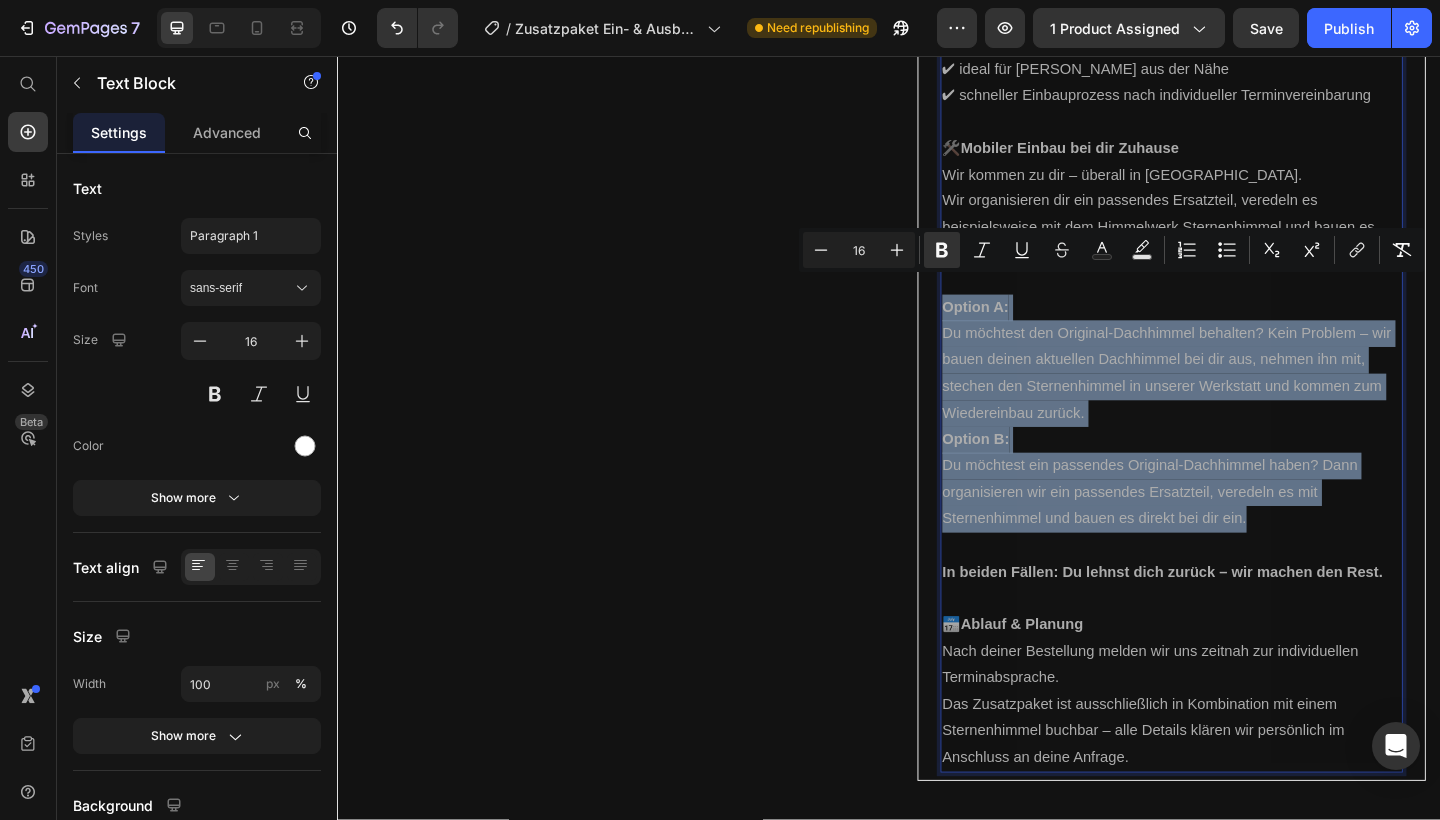 drag, startPoint x: 1332, startPoint y: 533, endPoint x: 1001, endPoint y: 312, distance: 397.9975 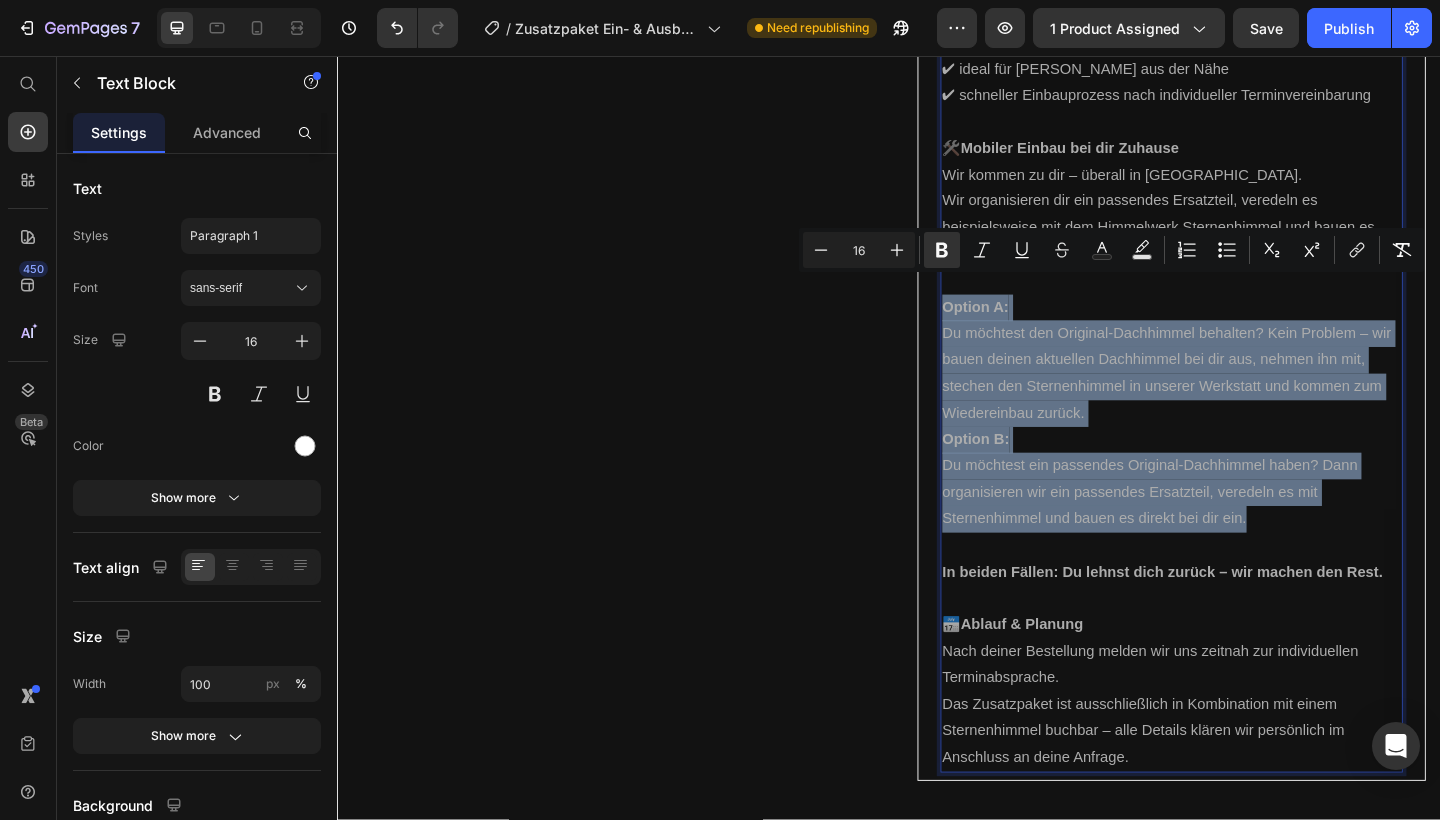 click on "Kein Stress, kein Werkzeug, kein Risiko – wir übernehmen das für dich. Mit unserem Ein- & Ausbau-Service musst du dich um nichts kümmern: Wir sorgen für eine saubere Demontage deines Dachhimmels und bauen den fertigen Sternenhimmel fachgerecht wieder ein. Du kannst zwischen zwei Optionen wählen: 🚘  Einbau bei uns vor Ort Du bringst dein Fahrzeug zu uns ins Himmelwerk Office. Wir kümmern uns um alles – vom Ausbau bis zur Installation des fertigen Sternenhimmels oder Dachhimmels. ✔ ideal für Kunden aus der Nähe ✔ schneller Einbauprozess nach individueller Terminvereinbarung 🛠️  Mobiler Einbau bei dir Zuhause Wir kommen zu dir – überall in NRW. Wir organisieren dir ein passendes Ersatzteil, veredeln es beispielsweise mit dem Himmelwerk Sternenhimmel und bauen es direkt bei dir ein. Option A: Option B: Du möchtest ein passendes Original-Dachhimmel haben? Dann organisieren wir ein passendes Ersatzteil, veredeln es mit Sternenhimmel und bauen es direkt bei dir ein. 📅  Ablauf & Planung" at bounding box center (1244, 287) 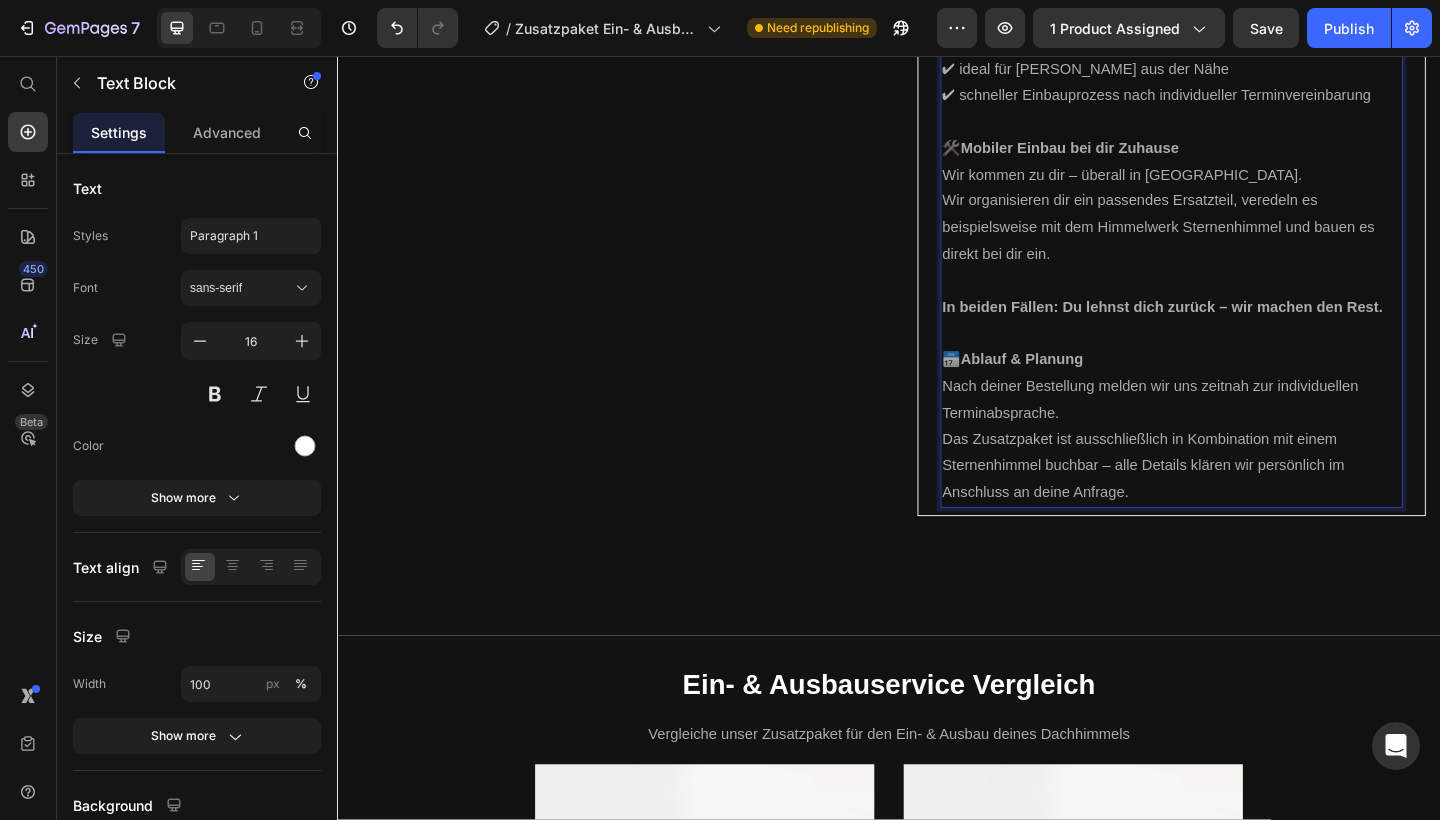 click at bounding box center [1244, 301] 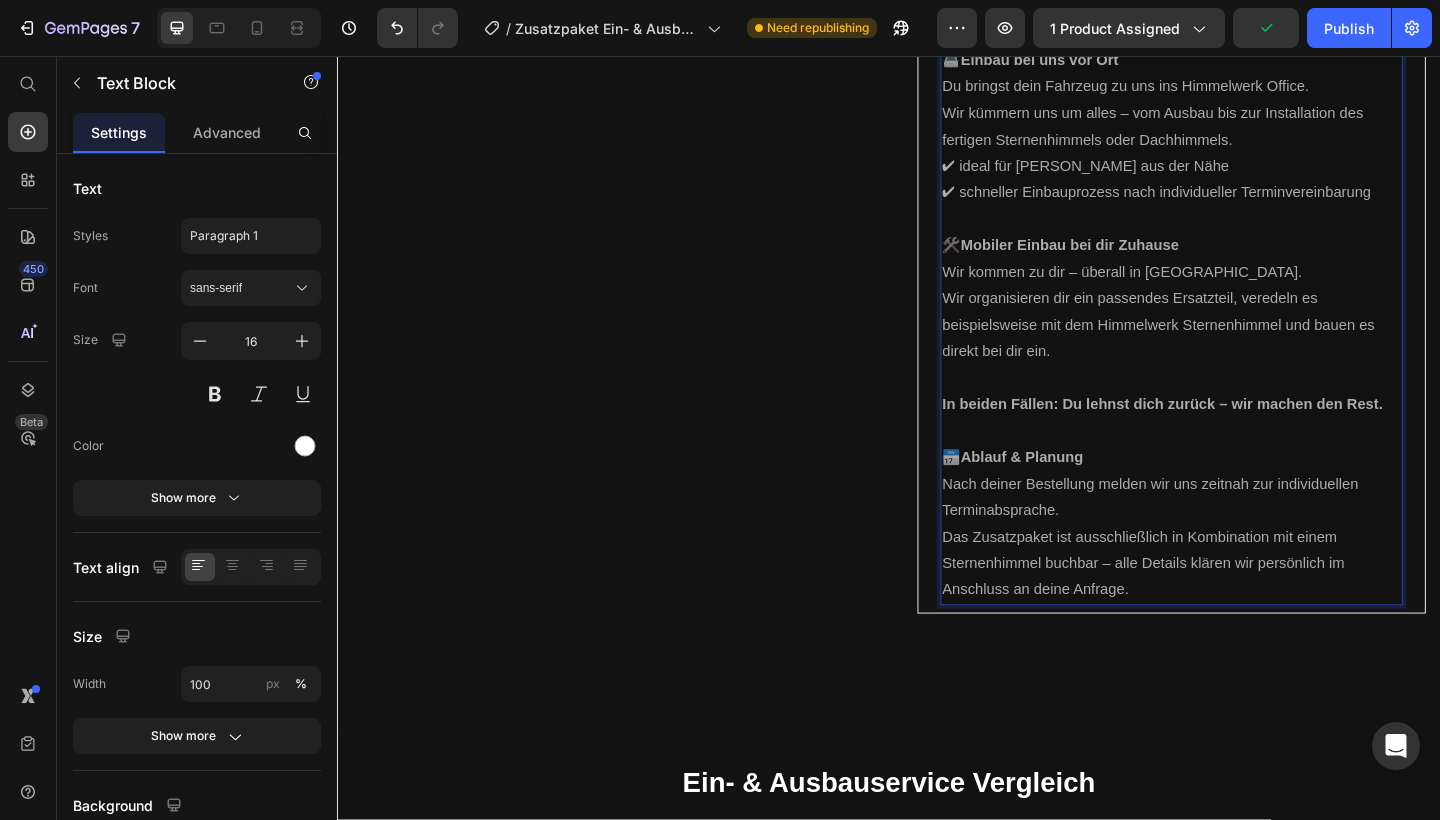 scroll, scrollTop: 1186, scrollLeft: 0, axis: vertical 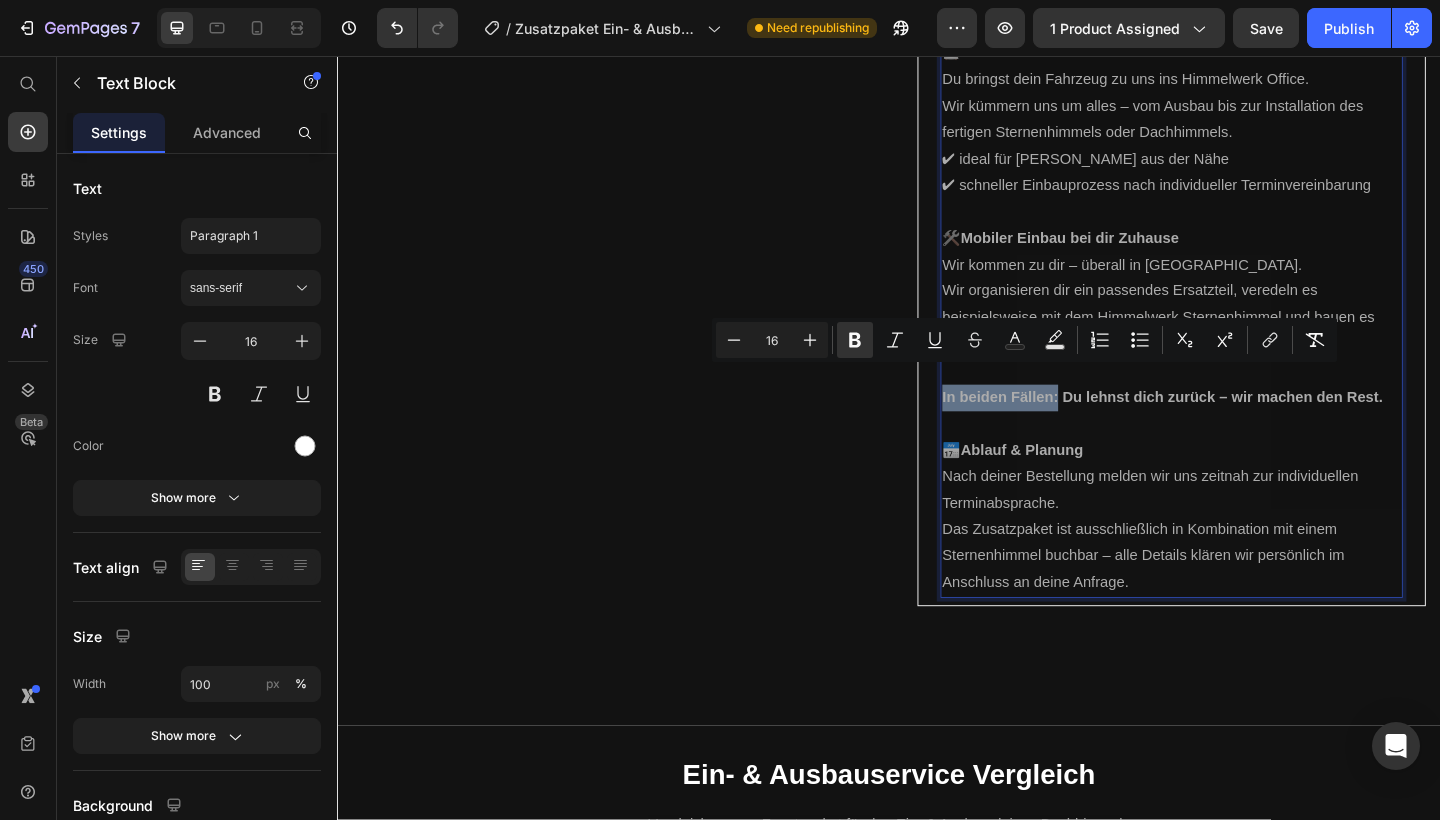 drag, startPoint x: 996, startPoint y: 403, endPoint x: 1122, endPoint y: 410, distance: 126.1943 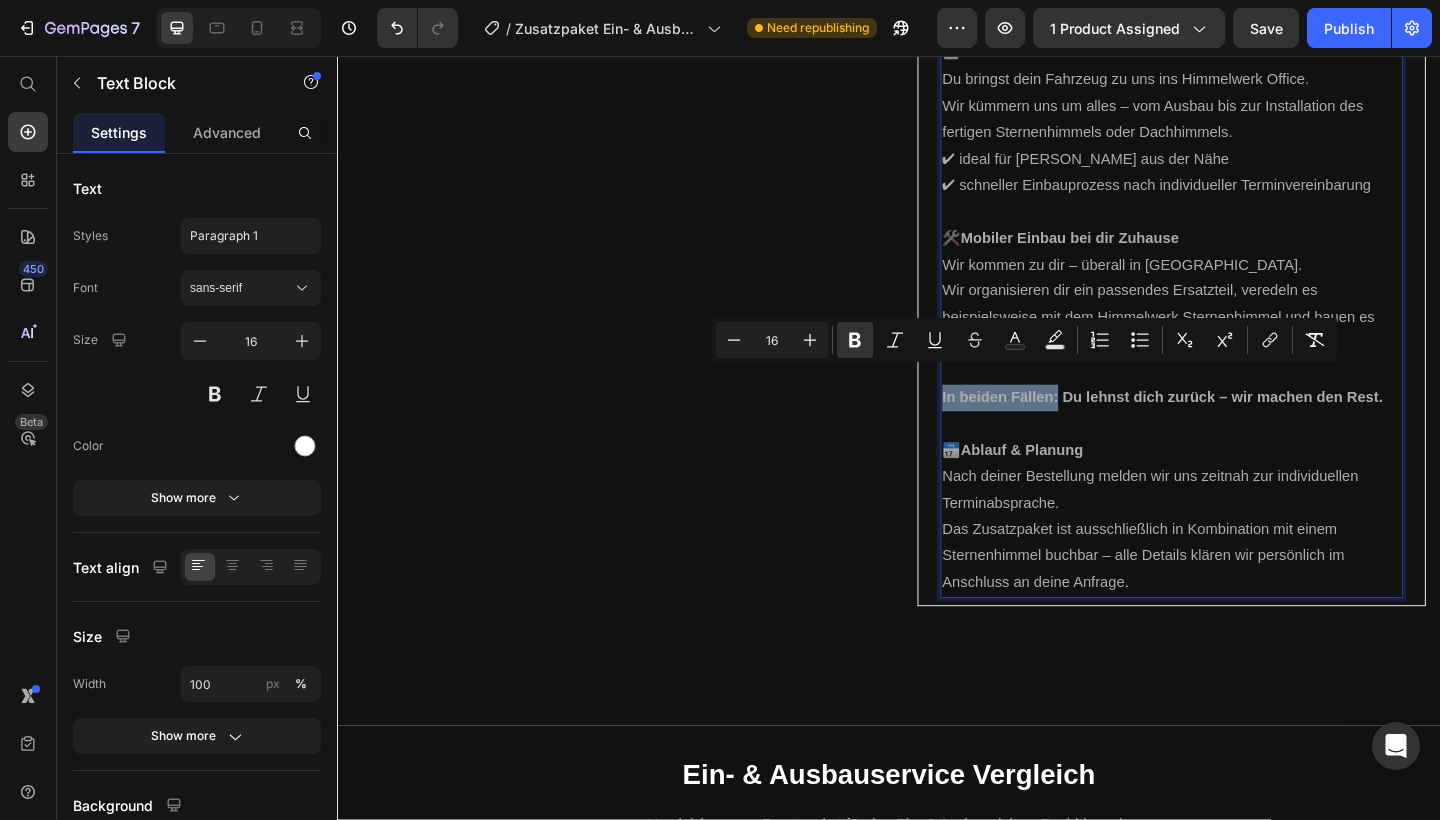 click on "In beiden Fällen: Du lehnst dich zurück – wir machen den Rest." at bounding box center [1234, 427] 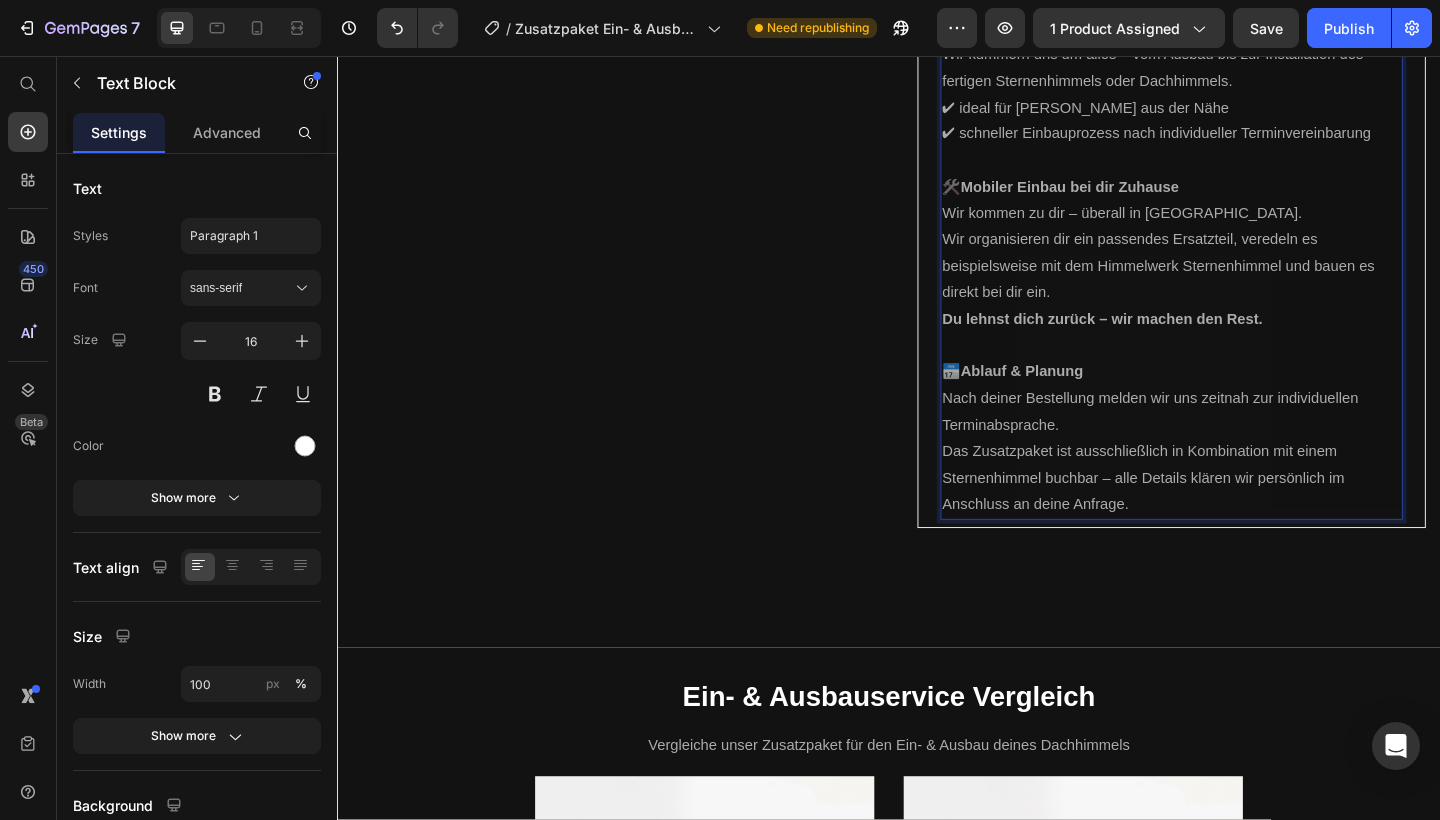 scroll, scrollTop: 1265, scrollLeft: 0, axis: vertical 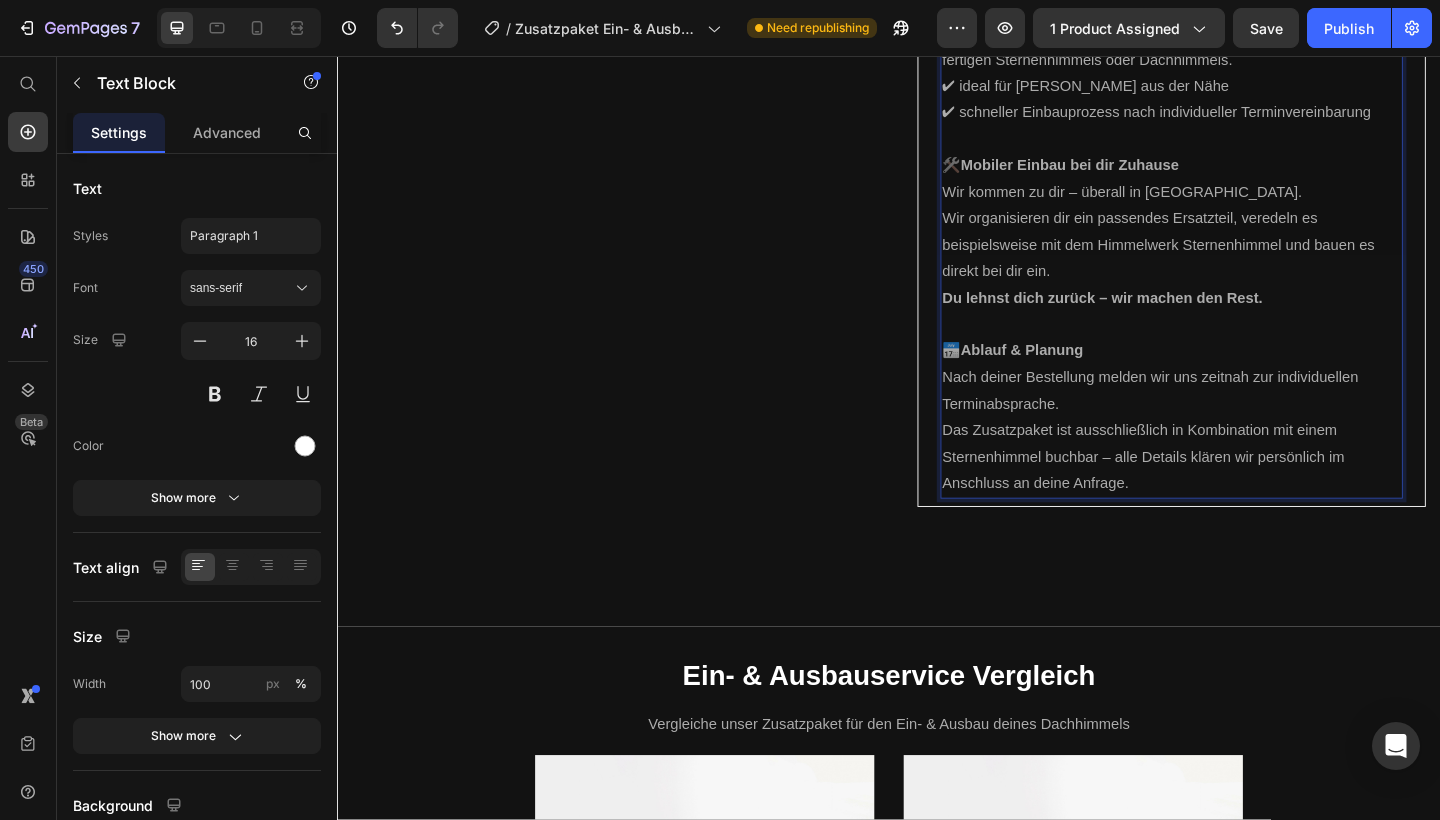 click on "Nach deiner Bestellung melden wir uns zeitnah zur individuellen Terminabsprache. Das Zusatzpaket ist ausschließlich in Kombination mit einem Sternenhimmel buchbar – alle Details klären wir persönlich im Anschluss an deine Anfrage." at bounding box center (1244, 464) 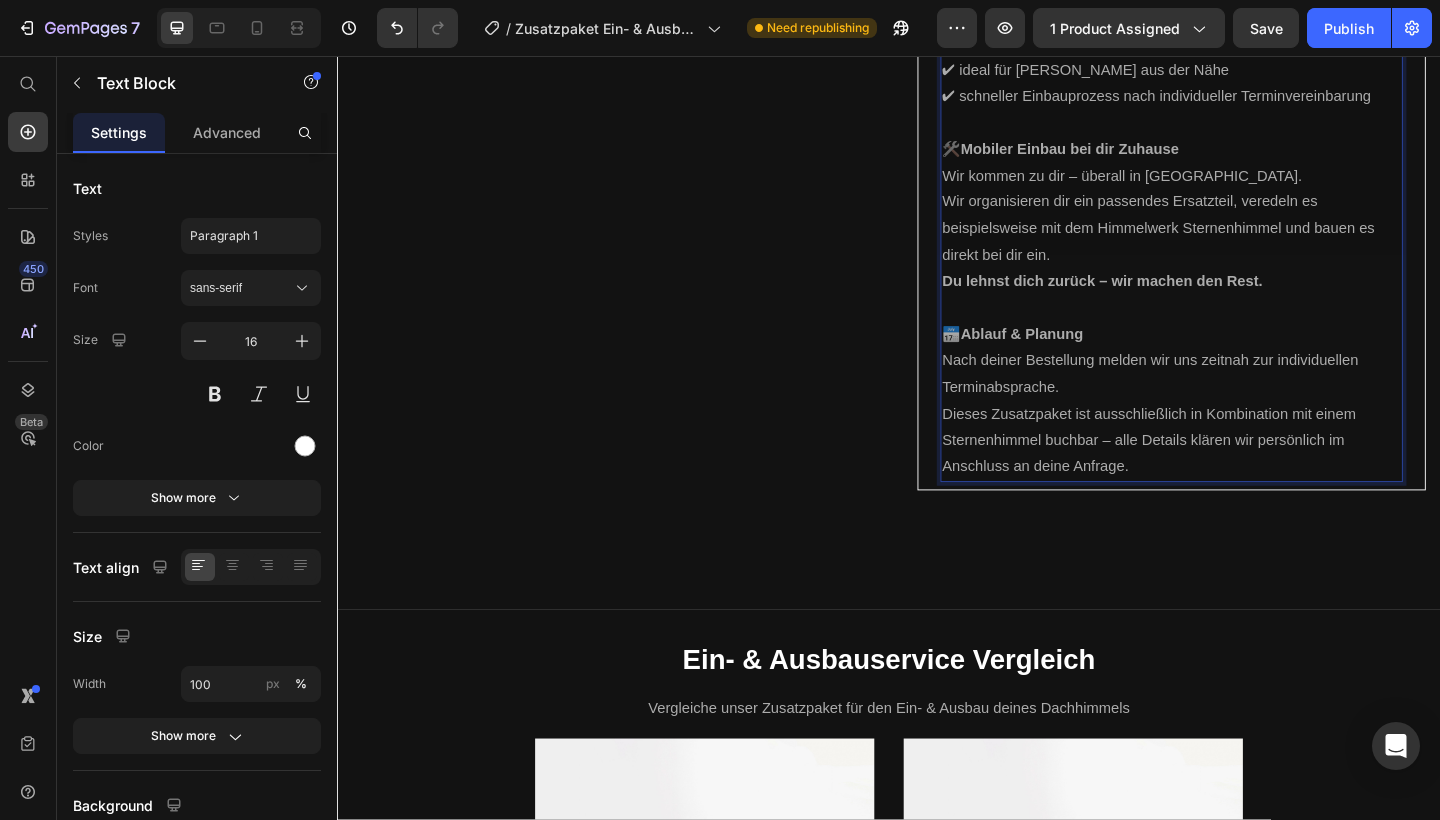 scroll, scrollTop: 1288, scrollLeft: 0, axis: vertical 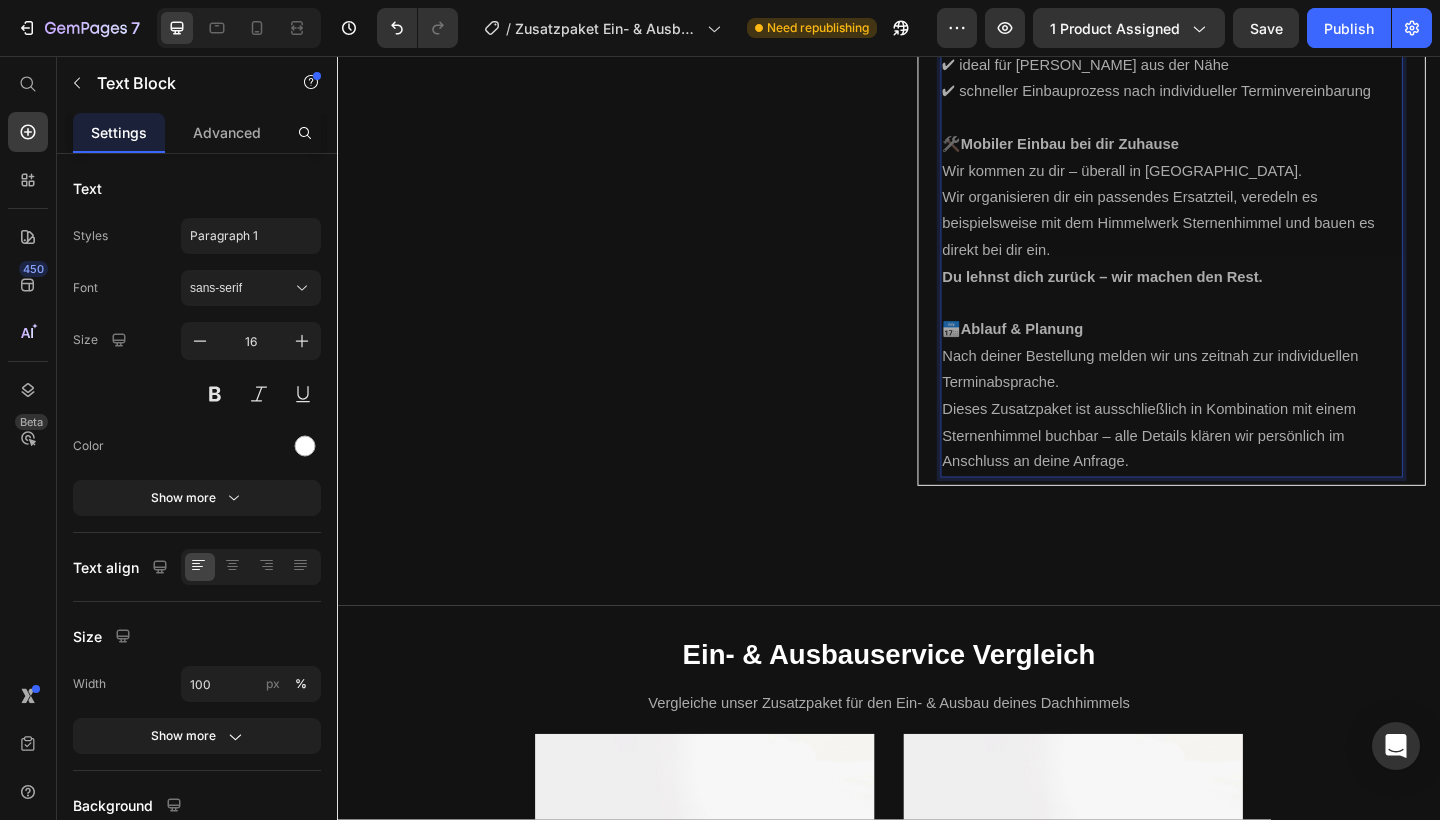 click on "Nach deiner Bestellung melden wir uns zeitnah zur individuellen Terminabsprache. Dieses Zusatzpaket ist ausschließlich in Kombination mit einem Sternenhimmel buchbar – alle Details klären wir persönlich im Anschluss an deine Anfrage." at bounding box center [1244, 441] 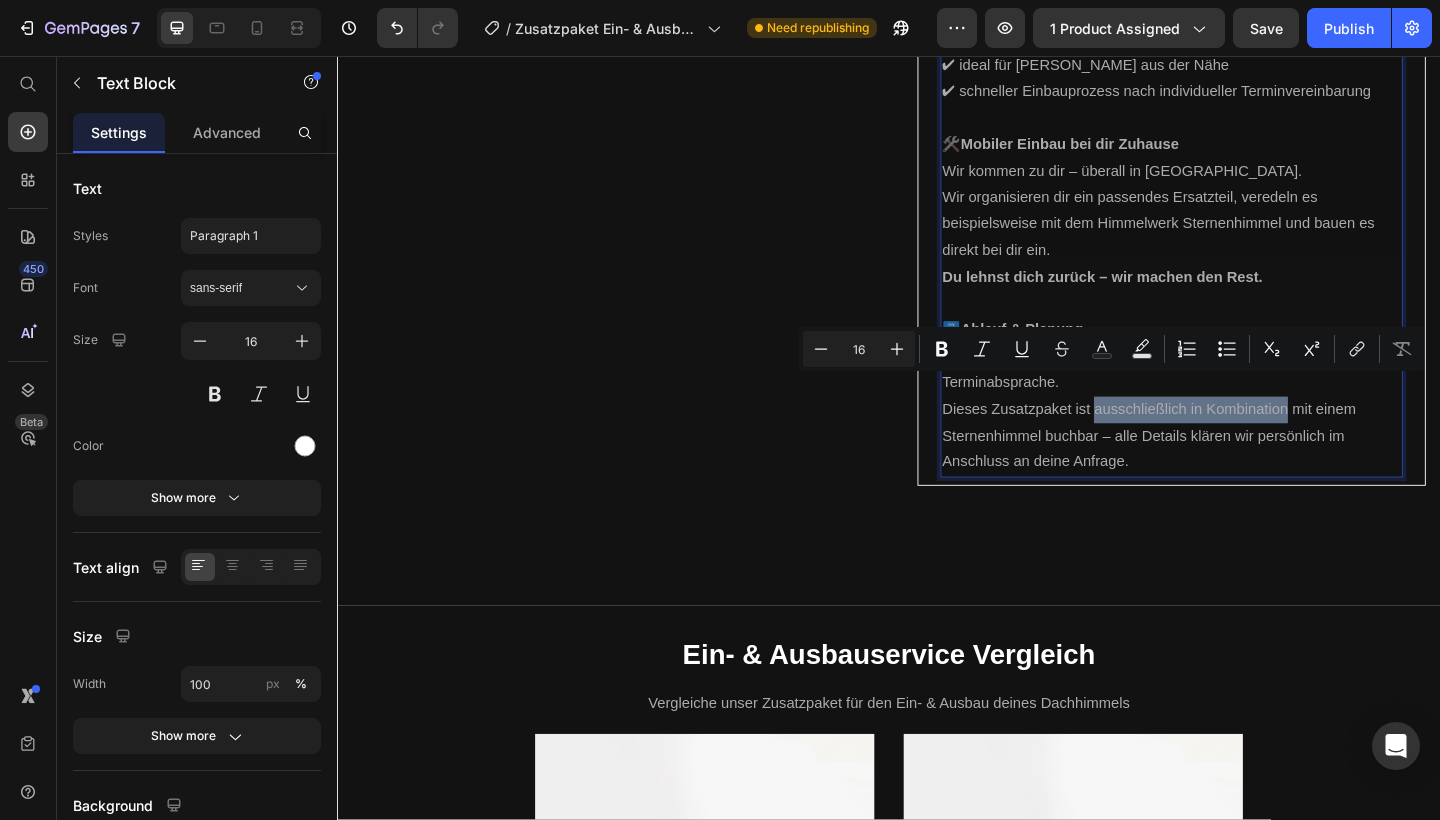 drag, startPoint x: 1163, startPoint y: 417, endPoint x: 1369, endPoint y: 418, distance: 206.00243 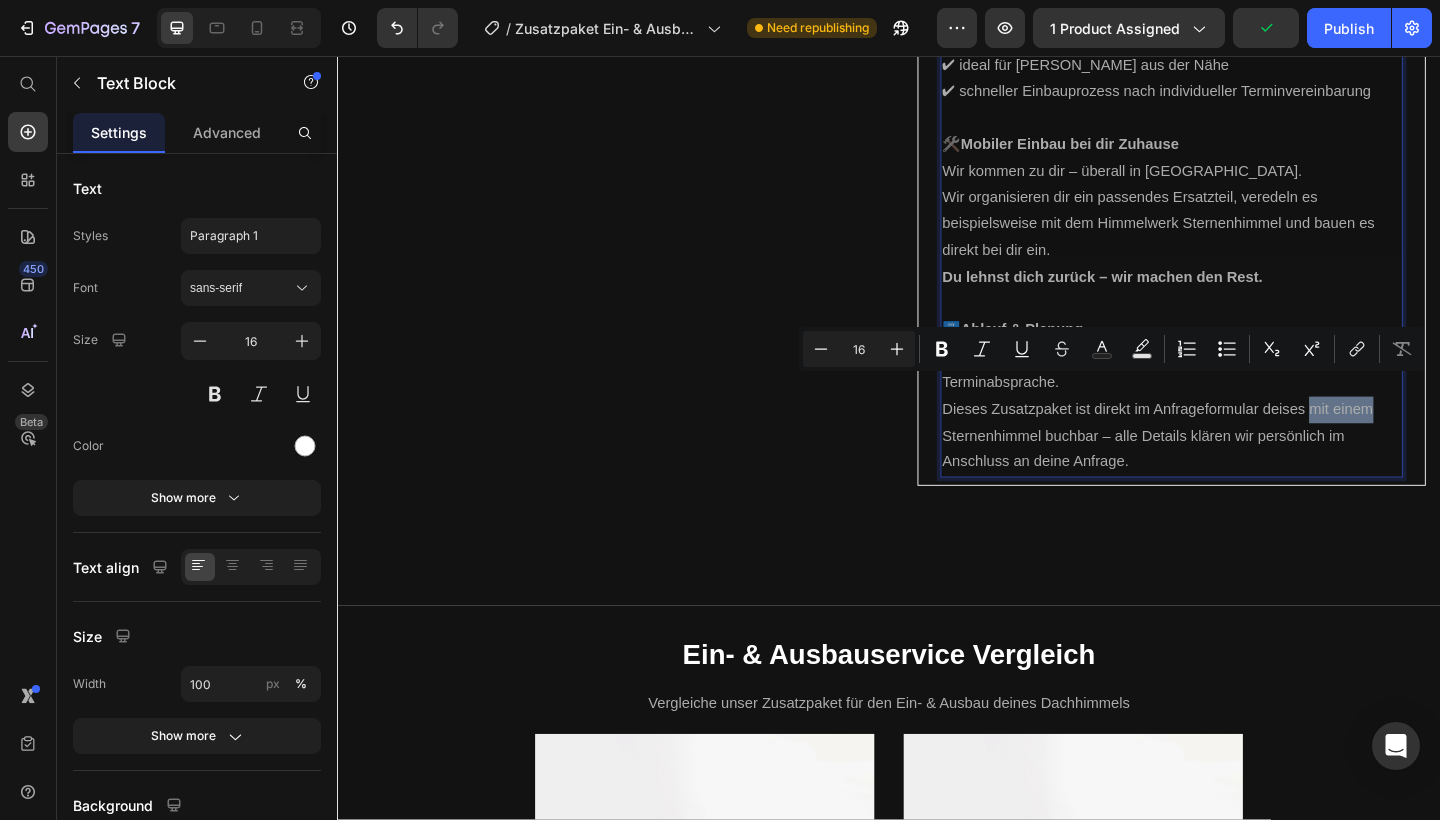 drag, startPoint x: 1396, startPoint y: 417, endPoint x: 1465, endPoint y: 419, distance: 69.02898 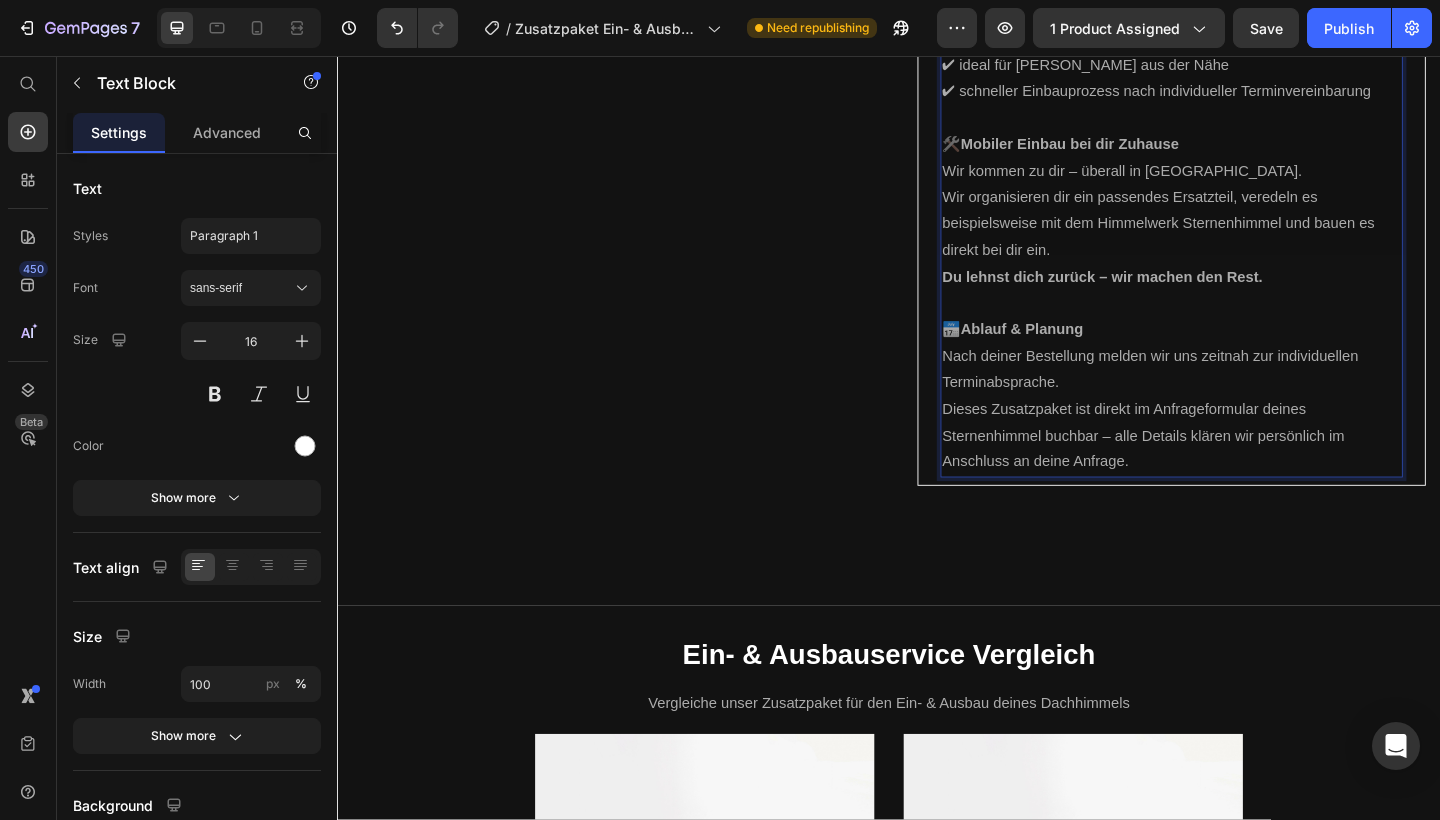 click on "Nach deiner Bestellung melden wir uns zeitnah zur individuellen Terminabsprache. Dieses Zusatzpaket ist direkt im Anfrageformular deines Sternenhimmel buchbar – alle Details klären wir persönlich im Anschluss an deine Anfrage." at bounding box center [1244, 441] 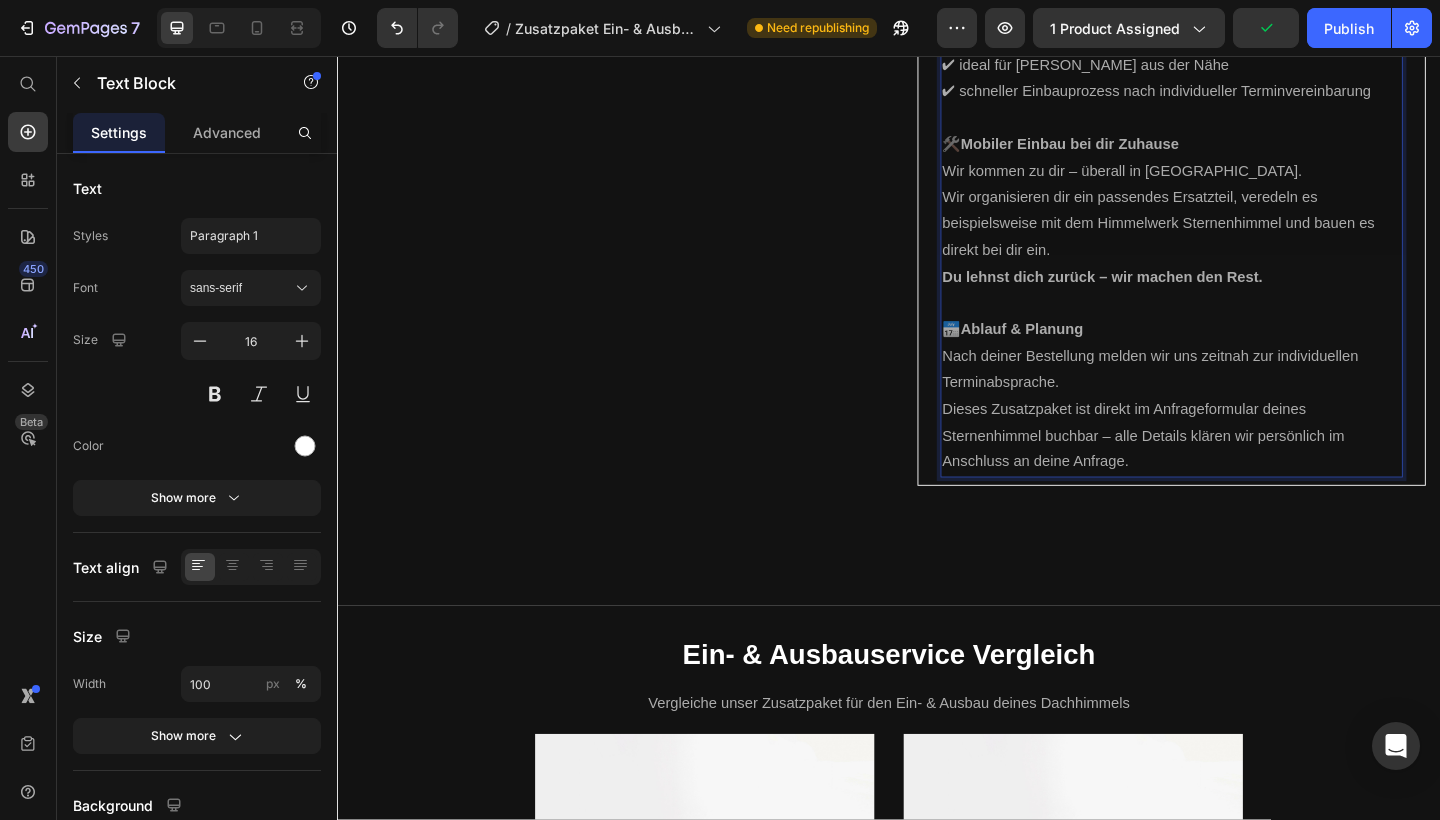 click on "Nach deiner Bestellung melden wir uns zeitnah zur individuellen Terminabsprache. Dieses Zusatzpaket ist direkt im Anfrageformular deines Sternenhimmel buchbar – alle Details klären wir persönlich im Anschluss an deine Anfrage." at bounding box center [1244, 441] 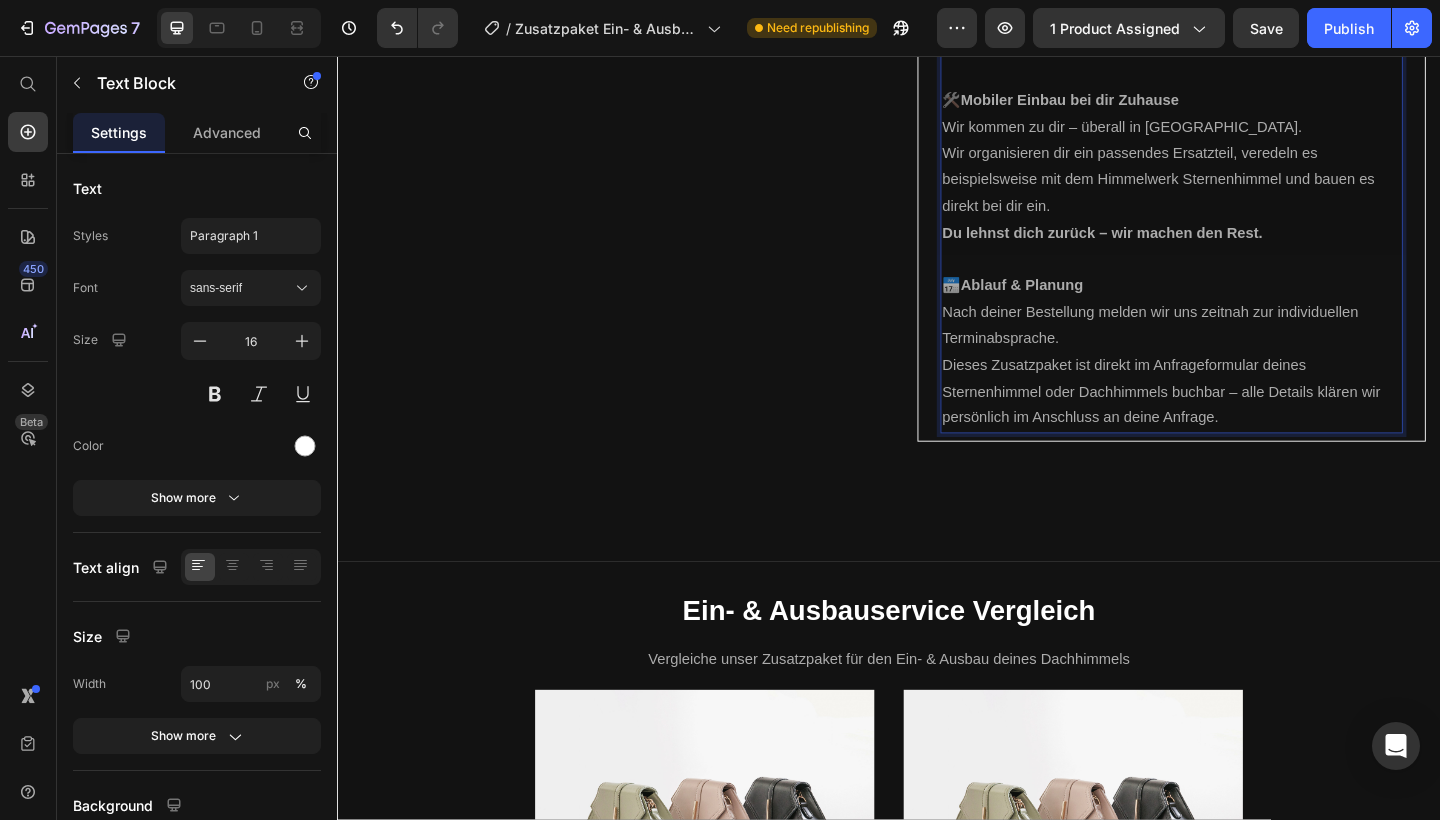 scroll, scrollTop: 1340, scrollLeft: 0, axis: vertical 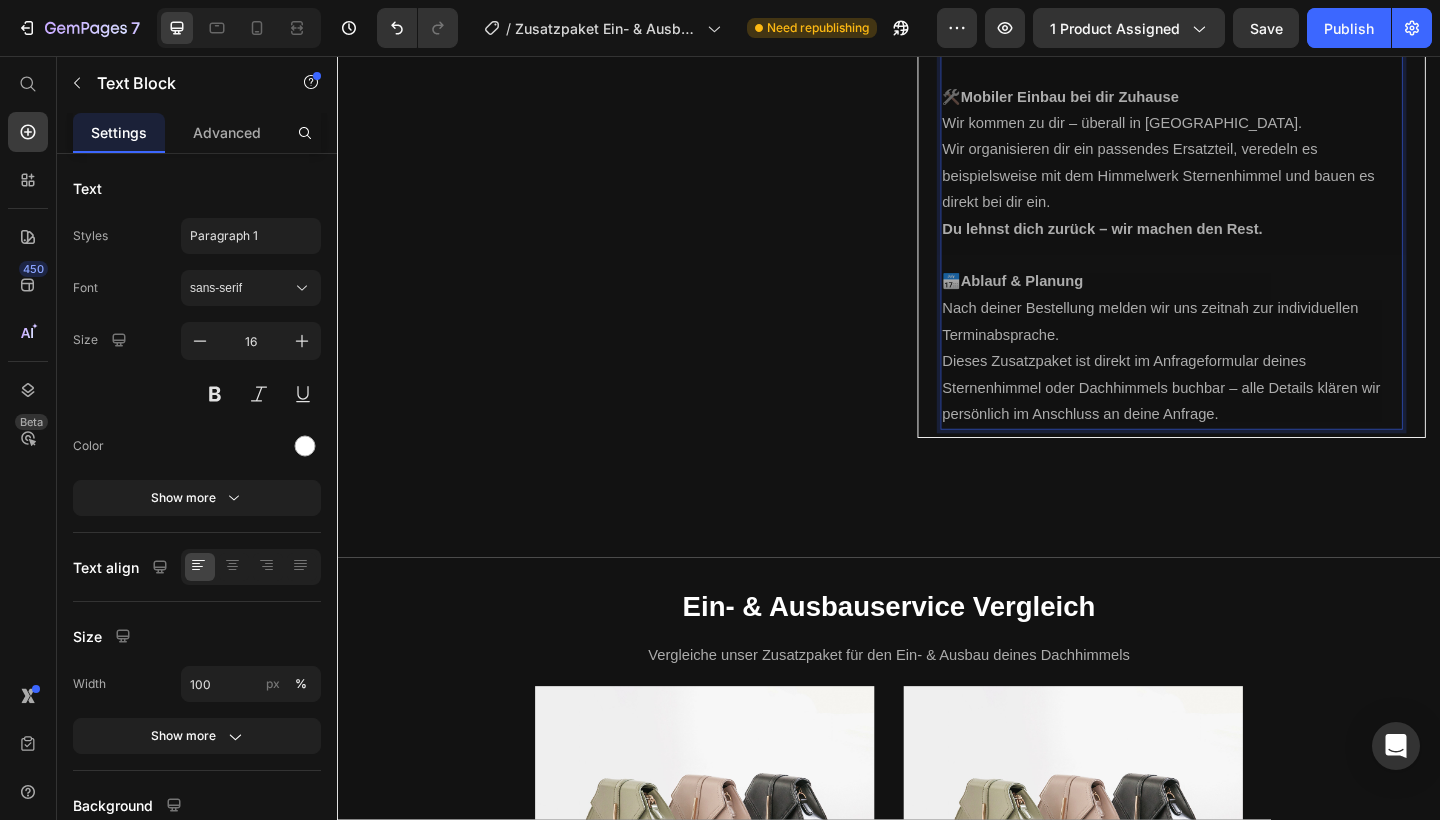 click on "Nach deiner Bestellung melden wir uns zeitnah zur individuellen Terminabsprache. Dieses Zusatzpaket ist direkt im Anfrageformular deines Sternenhimmel oder Dachhimmels buchbar – alle Details klären wir persönlich im Anschluss an deine Anfrage." at bounding box center (1244, 389) 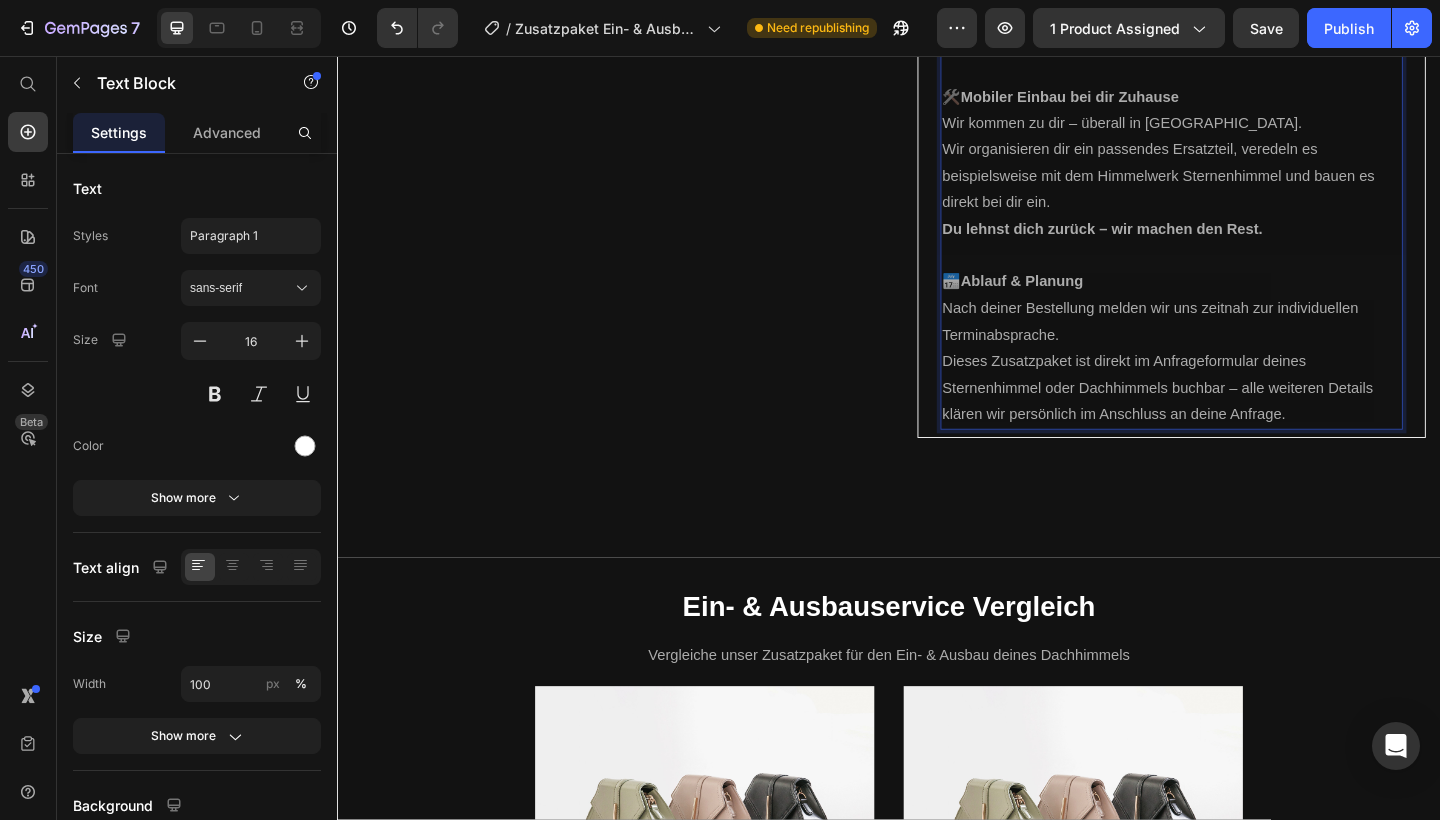 click on "Nach deiner Bestellung melden wir uns zeitnah zur individuellen Terminabsprache. Dieses Zusatzpaket ist direkt im Anfrageformular deines Sternenhimmel oder Dachhimmels buchbar – alle weiteren Details klären wir persönlich im Anschluss an deine Anfrage." at bounding box center [1244, 389] 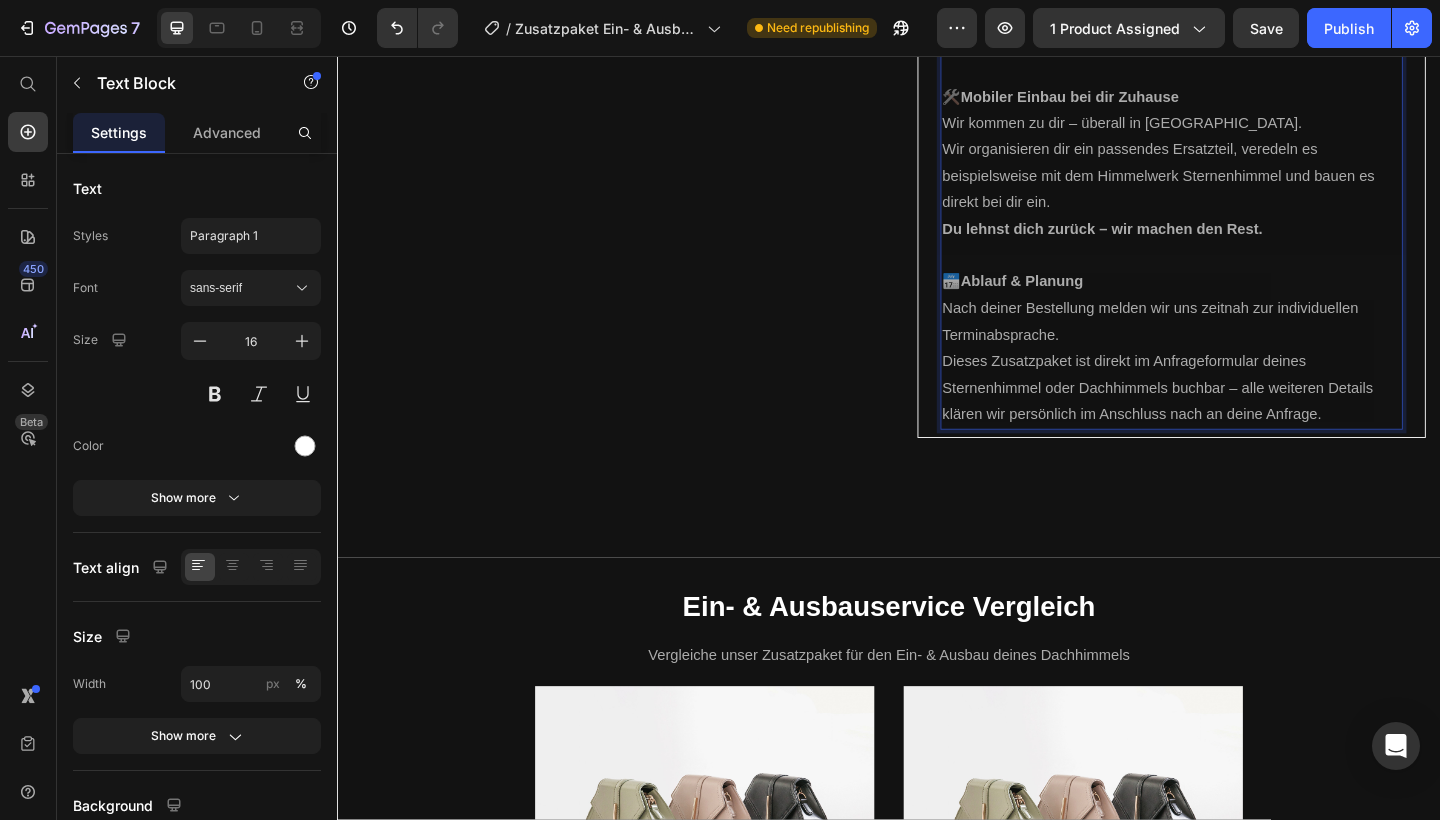 click on "Nach deiner Bestellung melden wir uns zeitnah zur individuellen Terminabsprache. Dieses Zusatzpaket ist direkt im Anfrageformular deines Sternenhimmel oder Dachhimmels buchbar – alle weiteren Details klären wir persönlich im Anschluss nach an deine Anfrage." at bounding box center [1244, 389] 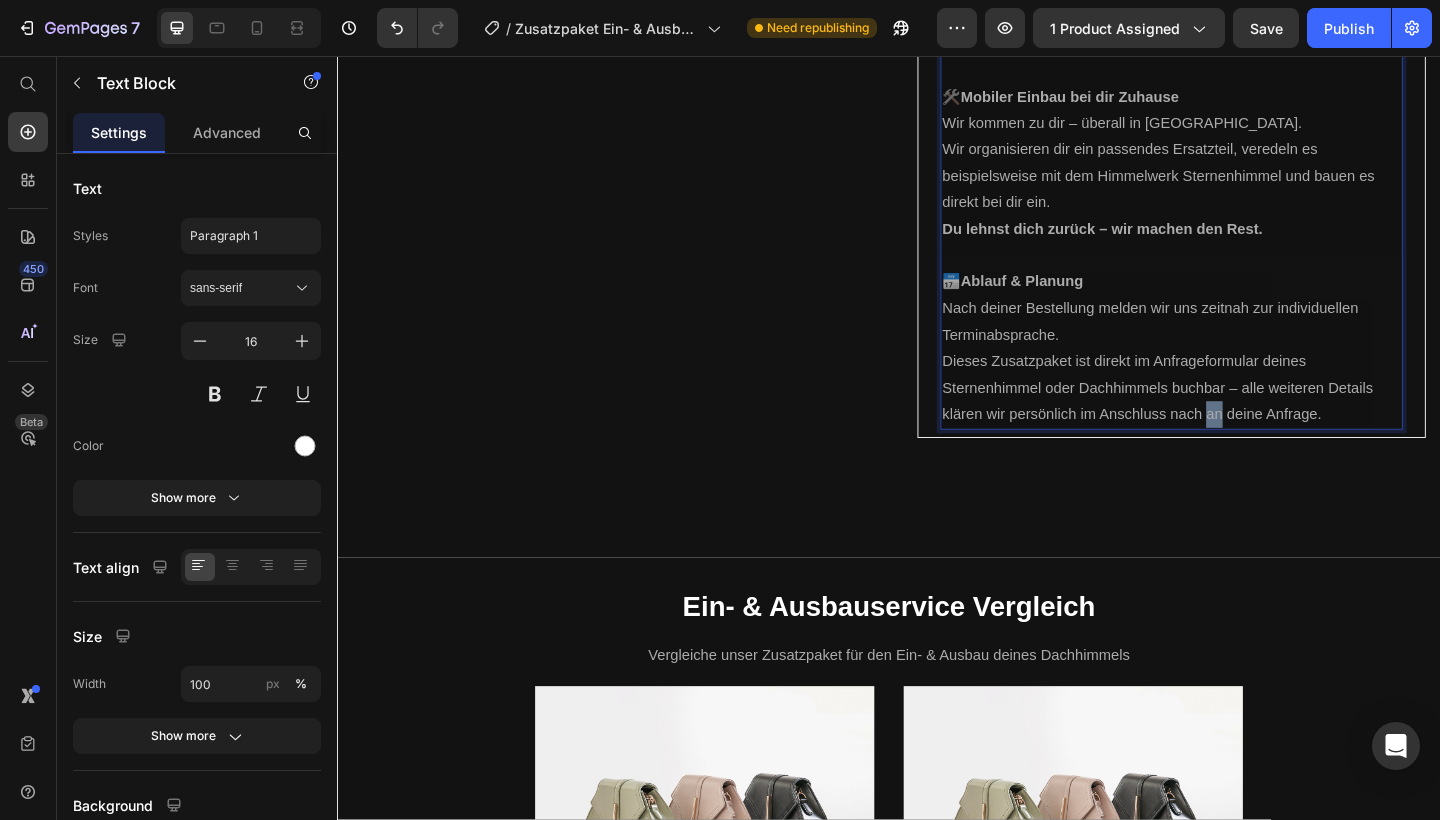 click on "Nach deiner Bestellung melden wir uns zeitnah zur individuellen Terminabsprache. Dieses Zusatzpaket ist direkt im Anfrageformular deines Sternenhimmel oder Dachhimmels buchbar – alle weiteren Details klären wir persönlich im Anschluss nach an deine Anfrage." at bounding box center (1244, 389) 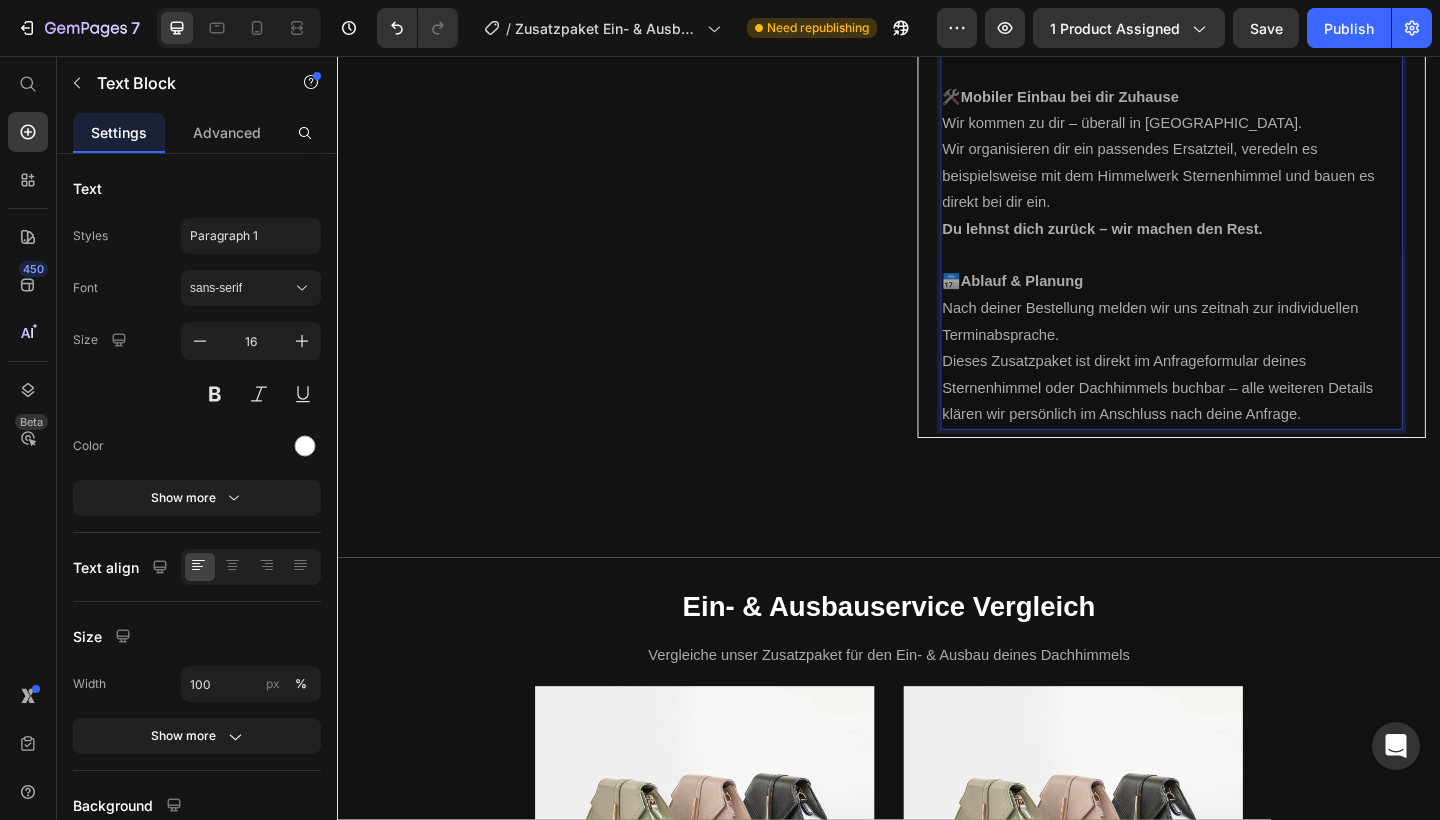 click on "Nach deiner Bestellung melden wir uns zeitnah zur individuellen Terminabsprache. Dieses Zusatzpaket ist direkt im Anfrageformular deines Sternenhimmel oder Dachhimmels buchbar – alle weiteren Details klären wir persönlich im Anschluss nach deine Anfrage." at bounding box center (1244, 389) 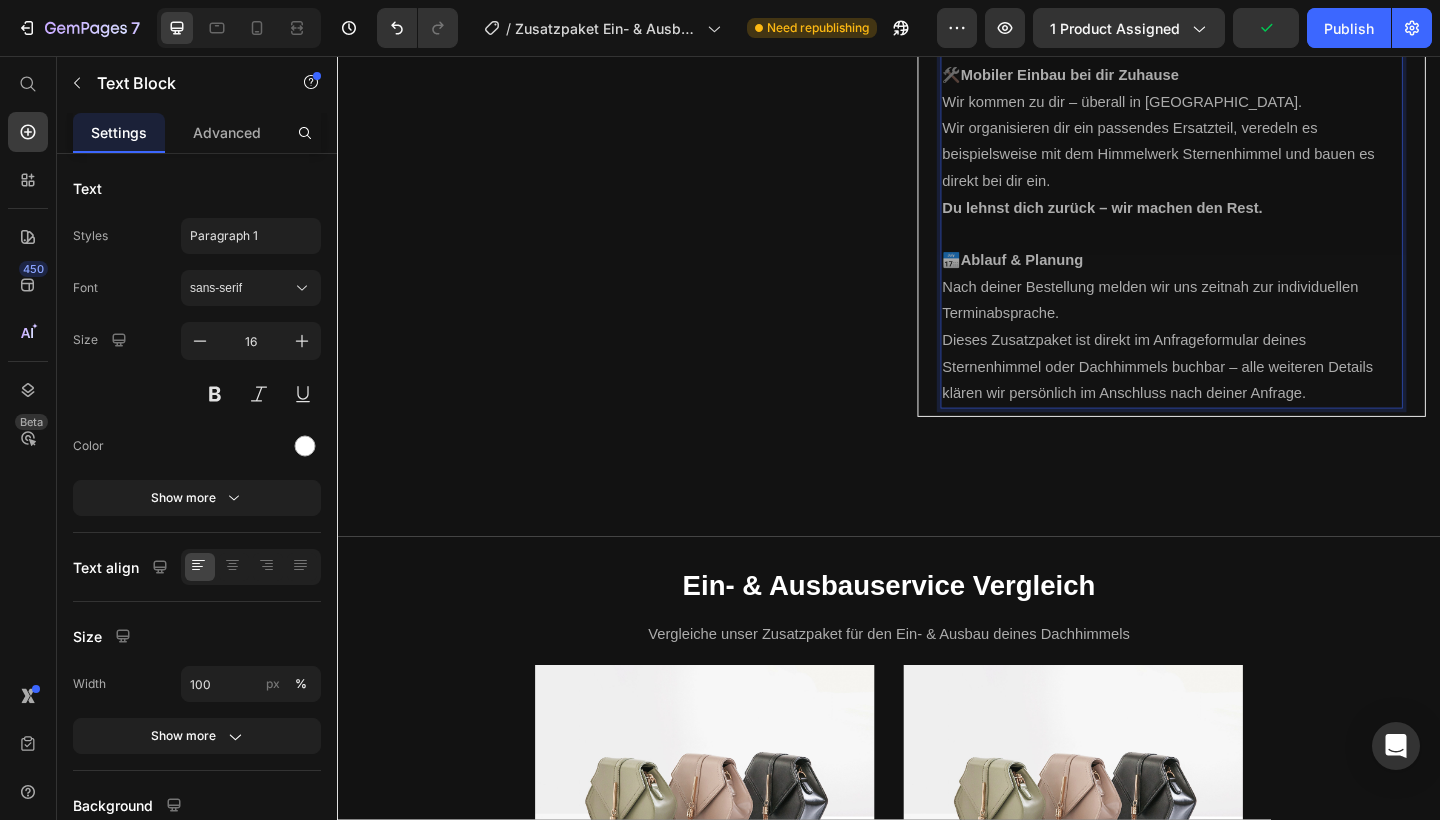 scroll, scrollTop: 1358, scrollLeft: 0, axis: vertical 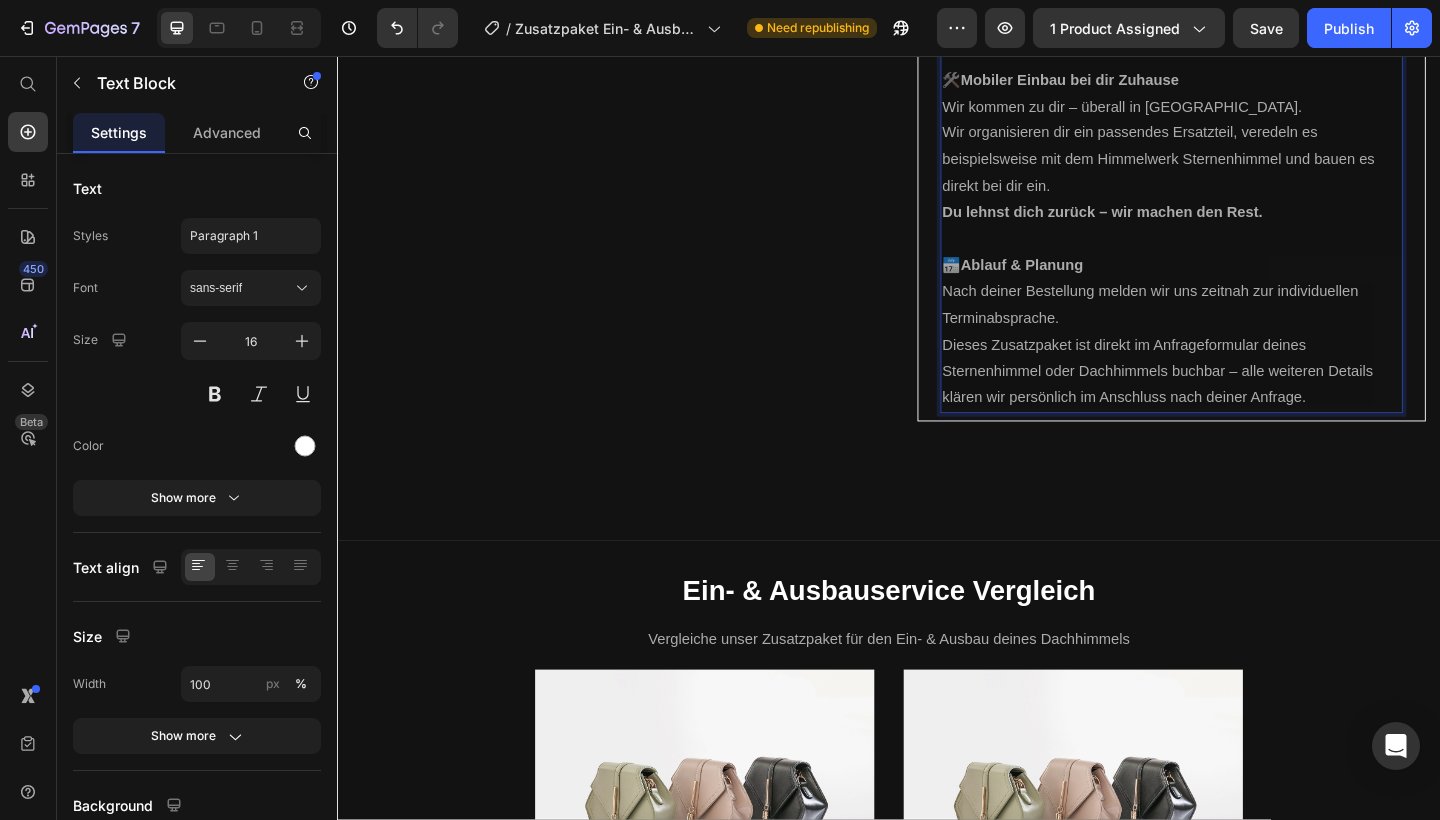 click on "Nach deiner Bestellung melden wir uns zeitnah zur individuellen Terminabsprache. Dieses Zusatzpaket ist direkt im Anfrageformular deines Sternenhimmel oder Dachhimmels buchbar – alle weiteren Details klären wir persönlich im Anschluss nach deiner Anfrage." at bounding box center (1244, 371) 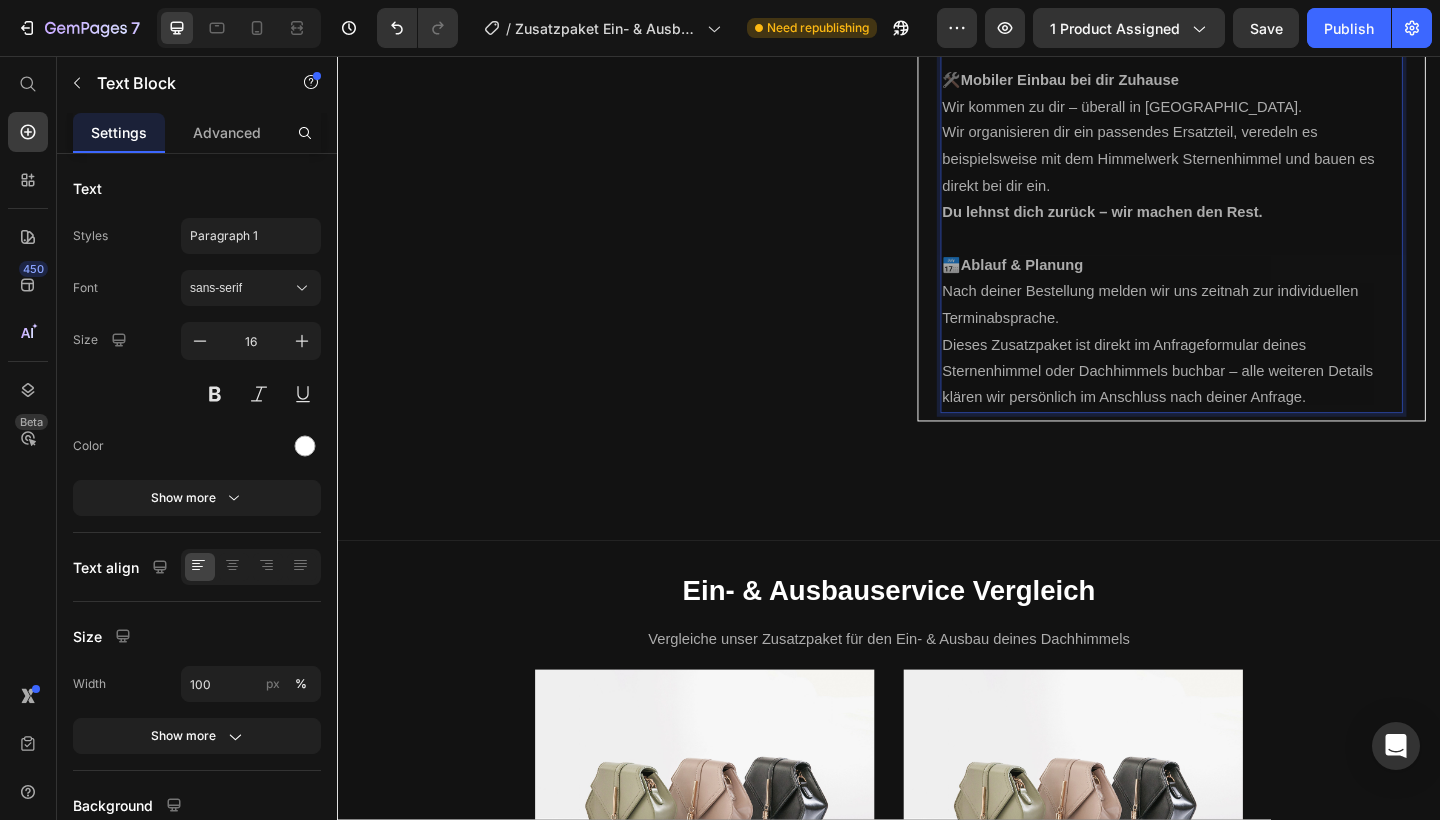 click on "Nach deiner Bestellung melden wir uns zeitnah zur individuellen Terminabsprache. Dieses Zusatzpaket ist direkt im Anfrageformular deines Sternenhimmel oder Dachhimmels buchbar – alle weiteren Details klären wir persönlich im Anschluss nach deiner Anfrage." at bounding box center [1244, 371] 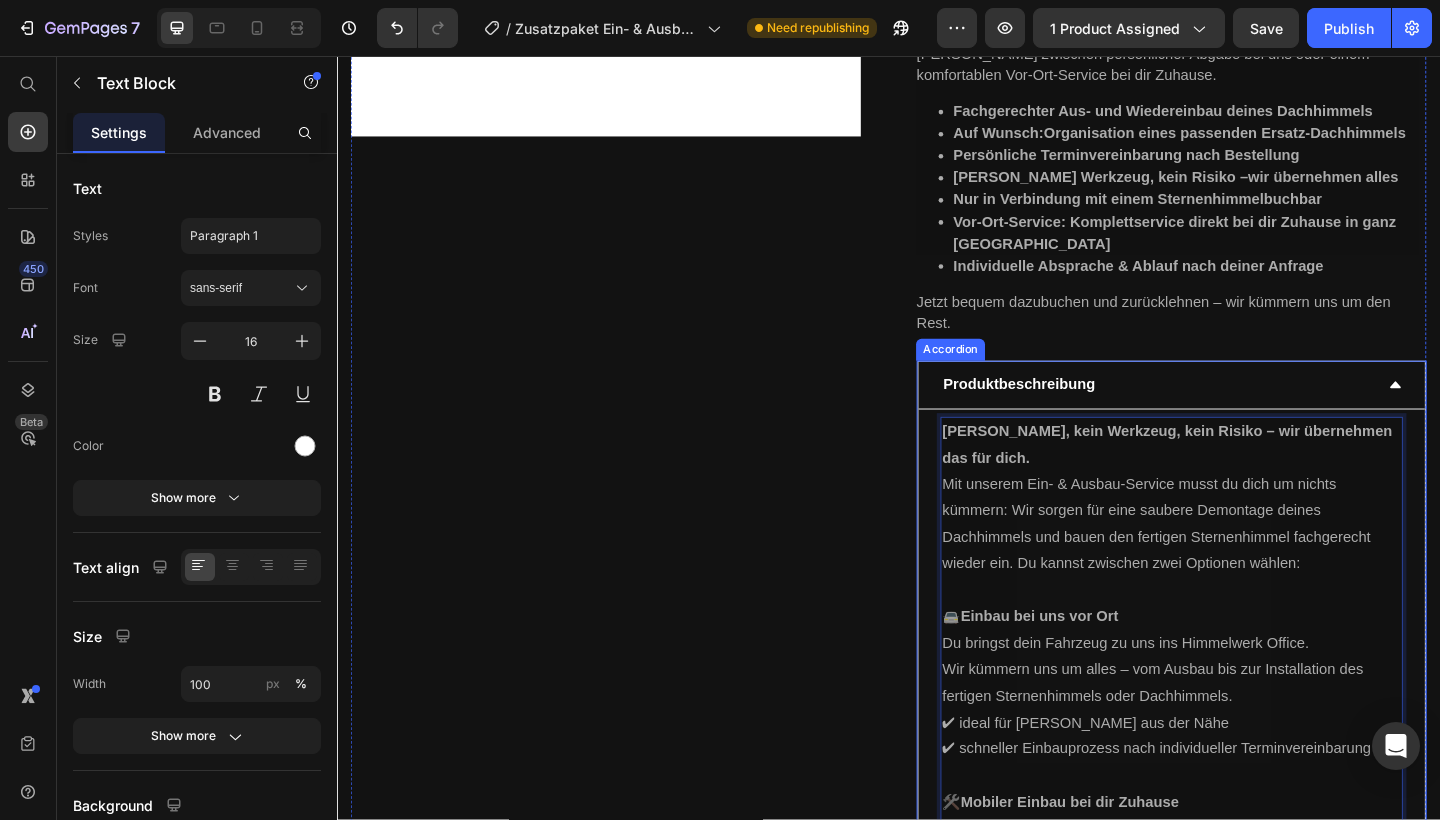scroll, scrollTop: 644, scrollLeft: 0, axis: vertical 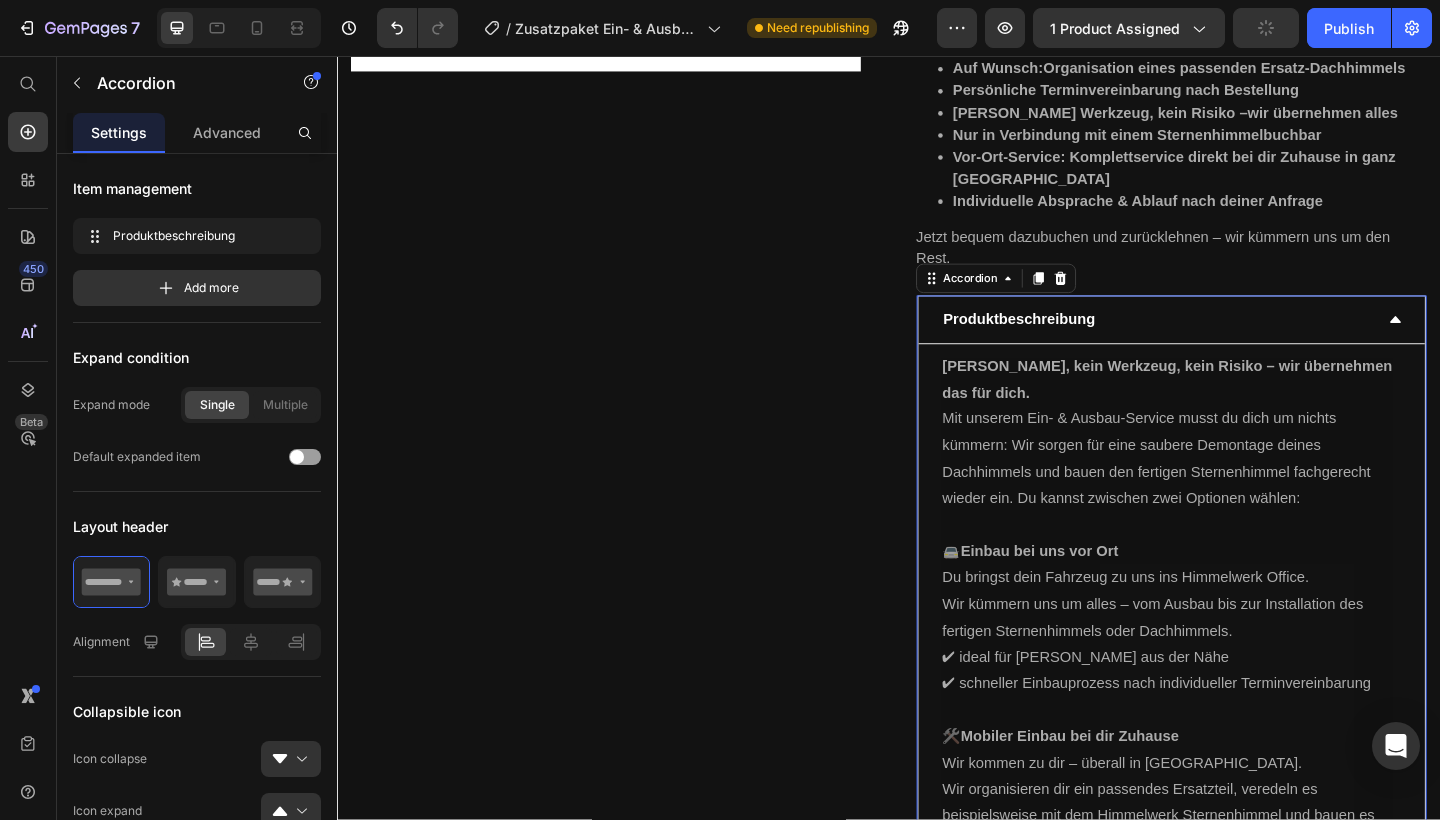 click on "Produktbeschreibung" at bounding box center [1228, 343] 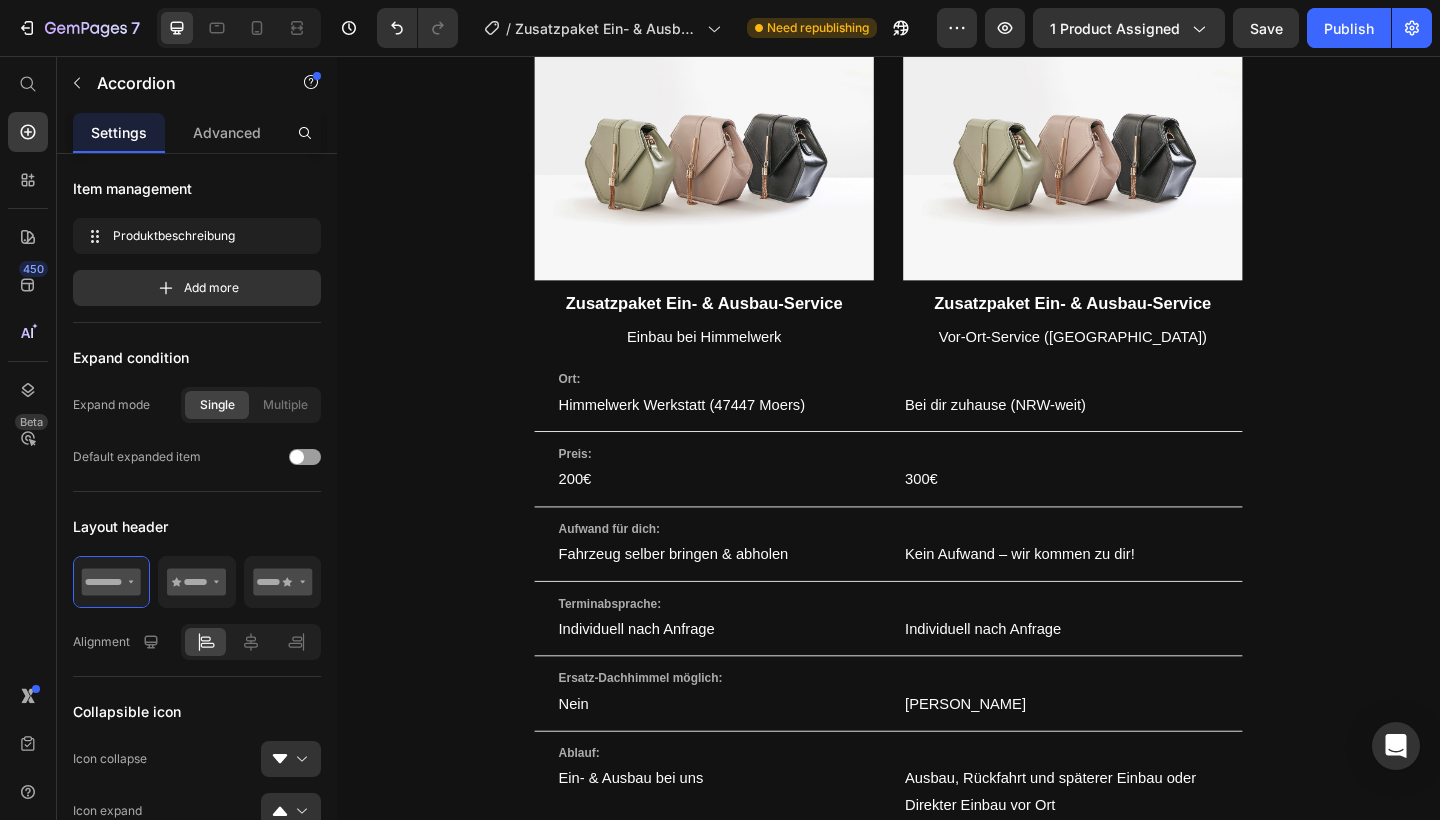 scroll, scrollTop: 1199, scrollLeft: 0, axis: vertical 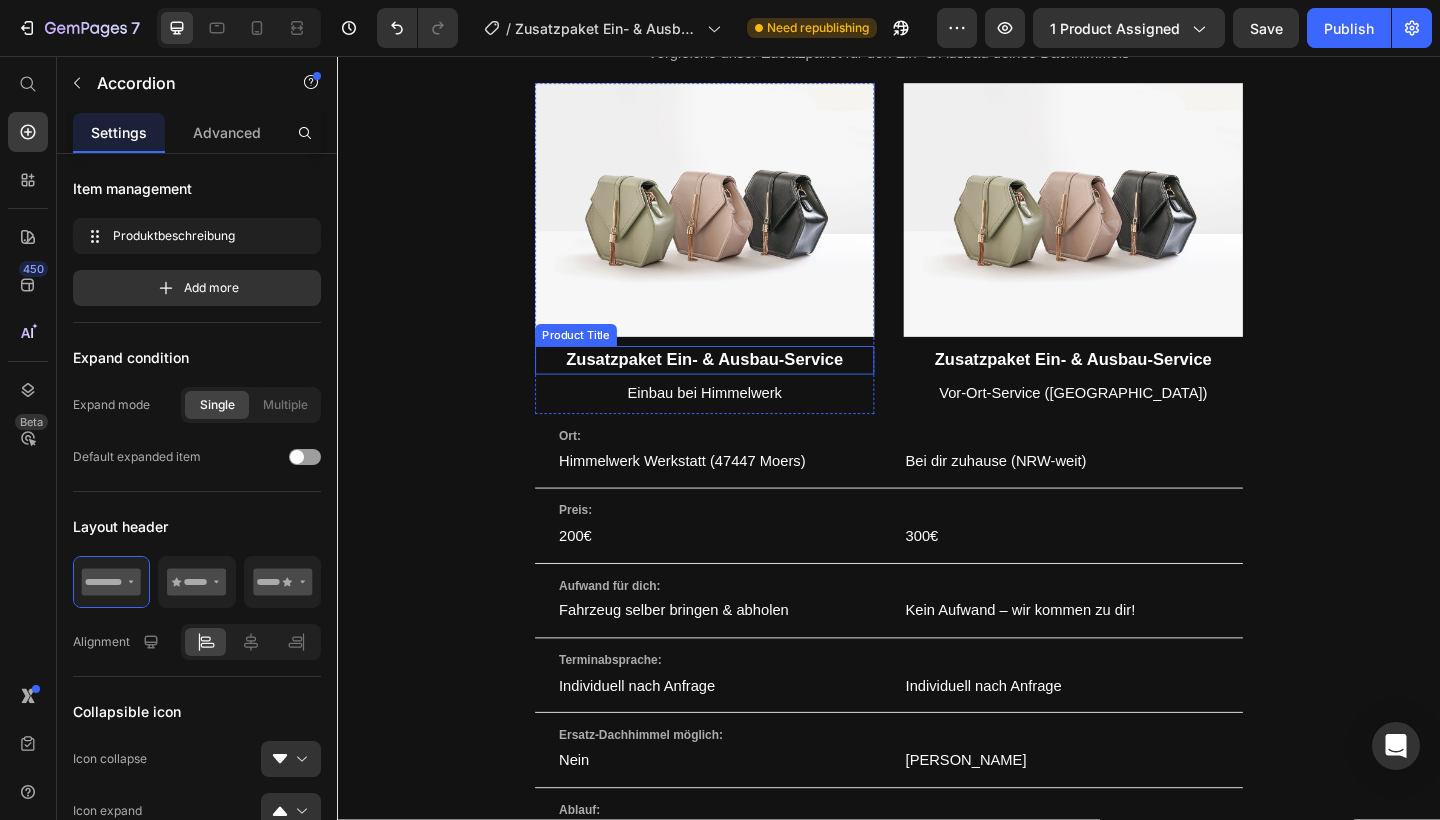 click on "Zusatzpaket Ein- & Ausbau-Service" at bounding box center [736, 387] 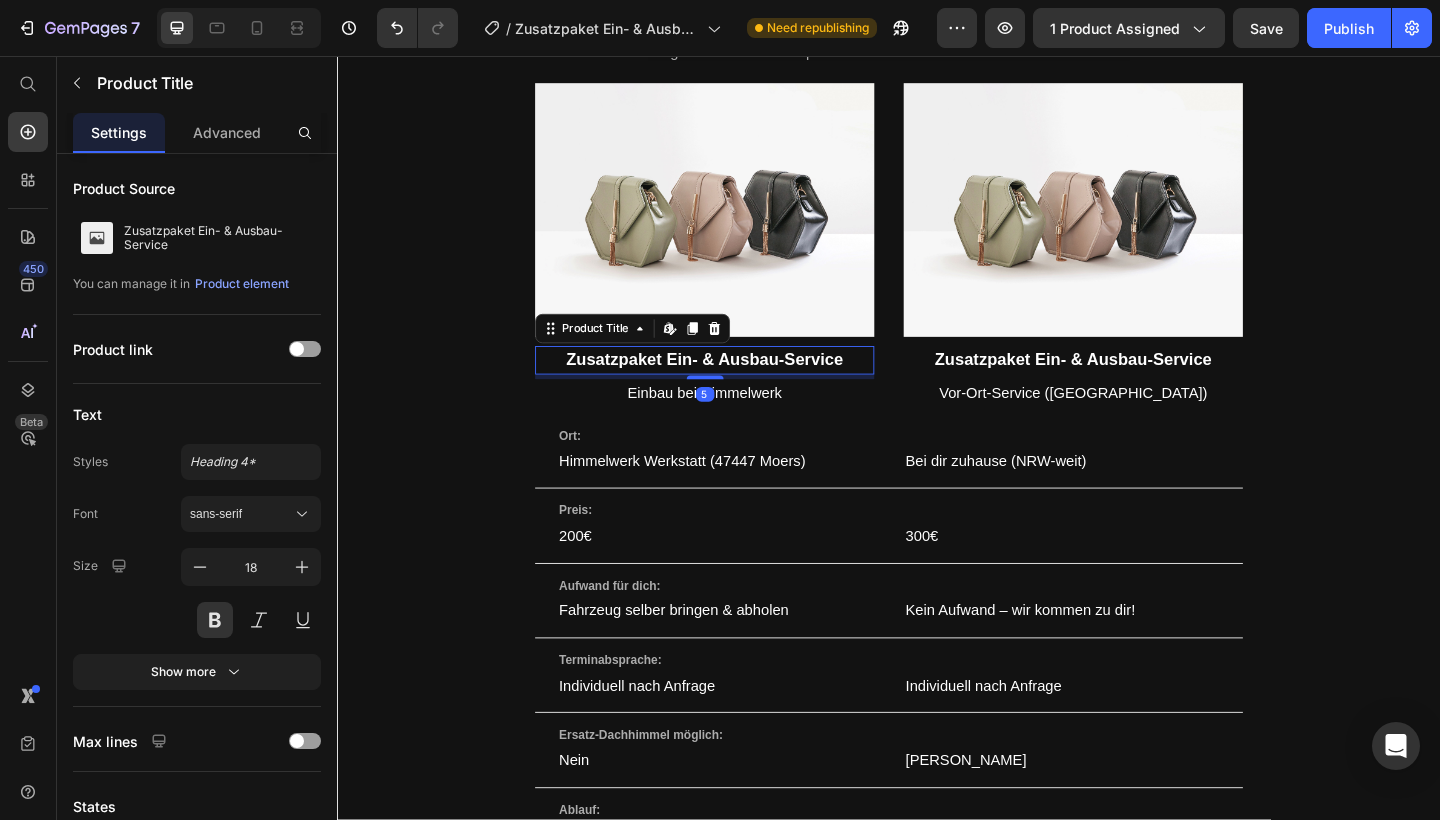 click on "Zusatzpaket Ein- & Ausbau-Service" at bounding box center [736, 387] 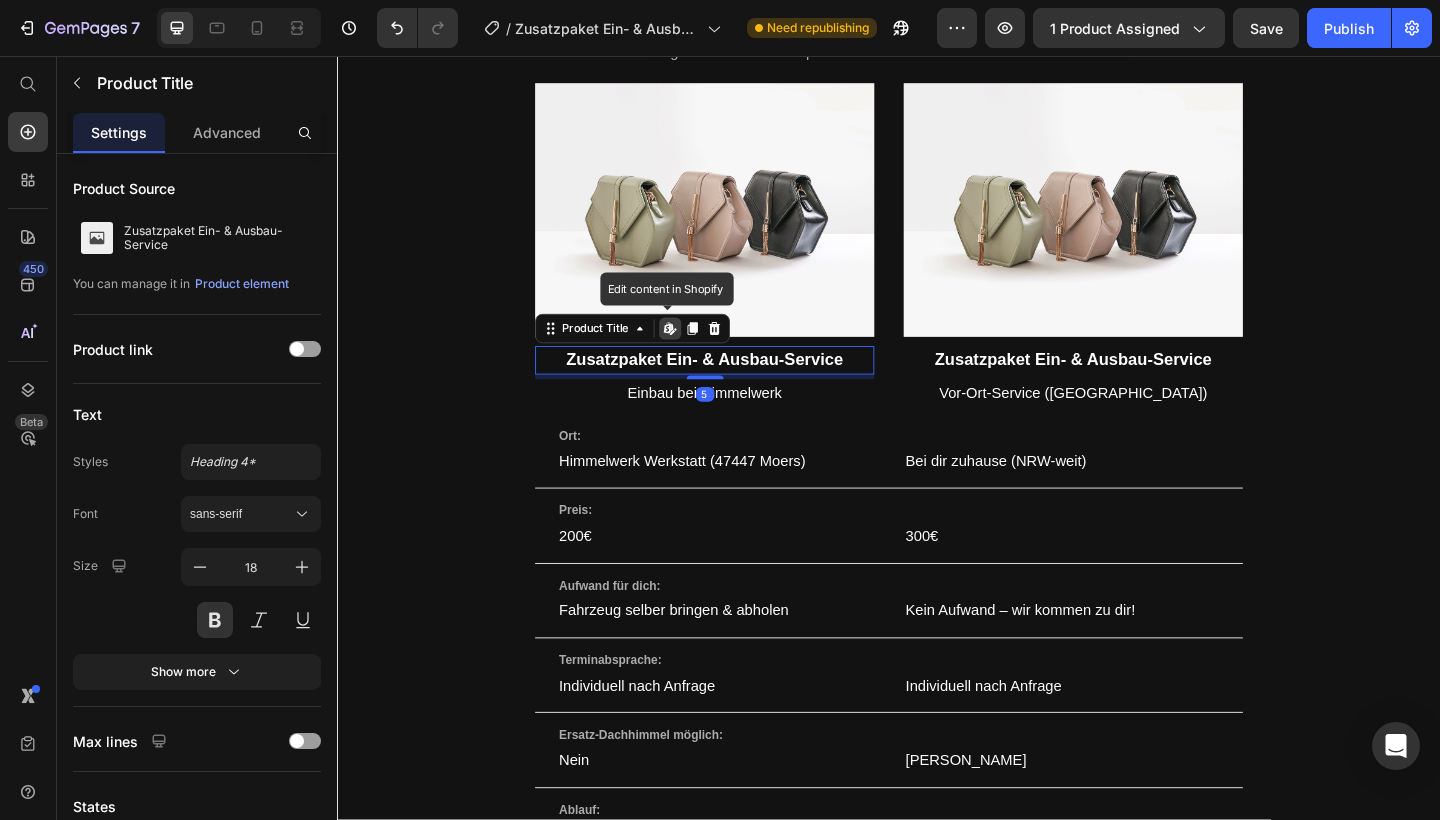 click on "Zusatzpaket Ein- & Ausbau-Service" at bounding box center (736, 387) 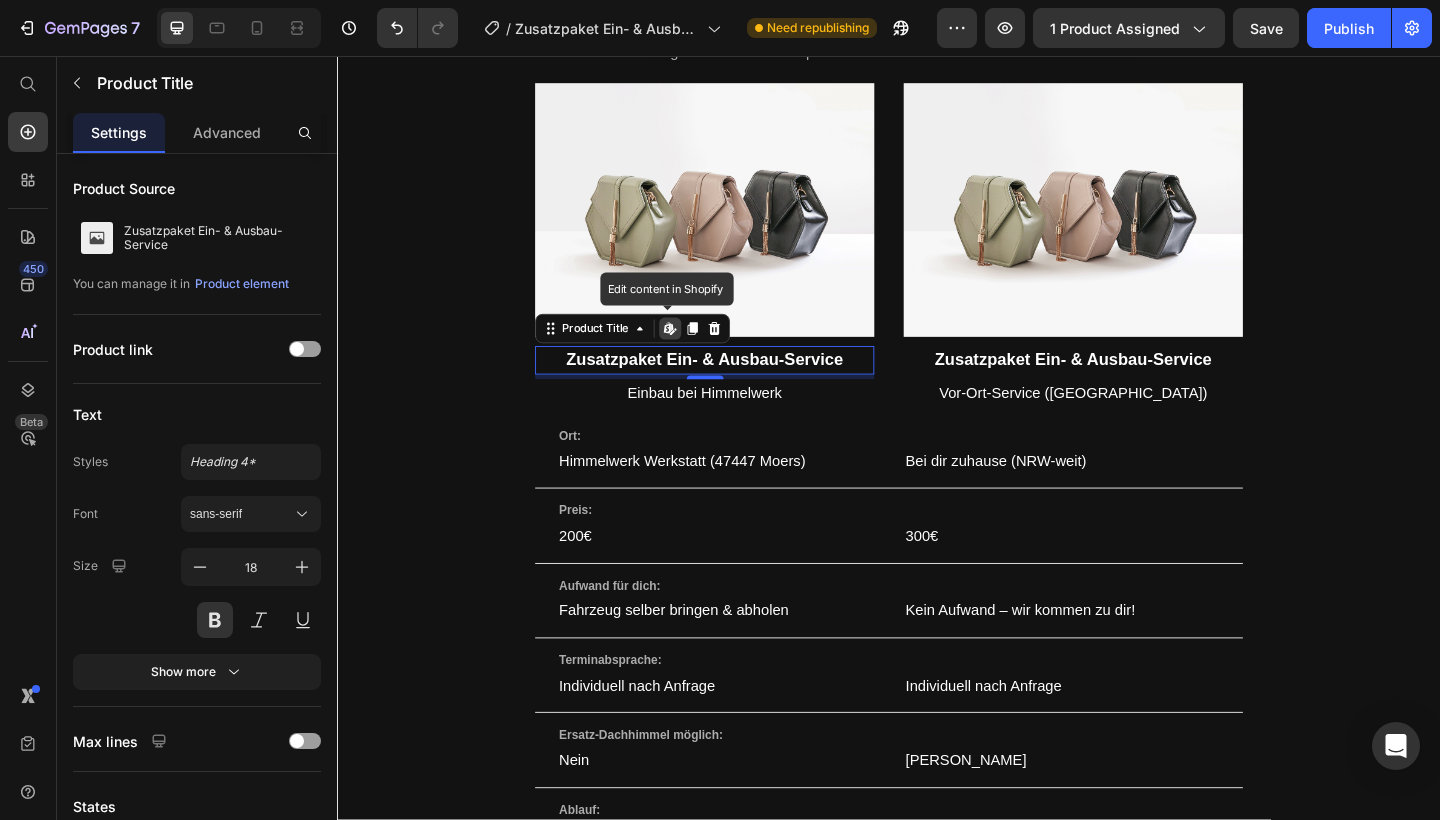 click on "Zusatzpaket Ein- & Ausbau-Service" at bounding box center (736, 387) 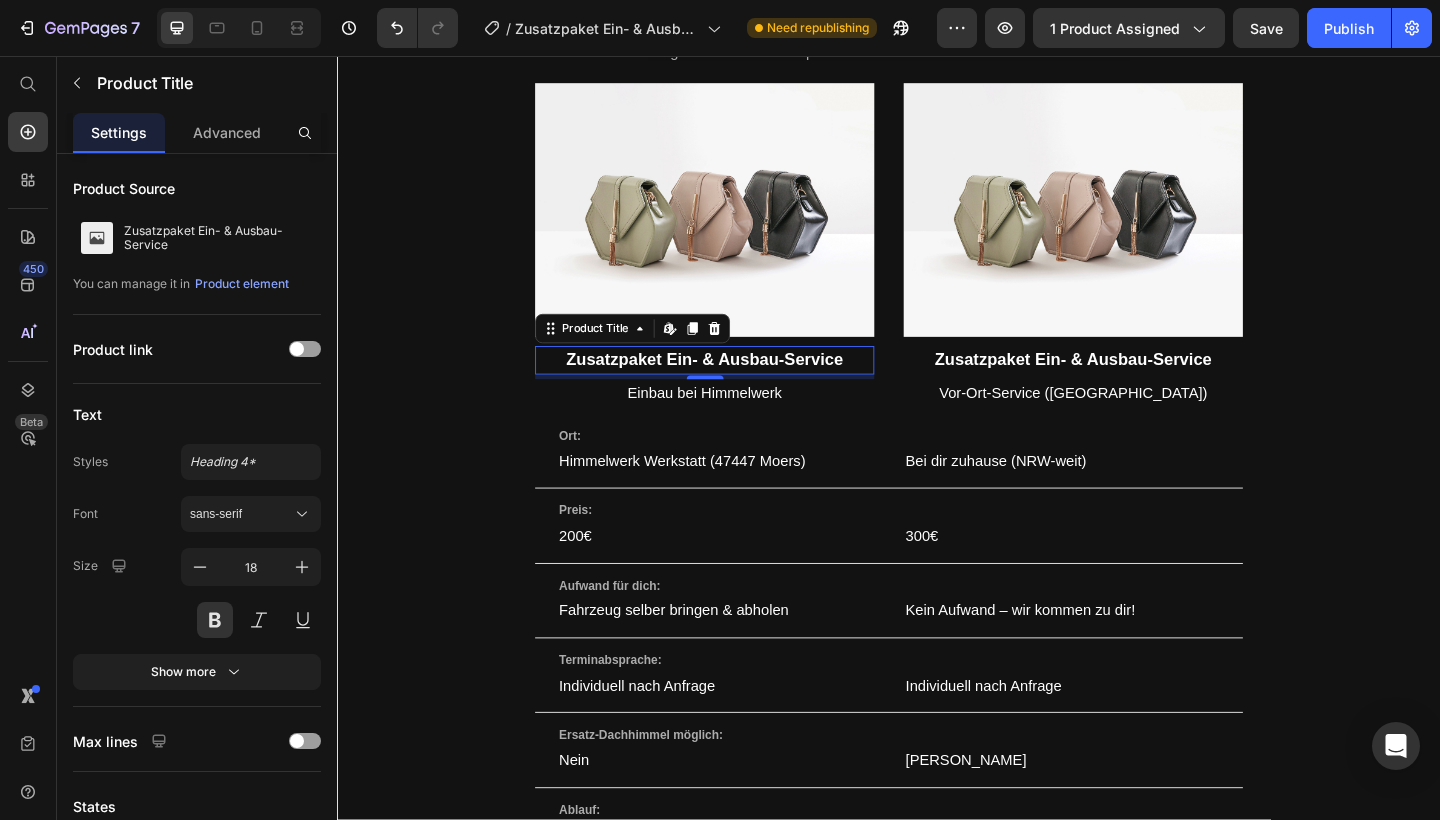 click on "Zusatzpaket Ein- & Ausbau-Service" at bounding box center (736, 387) 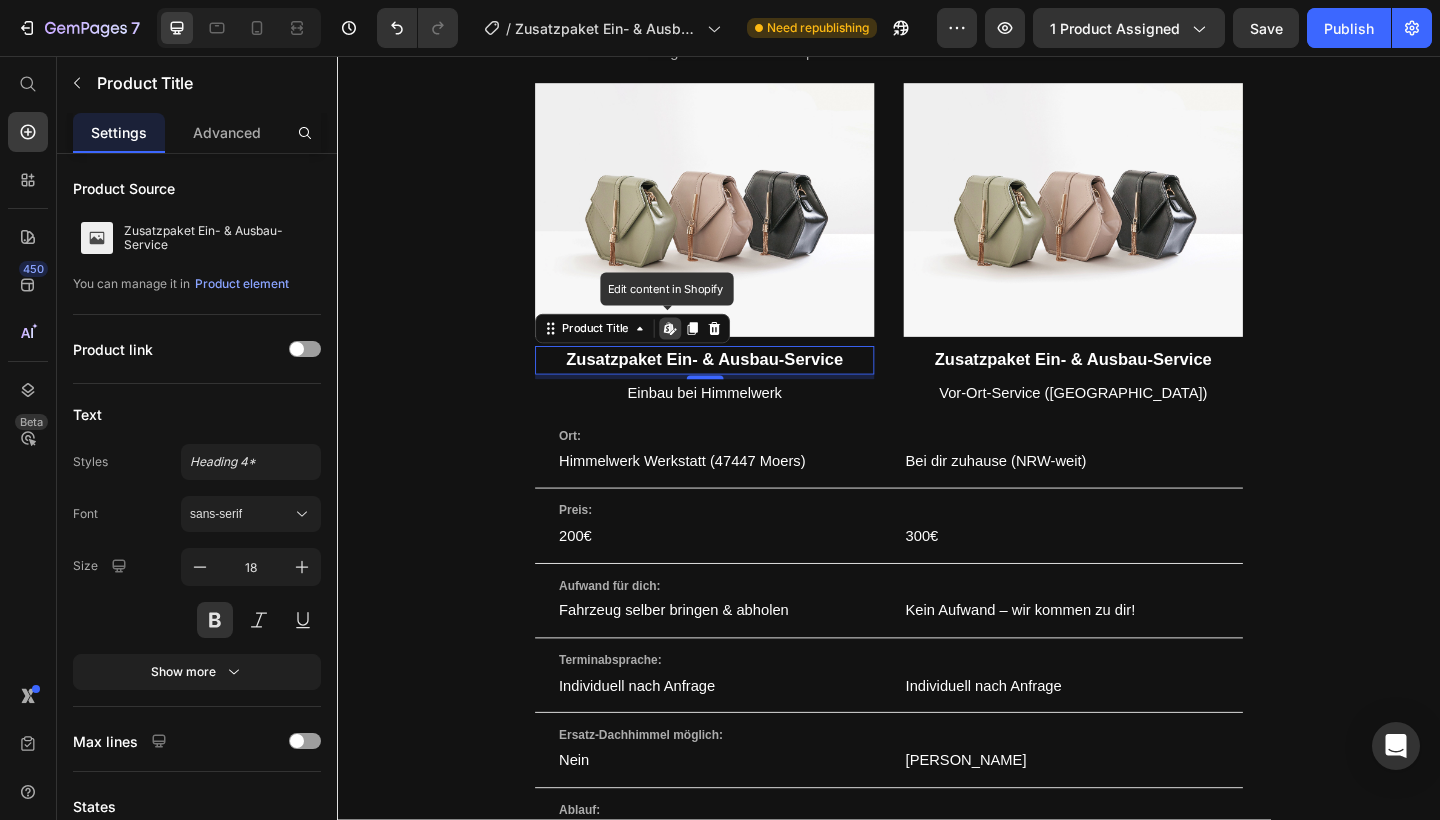 click on "Zusatzpaket Ein- & Ausbau-Service" at bounding box center (736, 387) 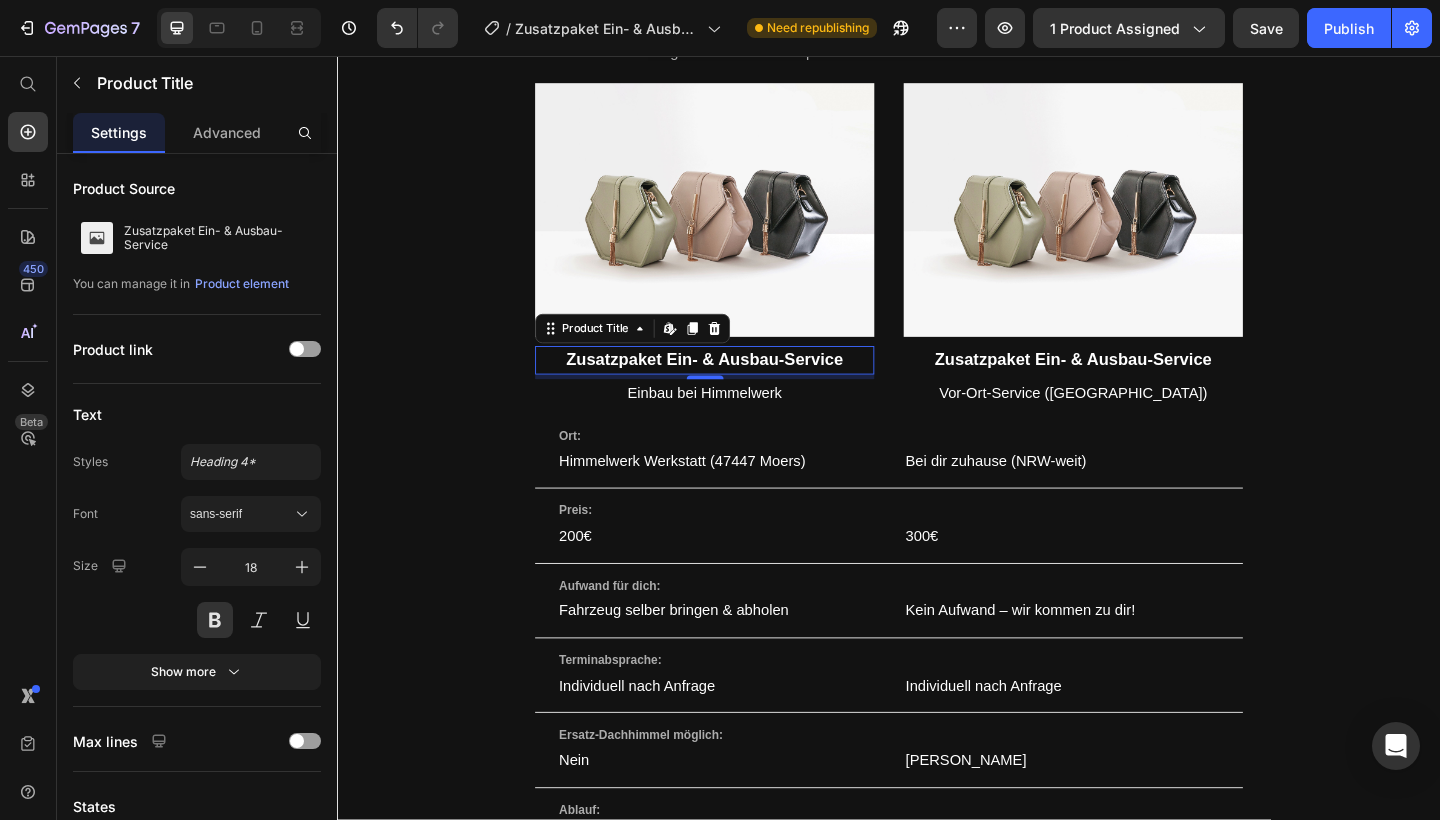click on "Zusatzpaket Ein- & Ausbau-Service" at bounding box center (736, 387) 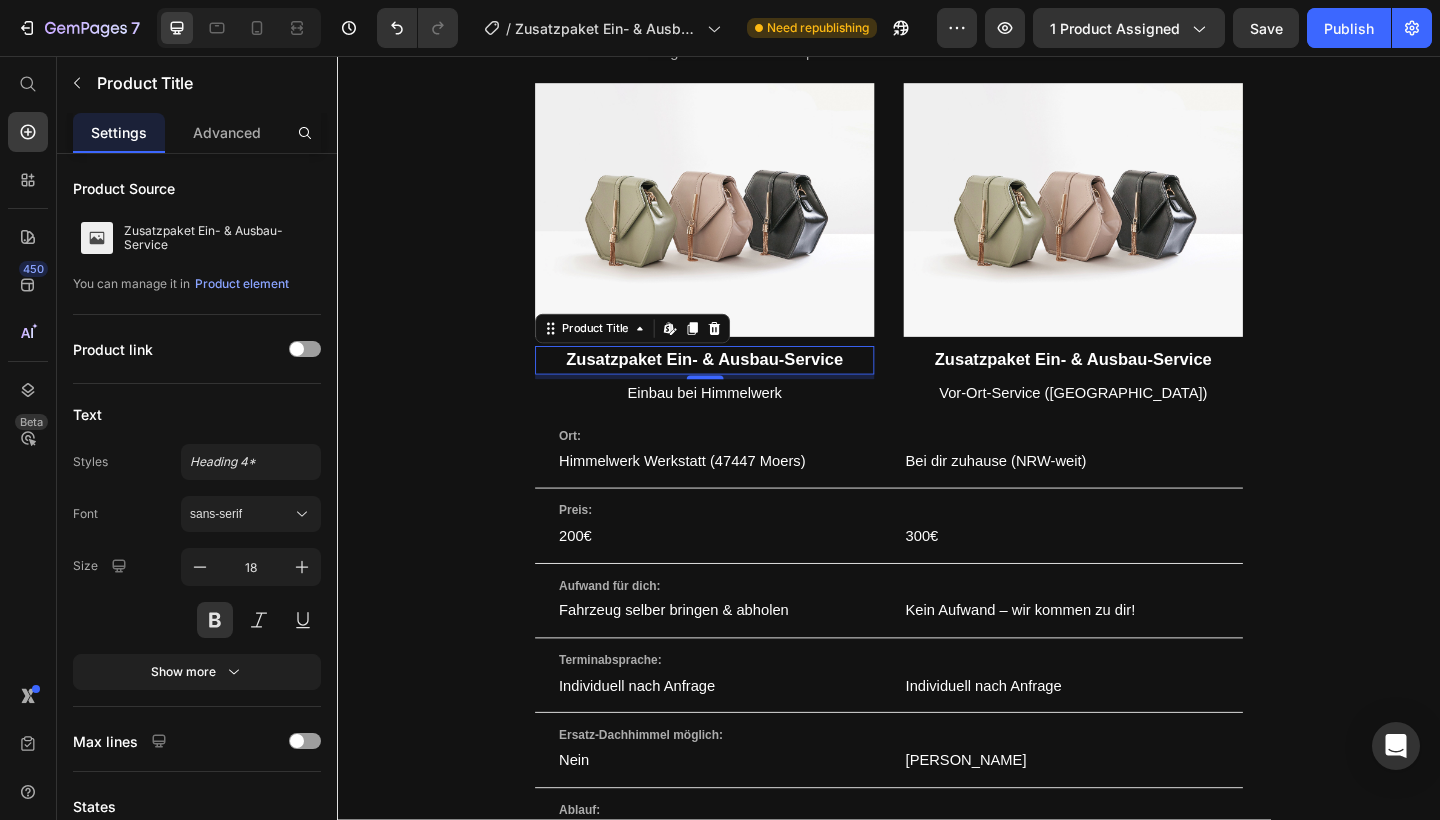 click on "Zusatzpaket Ein- & Ausbau-Service" at bounding box center [736, 387] 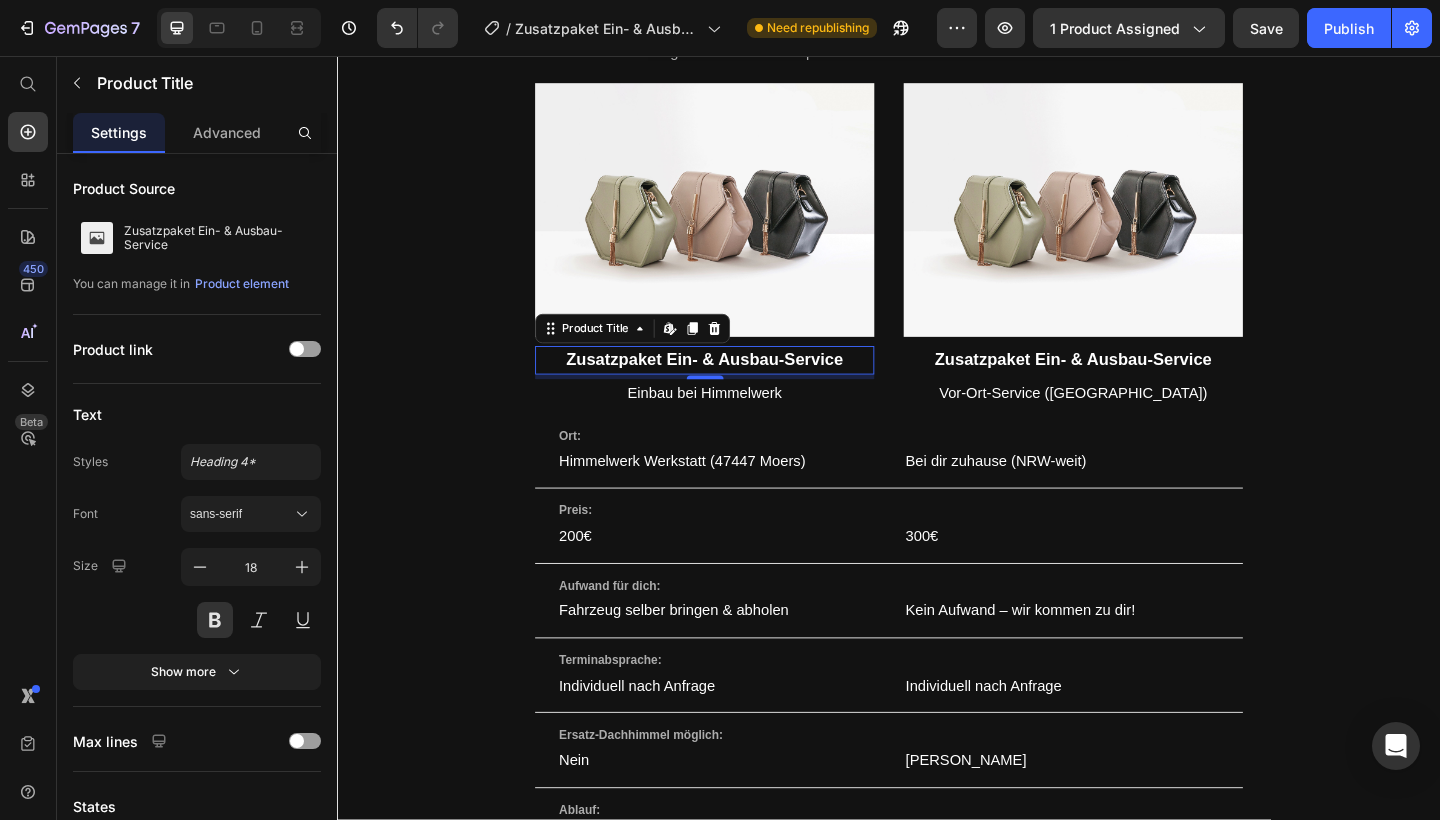 click on "Zusatzpaket Ein- & Ausbau-Service" at bounding box center [736, 387] 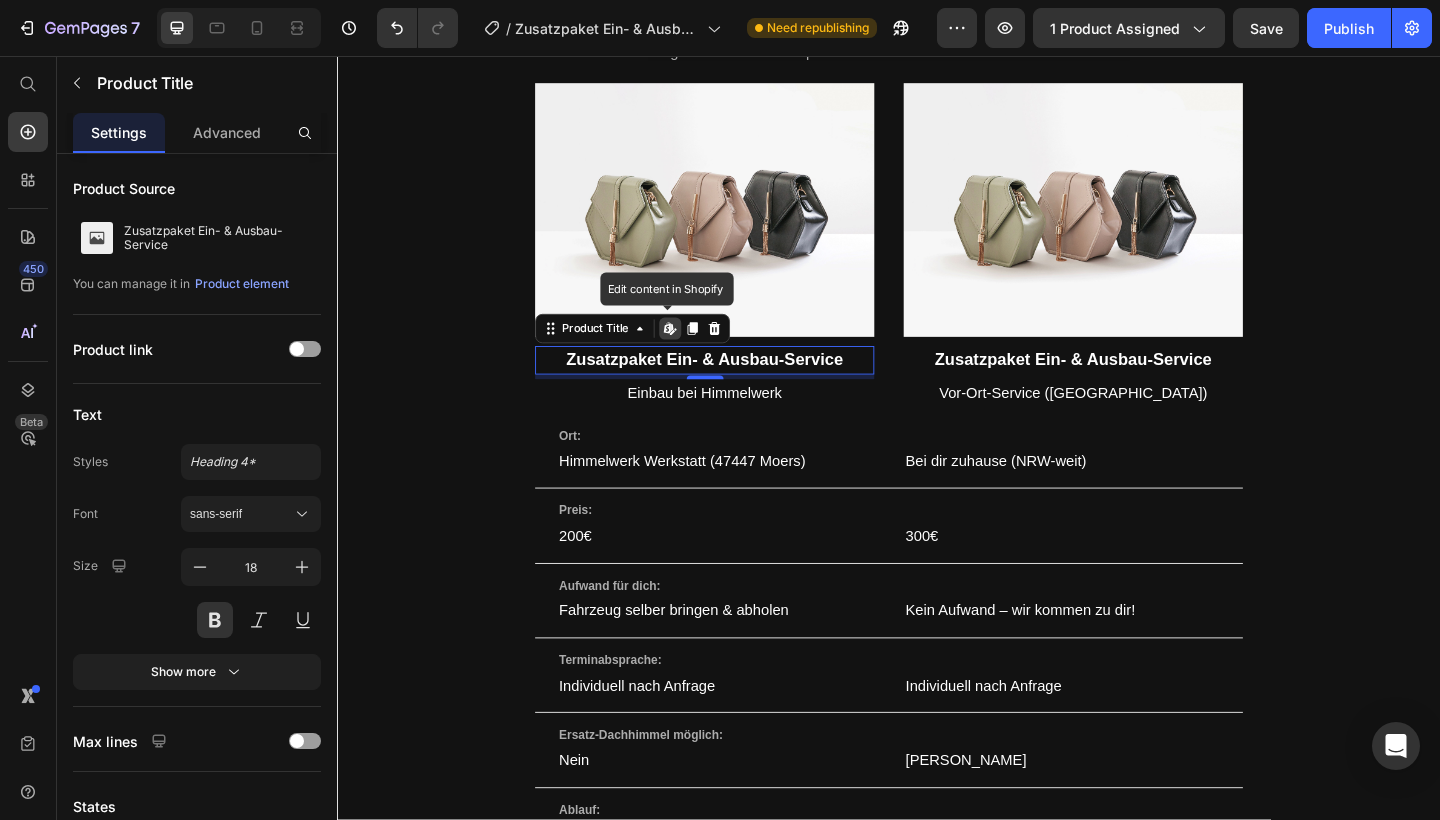 click on "Zusatzpaket Ein- & Ausbau-Service" at bounding box center (736, 387) 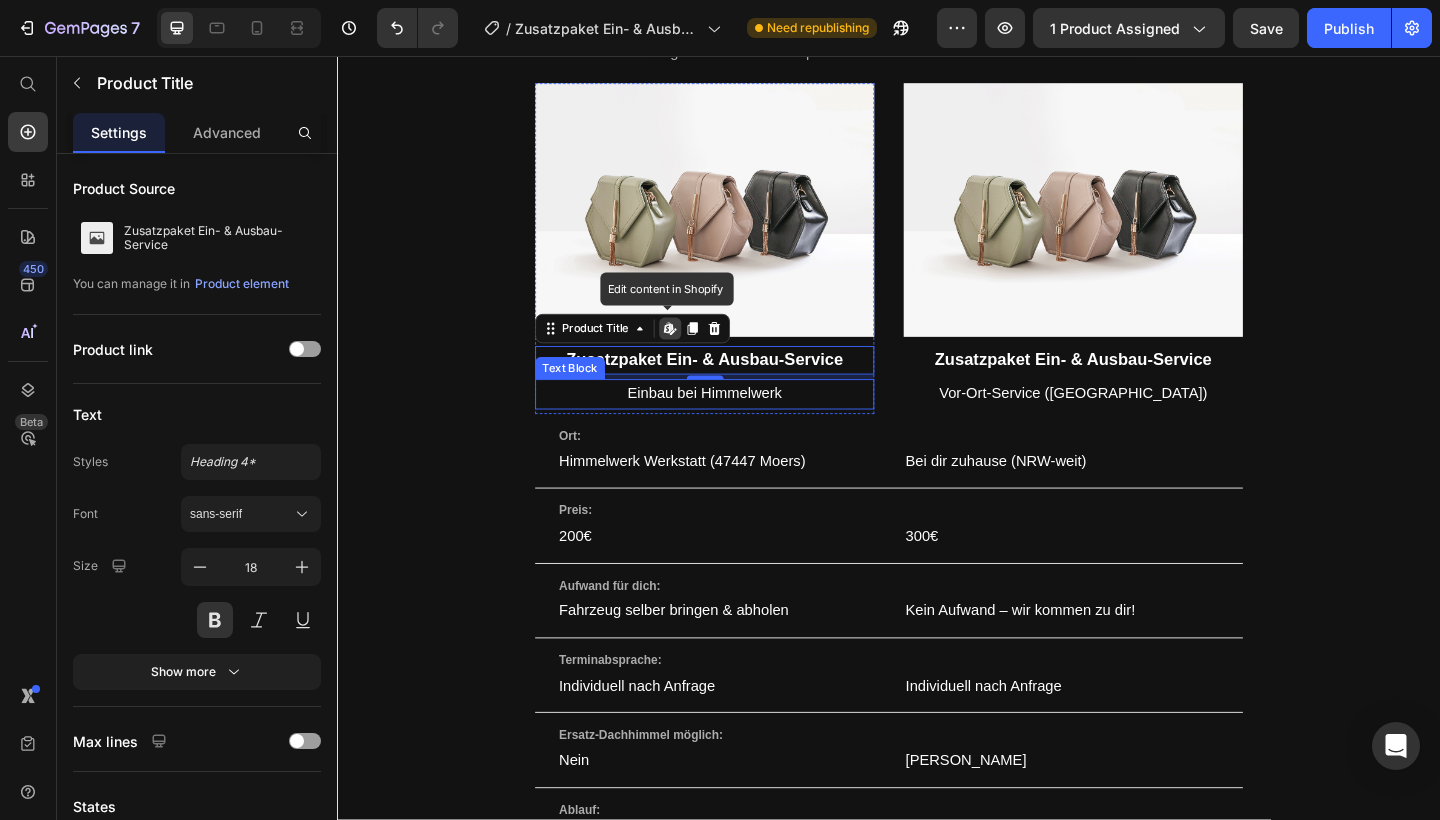 click on "Einbau bei Himmelwerk" at bounding box center [736, 424] 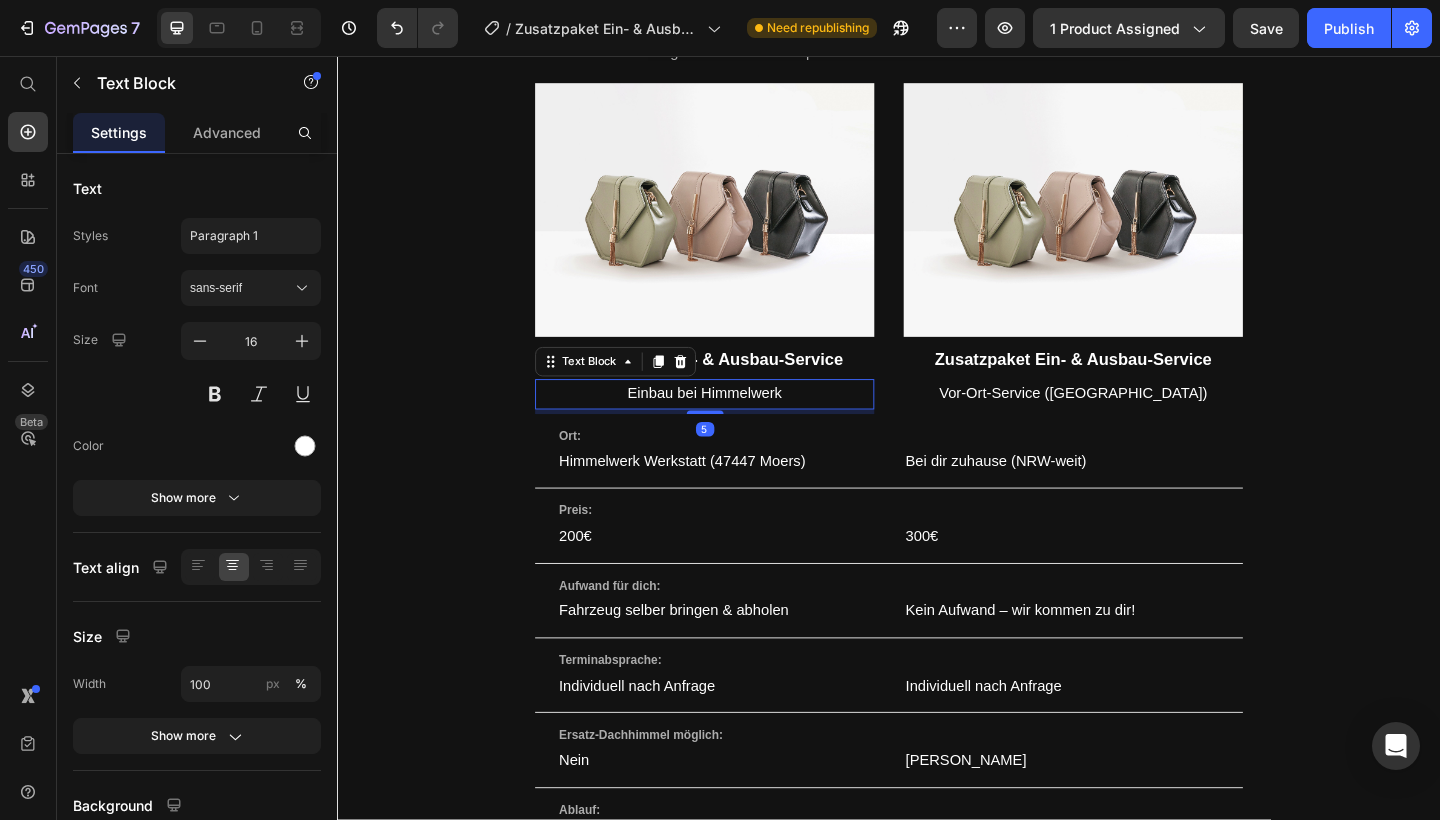 click on "Einbau bei Himmelwerk" at bounding box center (736, 424) 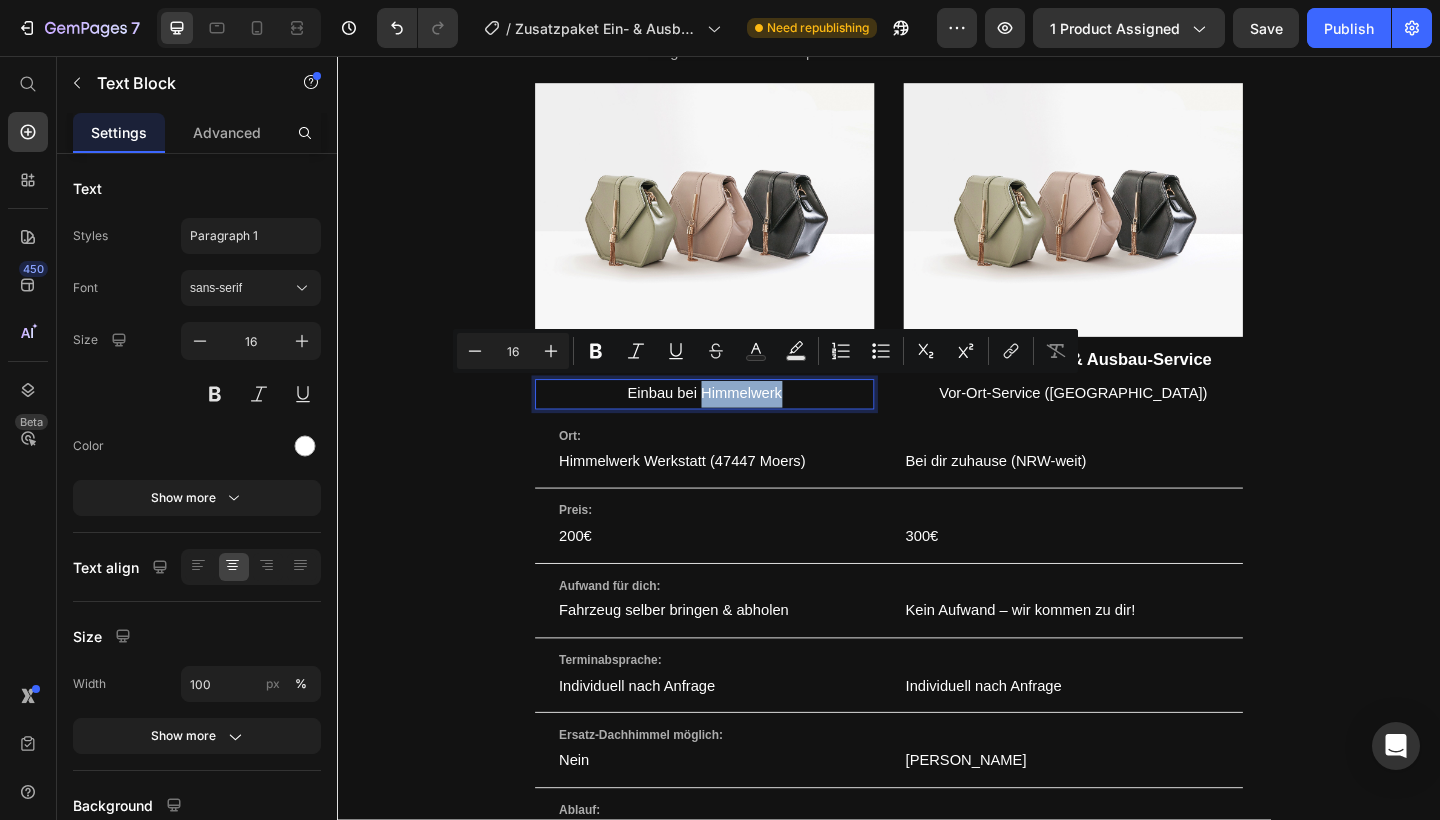 click on "Einbau bei Himmelwerk" at bounding box center [736, 424] 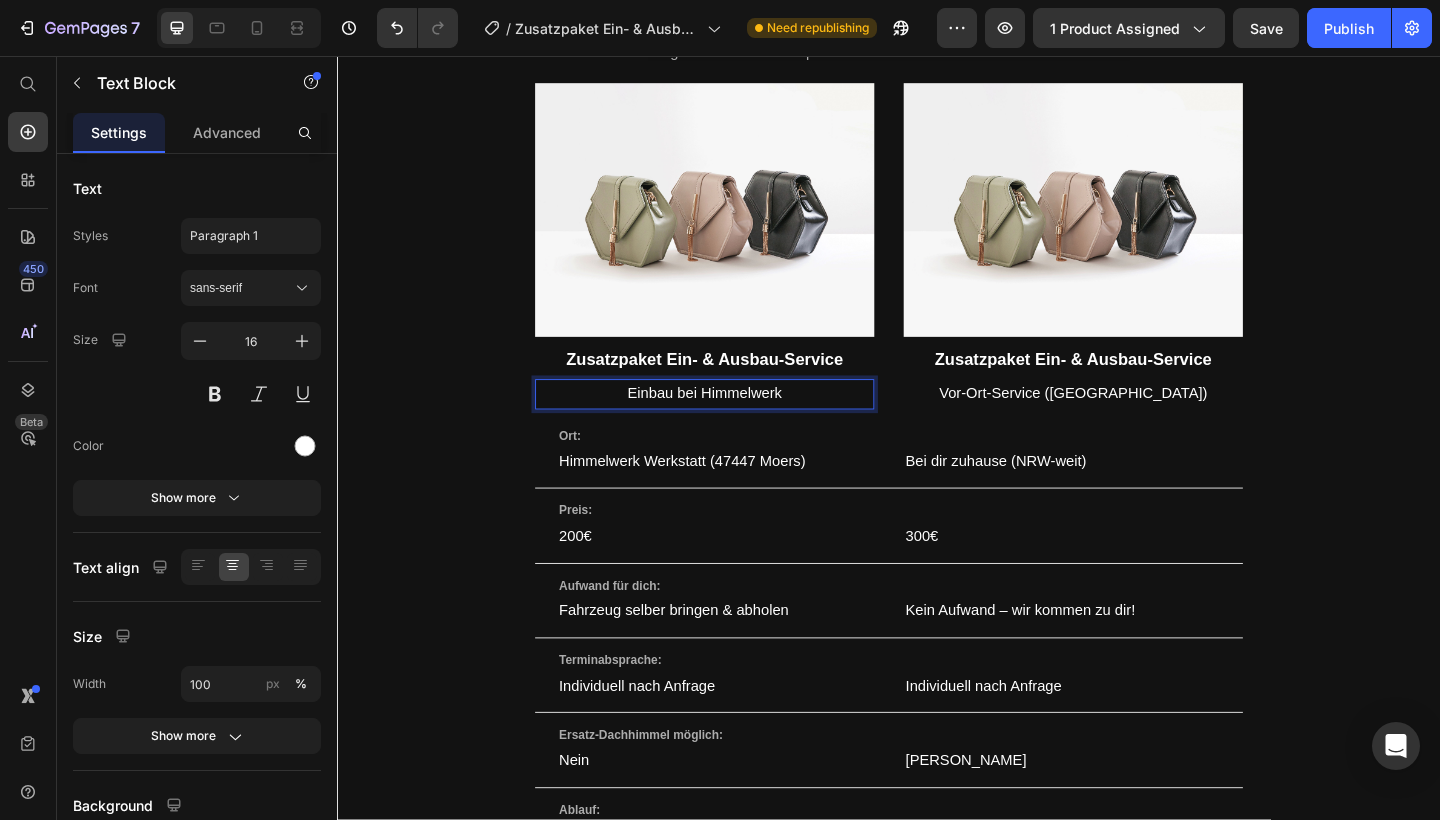click on "Einbau bei Himmelwerk" at bounding box center [736, 424] 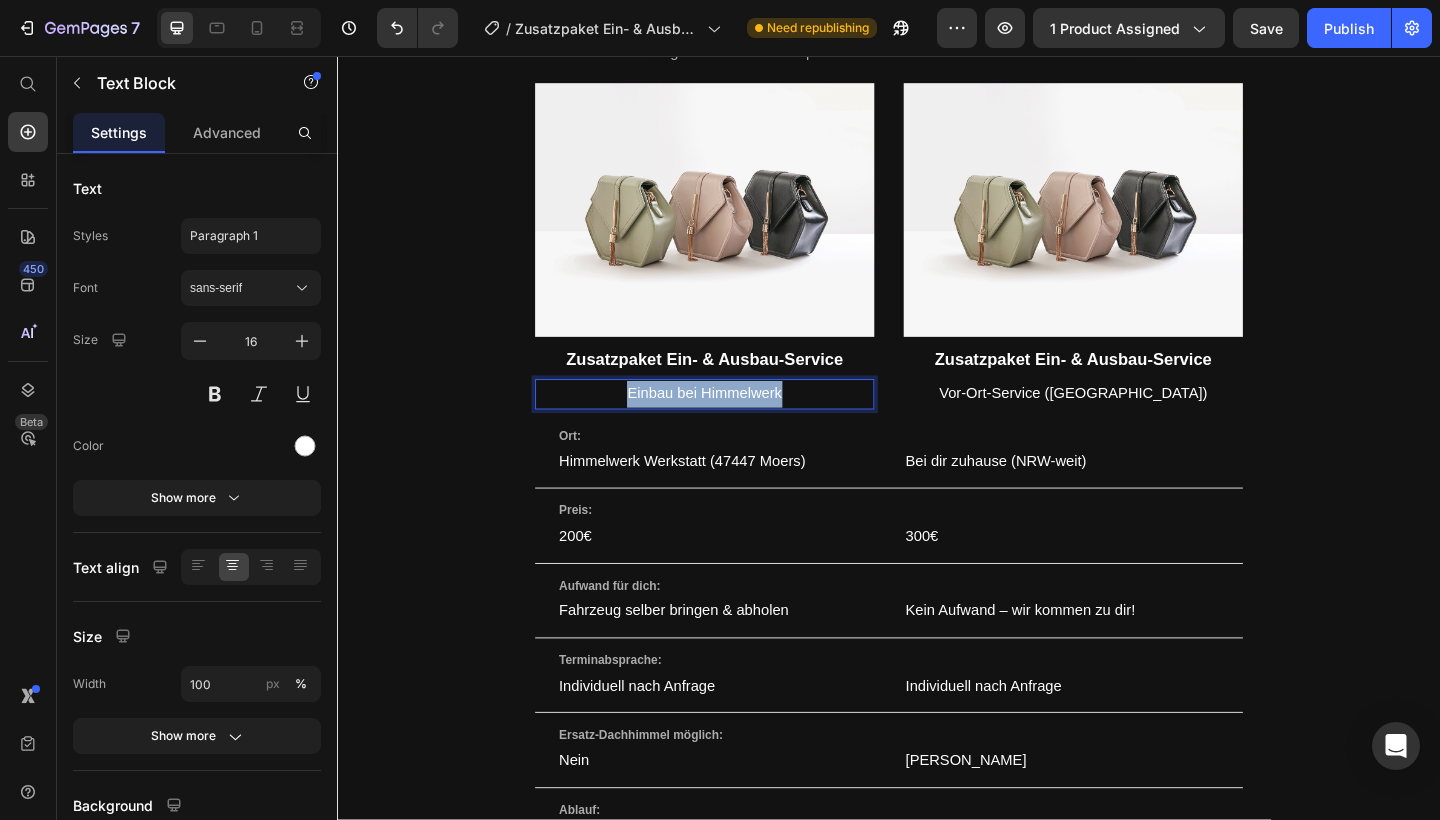 click on "Einbau bei Himmelwerk" at bounding box center [736, 424] 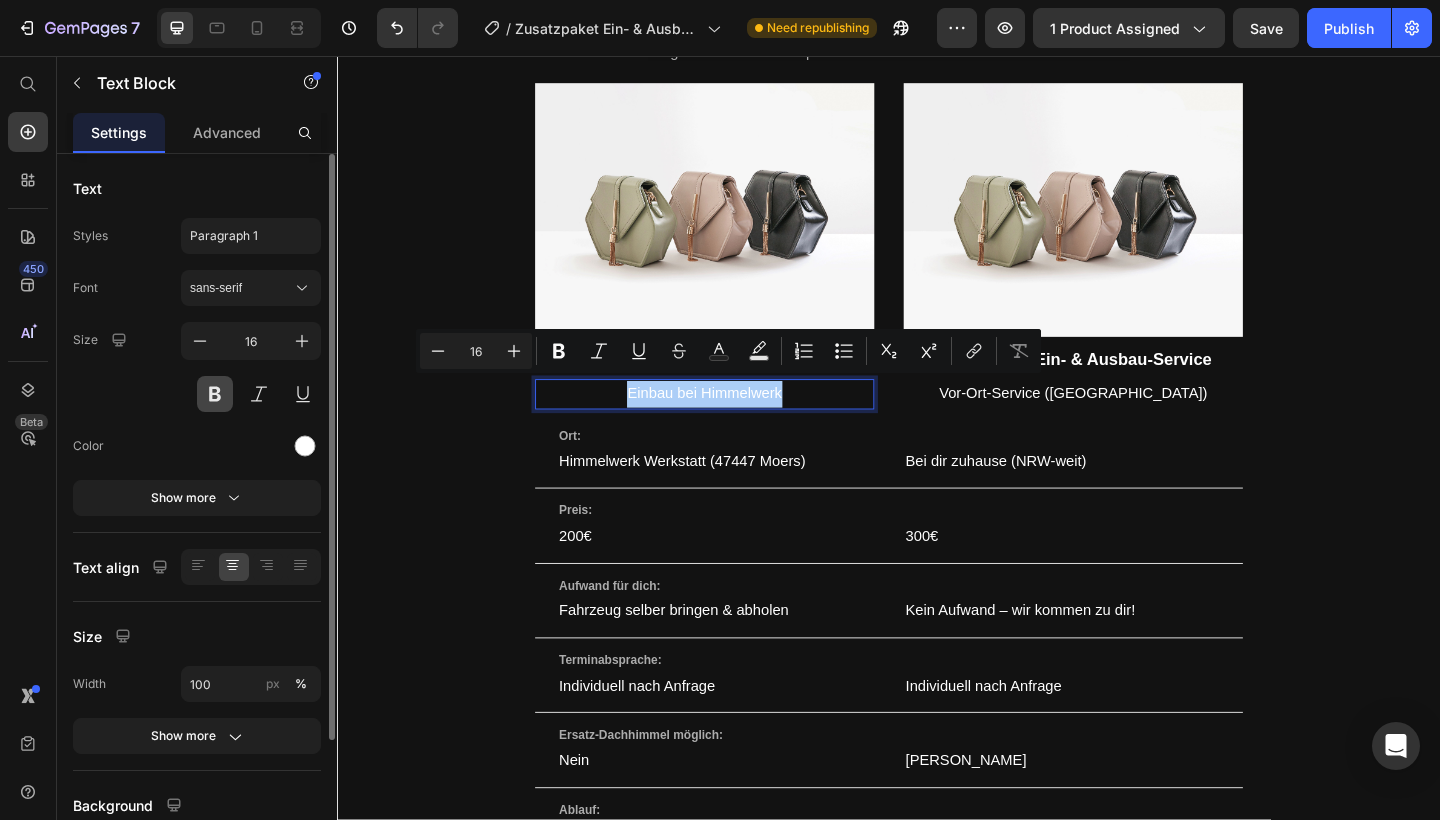 click at bounding box center [215, 394] 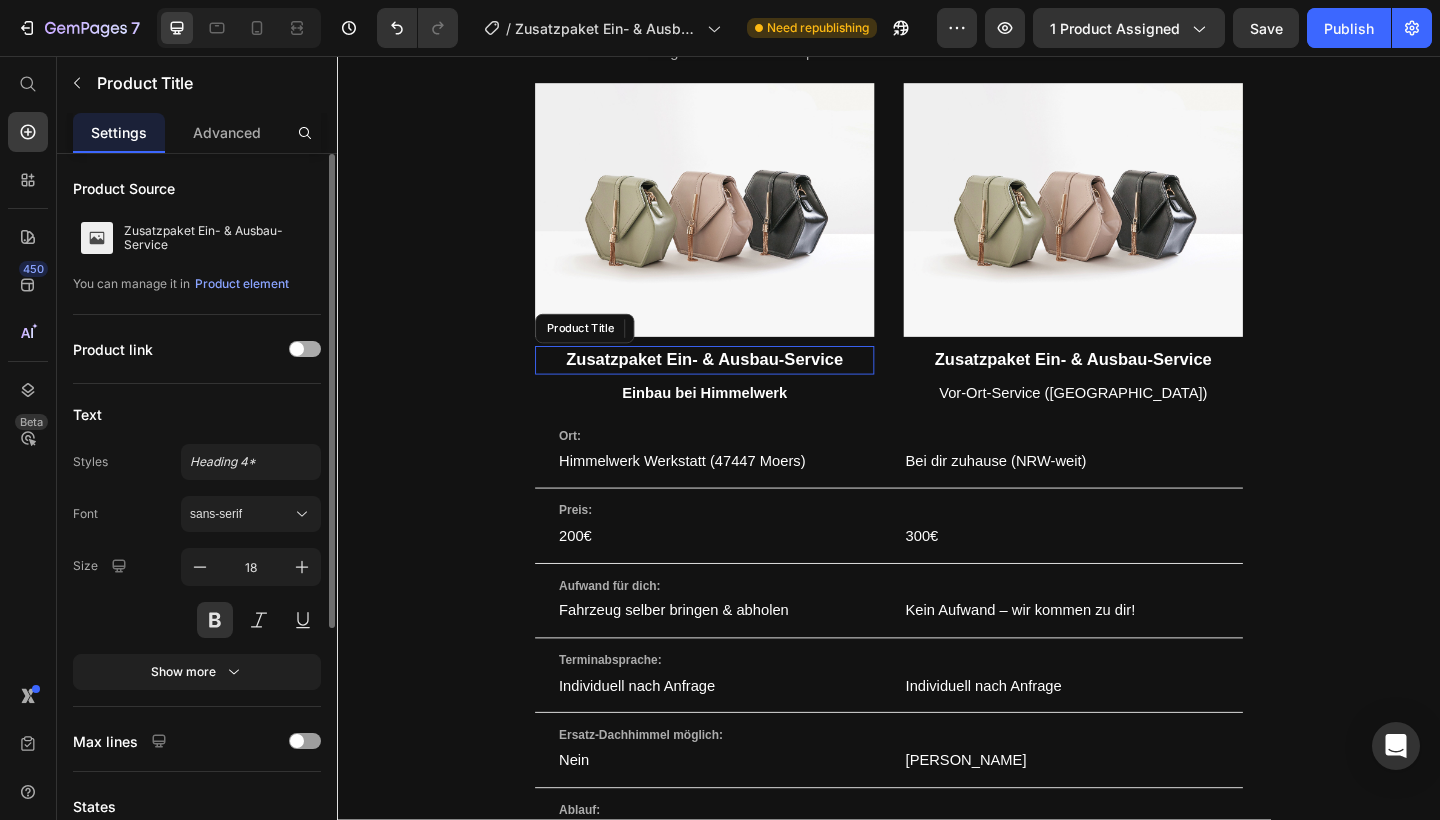 click on "Zusatzpaket Ein- & Ausbau-Service" at bounding box center (736, 387) 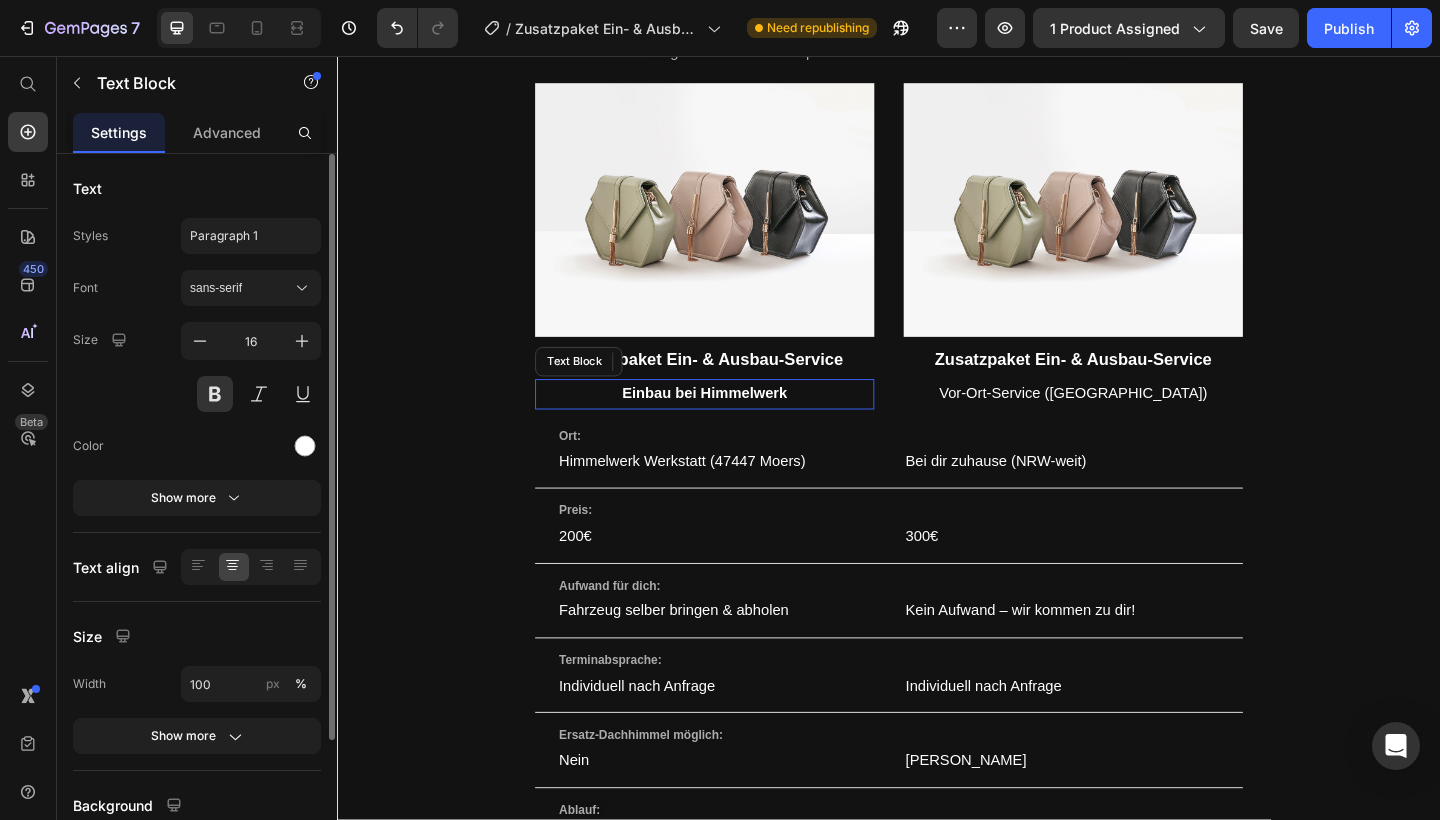 click on "Einbau bei Himmelwerk" at bounding box center (736, 424) 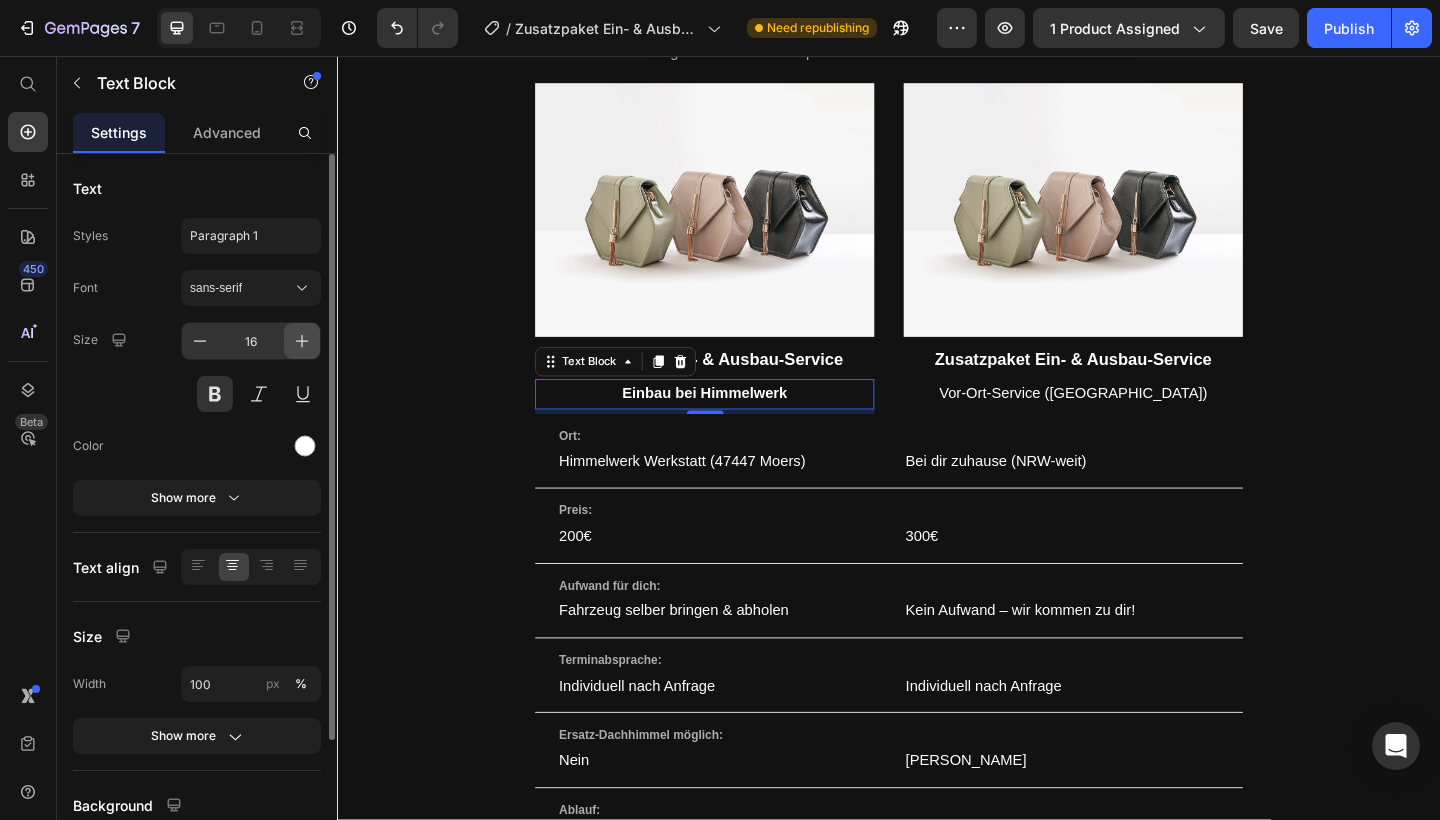 click 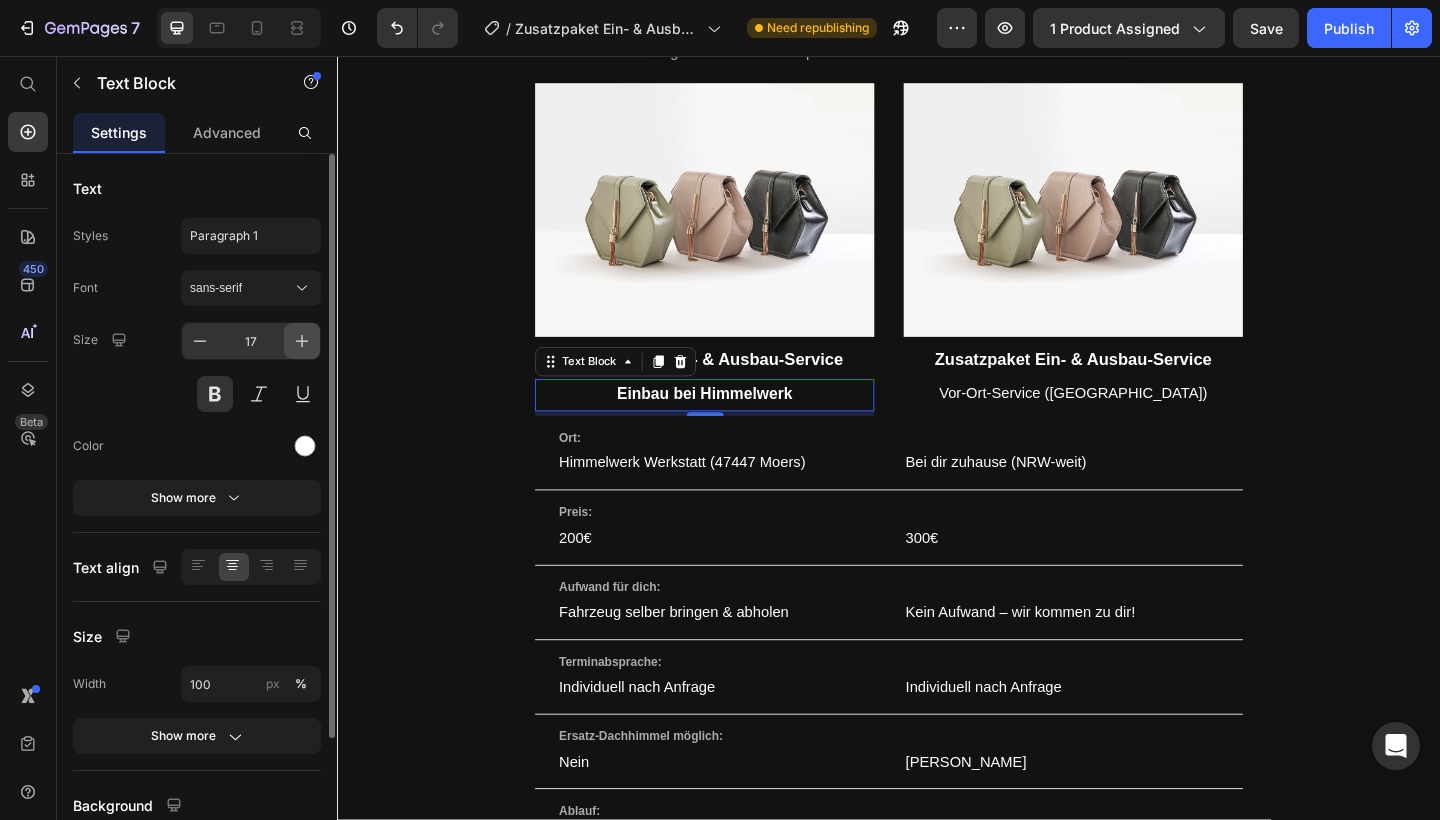 click 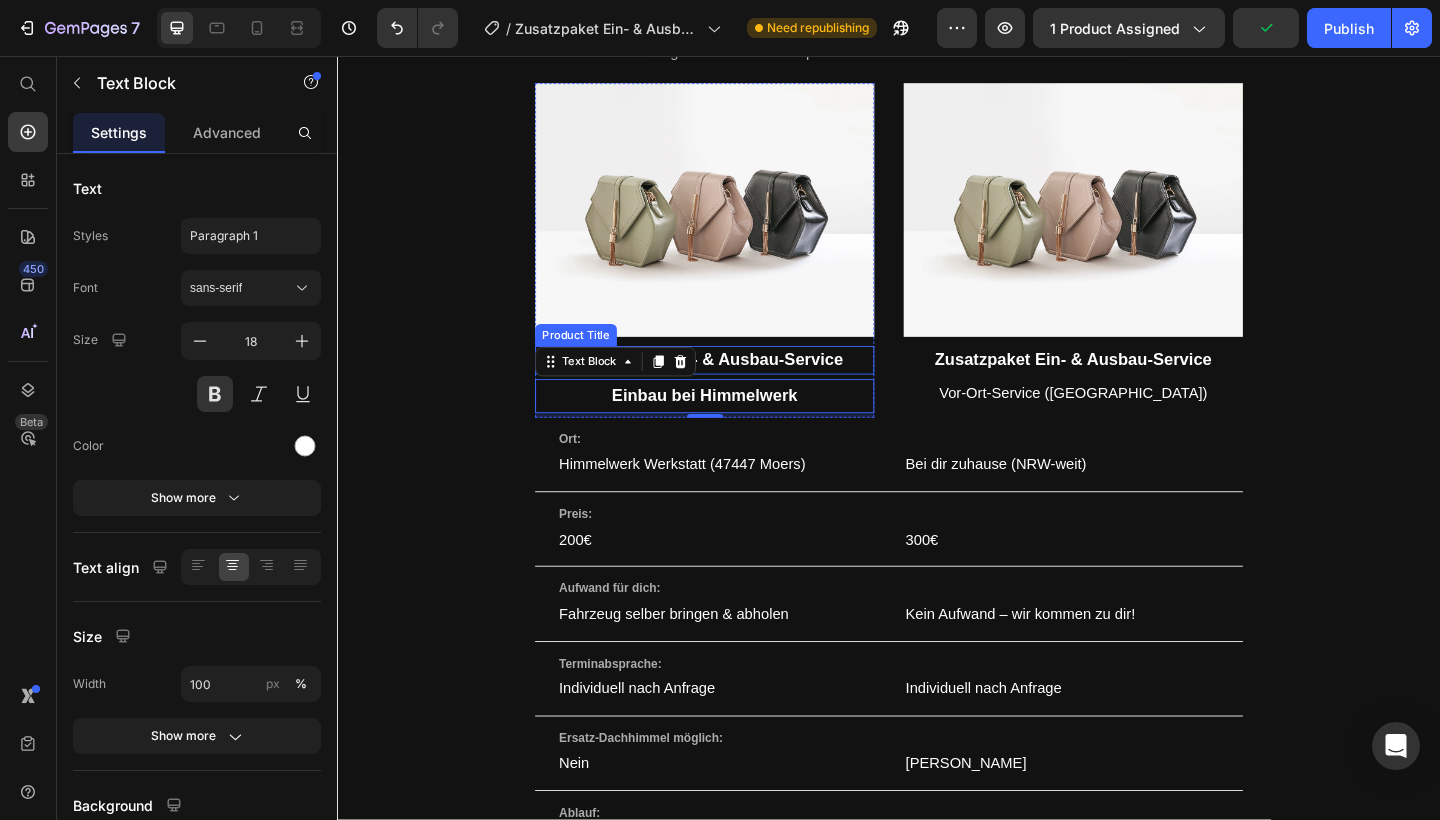 click on "Zusatzpaket Ein- & Ausbau-Service" at bounding box center (736, 387) 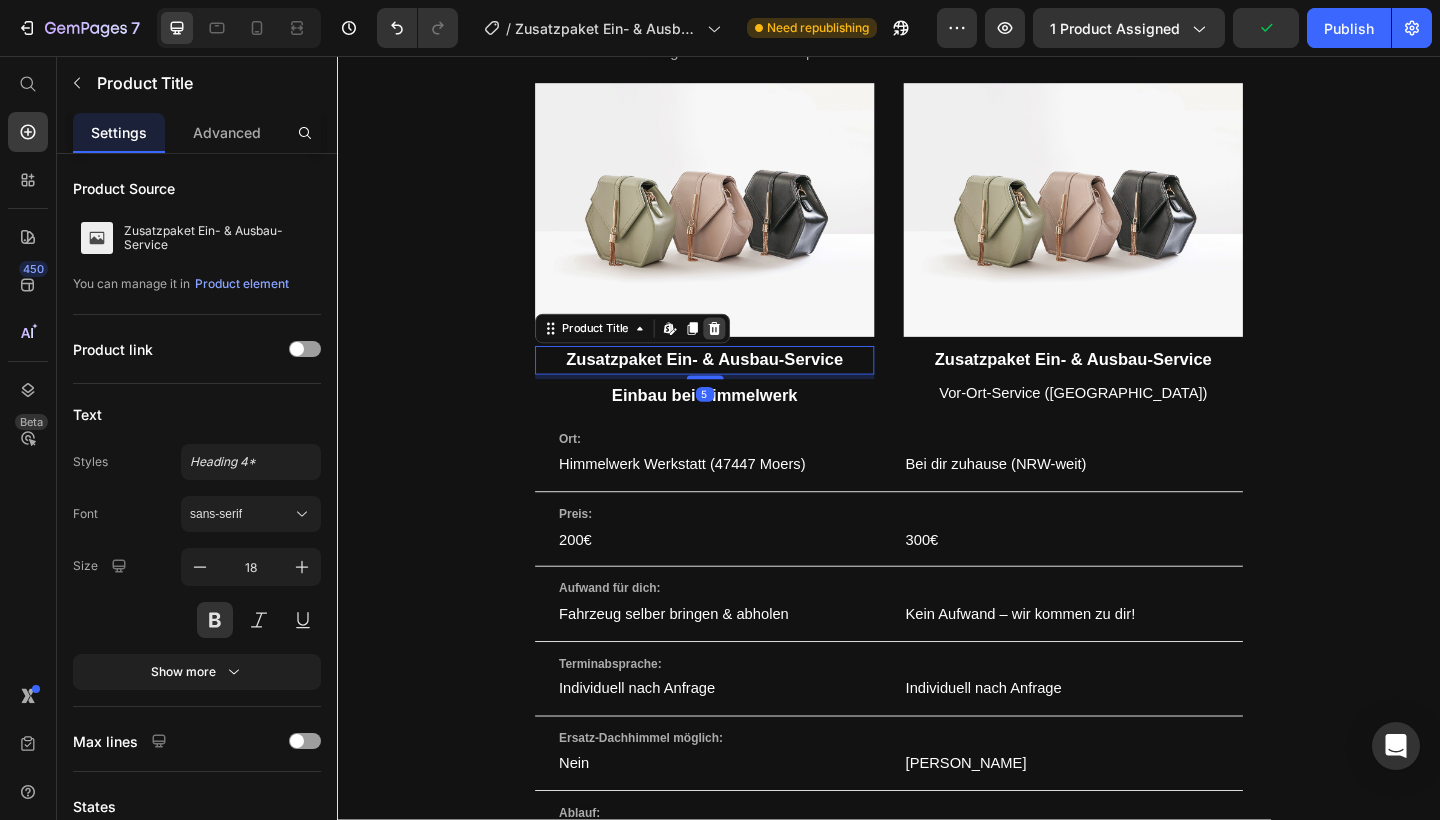click 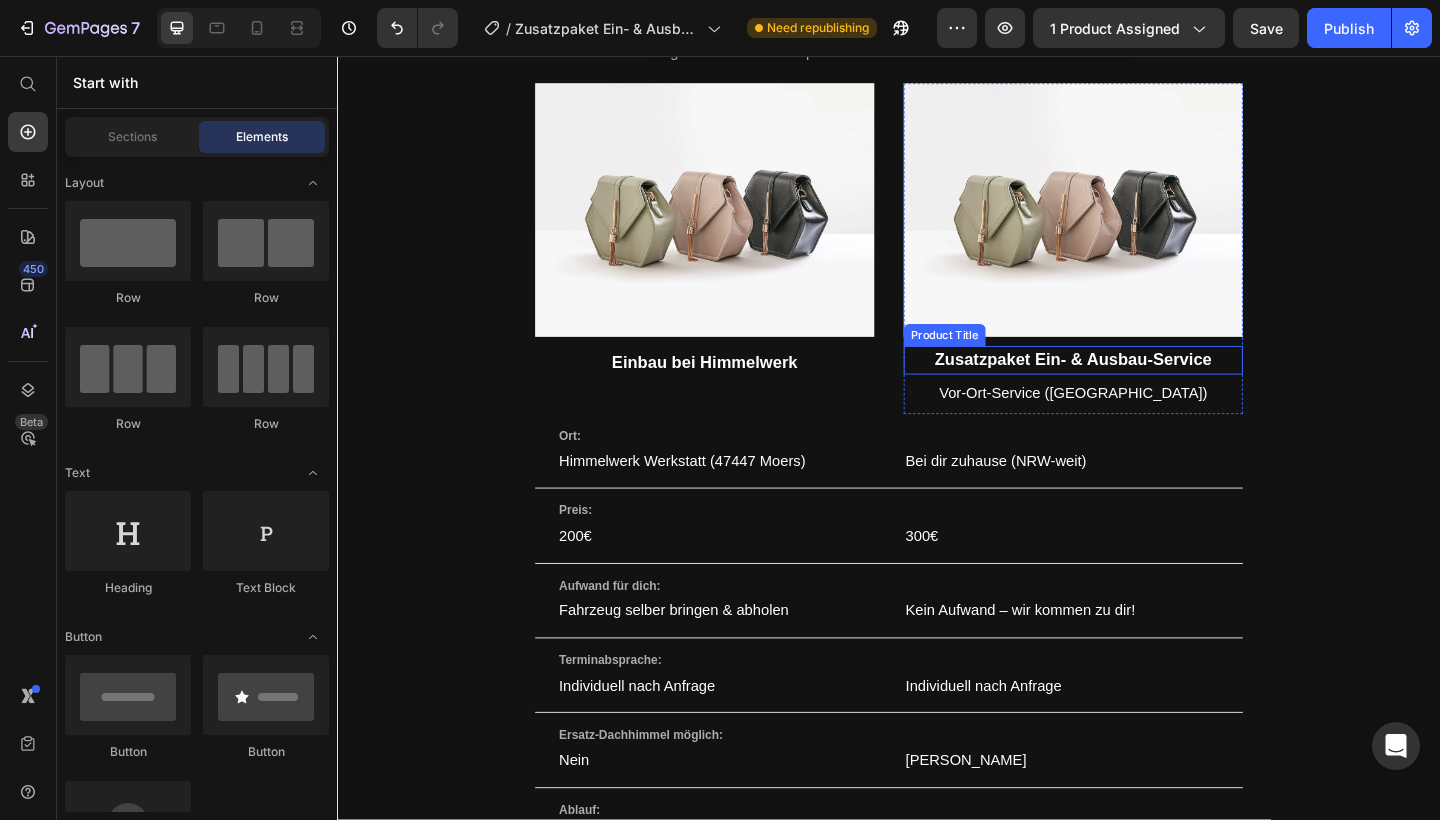 click on "Zusatzpaket Ein- & Ausbau-Service" at bounding box center (1137, 387) 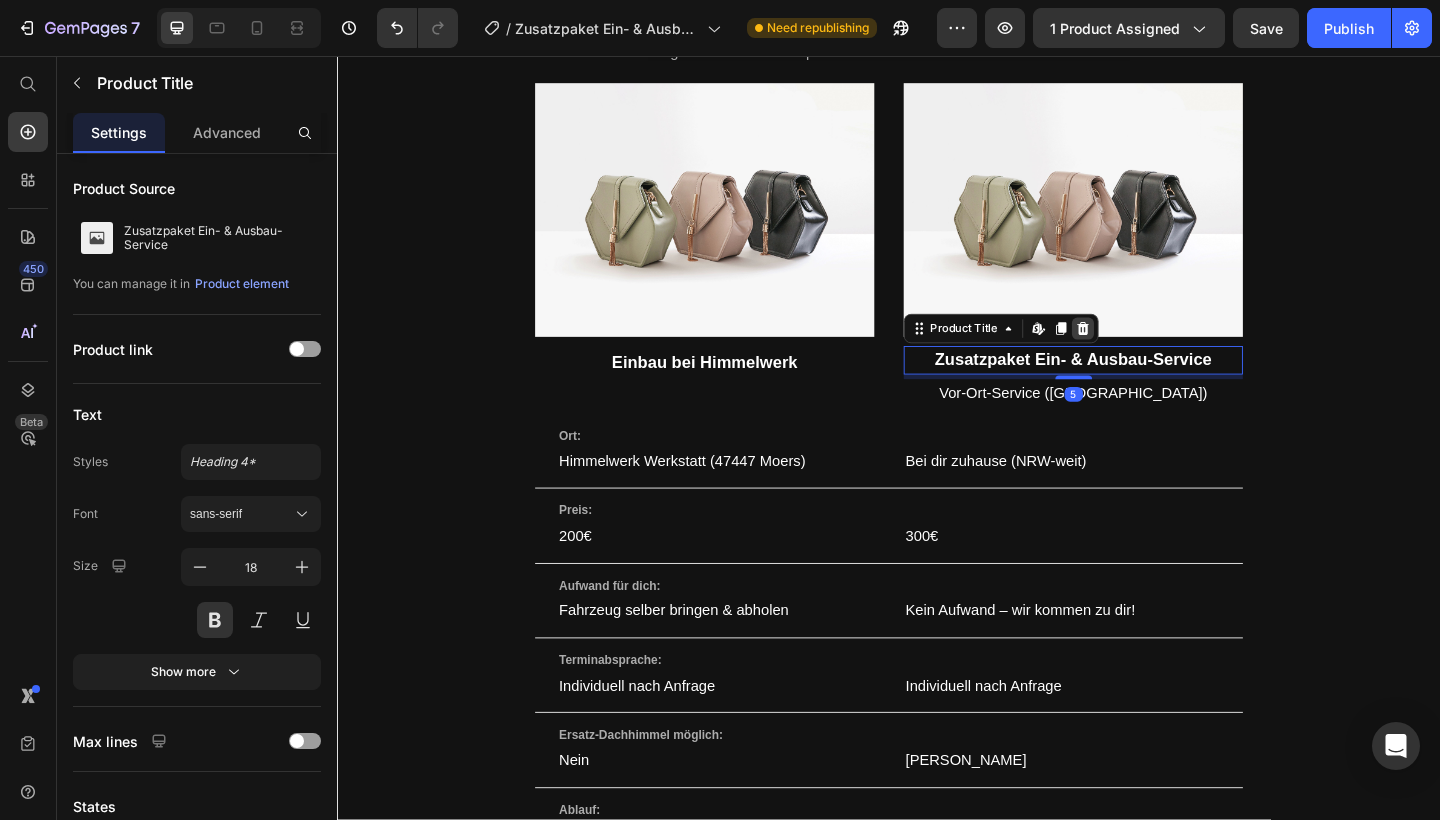 click 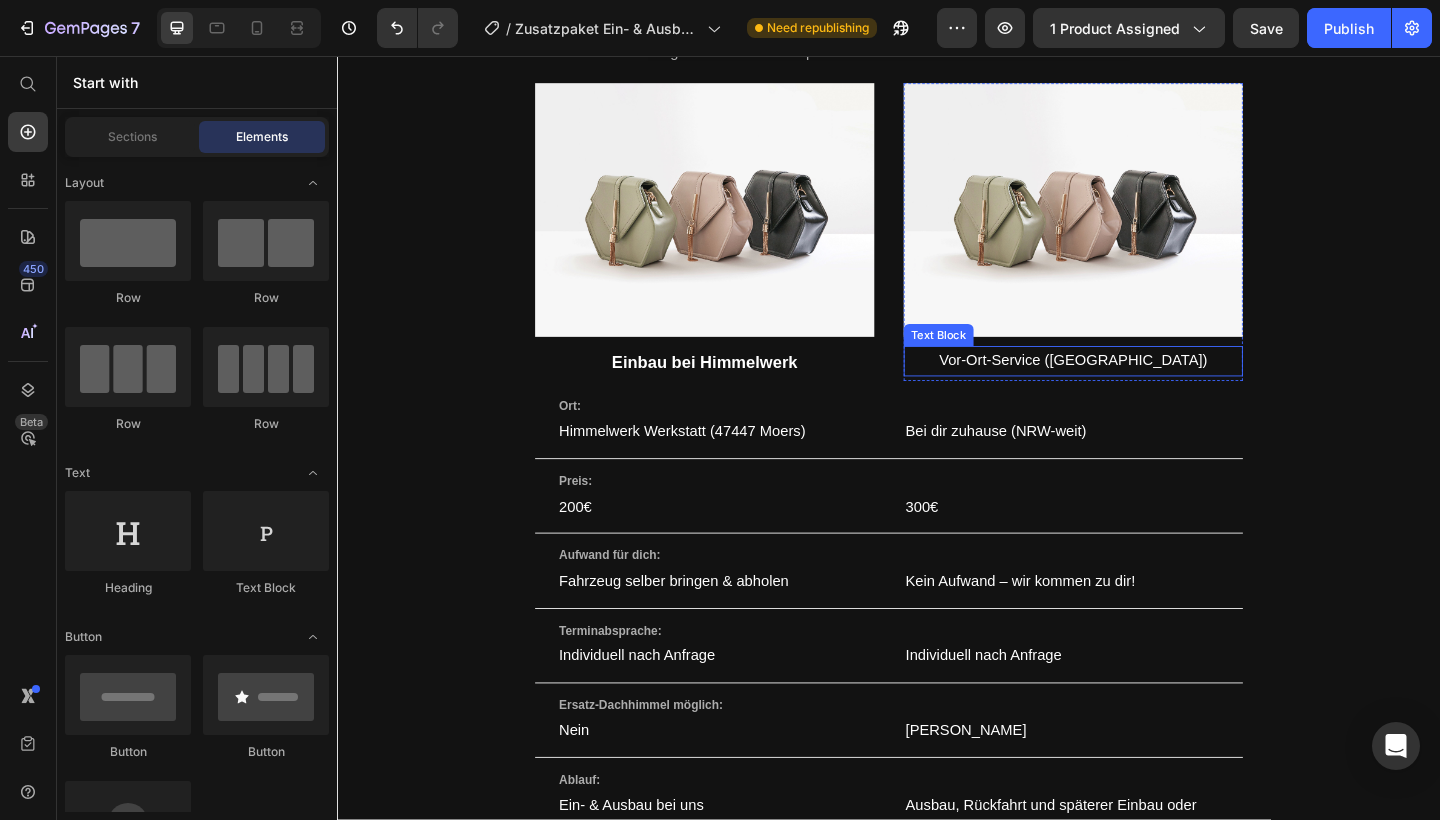 click on "Vor-Ort-Service (NRW)" at bounding box center (1137, 388) 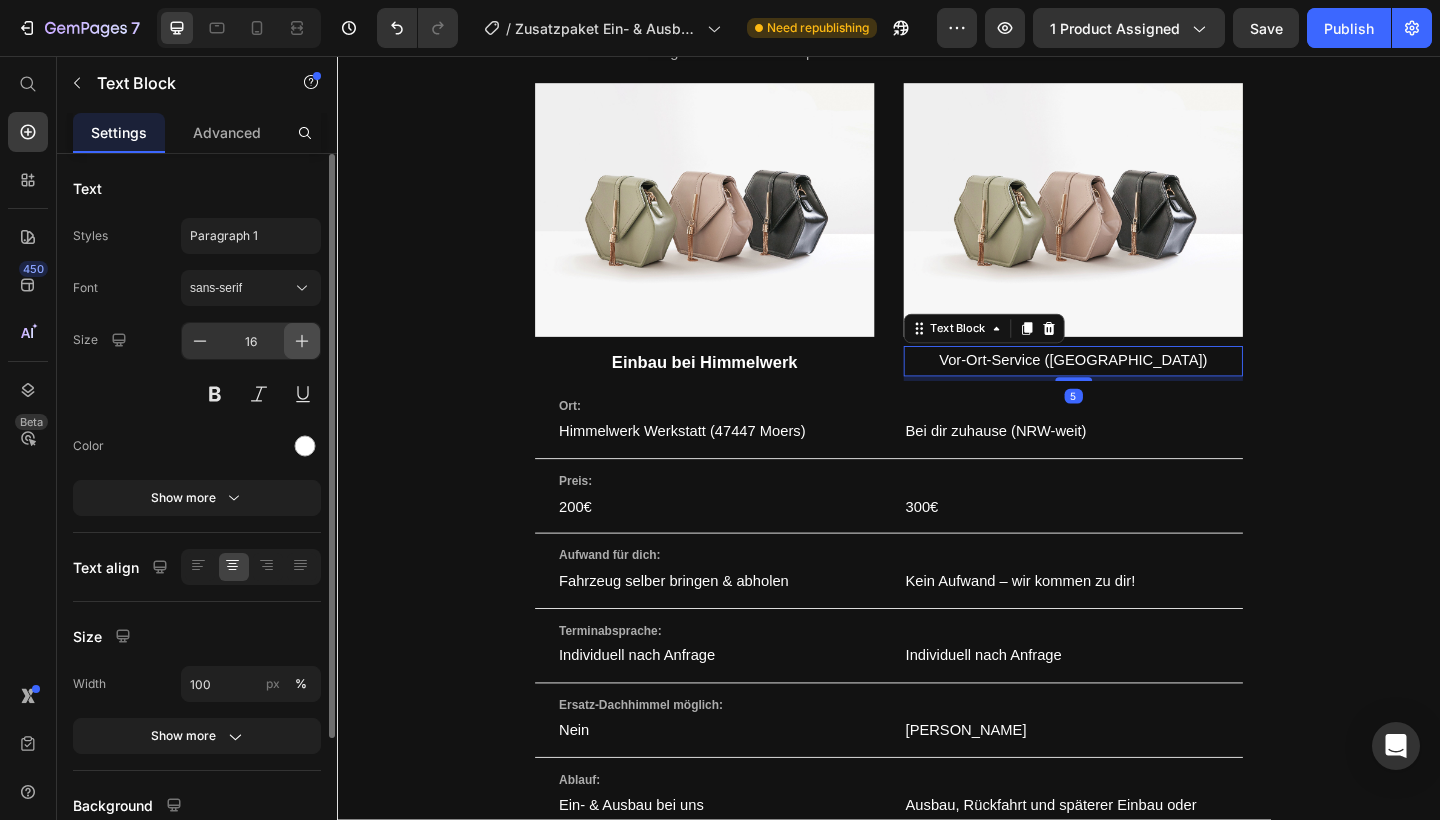 click 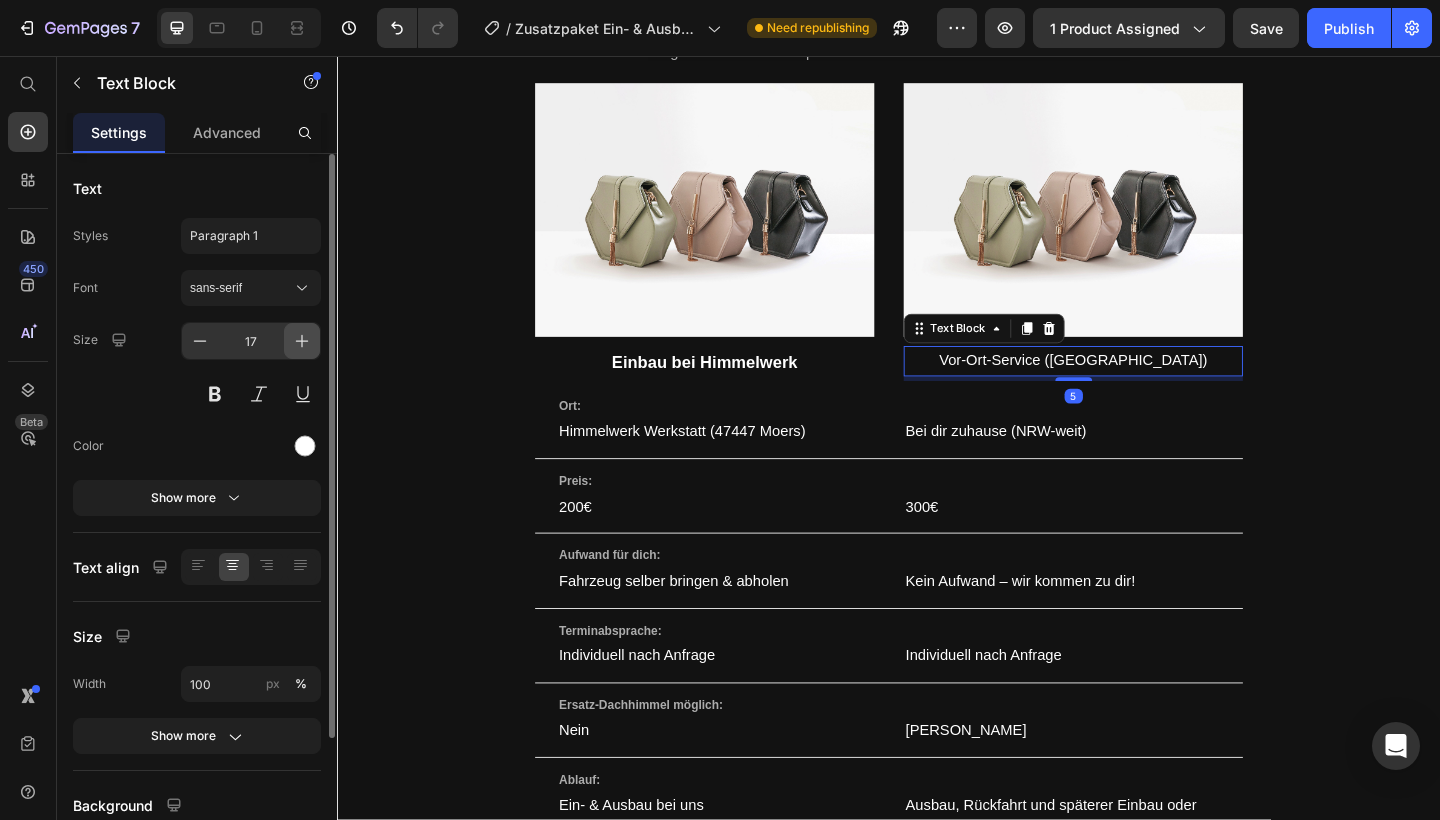 click 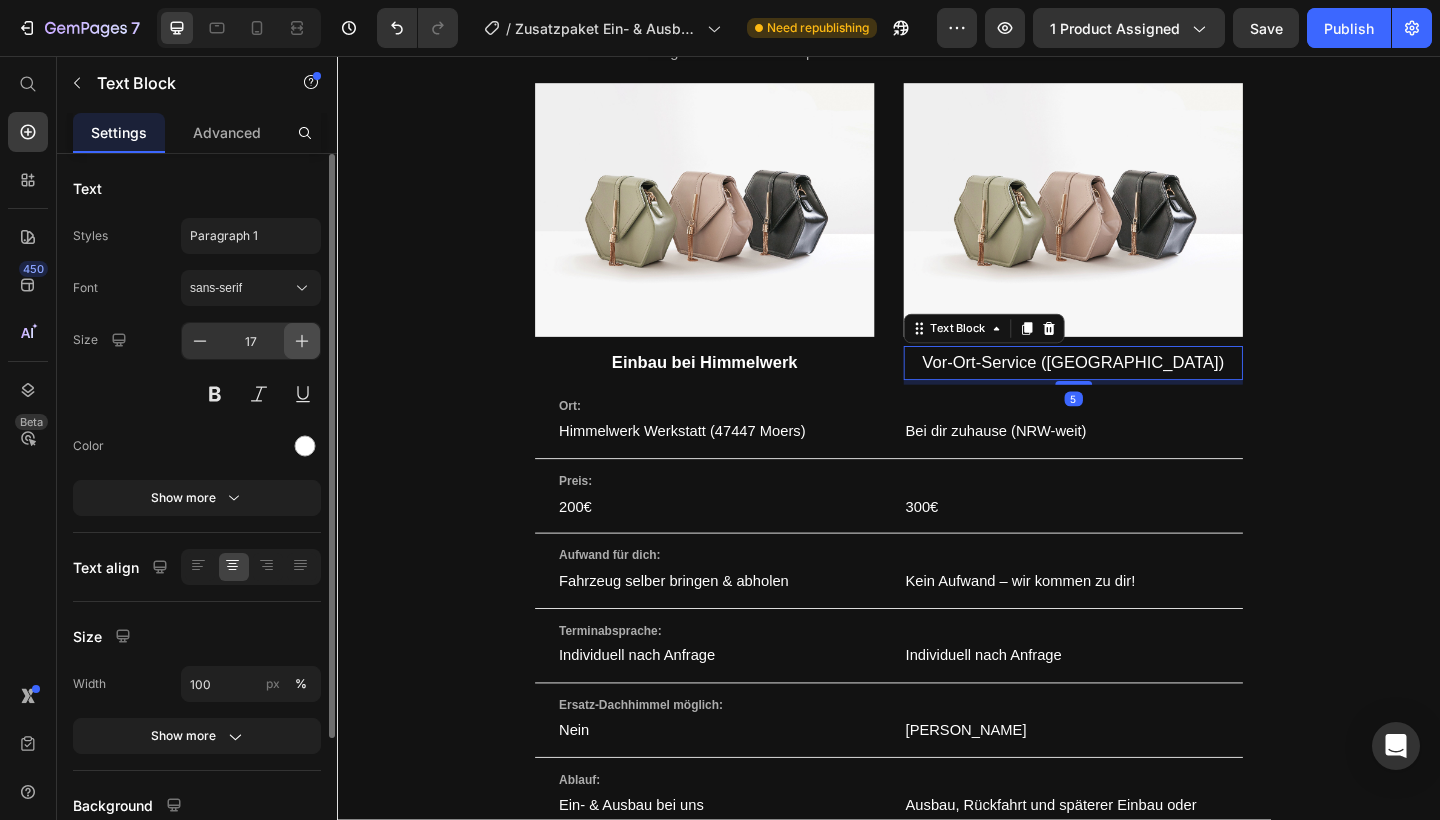 type on "18" 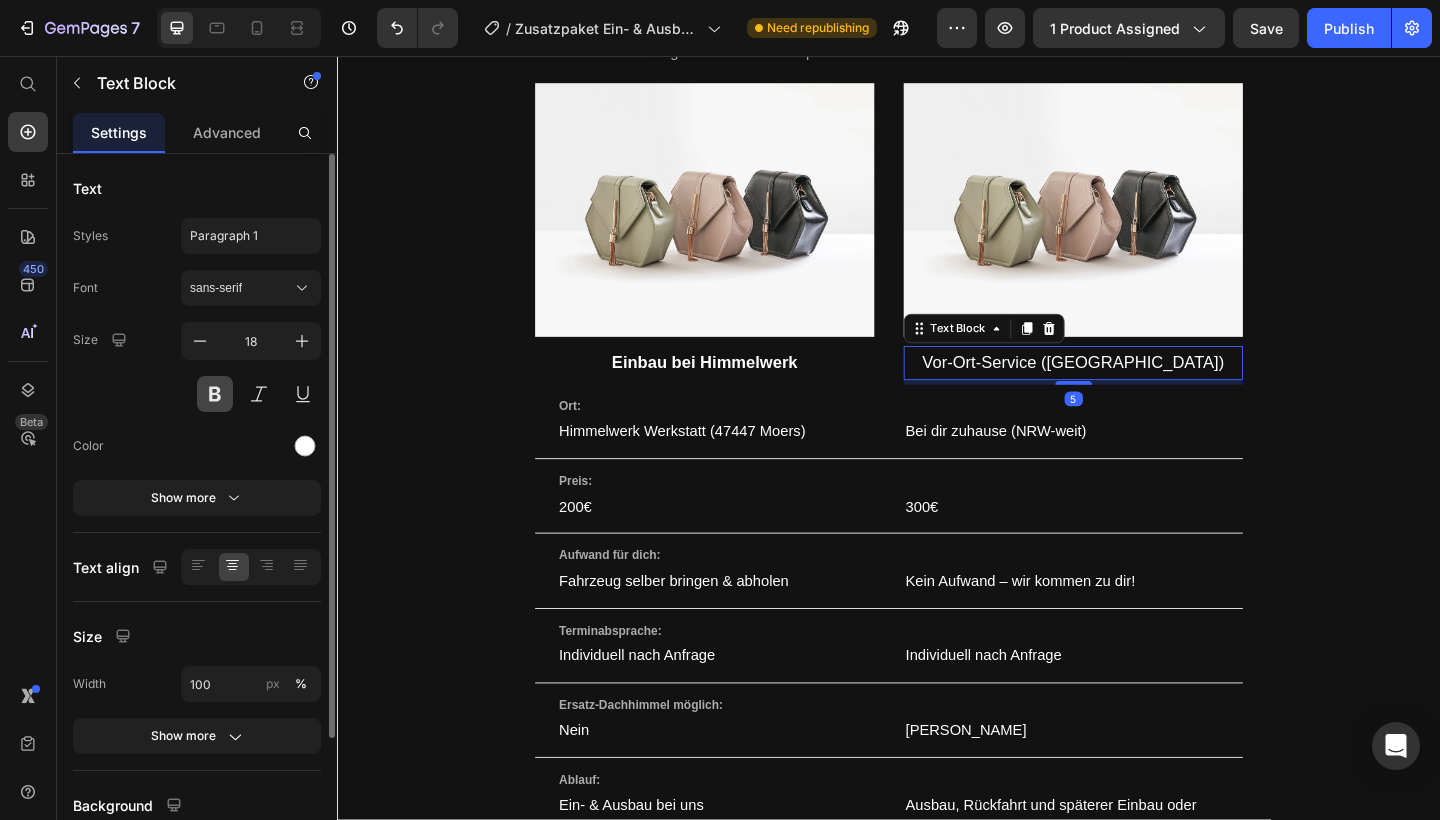 click at bounding box center (215, 394) 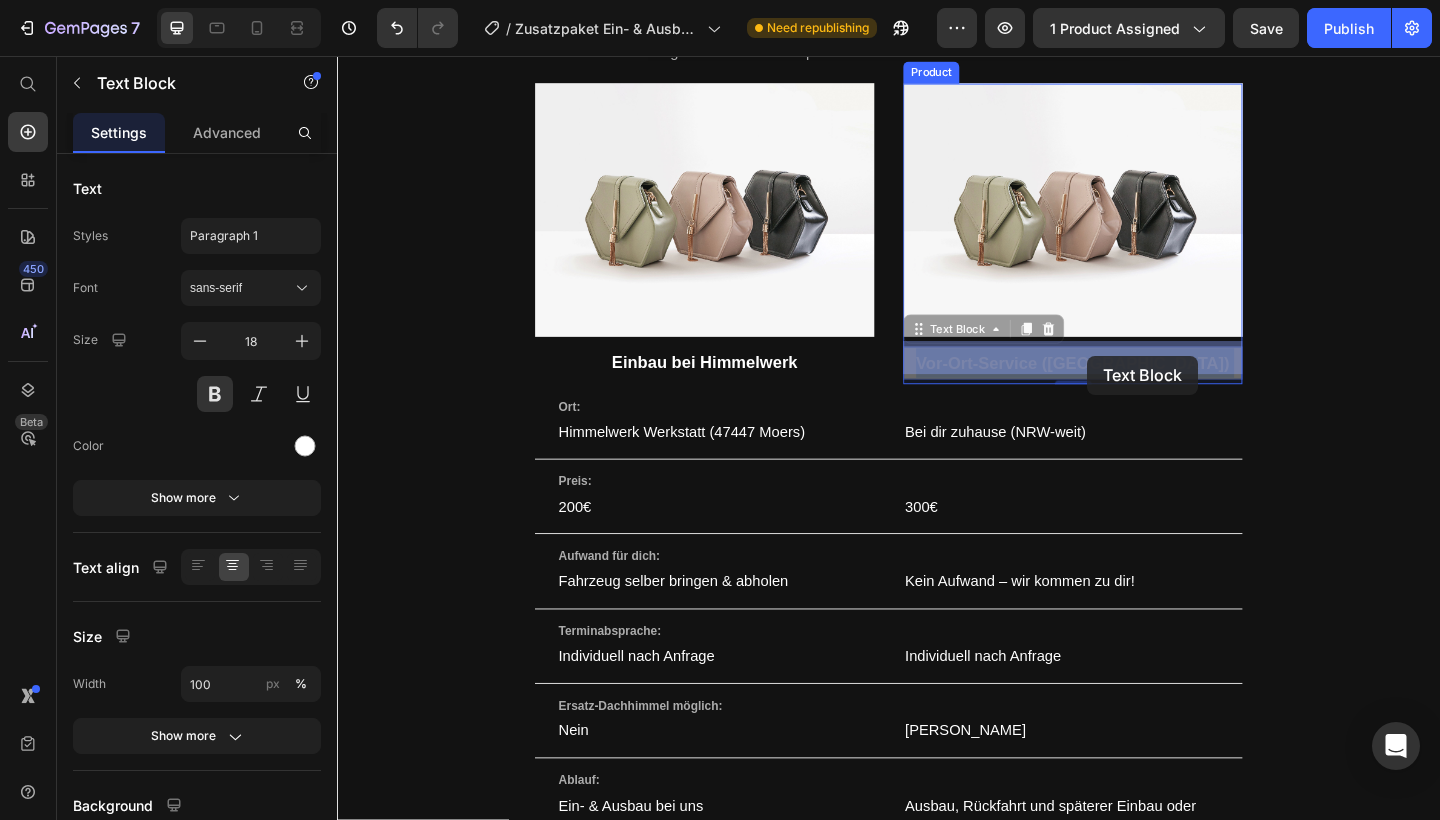 drag, startPoint x: 1041, startPoint y: 385, endPoint x: 1153, endPoint y: 383, distance: 112.01785 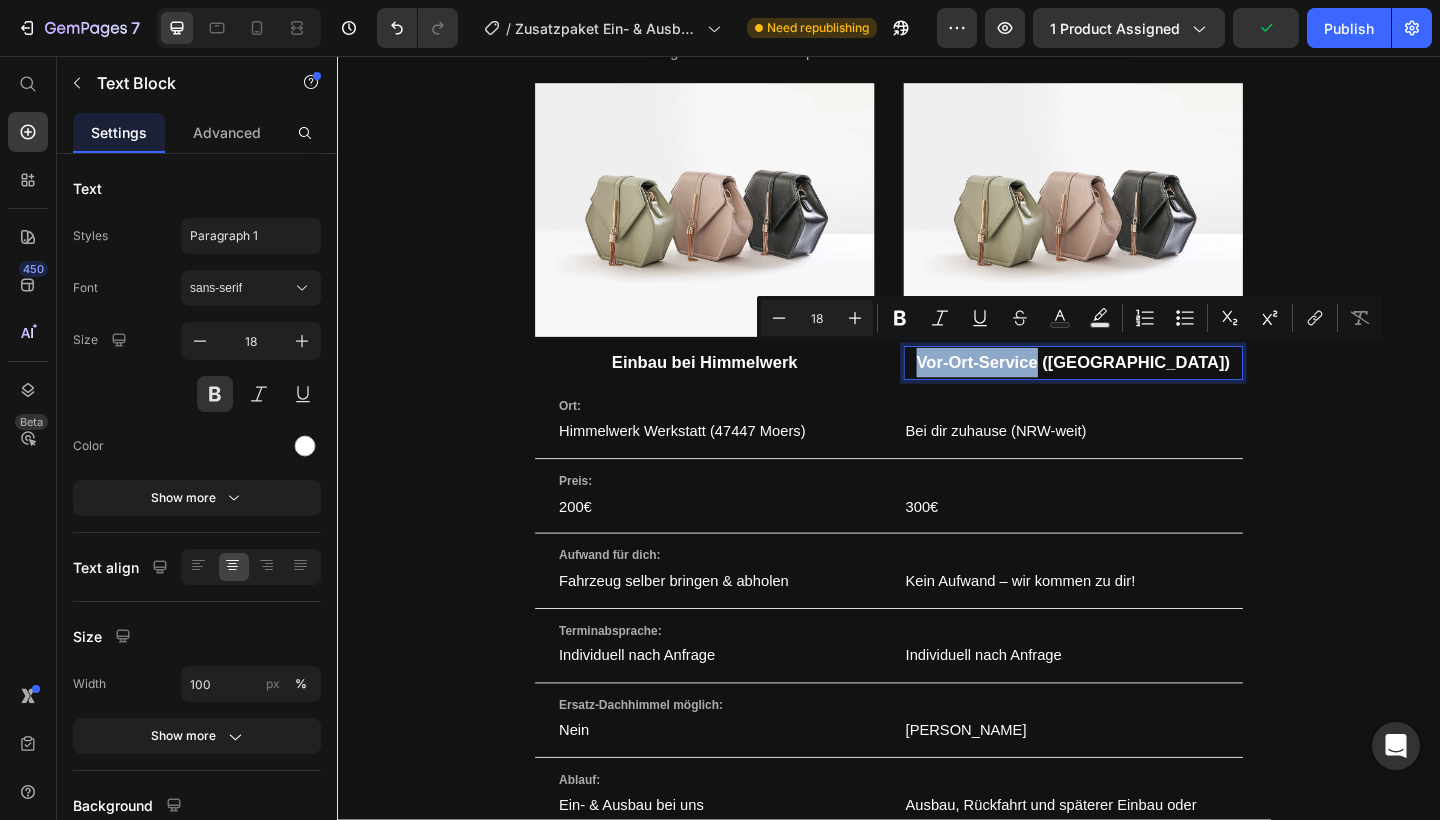 drag, startPoint x: 1042, startPoint y: 385, endPoint x: 1155, endPoint y: 378, distance: 113.216606 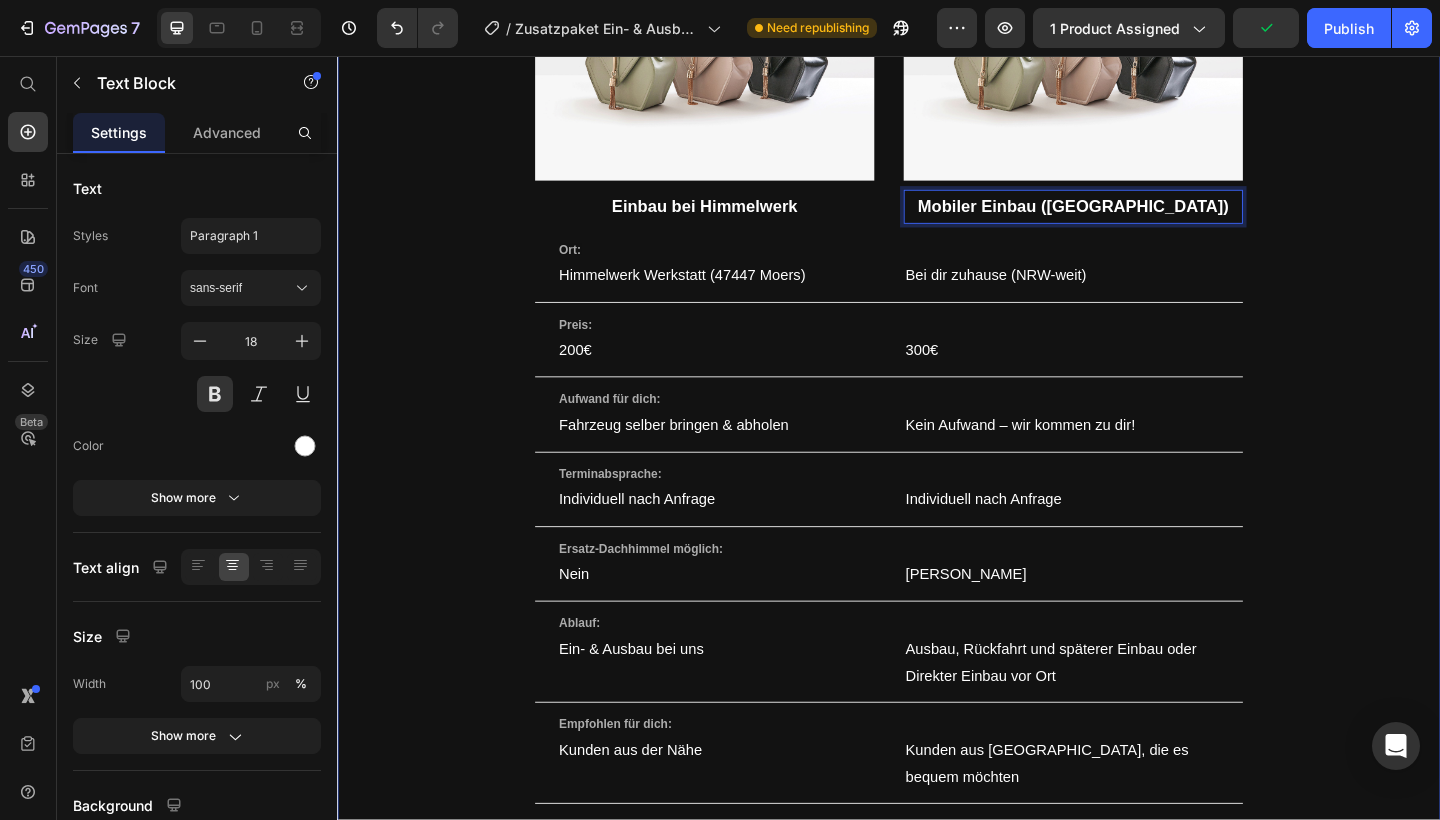 scroll, scrollTop: 1387, scrollLeft: 0, axis: vertical 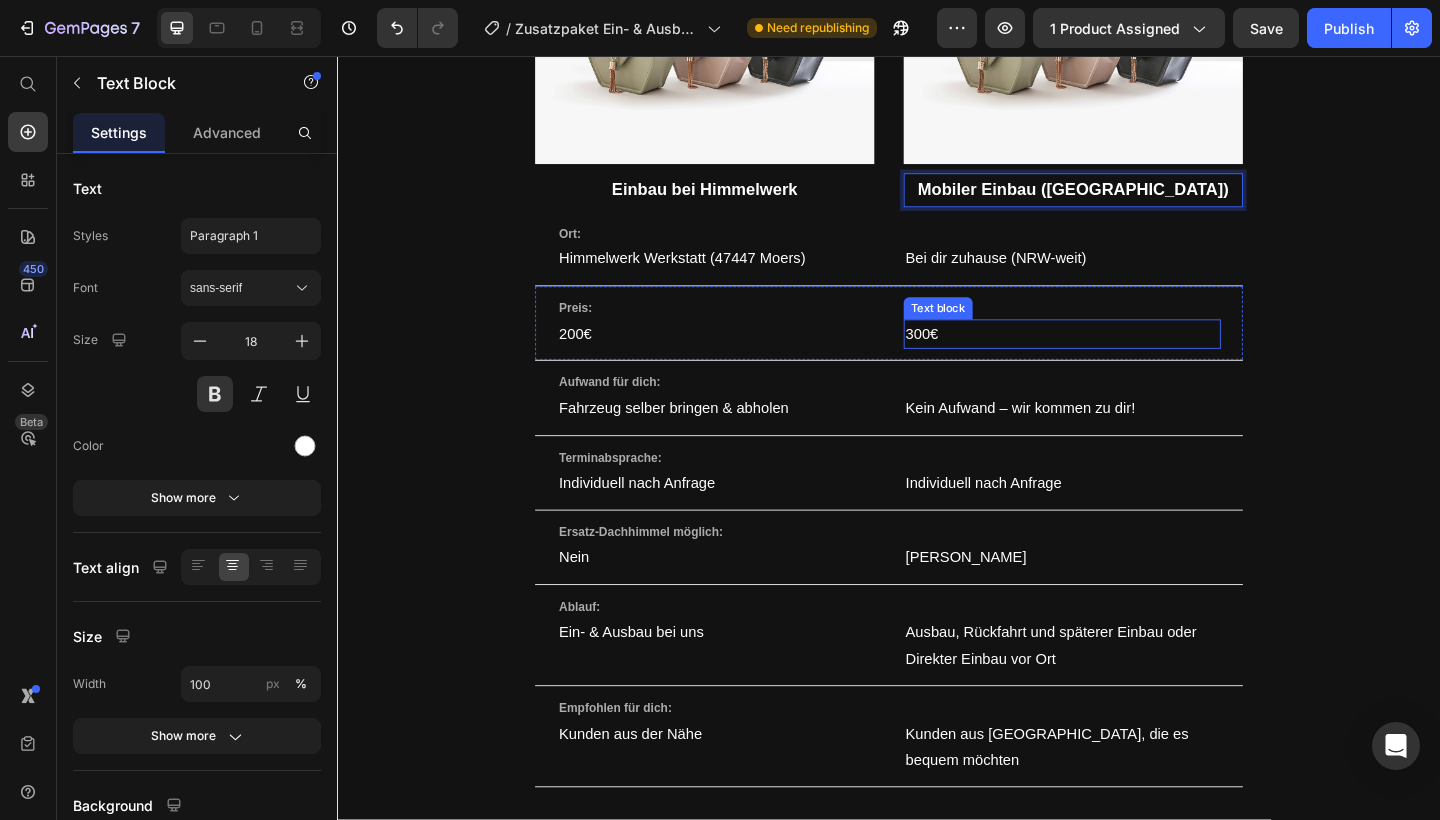 click on "300€" at bounding box center (973, 358) 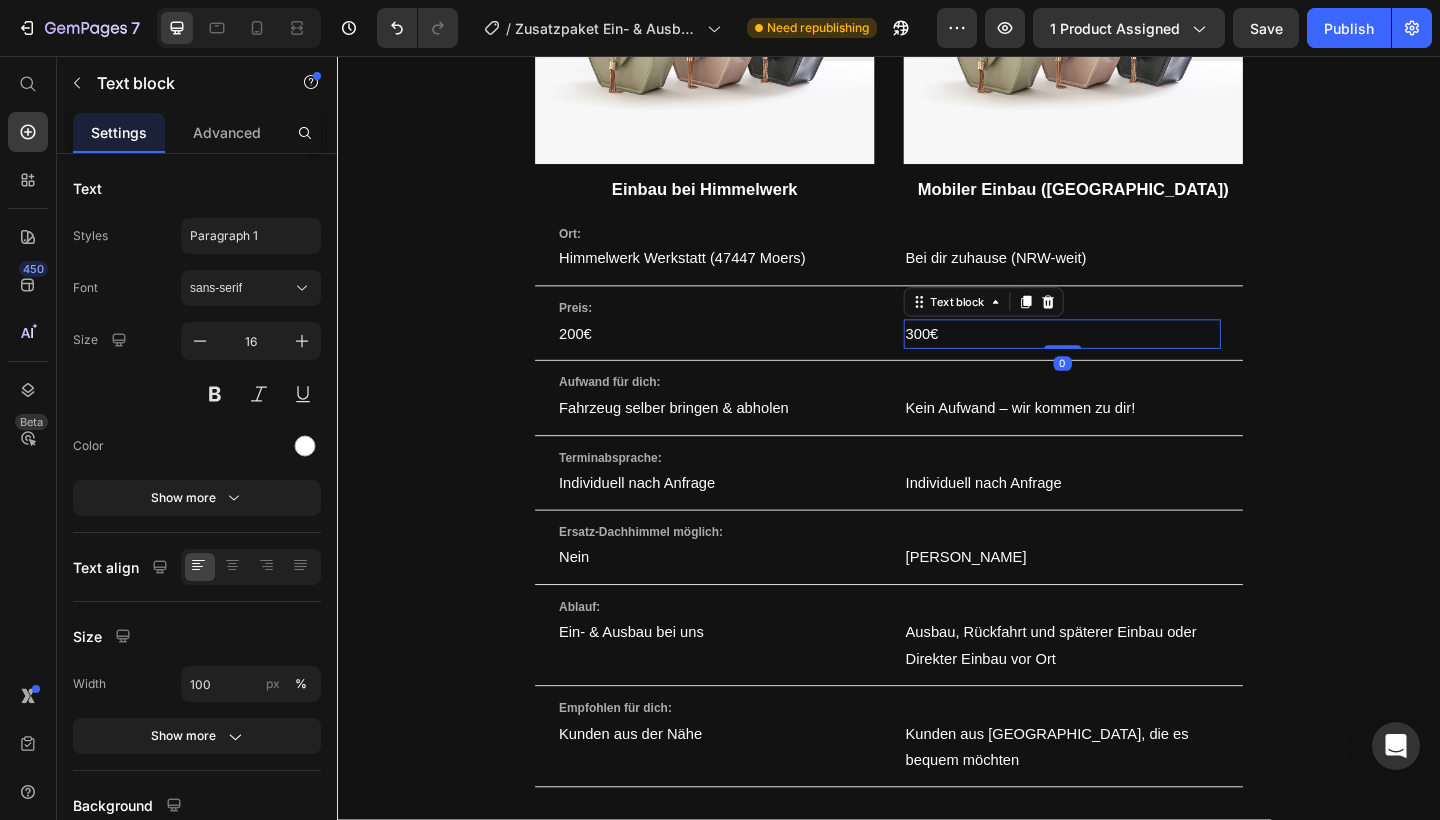 click on "300€" at bounding box center (973, 358) 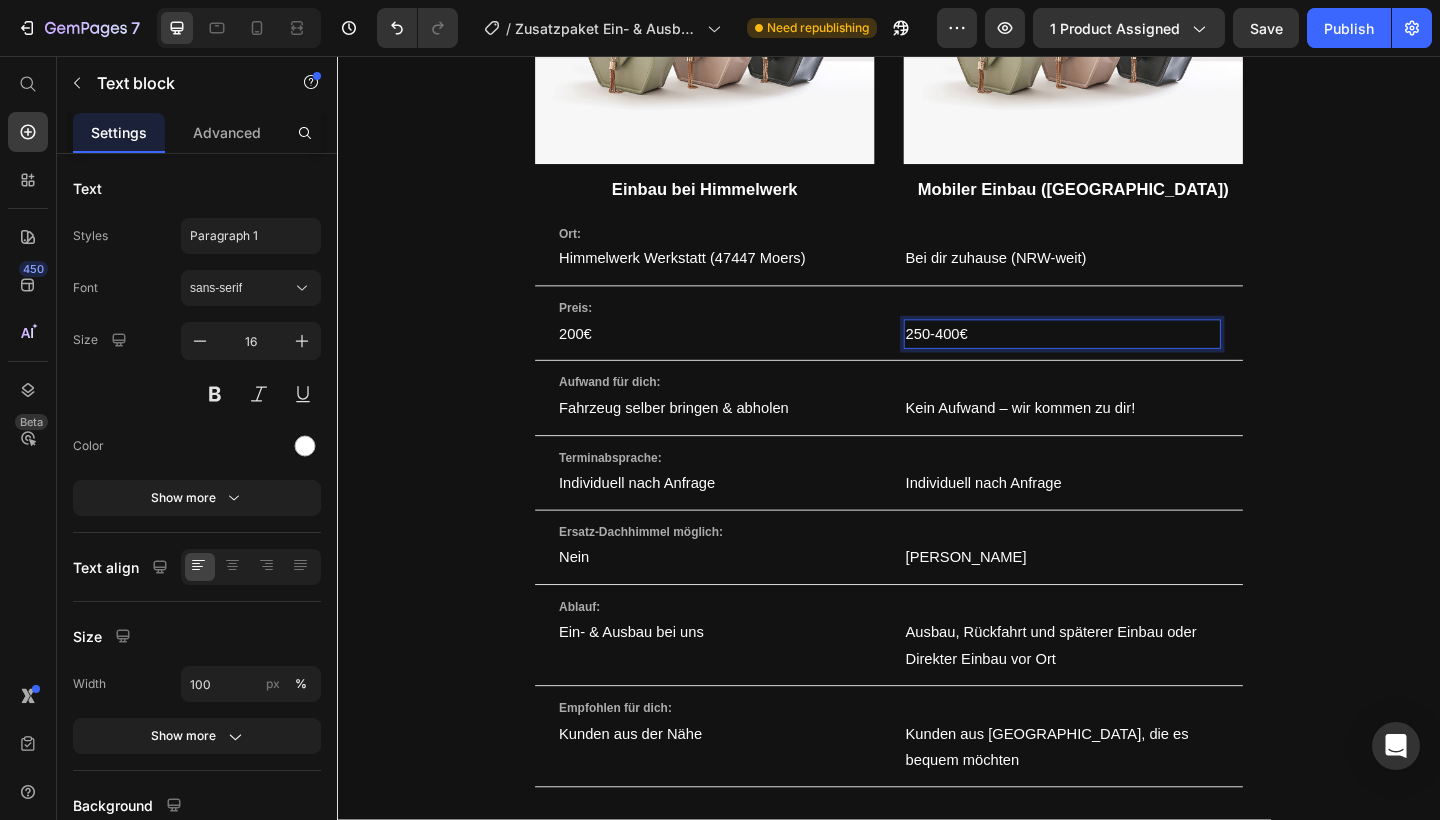 click on "250-400€" at bounding box center (1125, 359) 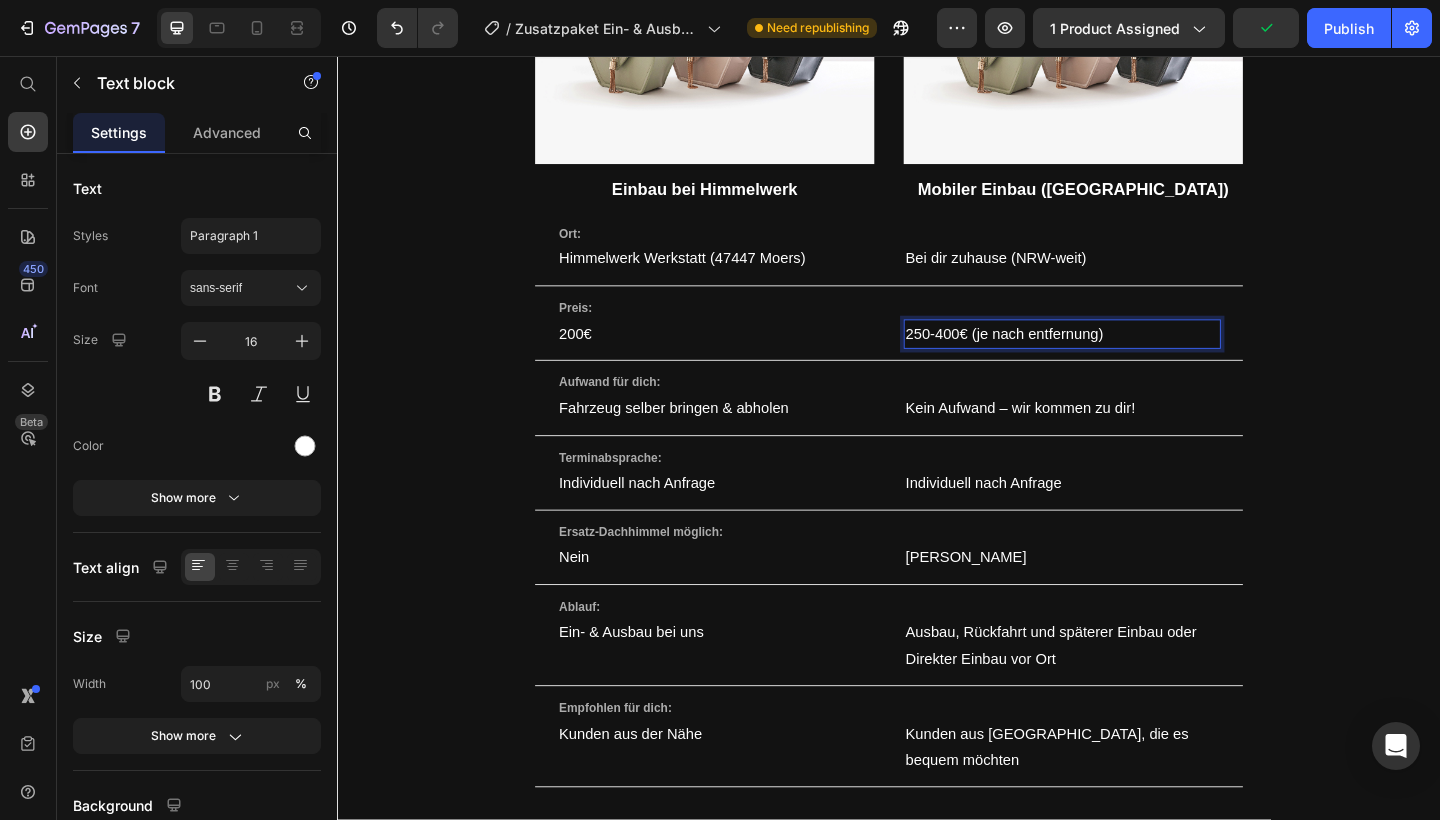 click on "250-400€ (je nach entfernung)" at bounding box center (1062, 358) 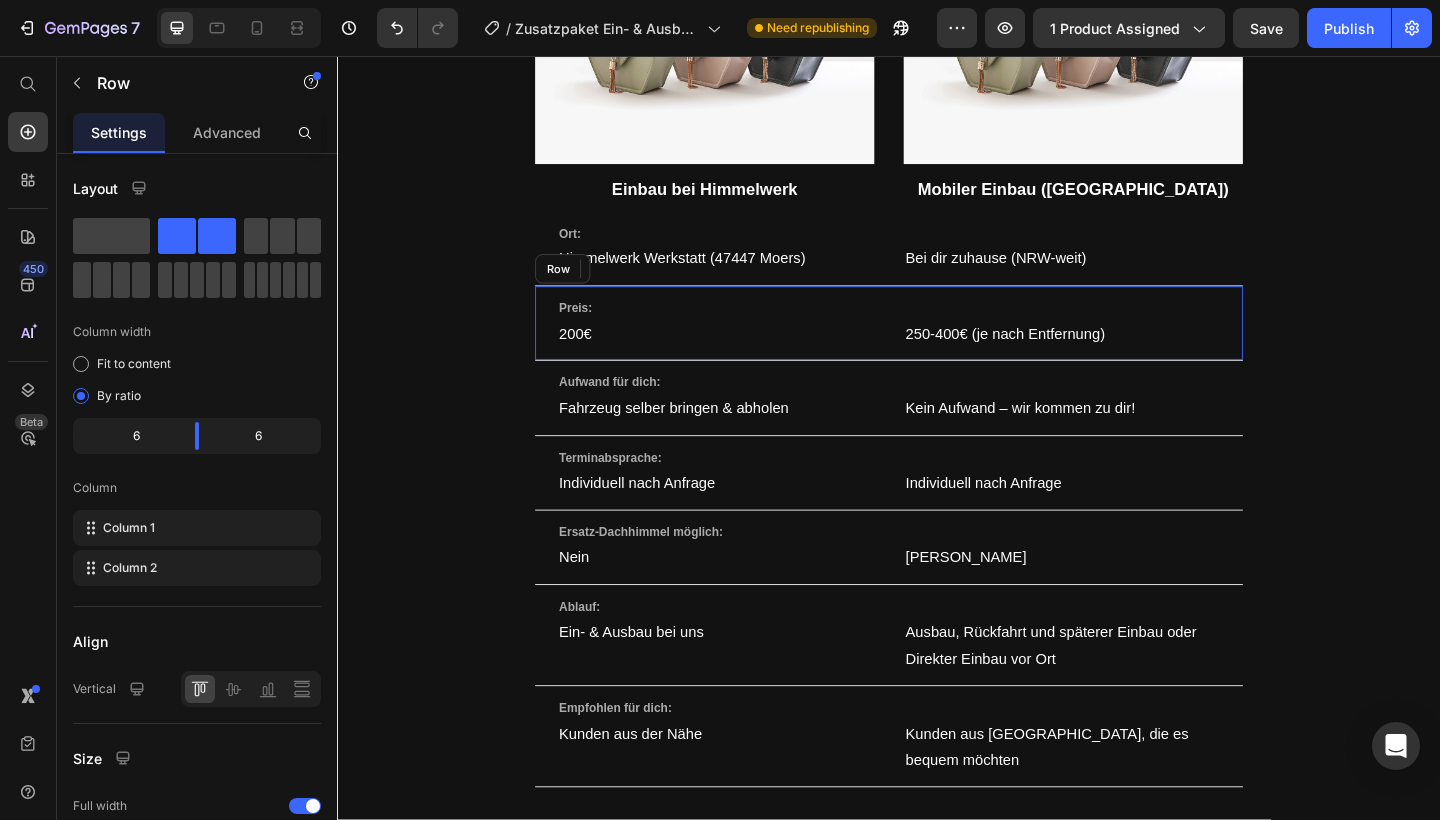 click on "Preis: Text block 200€ Text block - Text block 250-400€ (je nach Entfernung) Text block   0 Row" at bounding box center [937, 347] 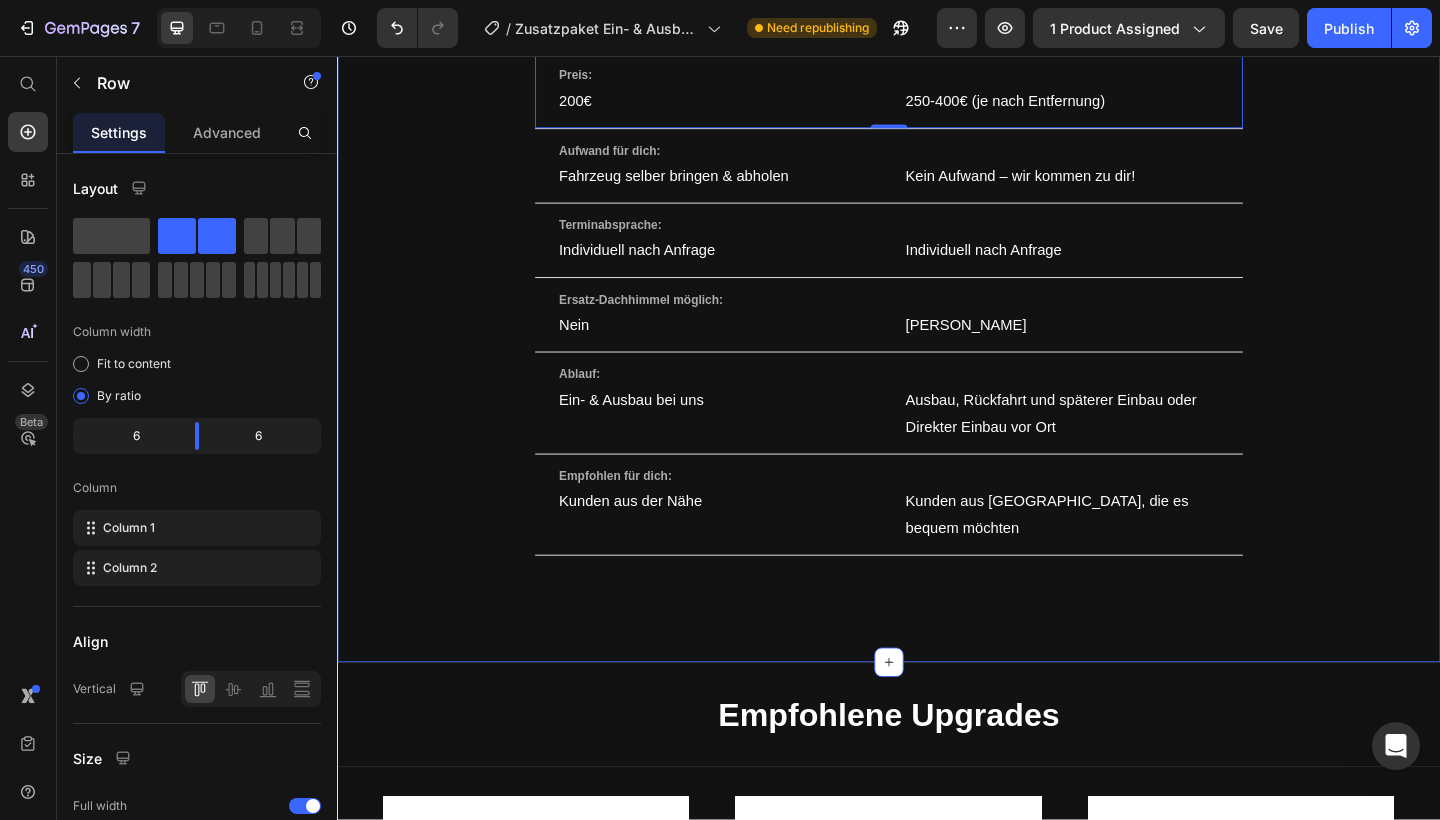 scroll, scrollTop: 1659, scrollLeft: 0, axis: vertical 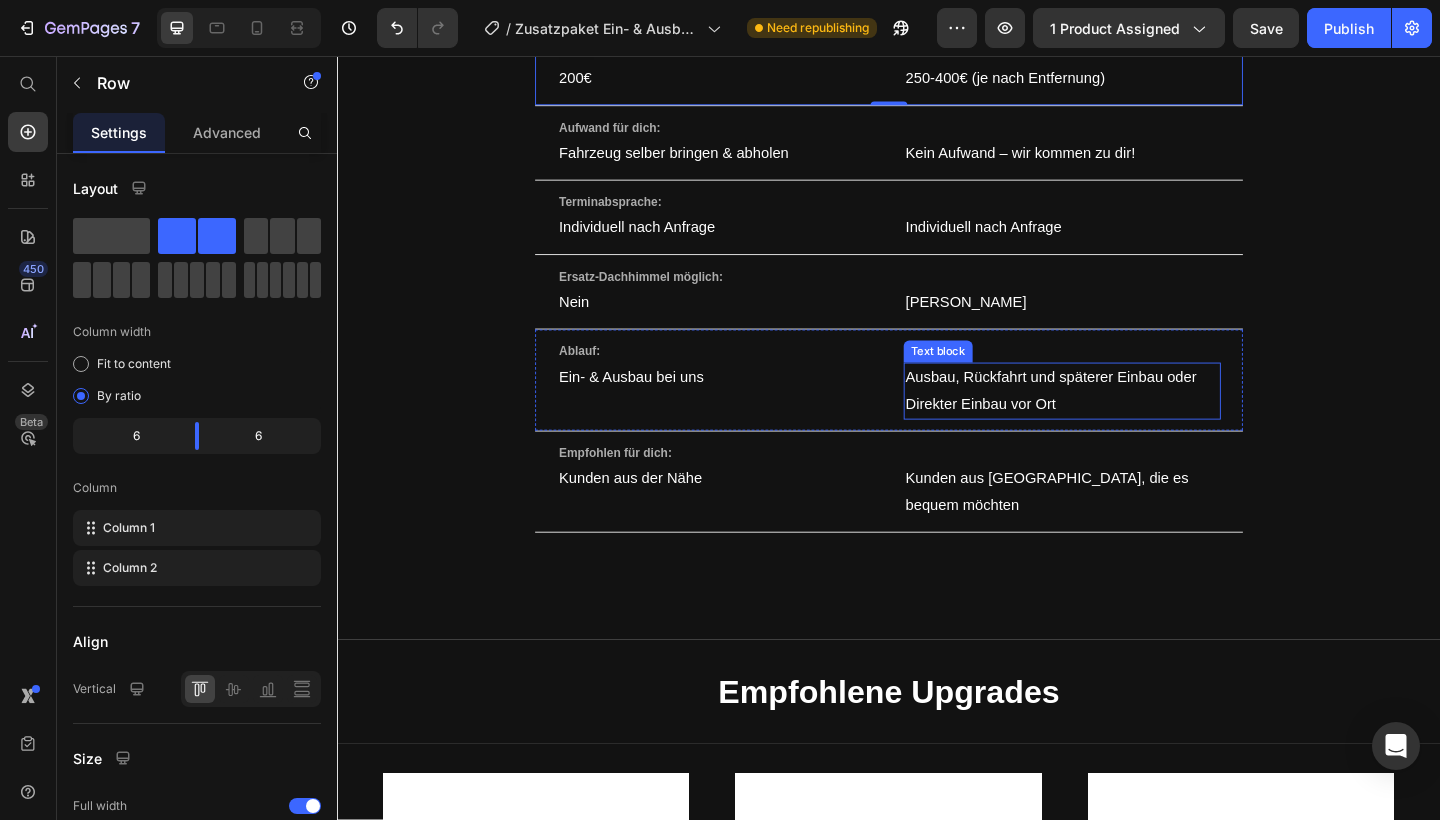 click on "Ausbau, Rückfahrt und späterer Einbau oder" at bounding box center [1113, 405] 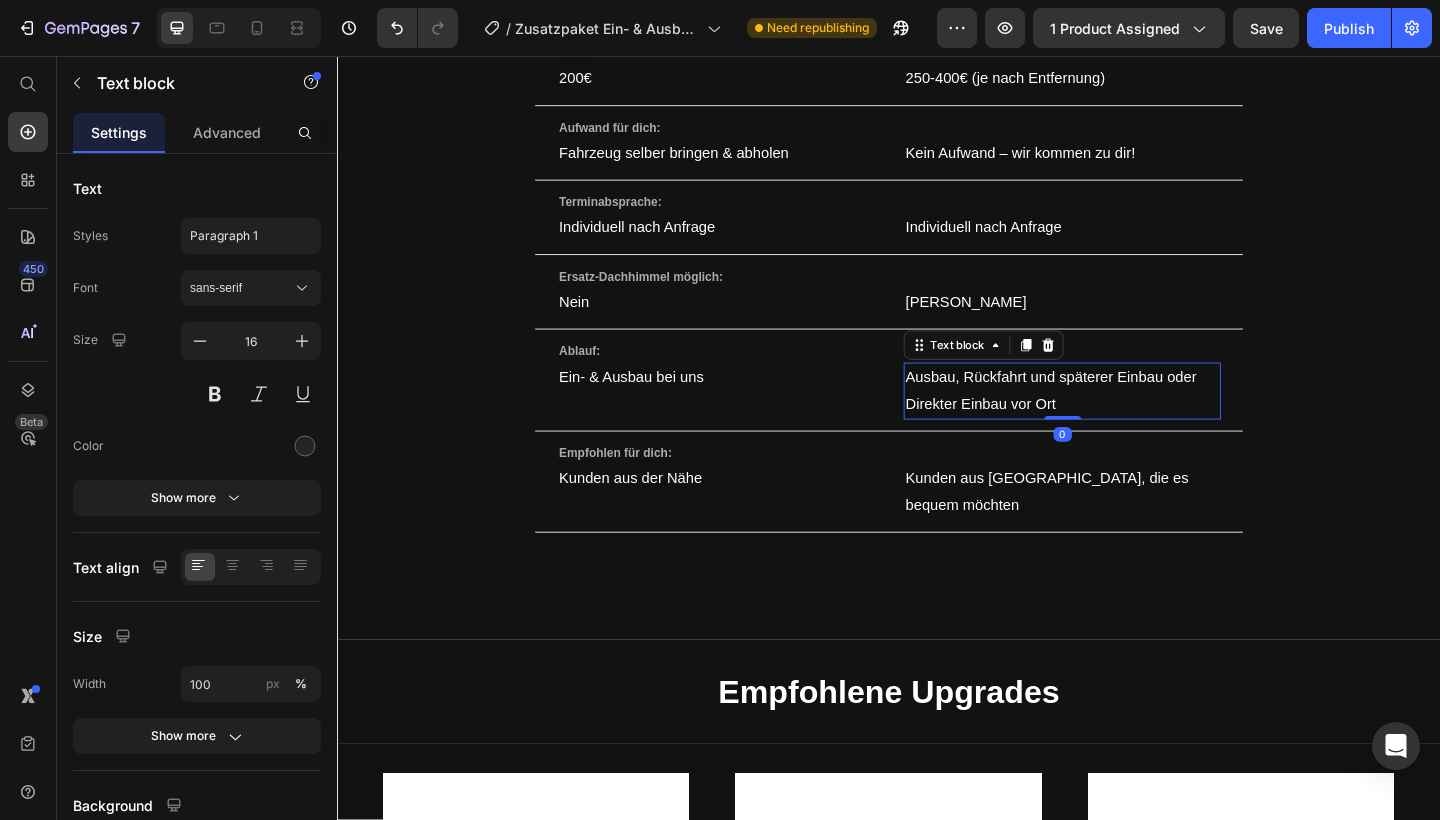 click on "Ausbau, Rückfahrt und späterer Einbau oder" at bounding box center [1113, 405] 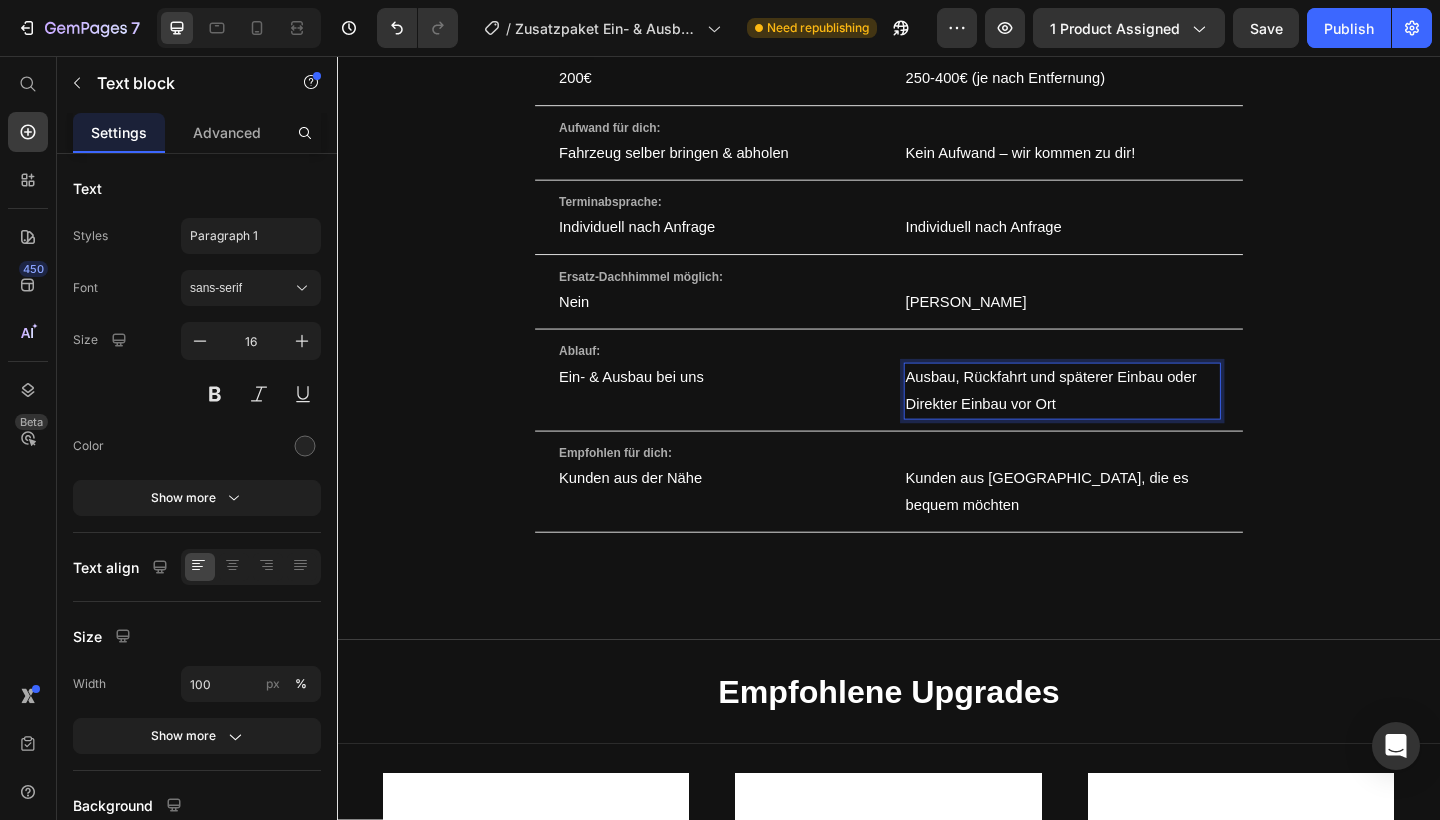click on "Ausbau, Rückfahrt und späterer Einbau oder" at bounding box center (1113, 405) 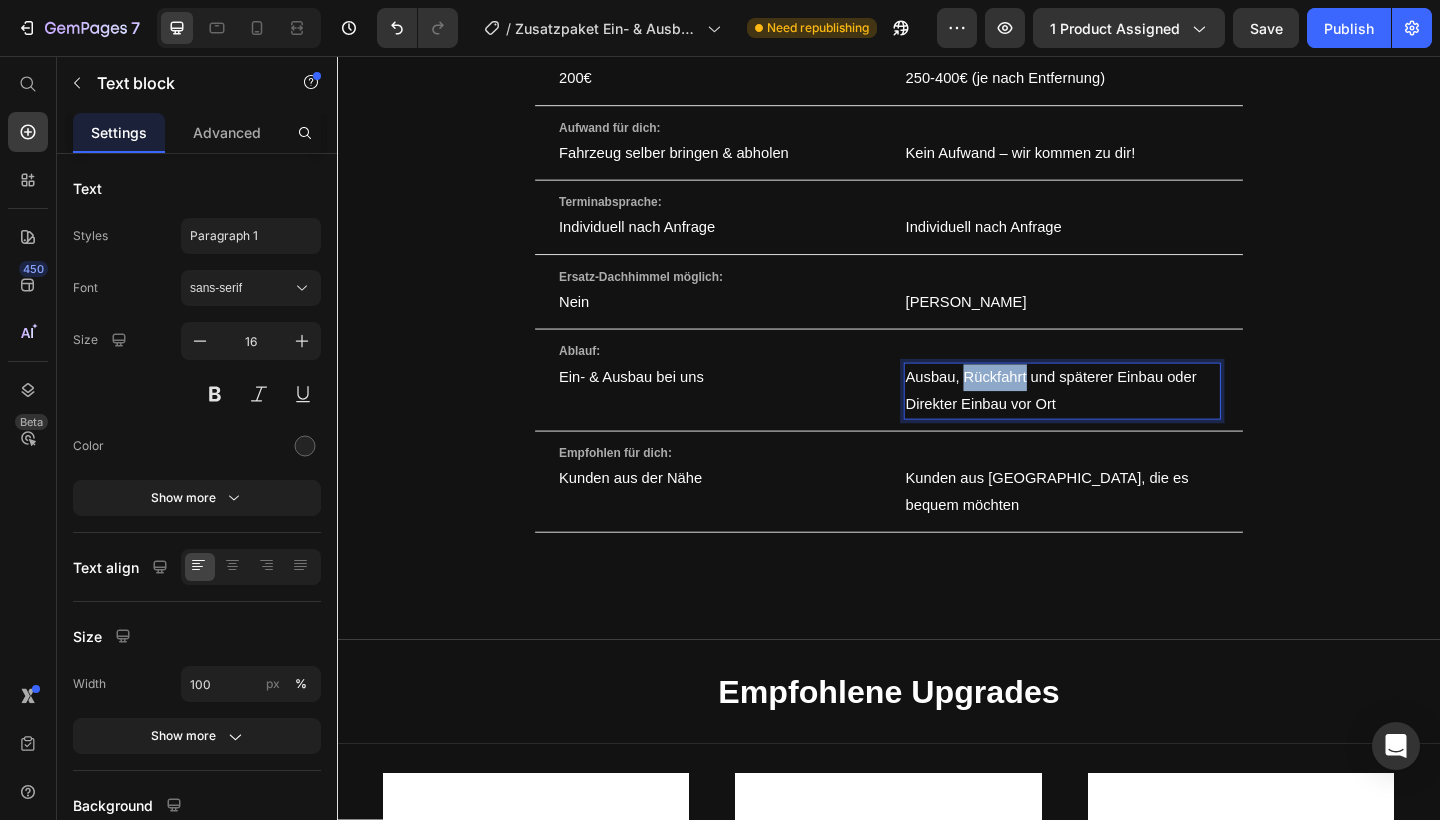 click on "Ausbau, Rückfahrt und späterer Einbau oder" at bounding box center [1113, 405] 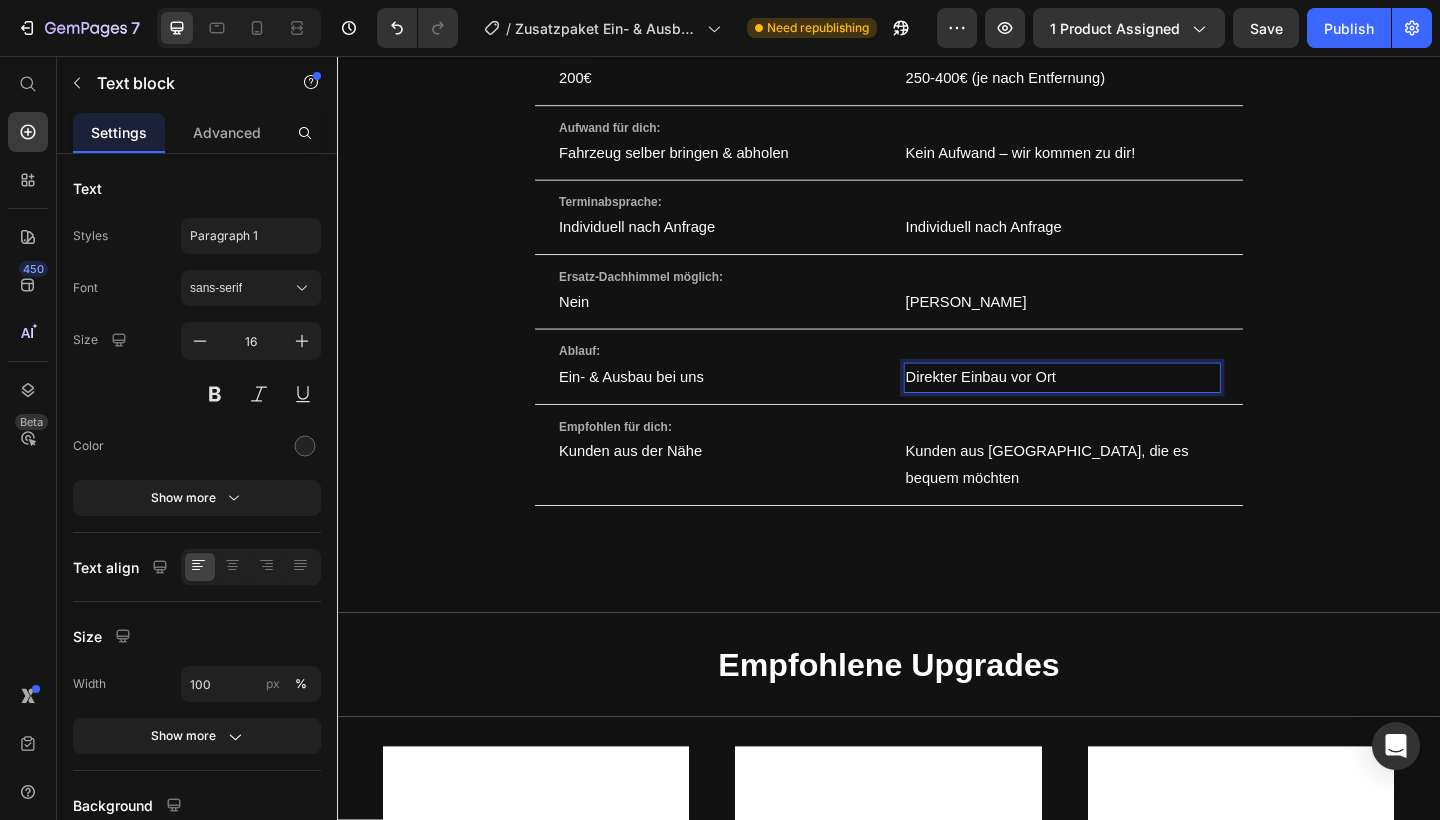 click on "Direkter Einbau vor Ort" at bounding box center [1037, 405] 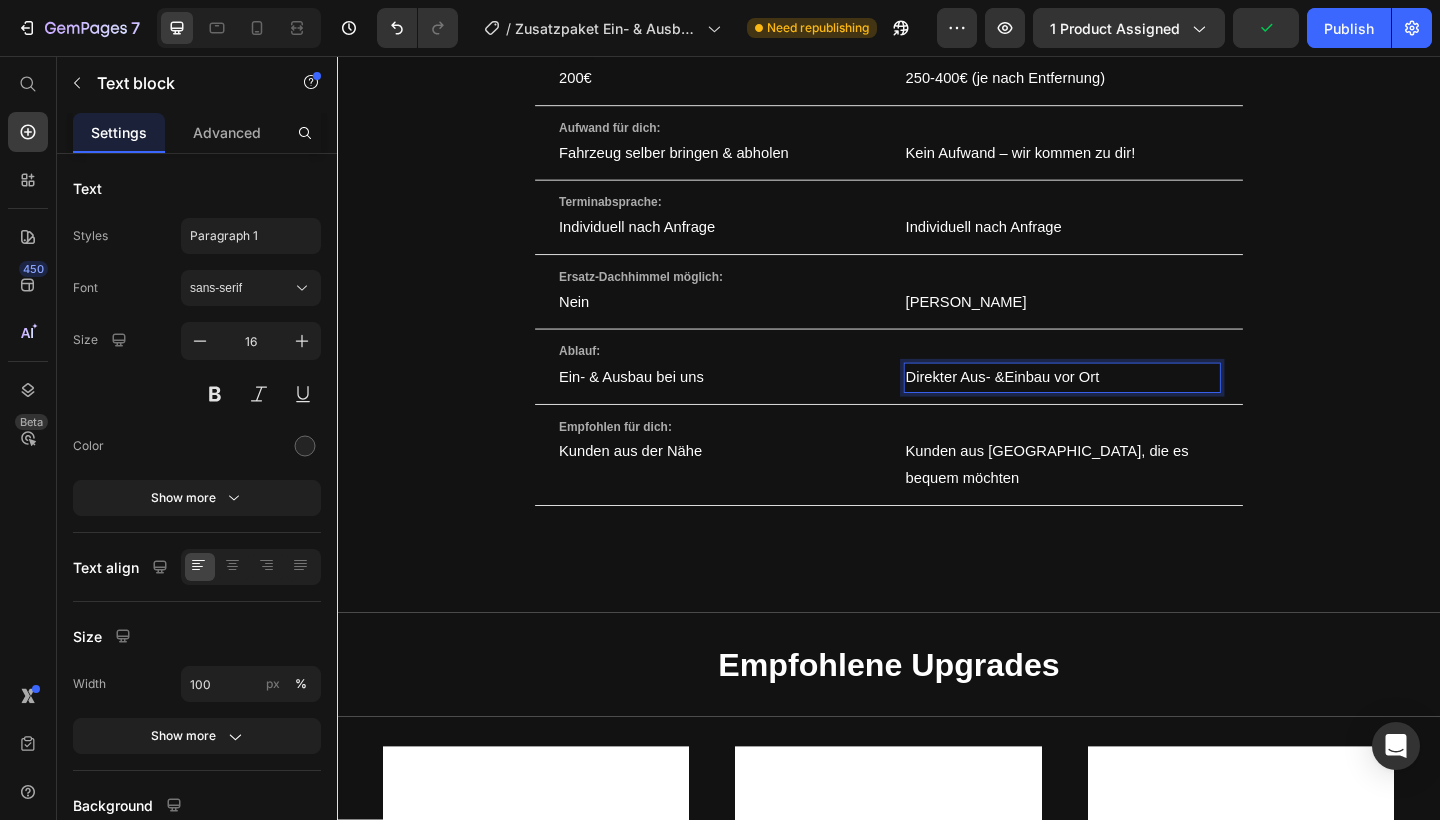 click on "Direkter Aus- &Einbau vor Ort" at bounding box center (1060, 405) 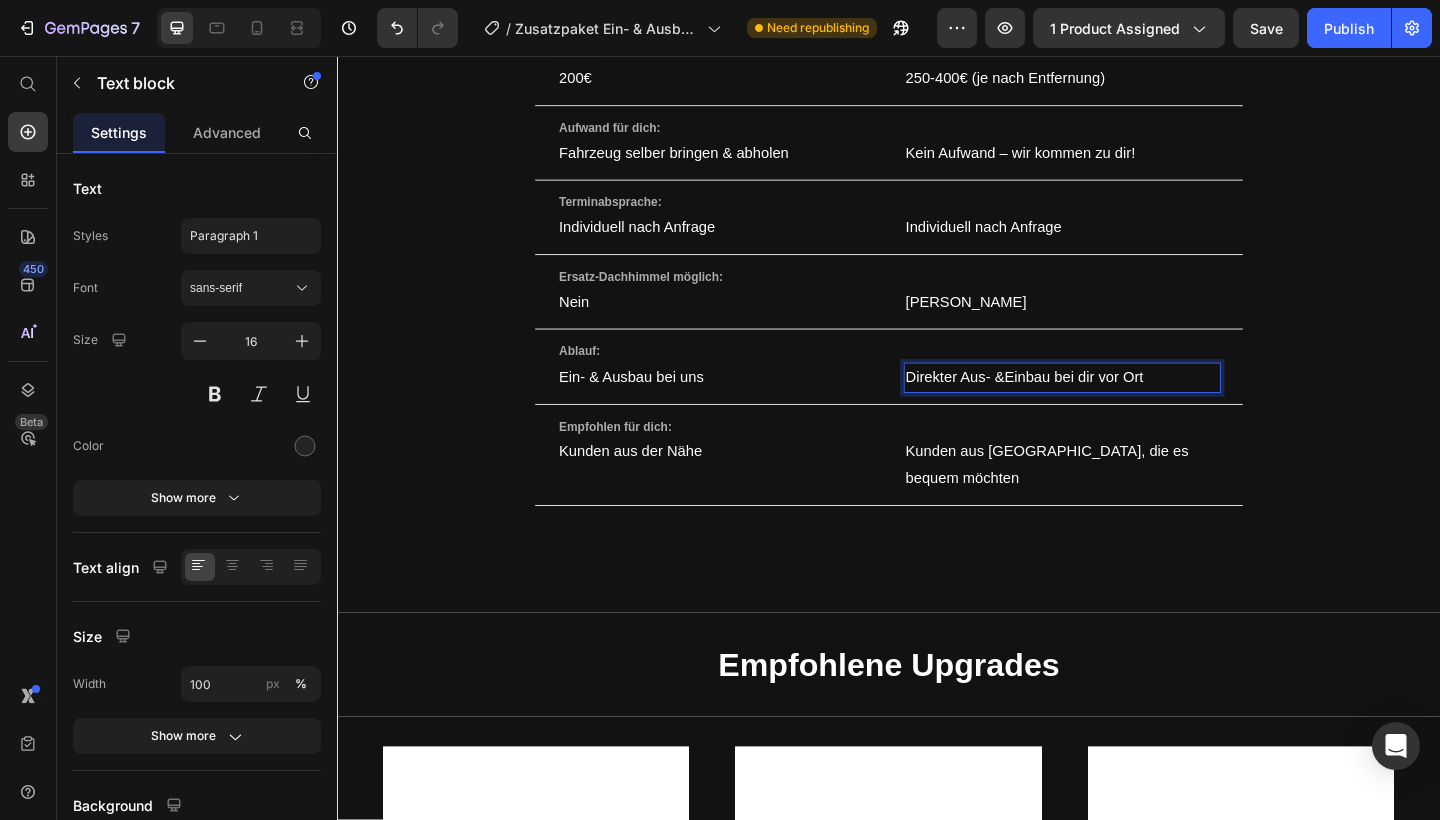 click on "Direkter Aus- &Einbau bei dir vor Ort" at bounding box center [1084, 405] 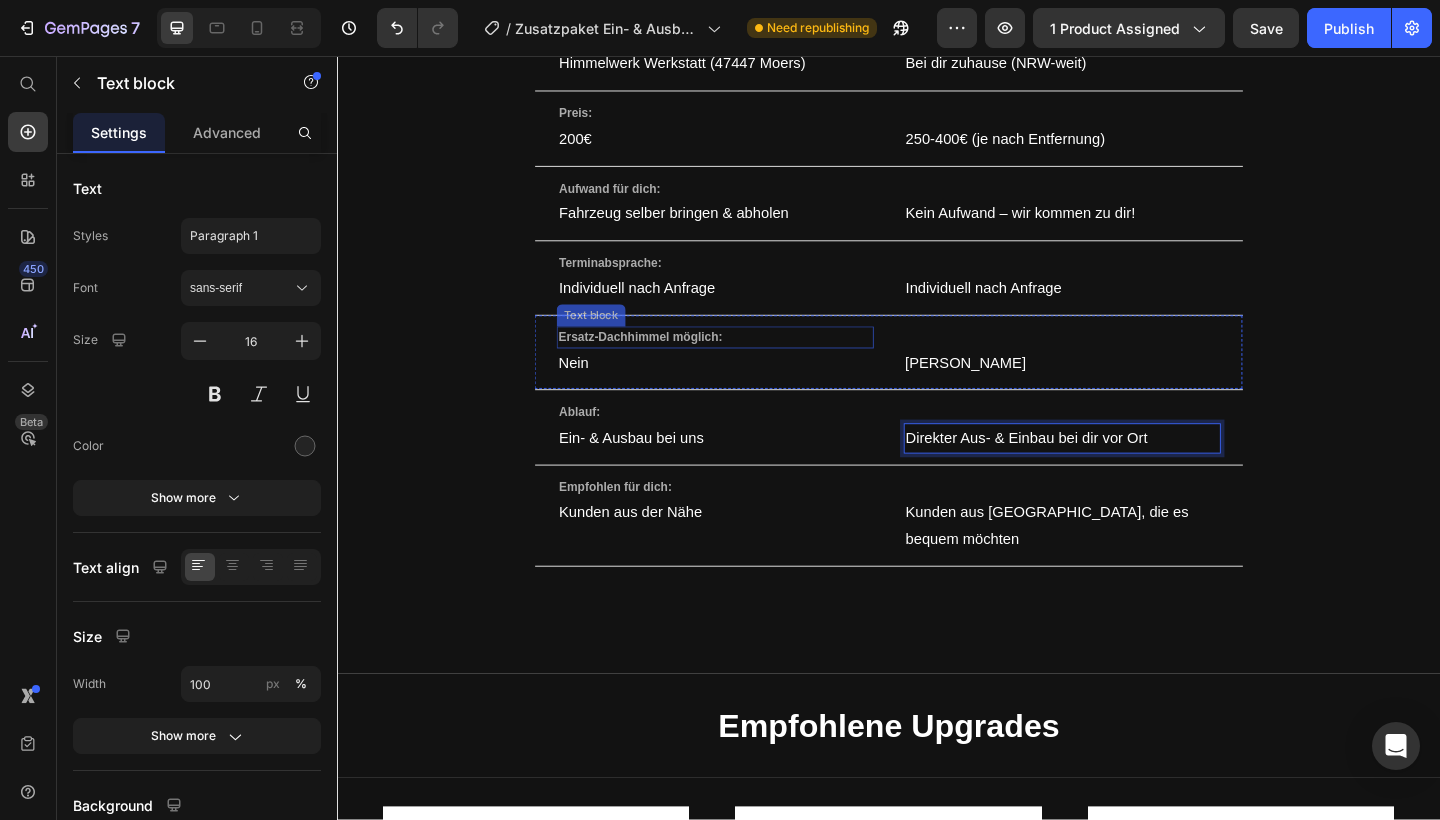 select on "Himmelwerk Werkstatt" 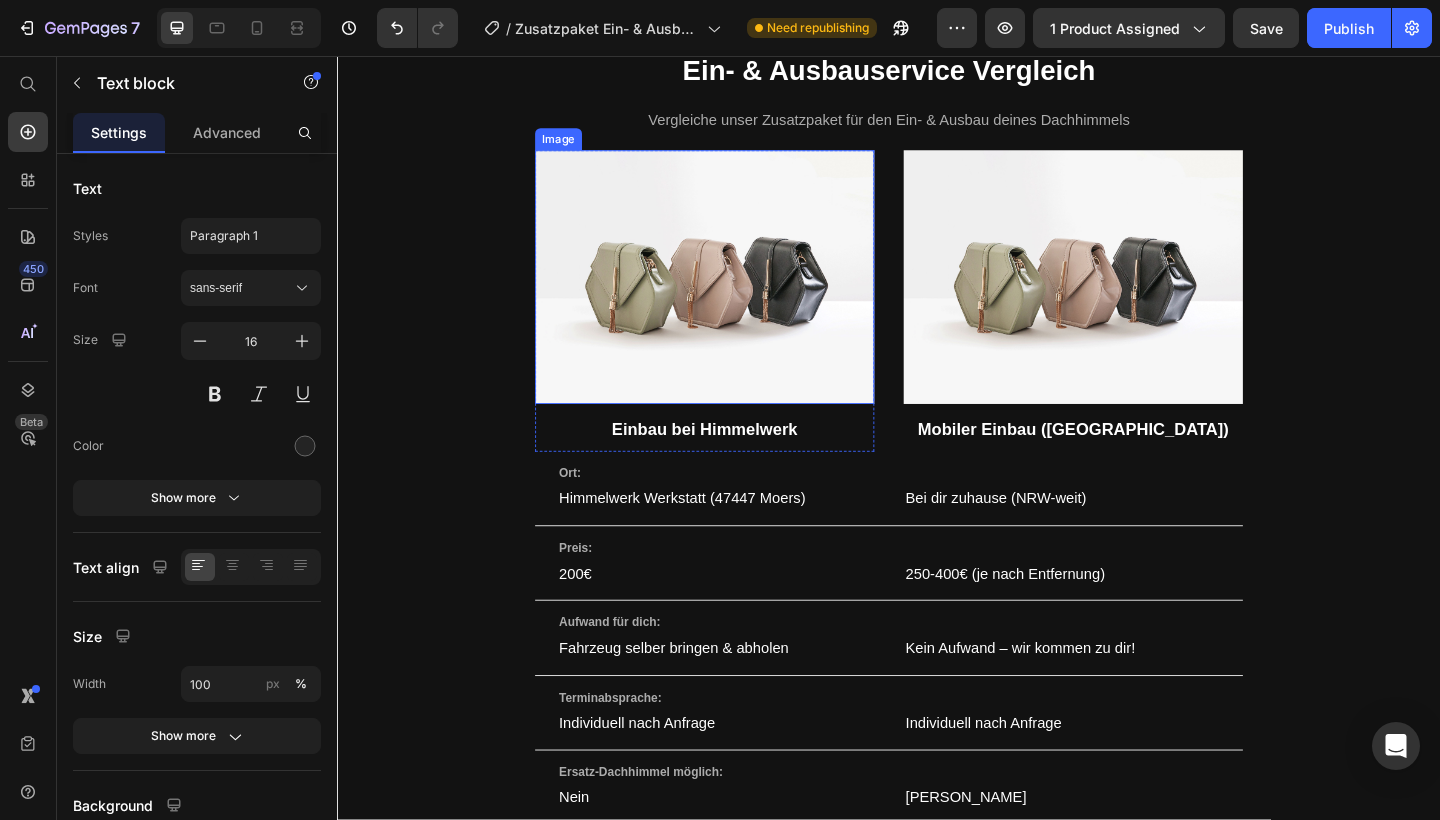 scroll, scrollTop: 1125, scrollLeft: 0, axis: vertical 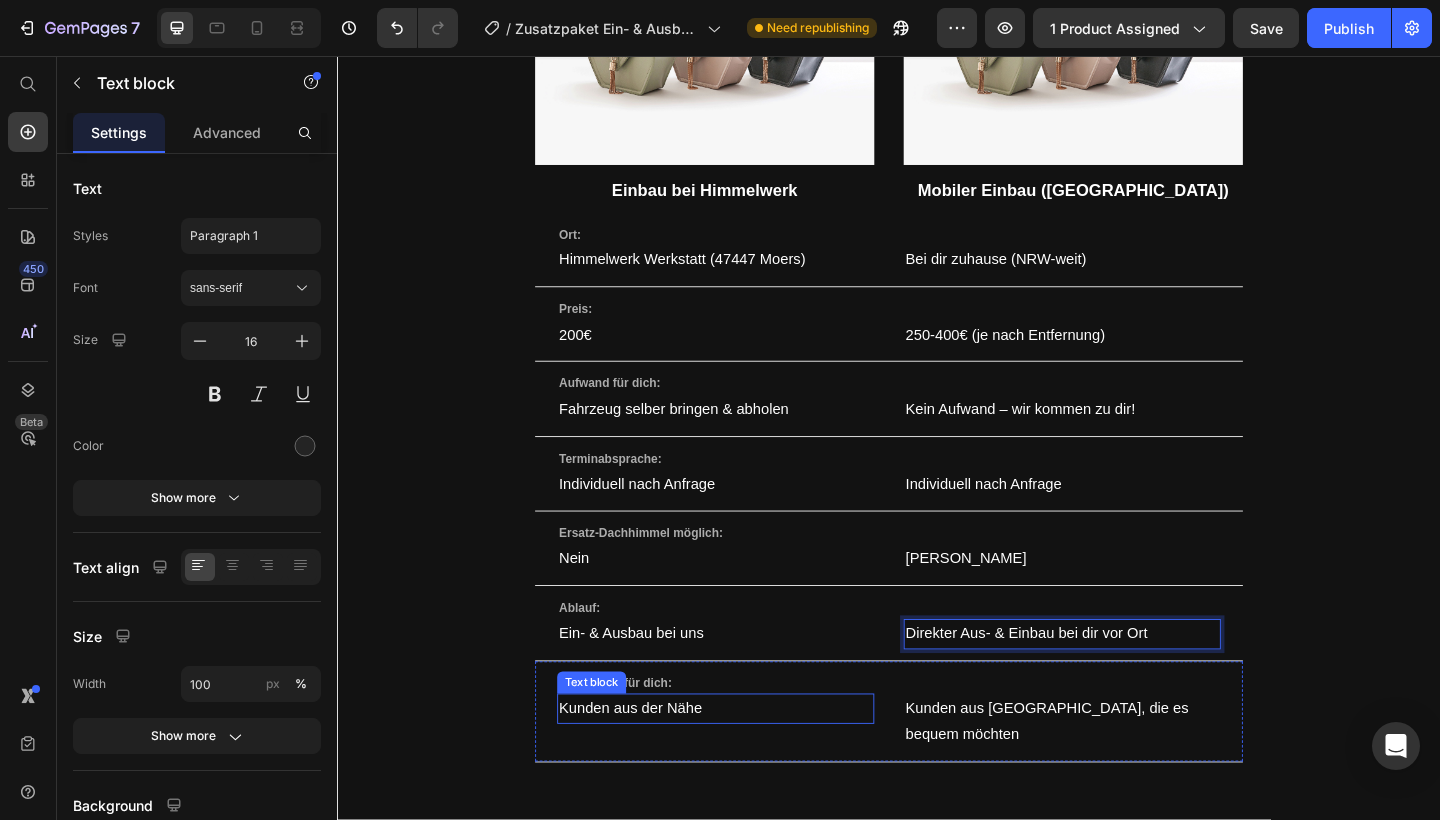 select on "Himmelwerk Werkstatt" 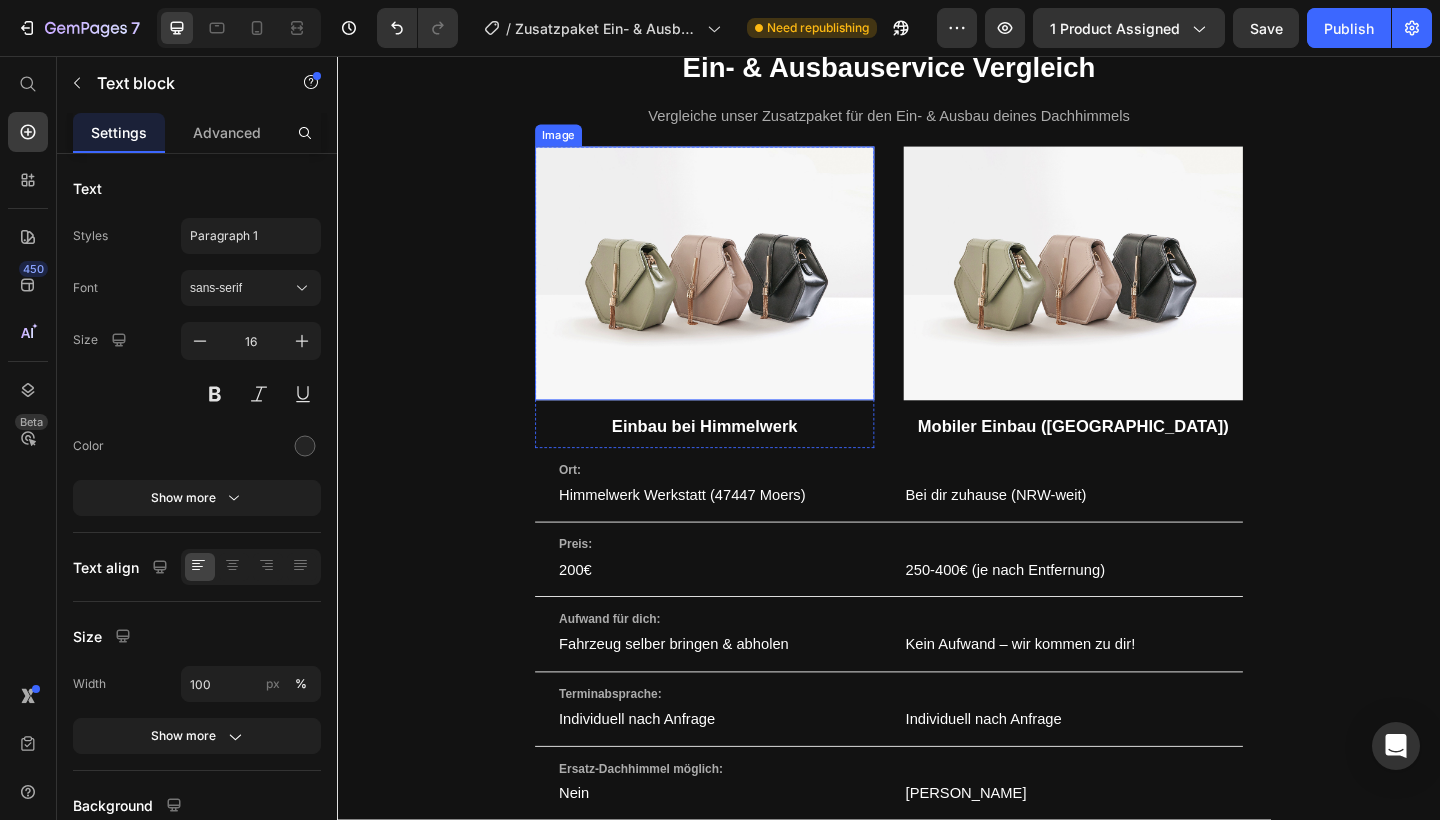 scroll, scrollTop: 1137, scrollLeft: 0, axis: vertical 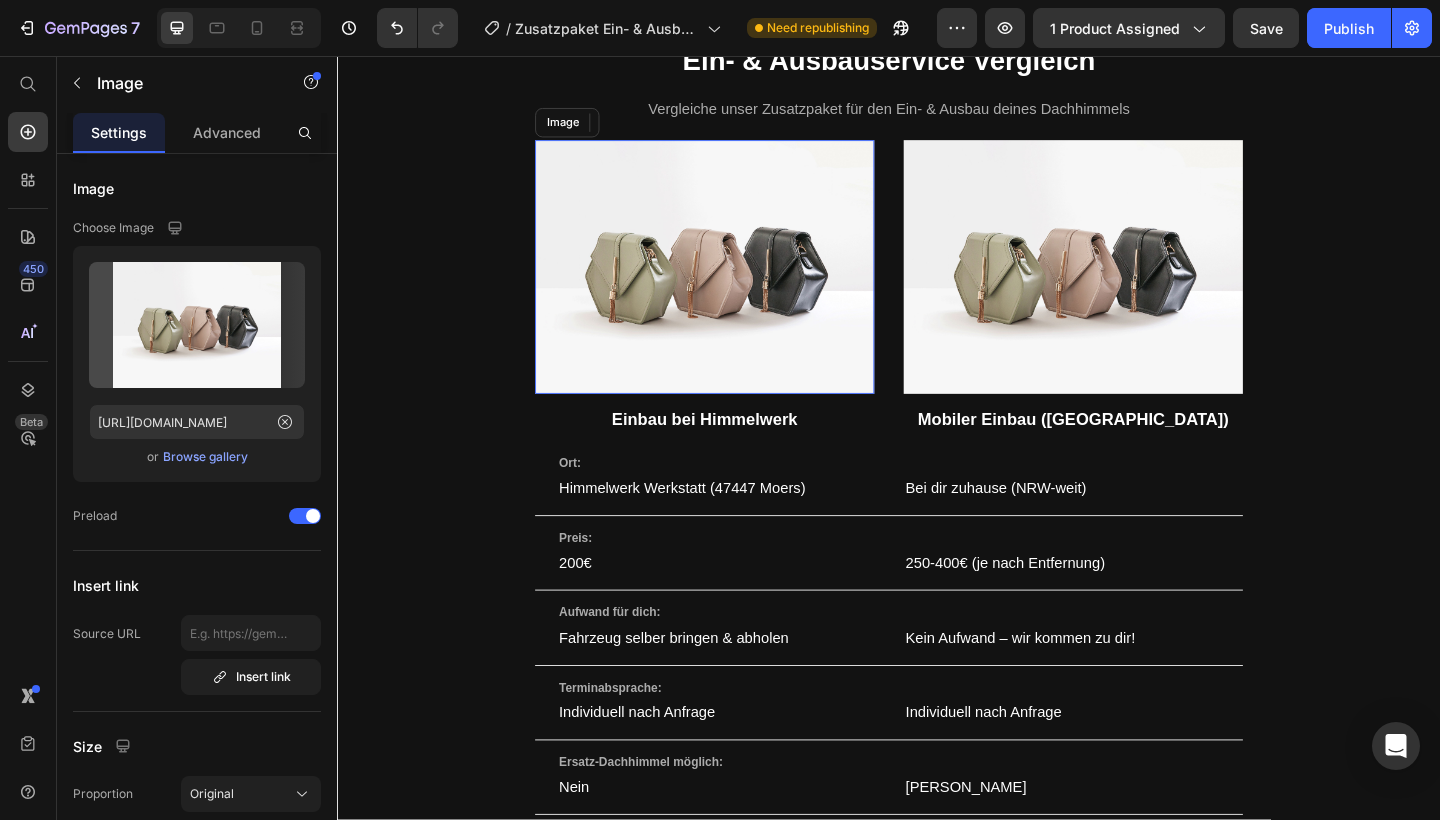 click at bounding box center [736, 286] 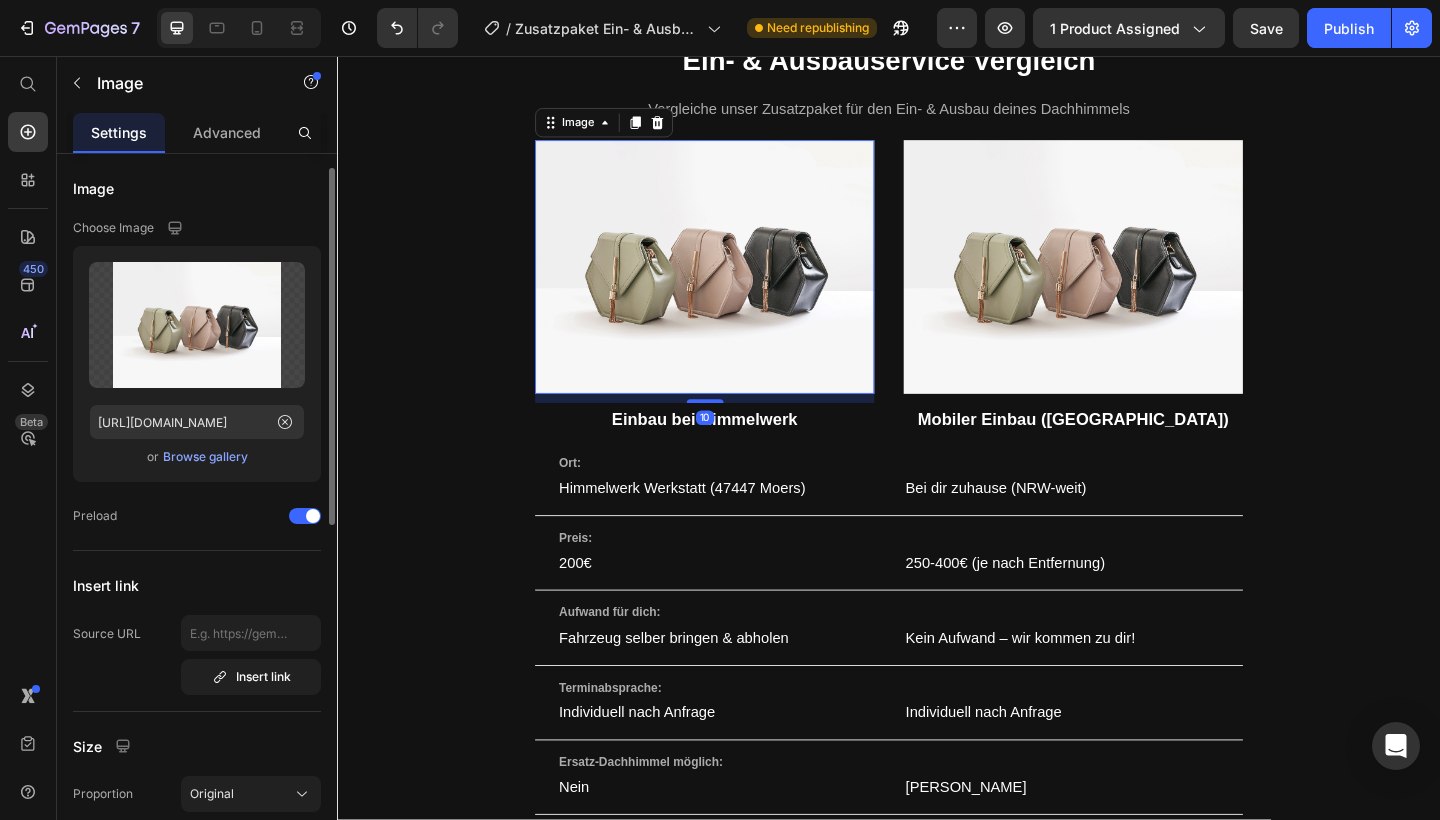 scroll, scrollTop: 23, scrollLeft: 0, axis: vertical 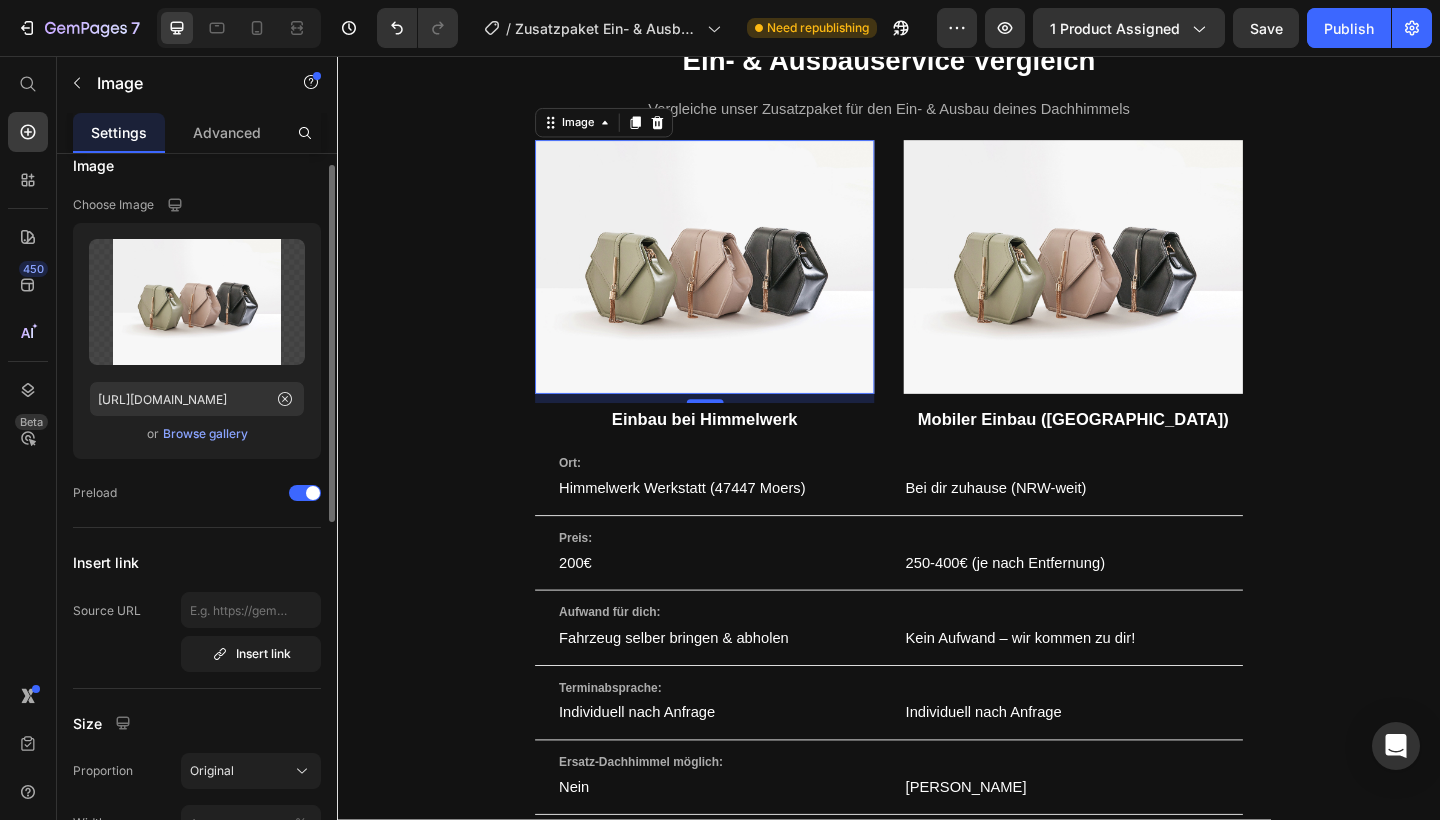 click on "Browse gallery" at bounding box center [205, 434] 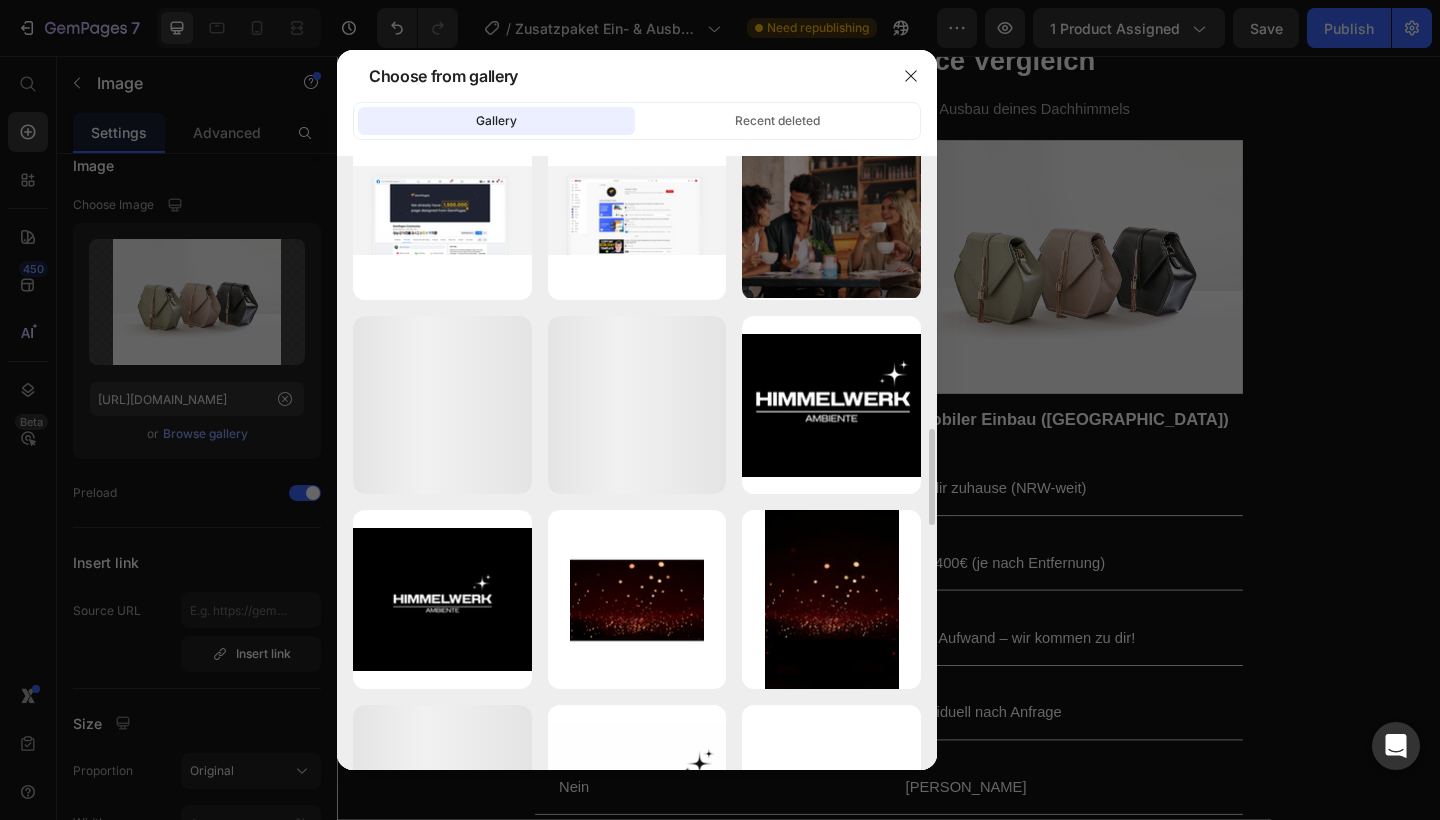 scroll, scrollTop: 1219, scrollLeft: 0, axis: vertical 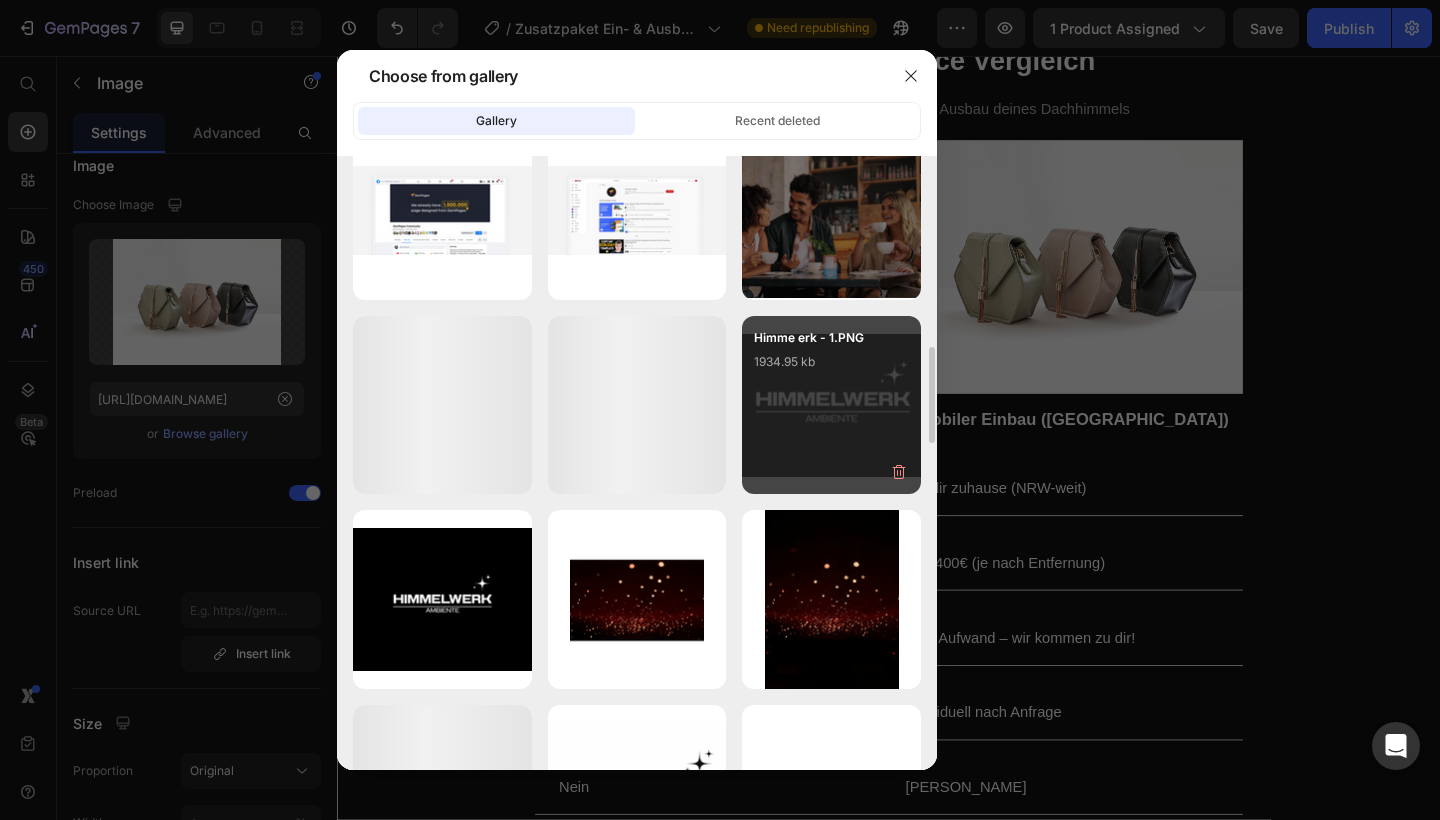 click on "Himme erk - 1.PNG 1934.95 kb" at bounding box center (831, 368) 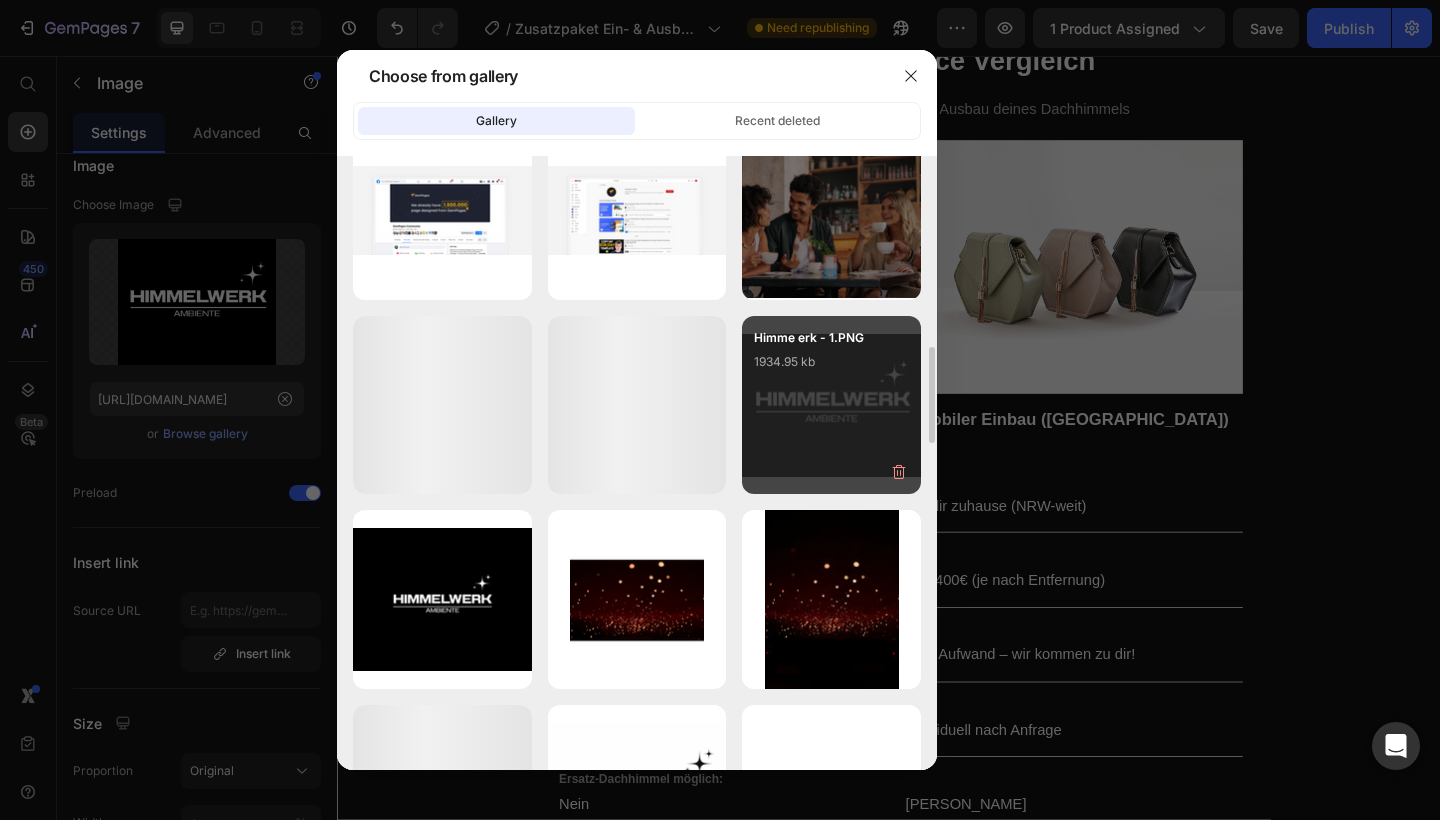 type on "https://cdn.shopify.com/s/files/1/0889/9461/1546/files/gempages_557629932772000693-7b9ae0a4-1e9a-433d-9a9b-7b6161363bf3.png" 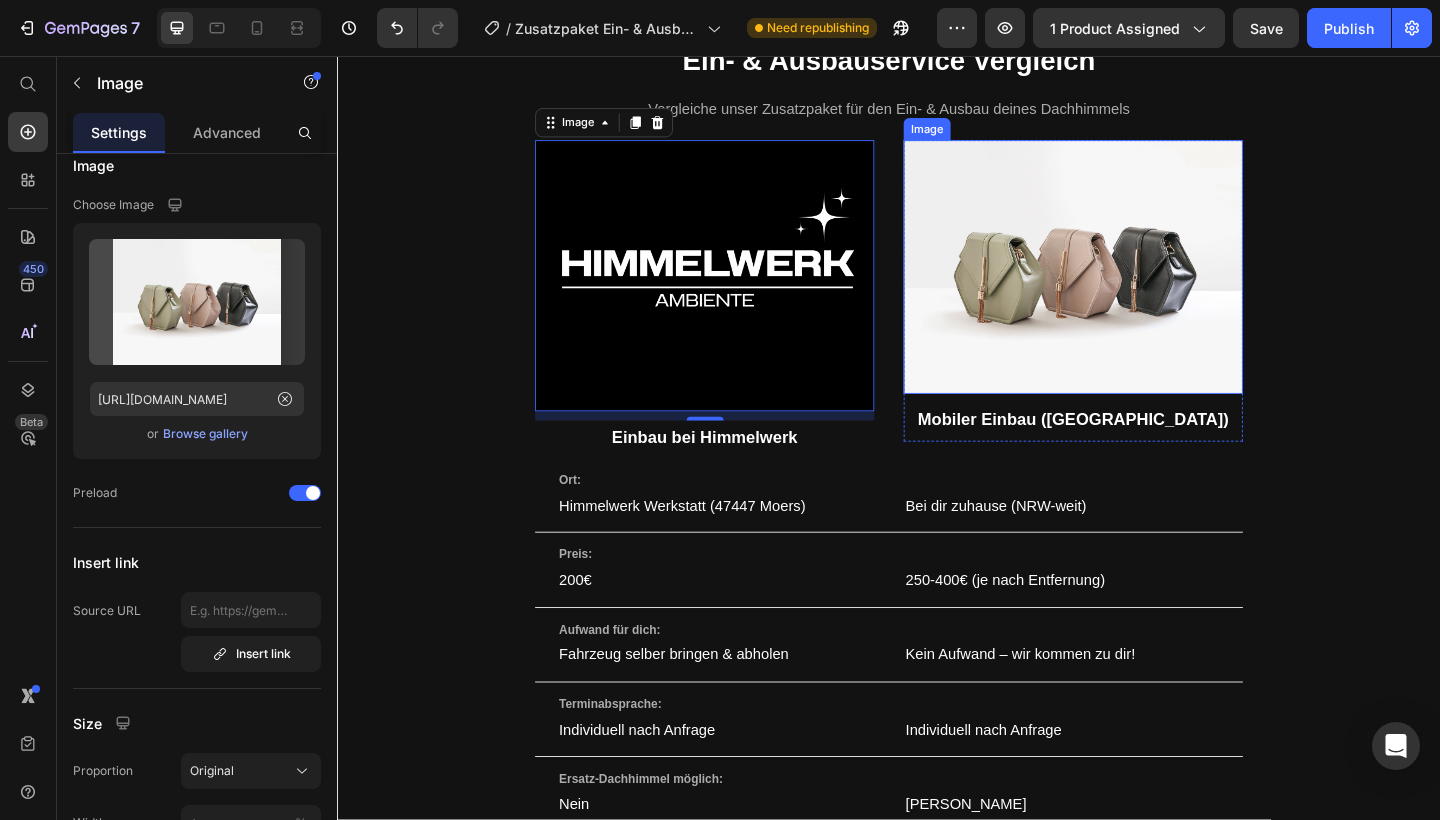 click at bounding box center (1137, 286) 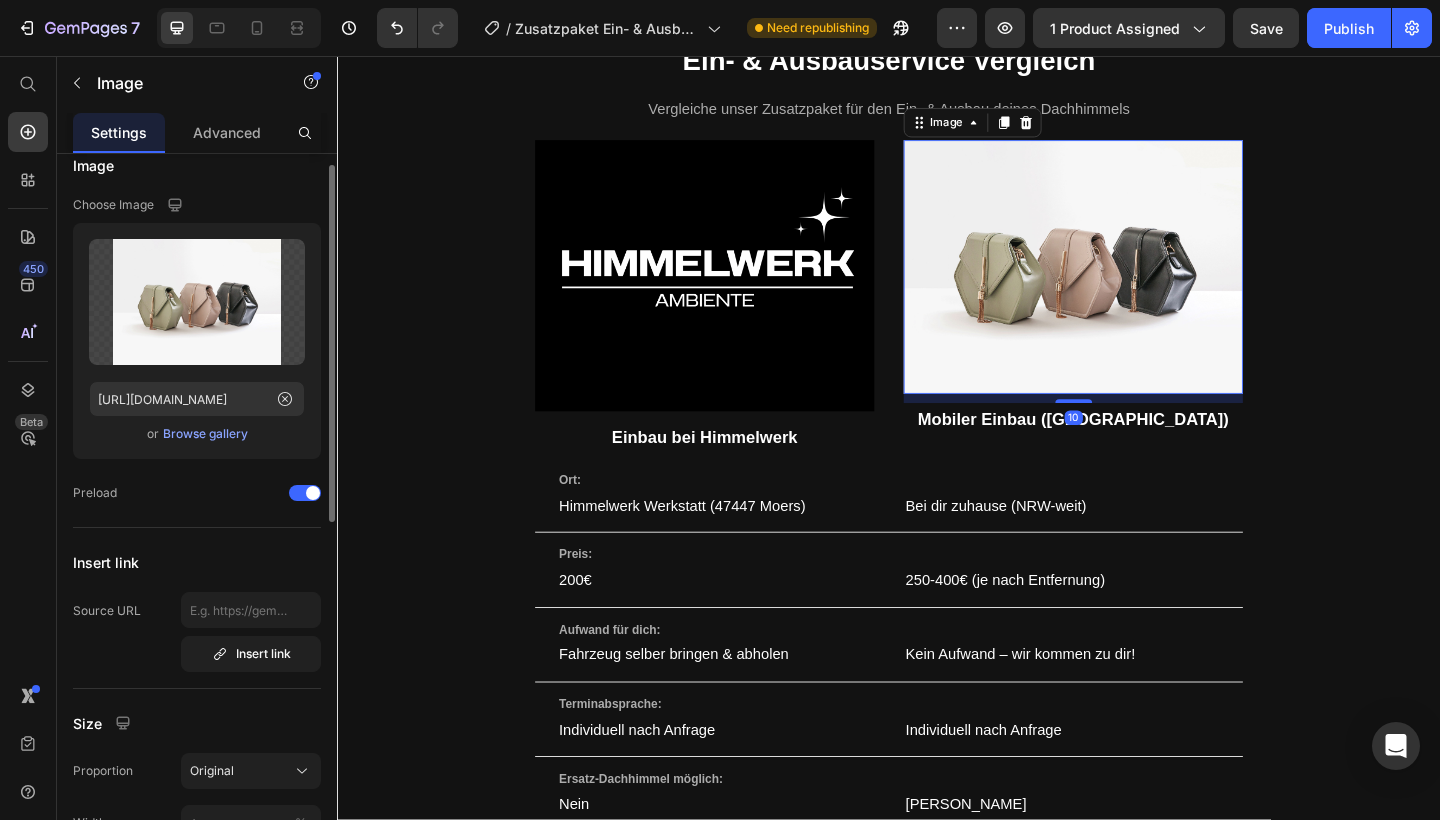 click on "Browse gallery" at bounding box center [205, 434] 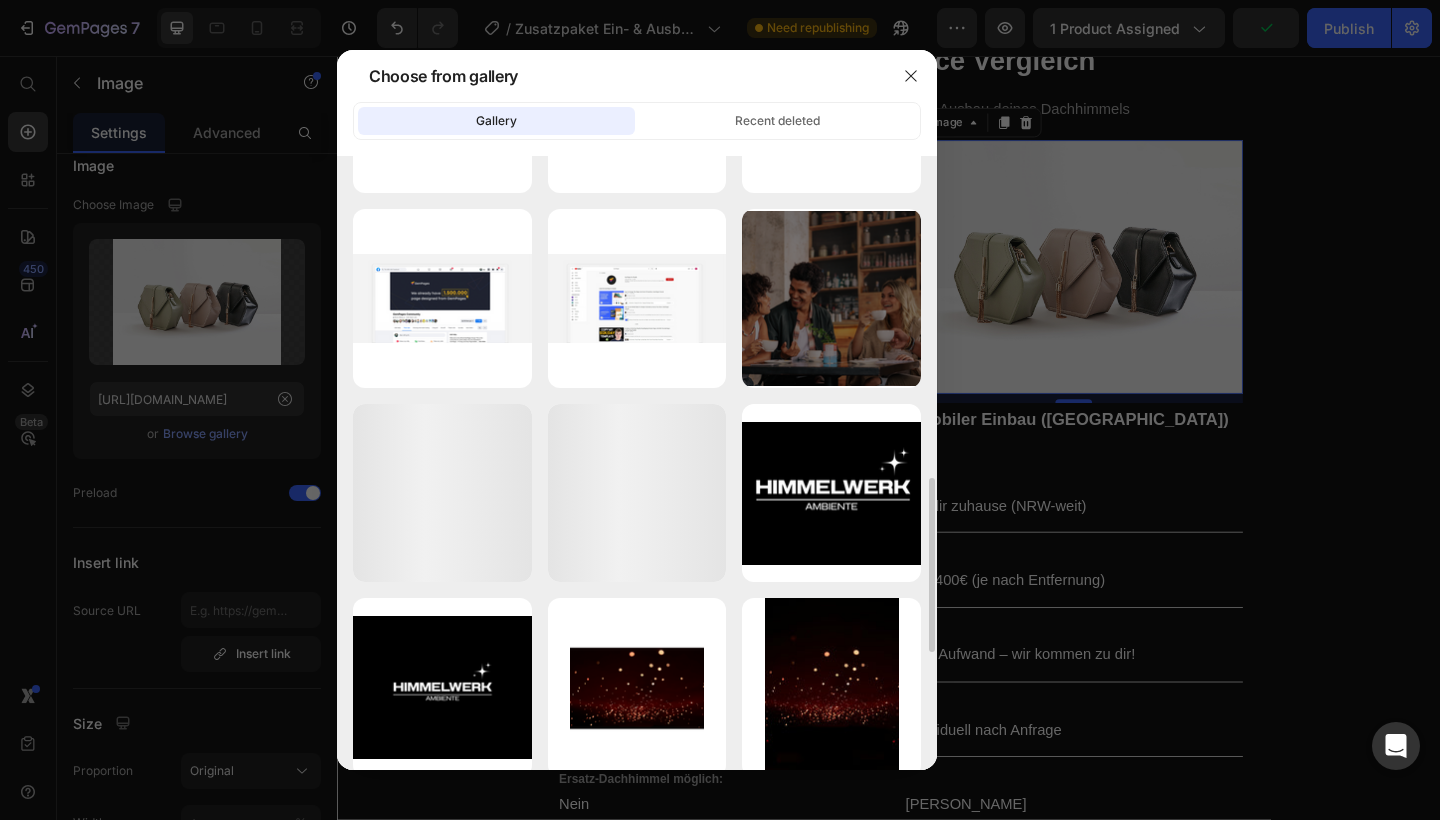 scroll, scrollTop: 1155, scrollLeft: 0, axis: vertical 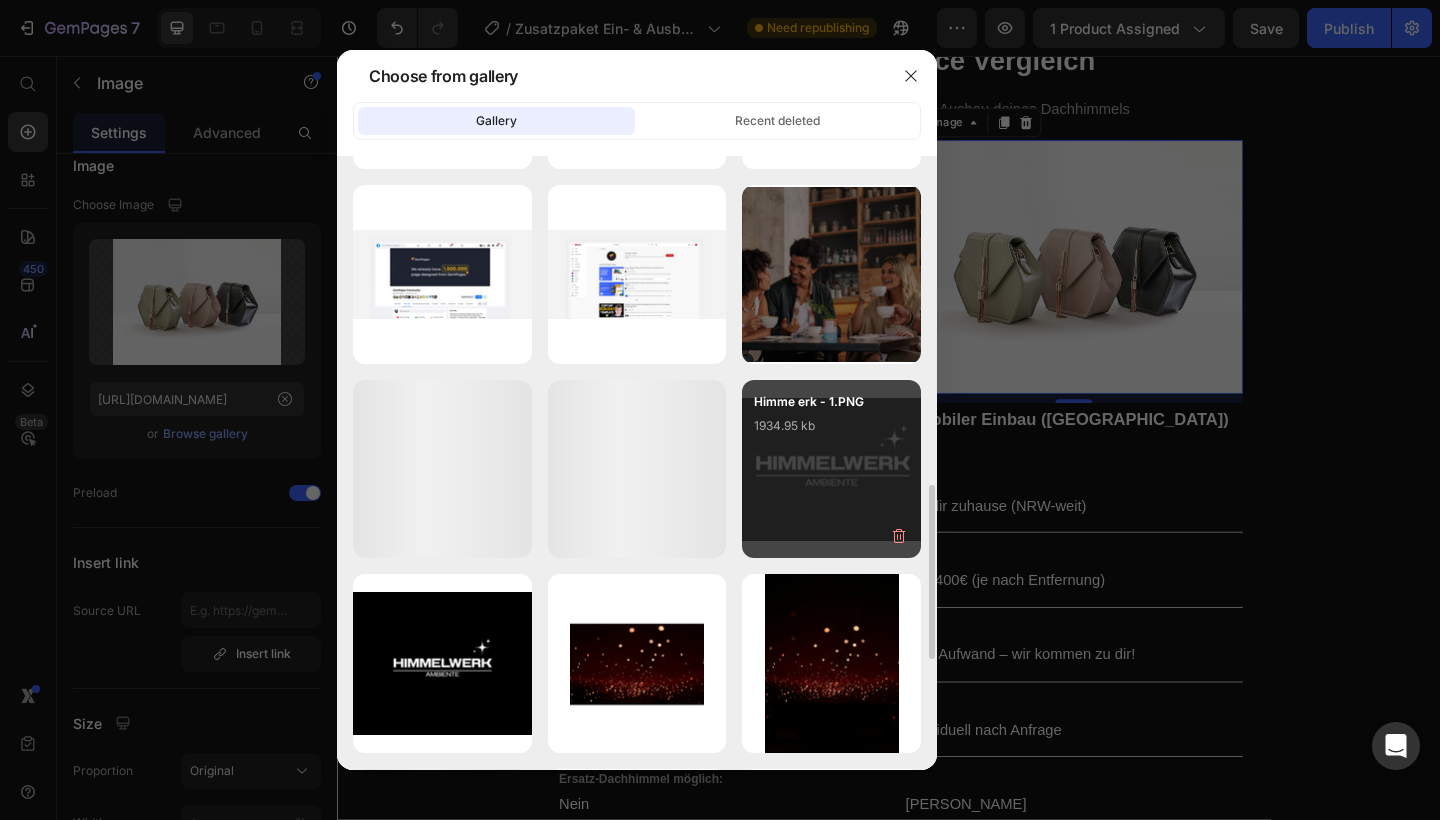 click on "Himme erk - 1.PNG 1934.95 kb" at bounding box center (831, 432) 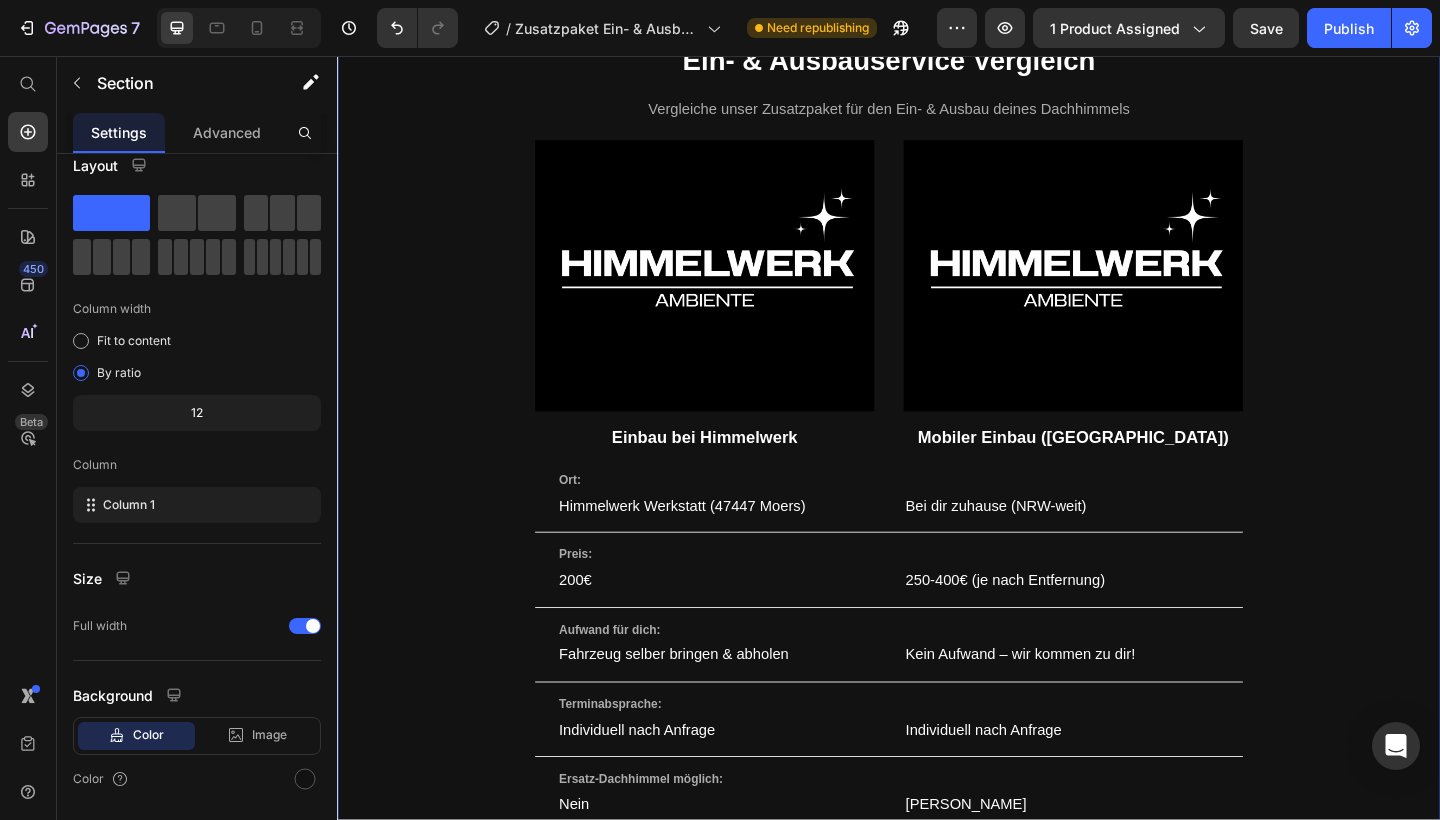 click on "Ein- & Ausbauservice Vergleich Heading Vergleiche unser Zusatzpaket für den Ein- & Ausbau deines Dachhimmels Text block Image Einbau bei Himmelwerk Text Block Product Image   10 Mobiler Einbau (NRW) Text Block Product Row Ort: Text block Himmelwerk Werkstatt (47447 Moers) Text block - Text block Bei dir zuhause (NRW-weit) Text block Row Preis: Text block 200€ Text block - Text block 250-400€ (je nach Entfernung) Text block Row Aufwand für dich: Text block Fahrzeug selber bringen & abholen Text block - Text block Kein Aufwand – wir kommen zu dir! Text block Row Terminabsprache: Text block Individuell nach Anfrage Text block - Text block Individuell nach Anfrage Text block Row Row Ersatz-Dachhimmel möglich: Text block Nein Text block - Text block Ja Text block Row Ablauf: Text block Ein- & Ausbau bei uns Text block - Text block Direkter Aus- & Einbau bei dir vor Ort Text block Row Row Empfohlen für dich: Text block Kunden aus der Nähe Text block - Text block Kunden aus NRW, die es bequem möchten Row" at bounding box center [937, 574] 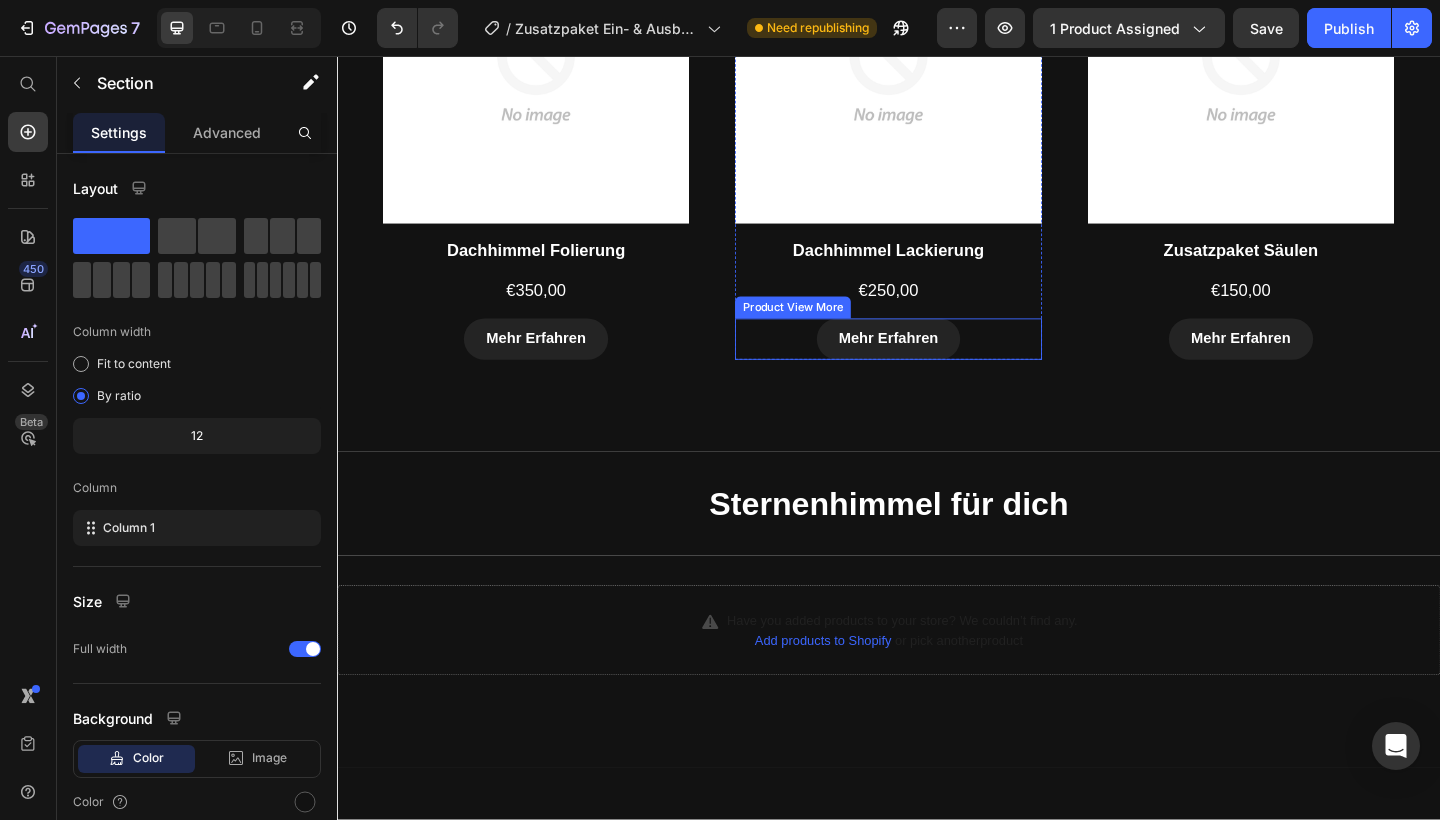 scroll, scrollTop: 2646, scrollLeft: 0, axis: vertical 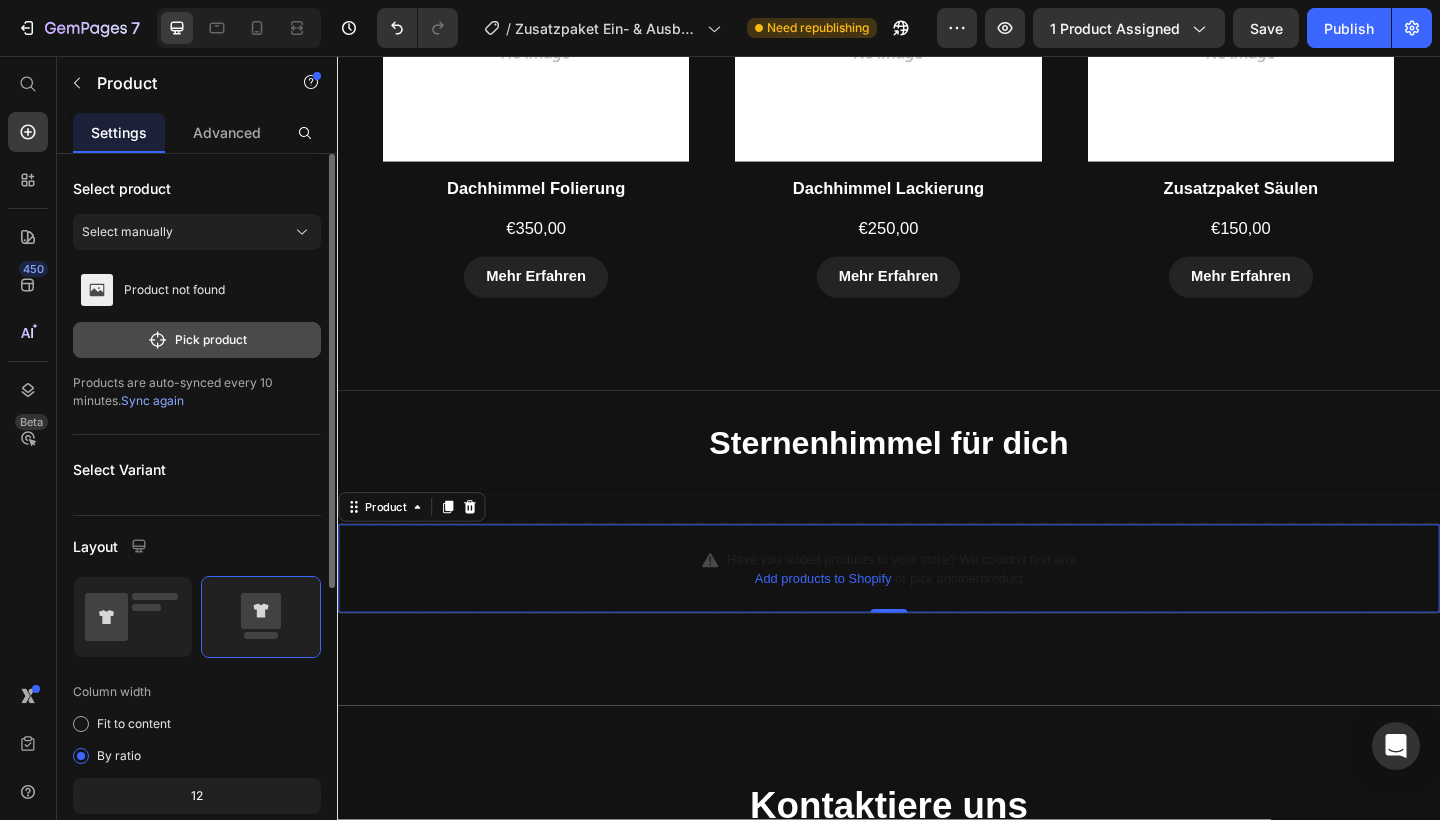 click on "Pick product" at bounding box center [197, 340] 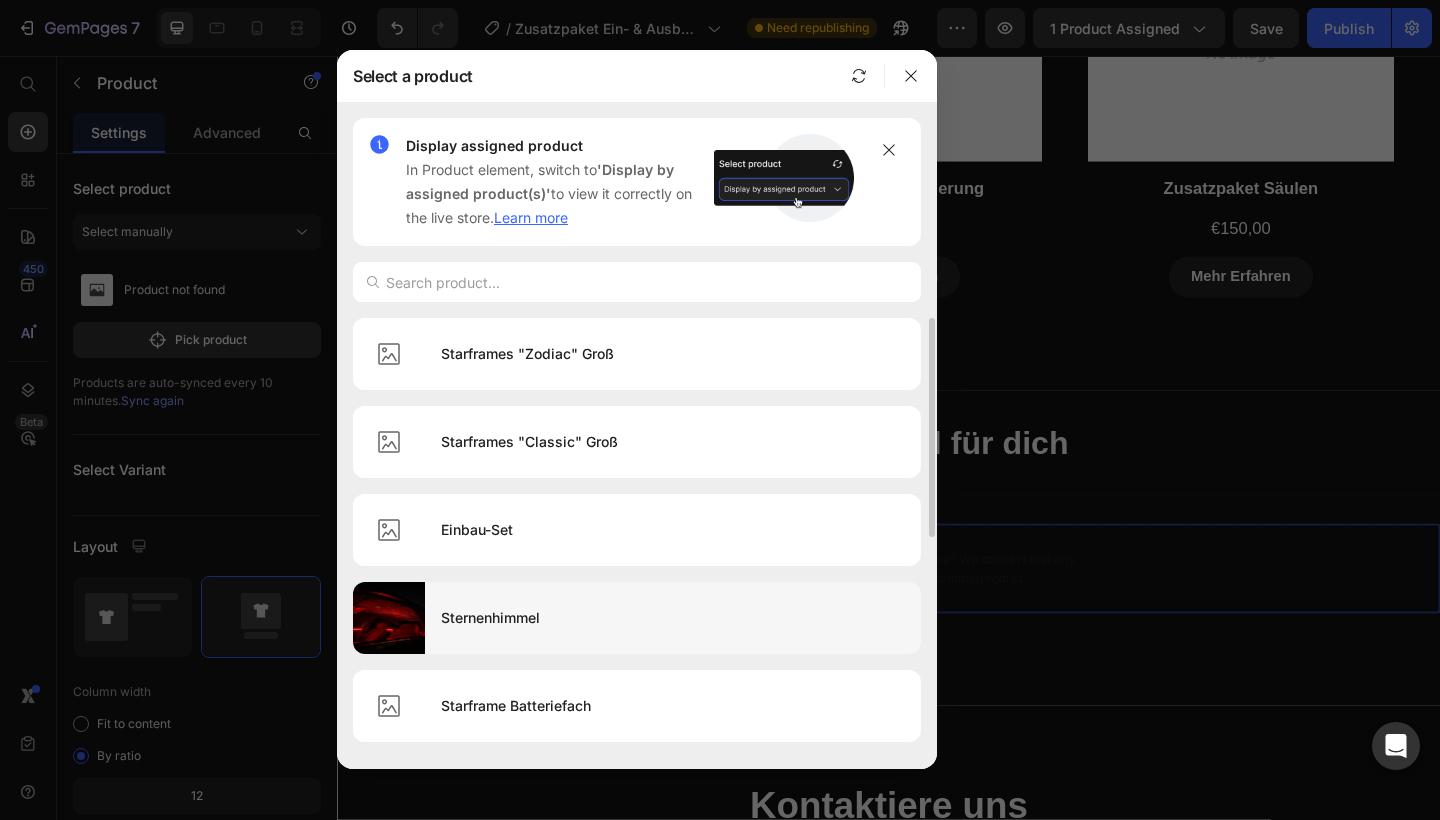 click on "Sternenhimmel" at bounding box center (673, 618) 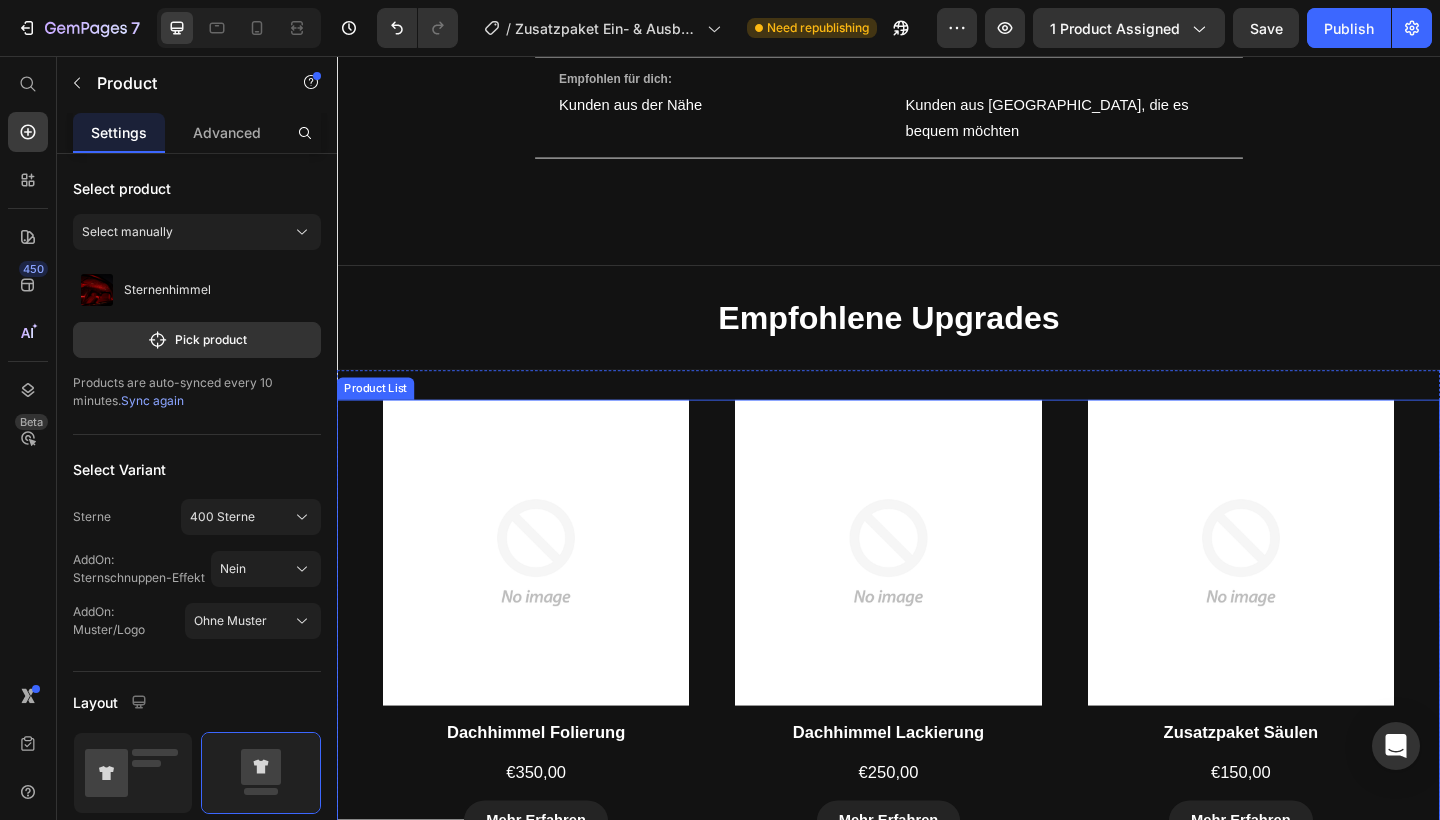 scroll, scrollTop: 2069, scrollLeft: 0, axis: vertical 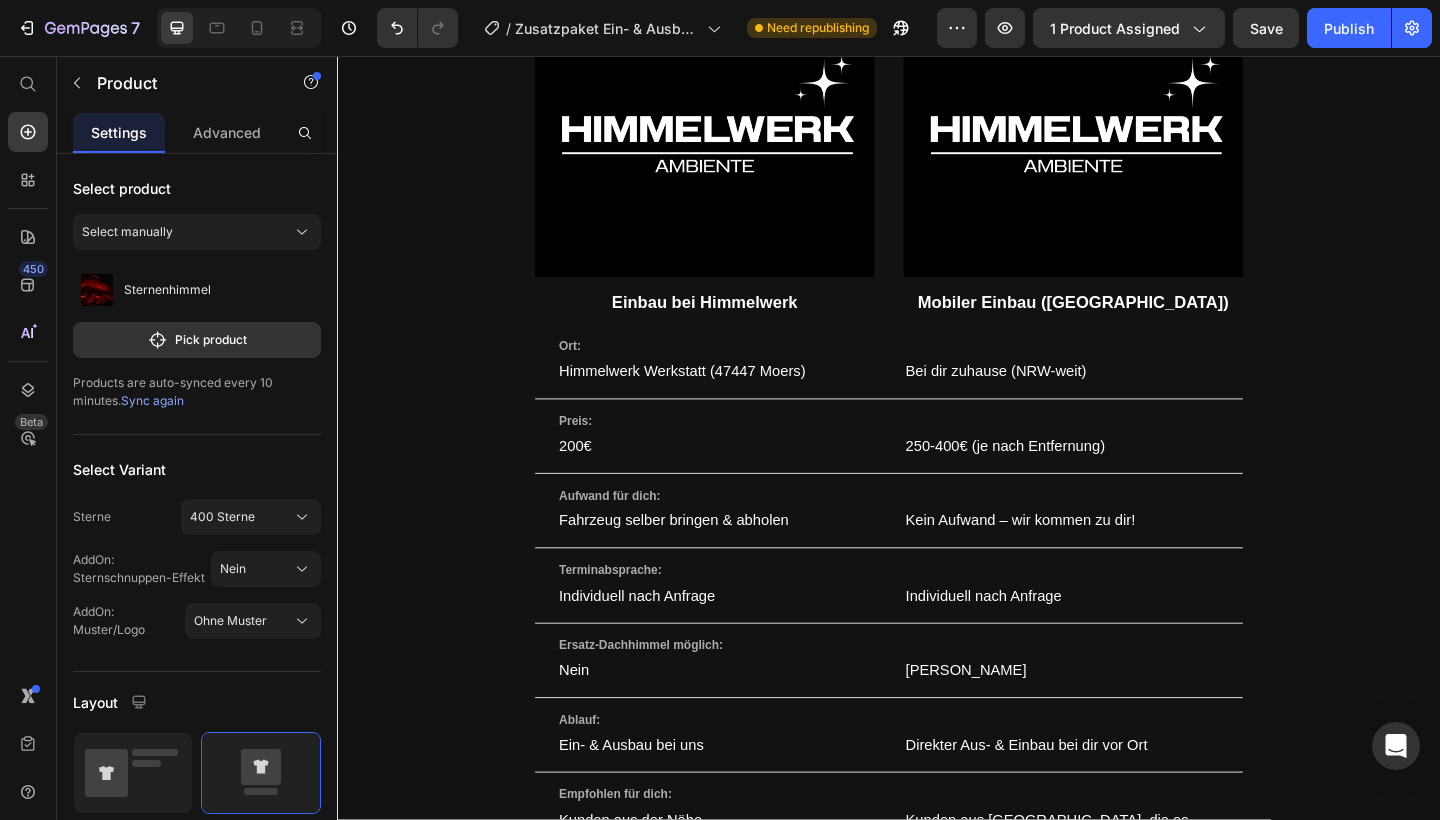 select on "Himmelwerk Werkstatt" 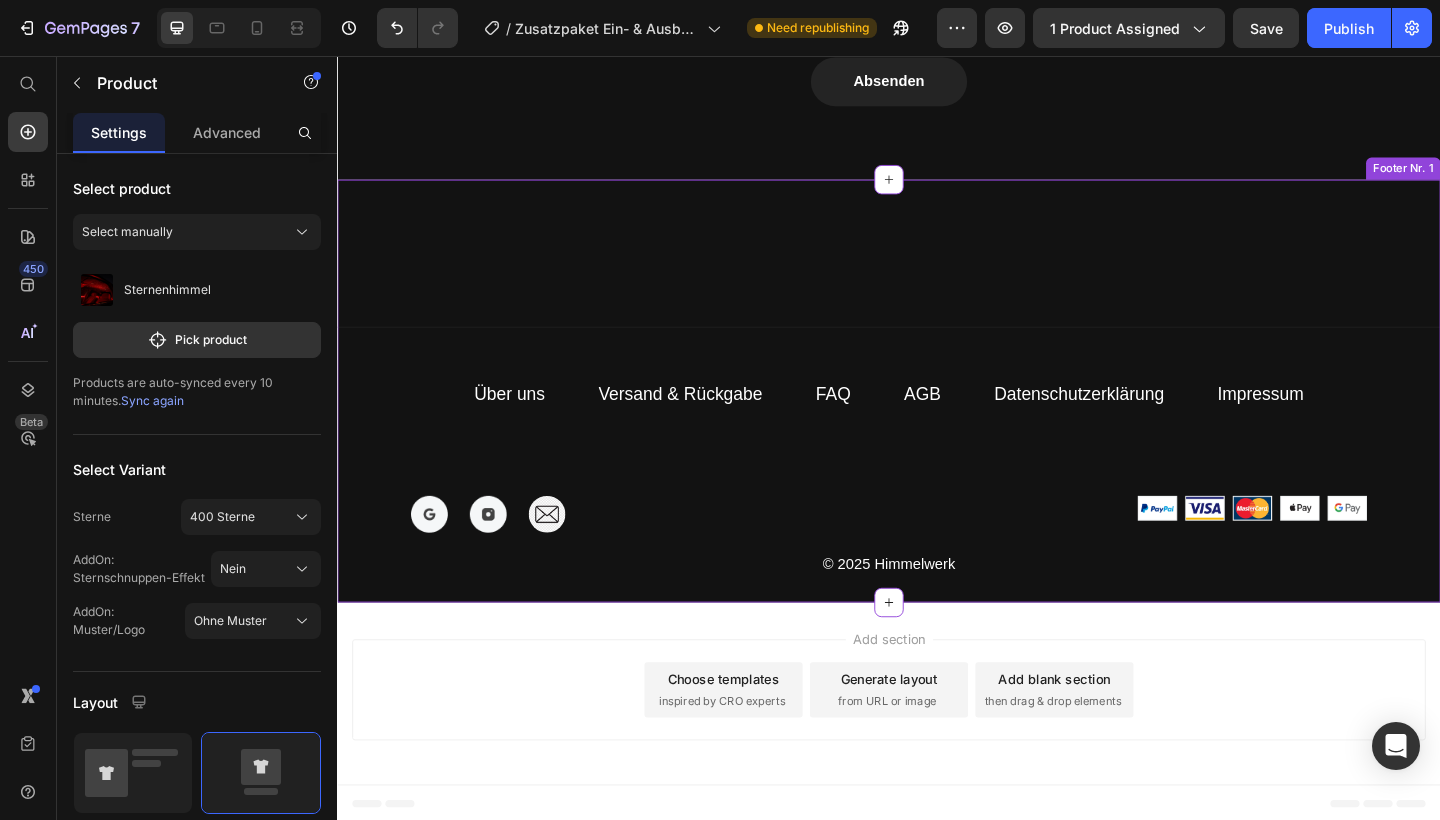 scroll, scrollTop: 3660, scrollLeft: 0, axis: vertical 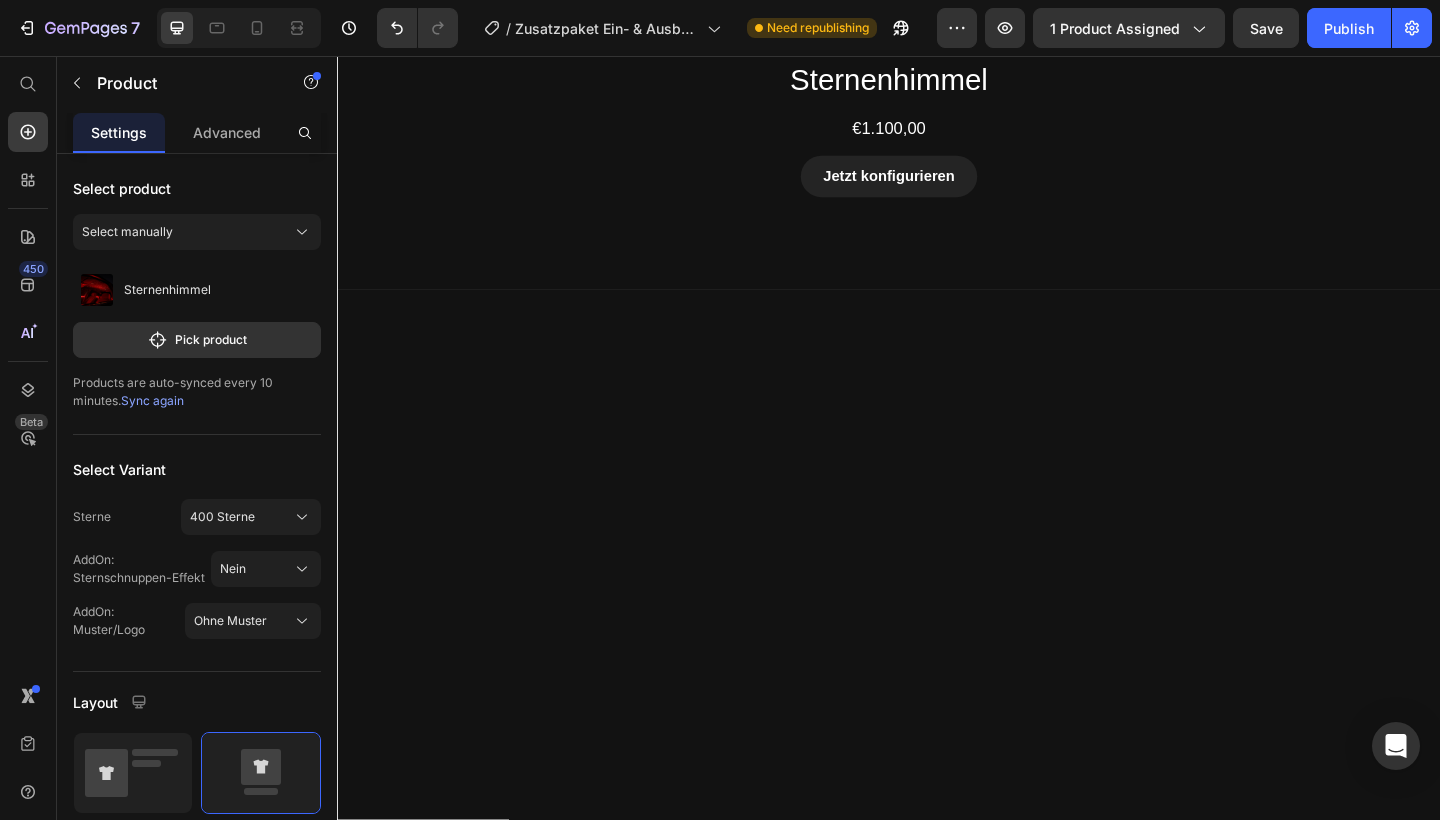 select on "Himmelwerk Werkstatt" 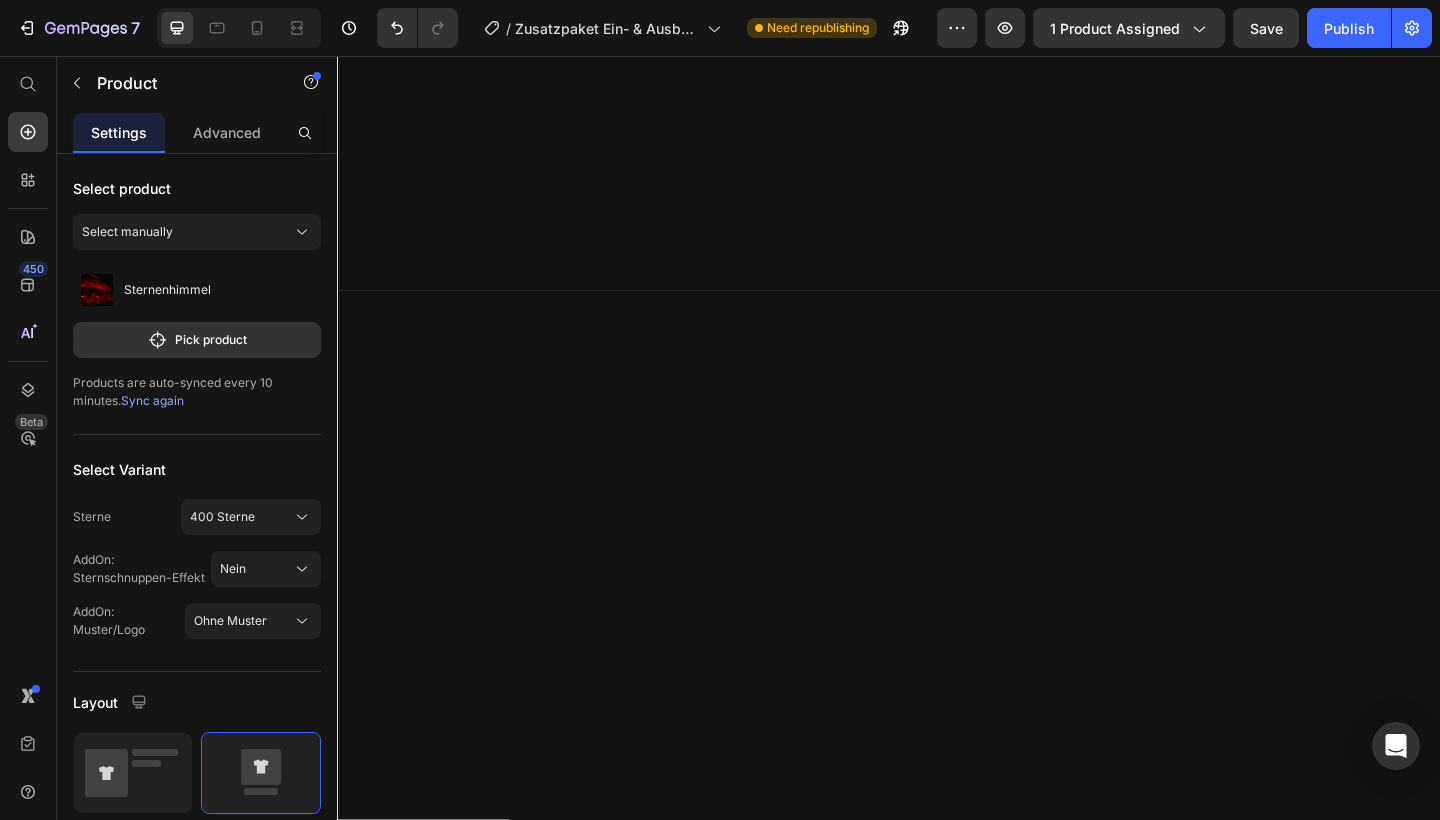 scroll, scrollTop: 0, scrollLeft: 0, axis: both 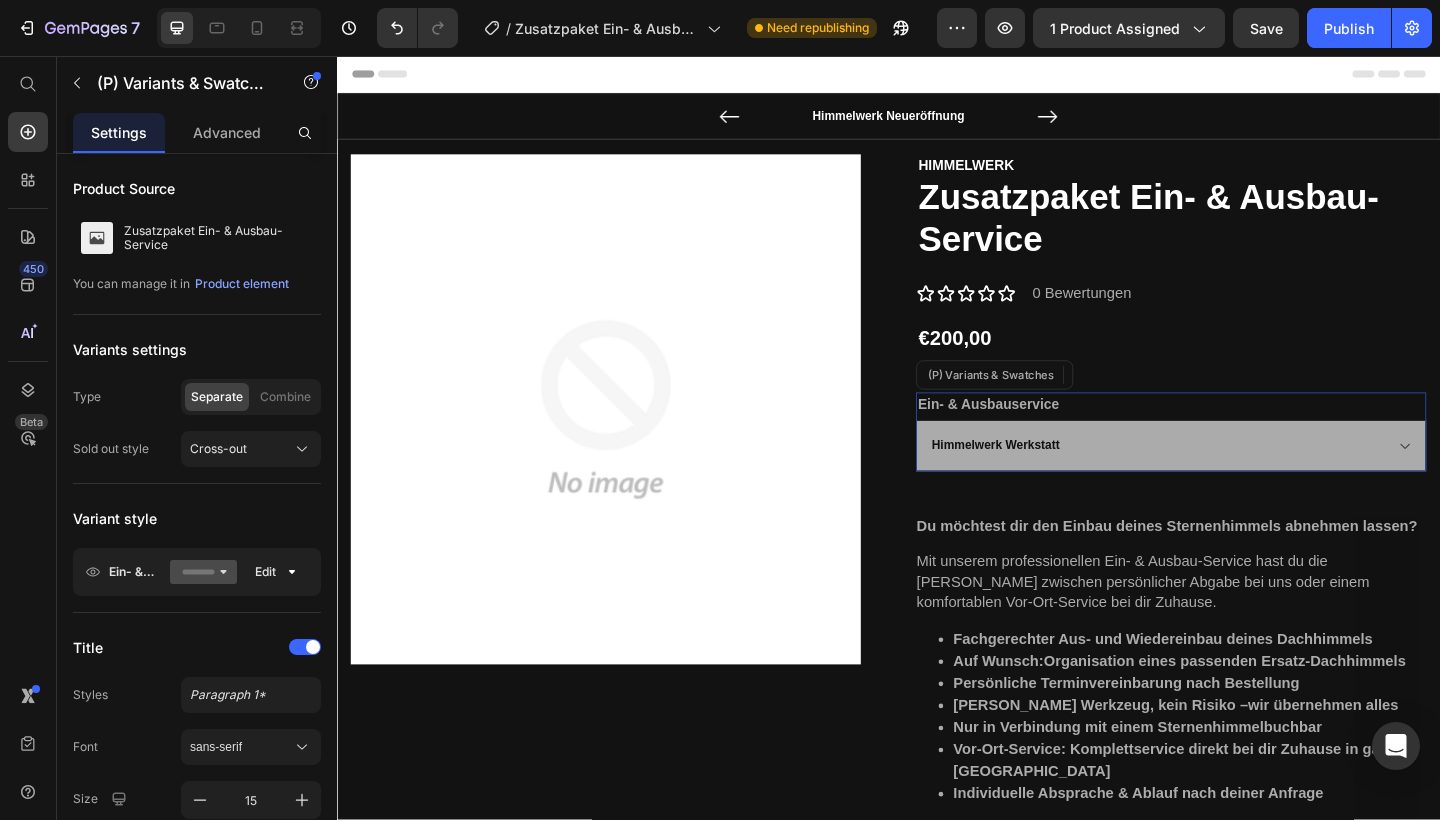 click on "Wähle deine Service Art Himmelwerk Werkstatt Express Einbau: Vor-Ort-Service (NRW)" at bounding box center [1244, 480] 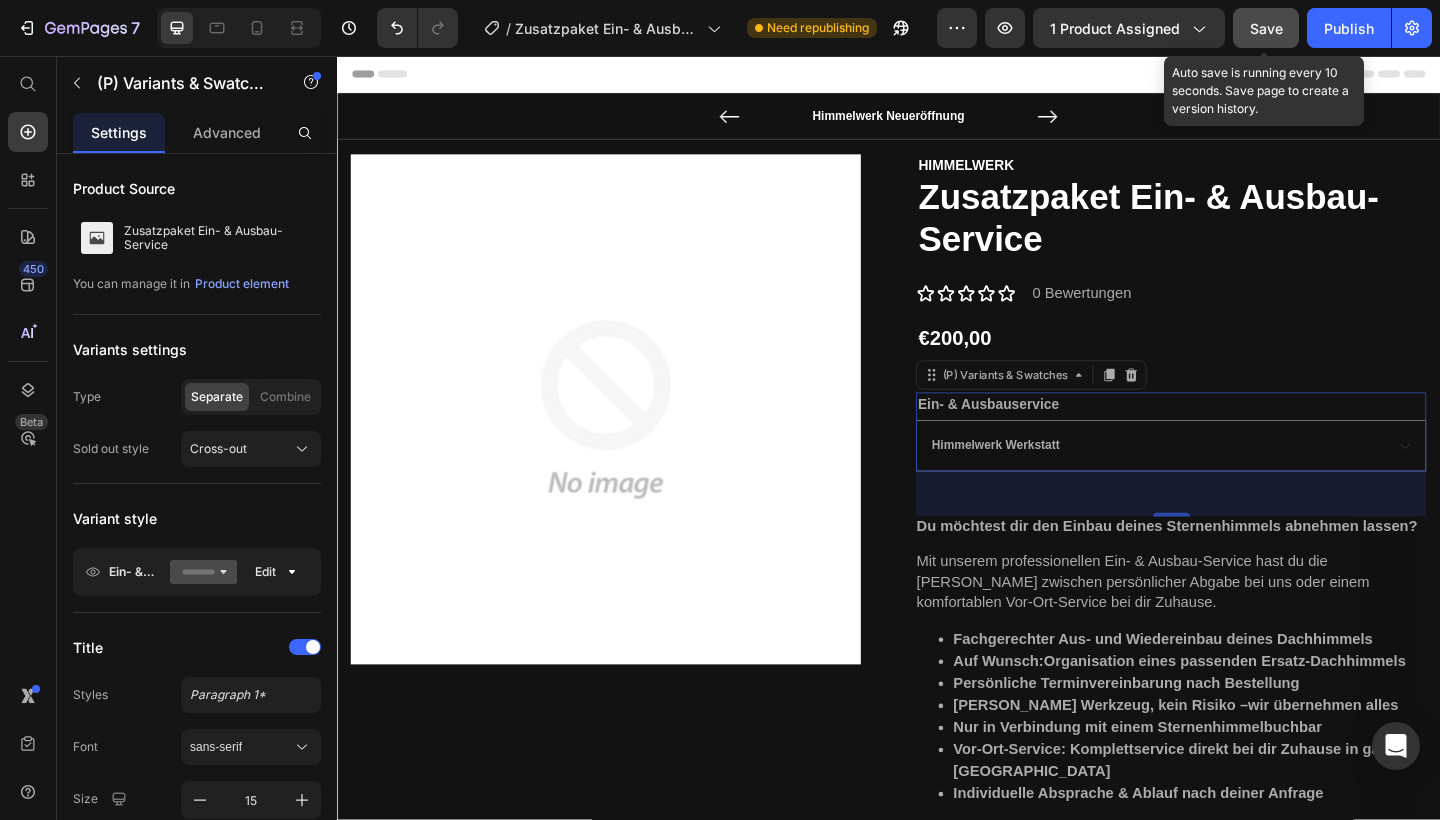 click on "Save" at bounding box center [1266, 28] 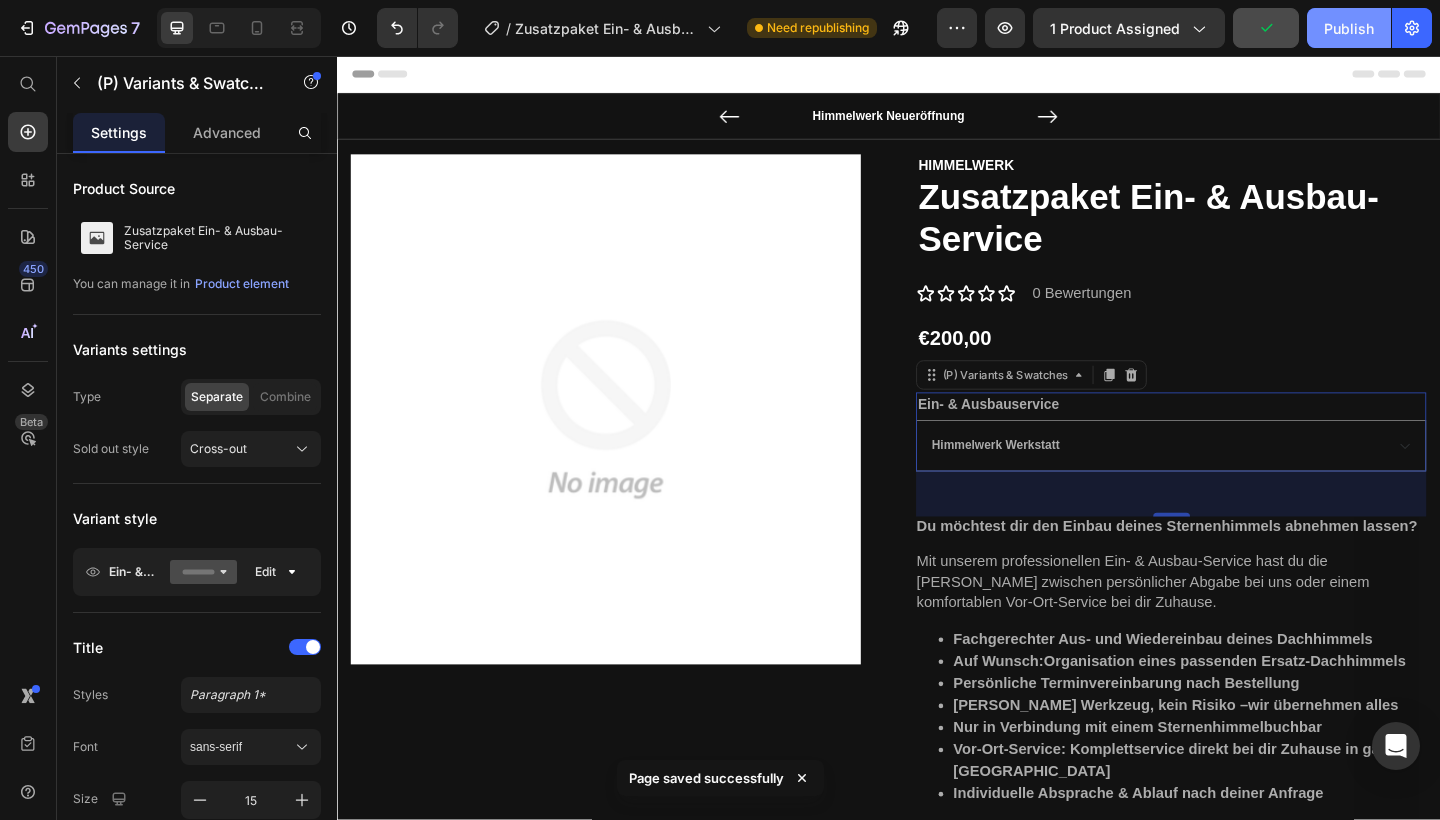 click on "Publish" 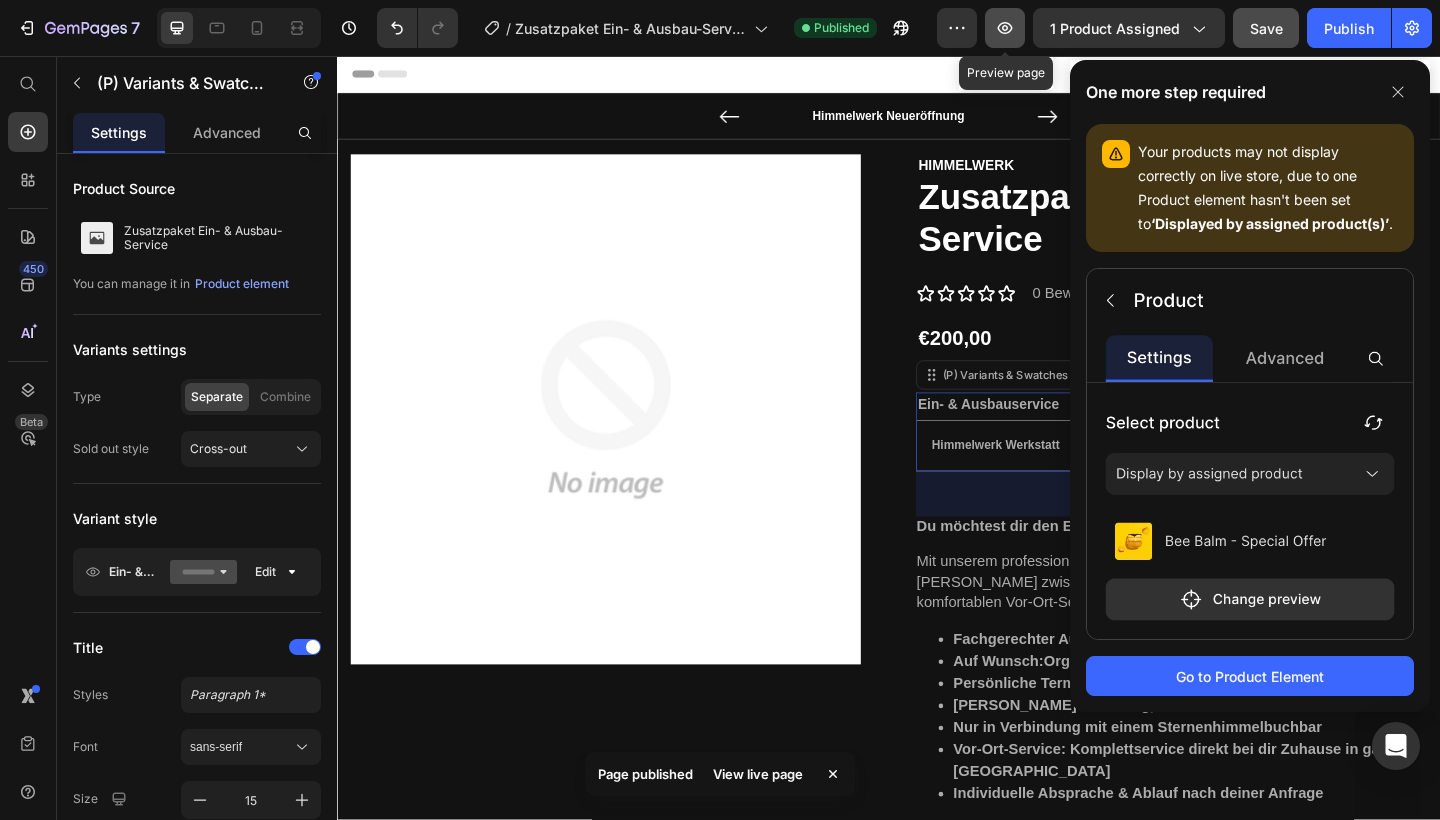 click 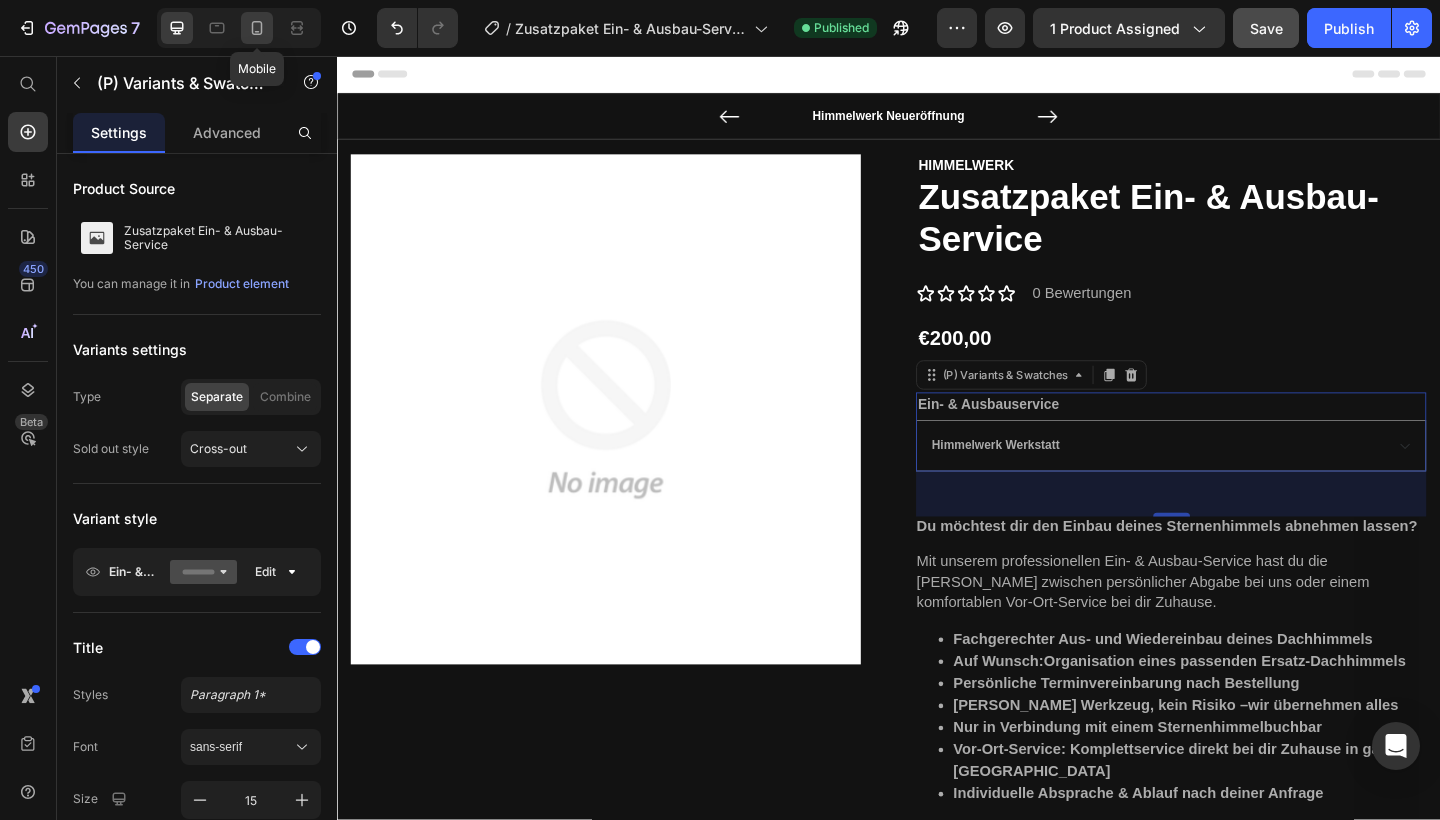 click 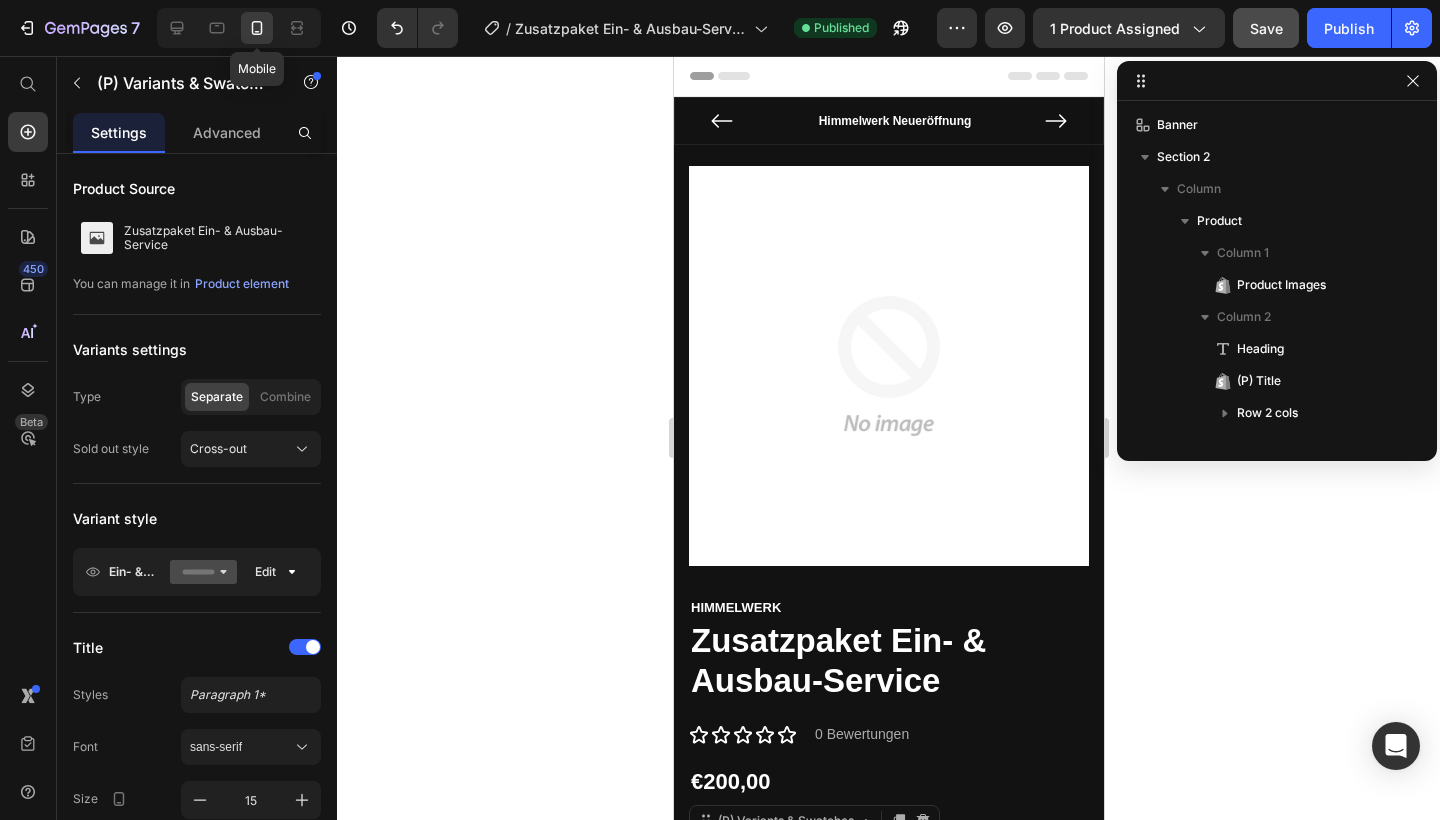 type on "14" 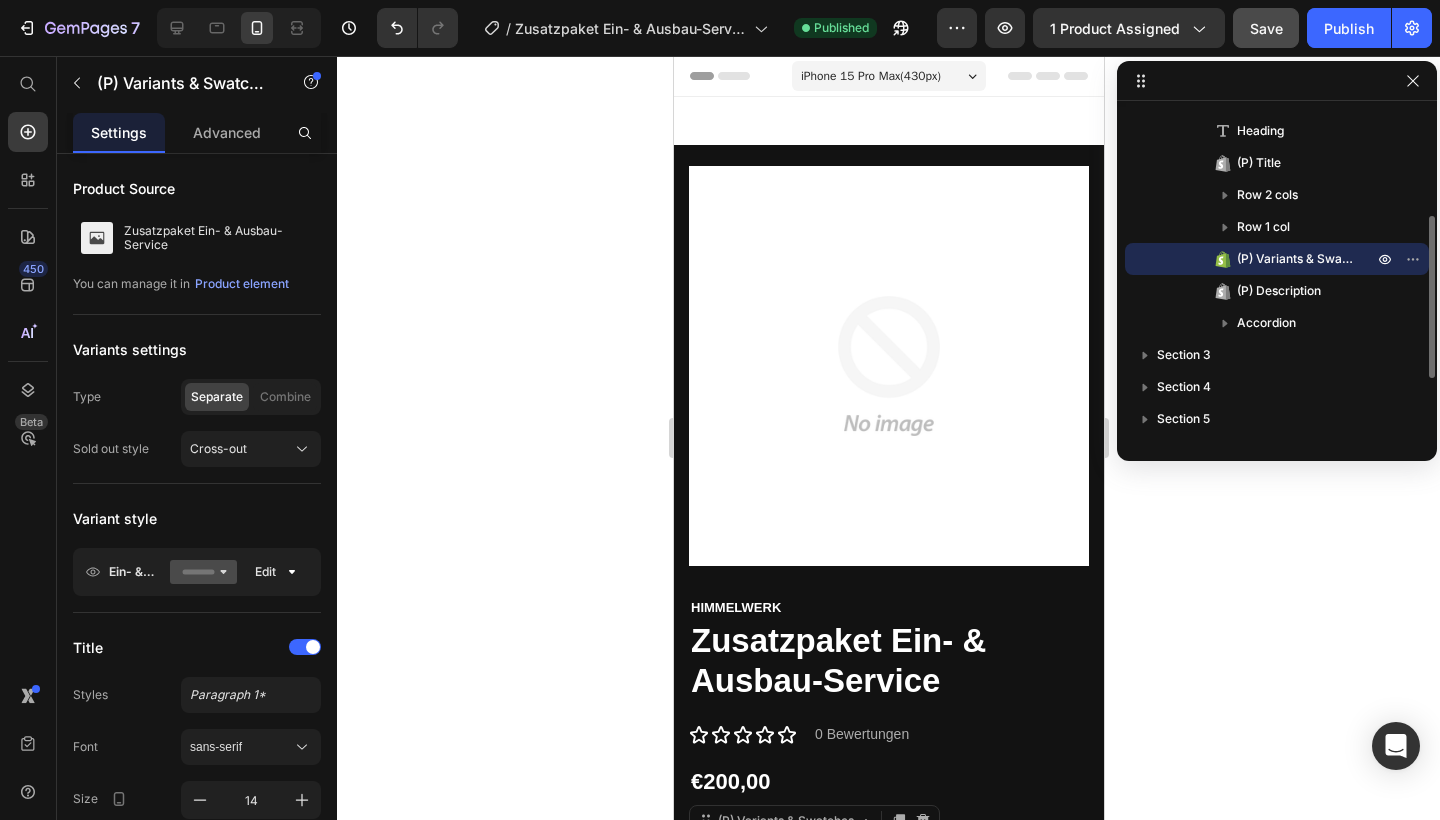 scroll, scrollTop: 218, scrollLeft: 0, axis: vertical 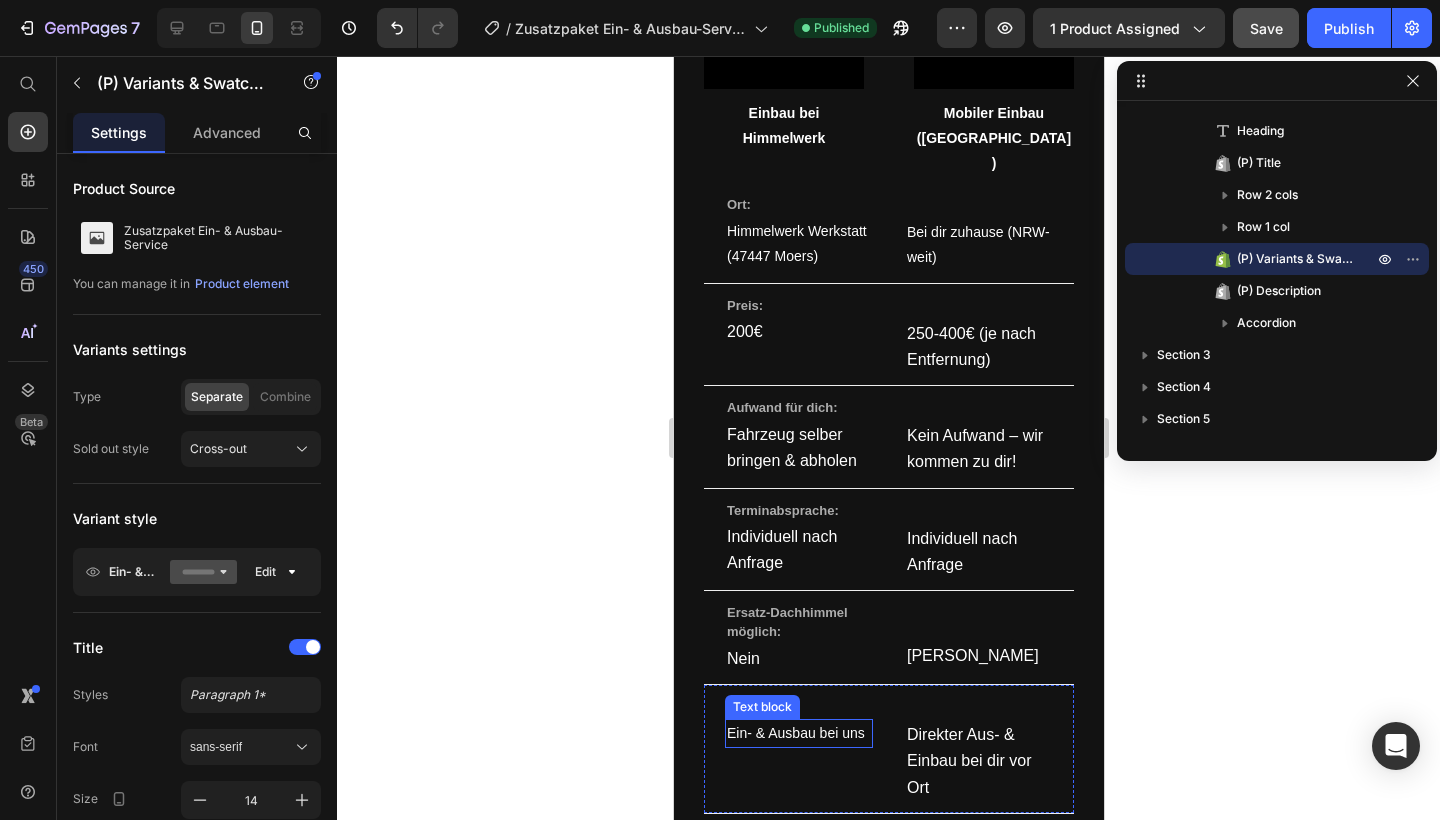 select on "Himmelwerk Werkstatt" 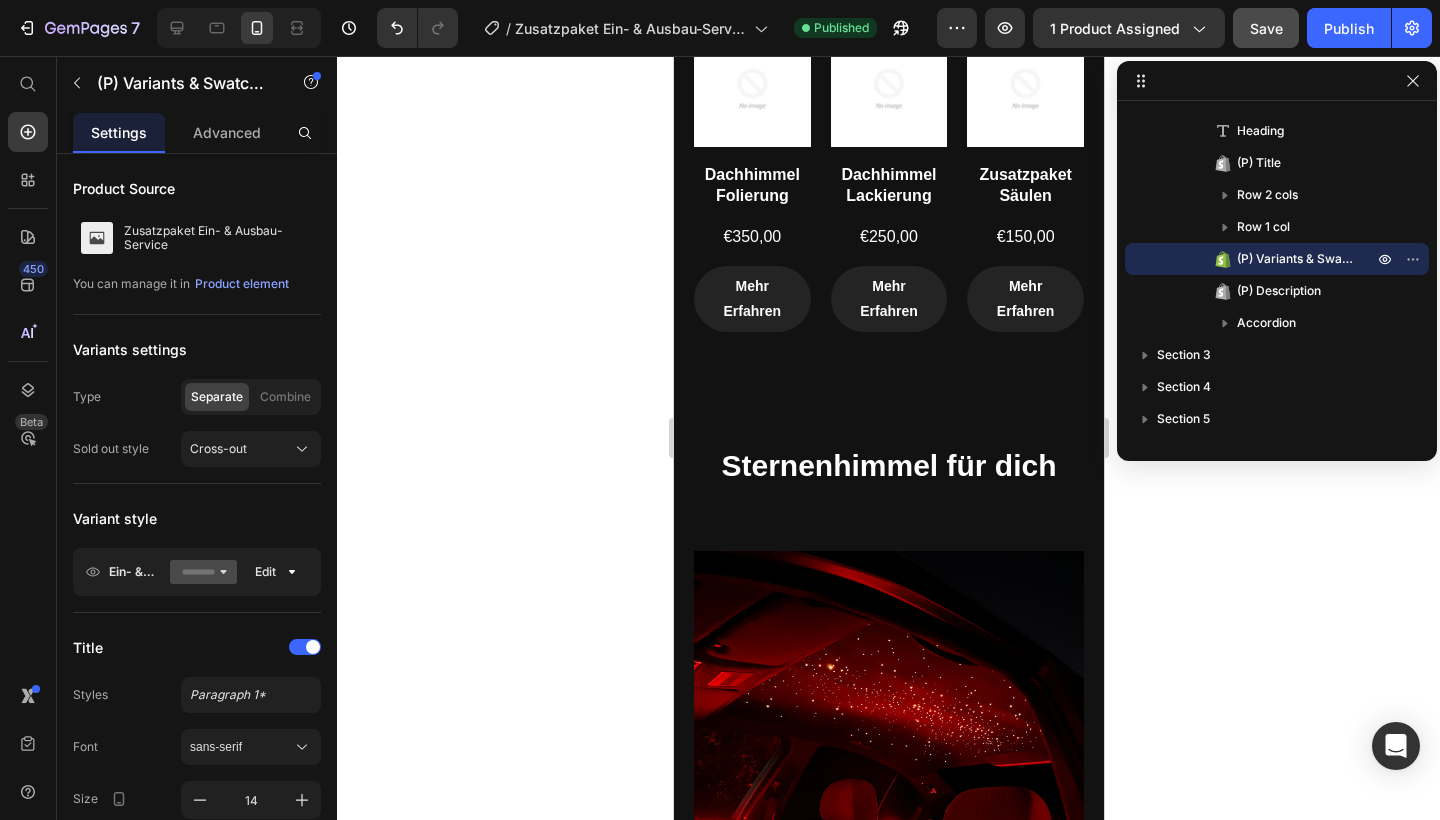 scroll, scrollTop: 3001, scrollLeft: 0, axis: vertical 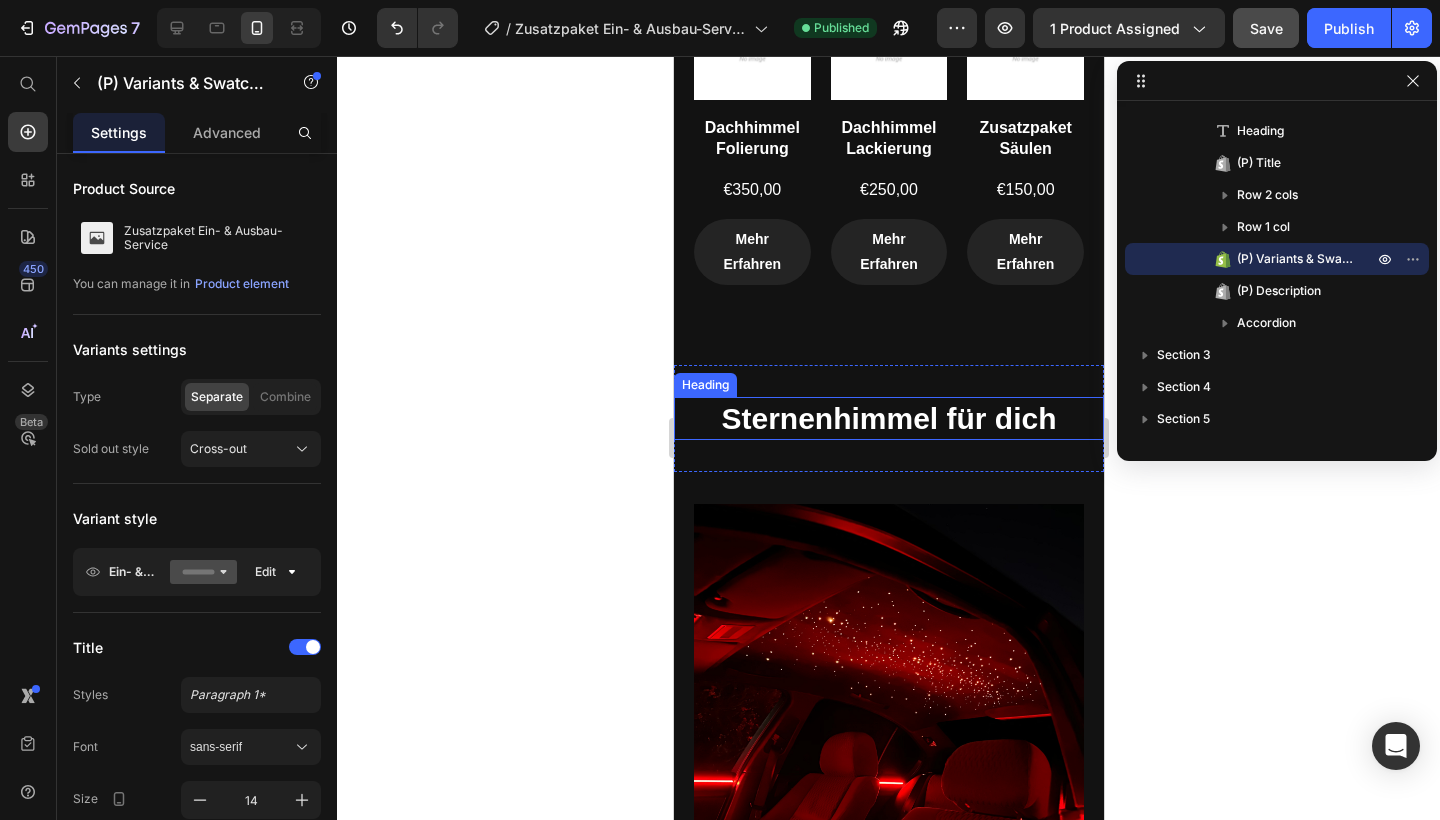 select on "Himmelwerk Werkstatt" 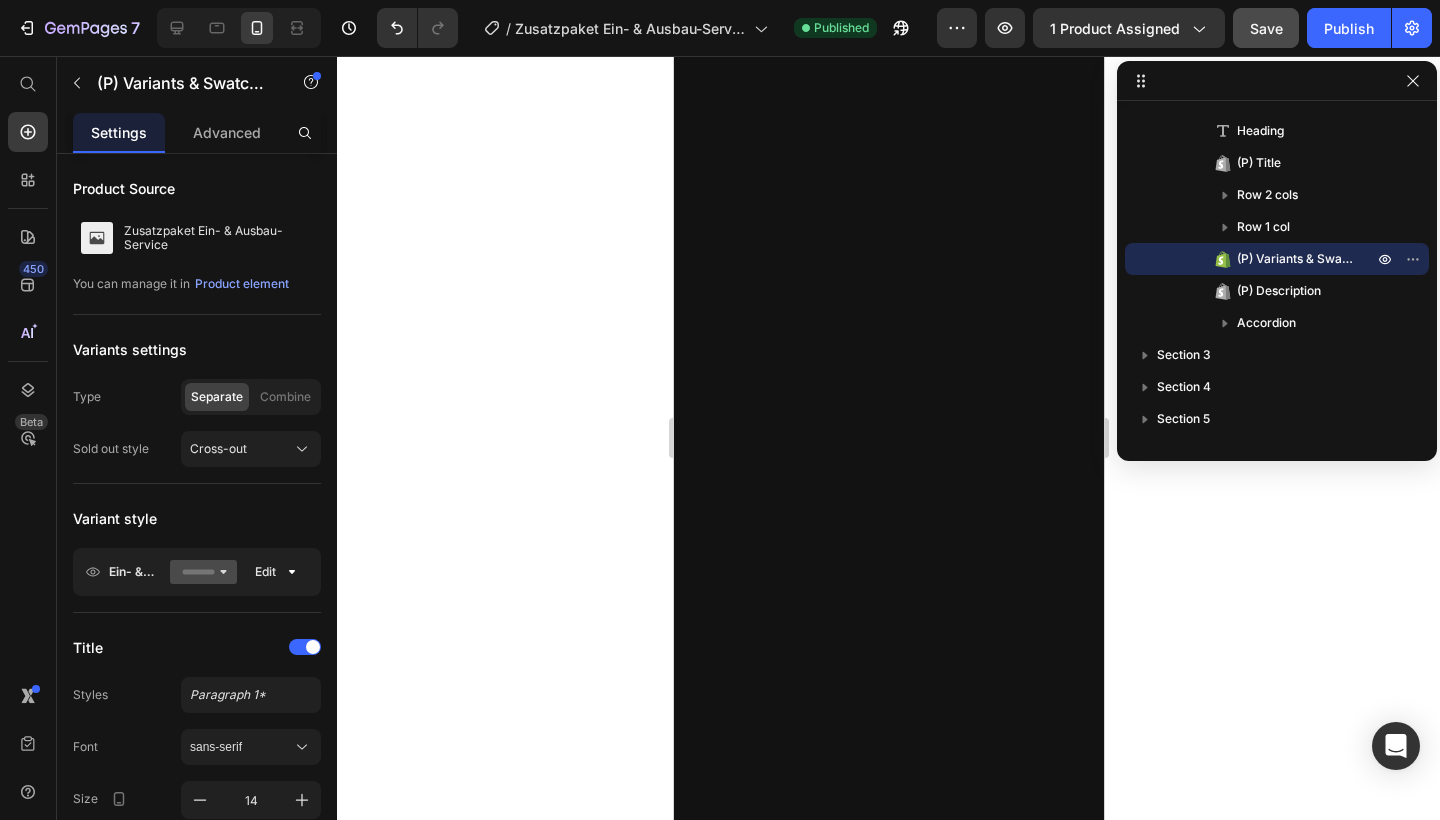 scroll, scrollTop: 0, scrollLeft: 0, axis: both 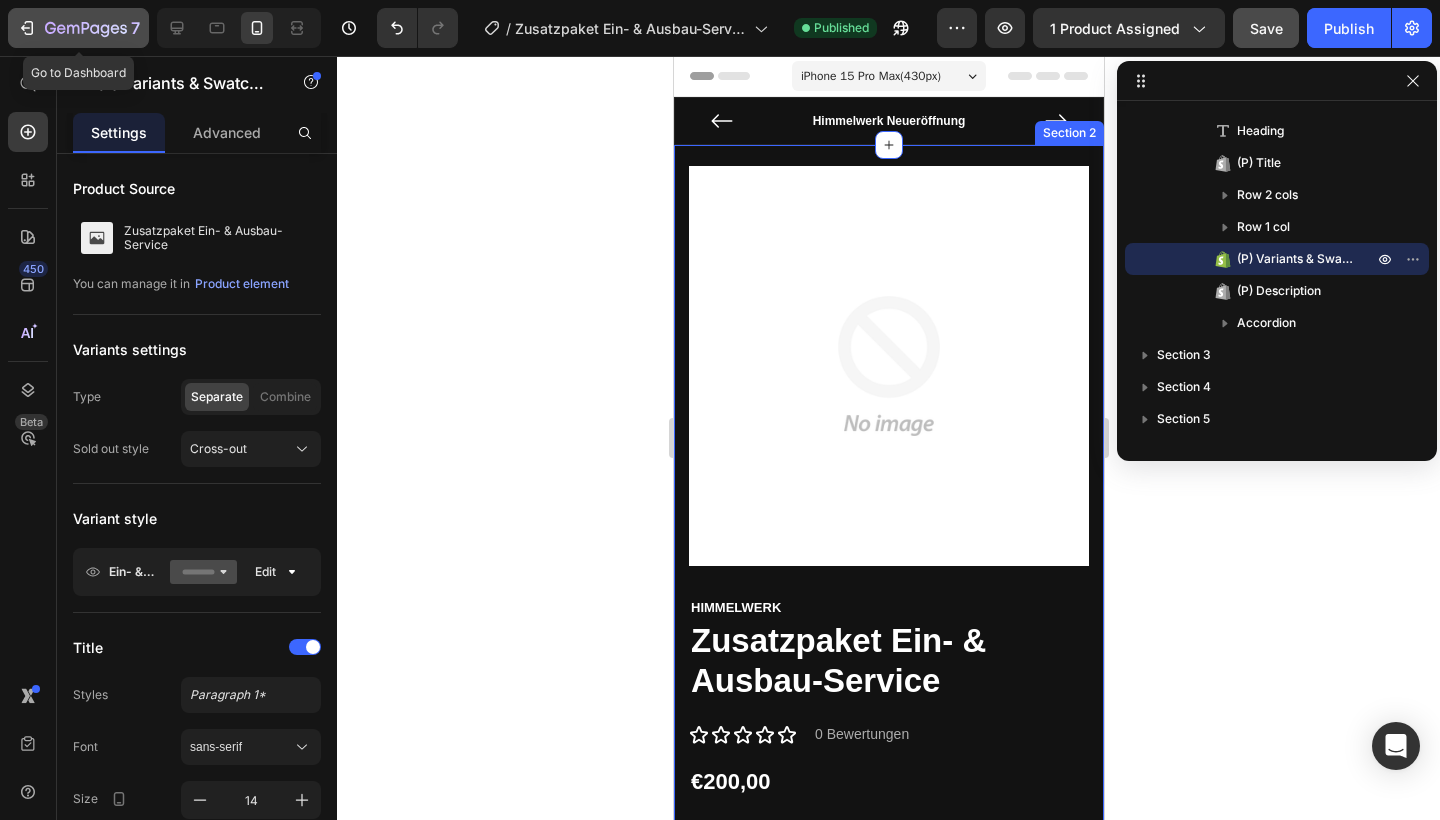 click 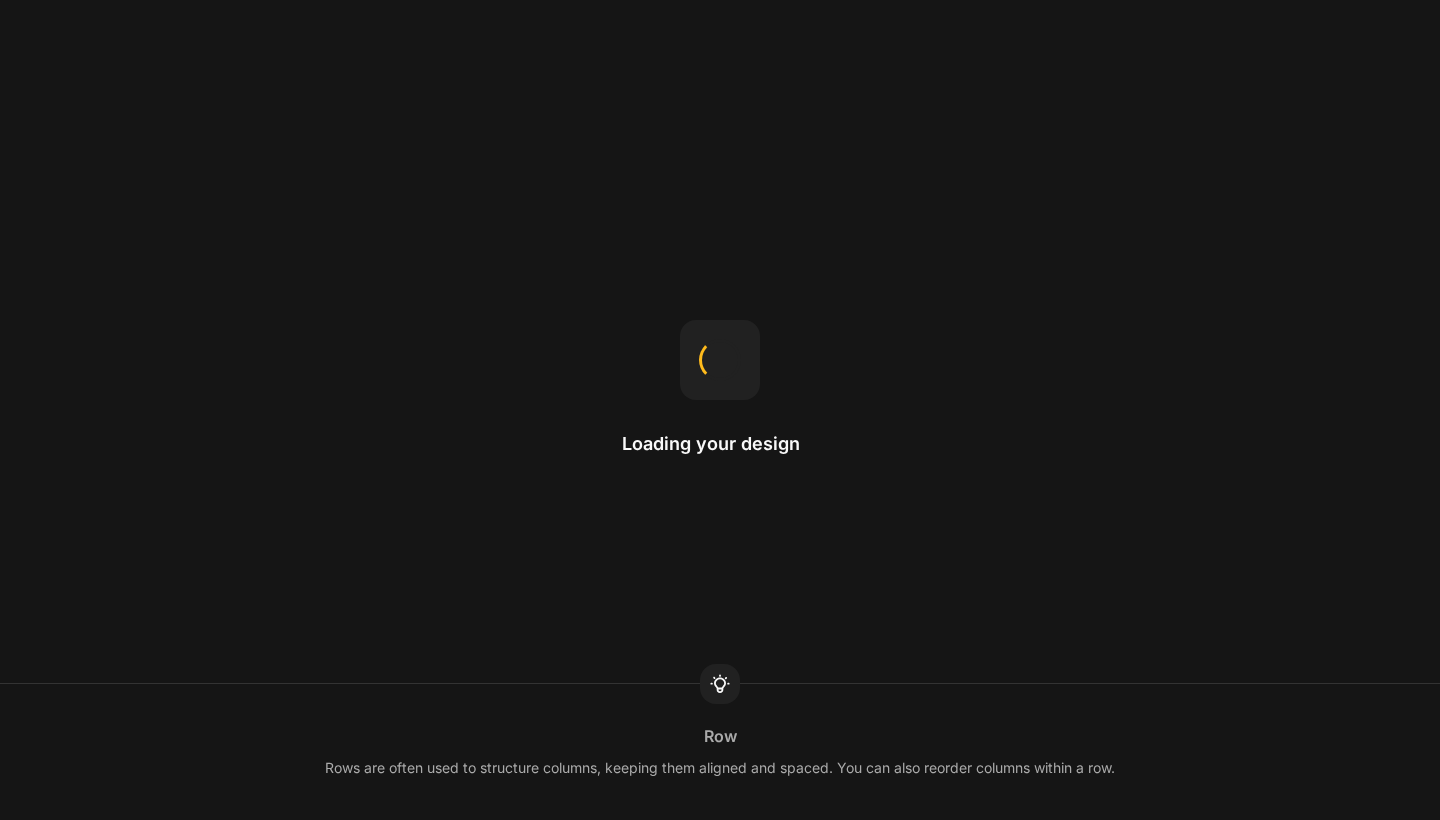 scroll, scrollTop: 0, scrollLeft: 0, axis: both 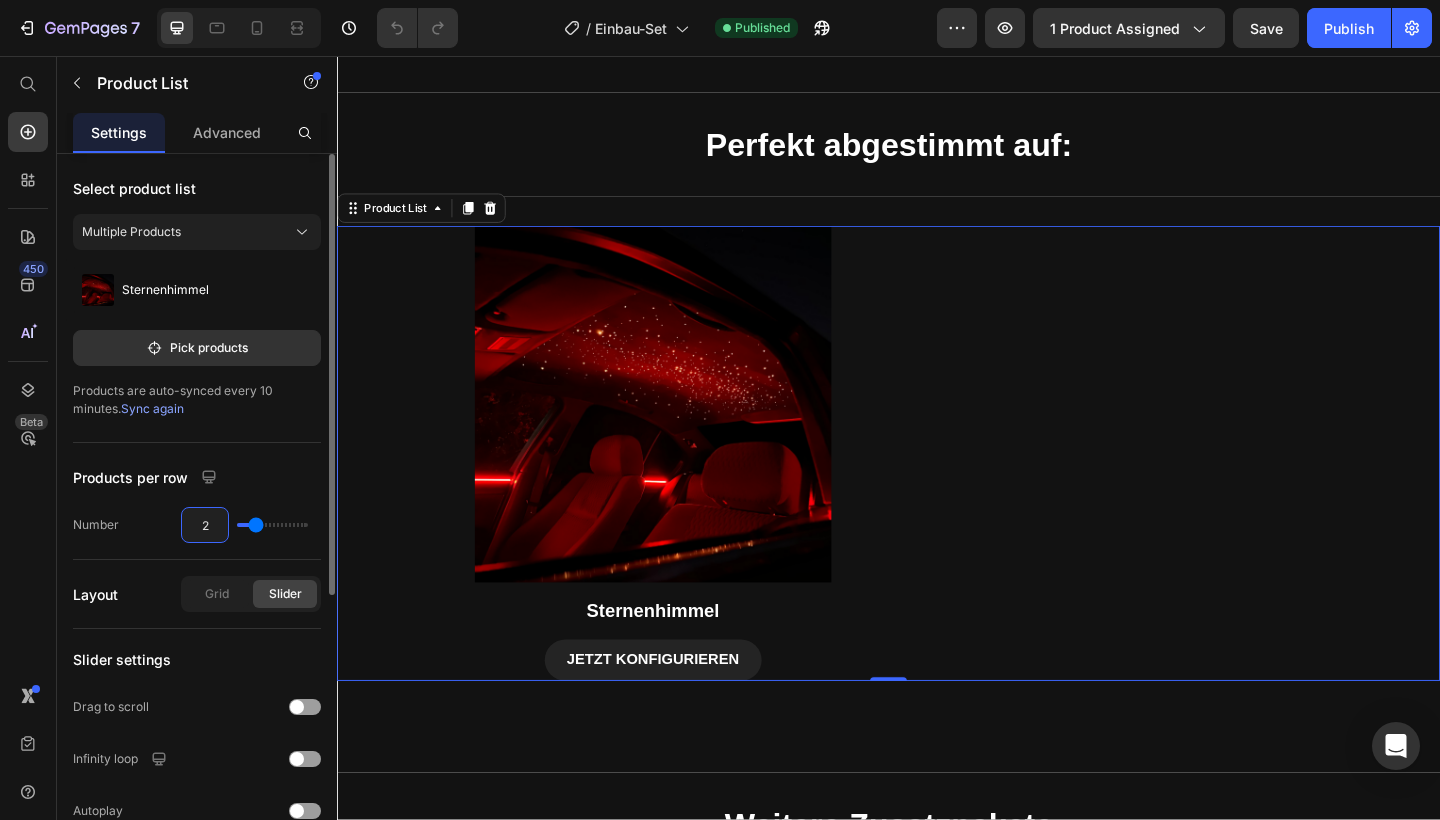 click on "2" at bounding box center [205, 525] 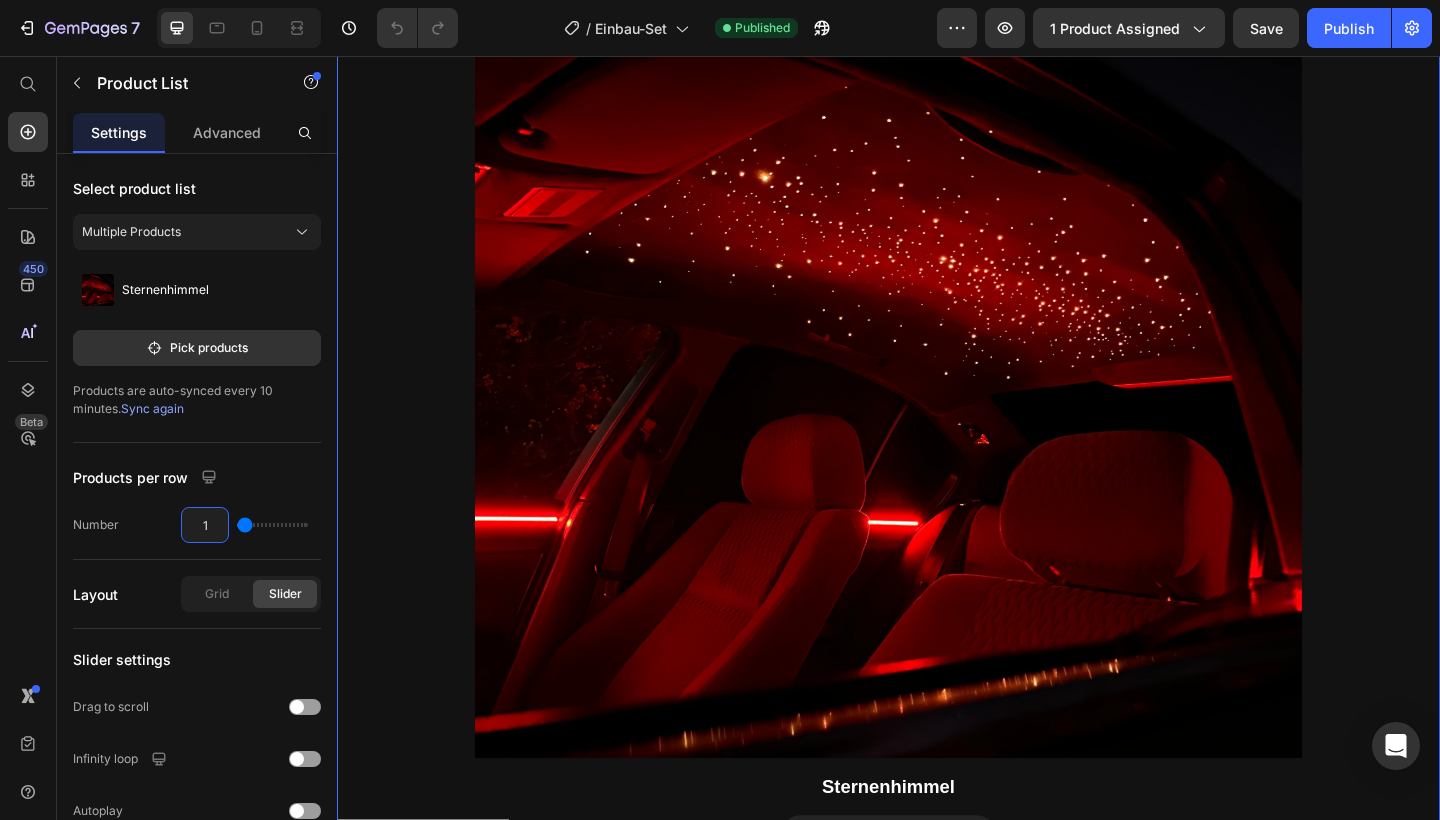 scroll, scrollTop: 2033, scrollLeft: 0, axis: vertical 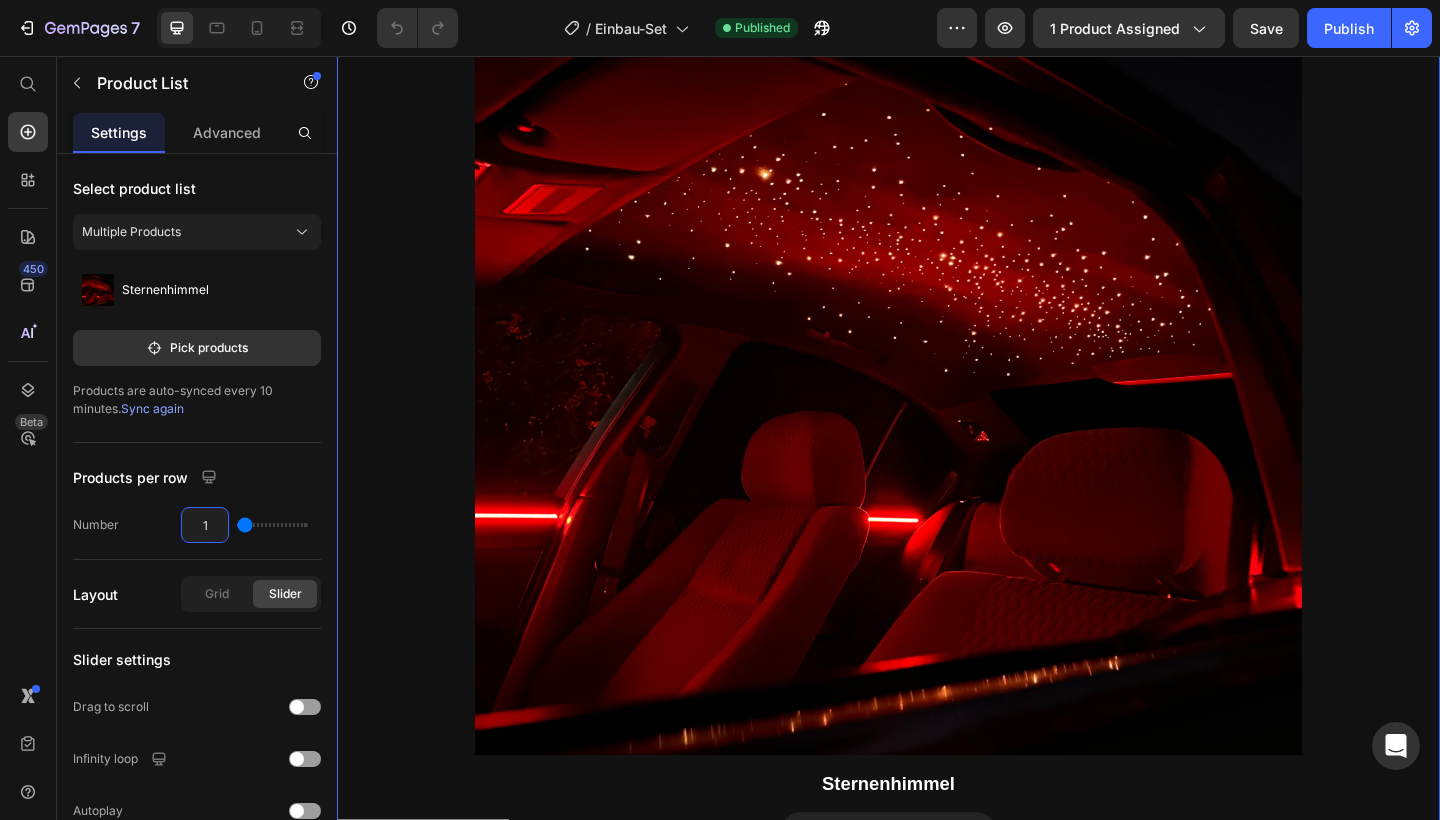 type on "1" 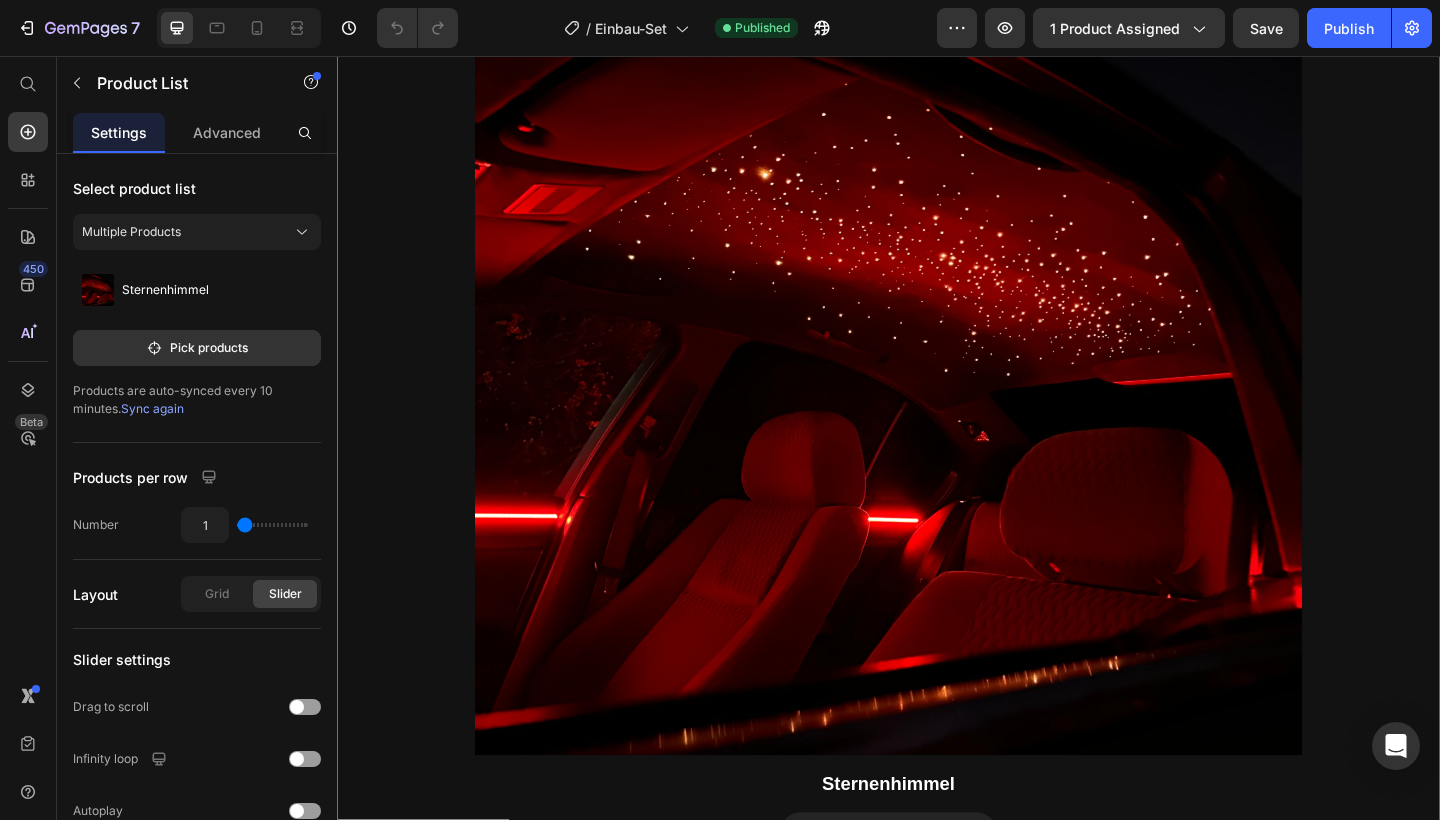 click on "Product Images Sternenhimmel Product Title JETZT KONFIGURIEREN Product View More Row" at bounding box center (937, 420) 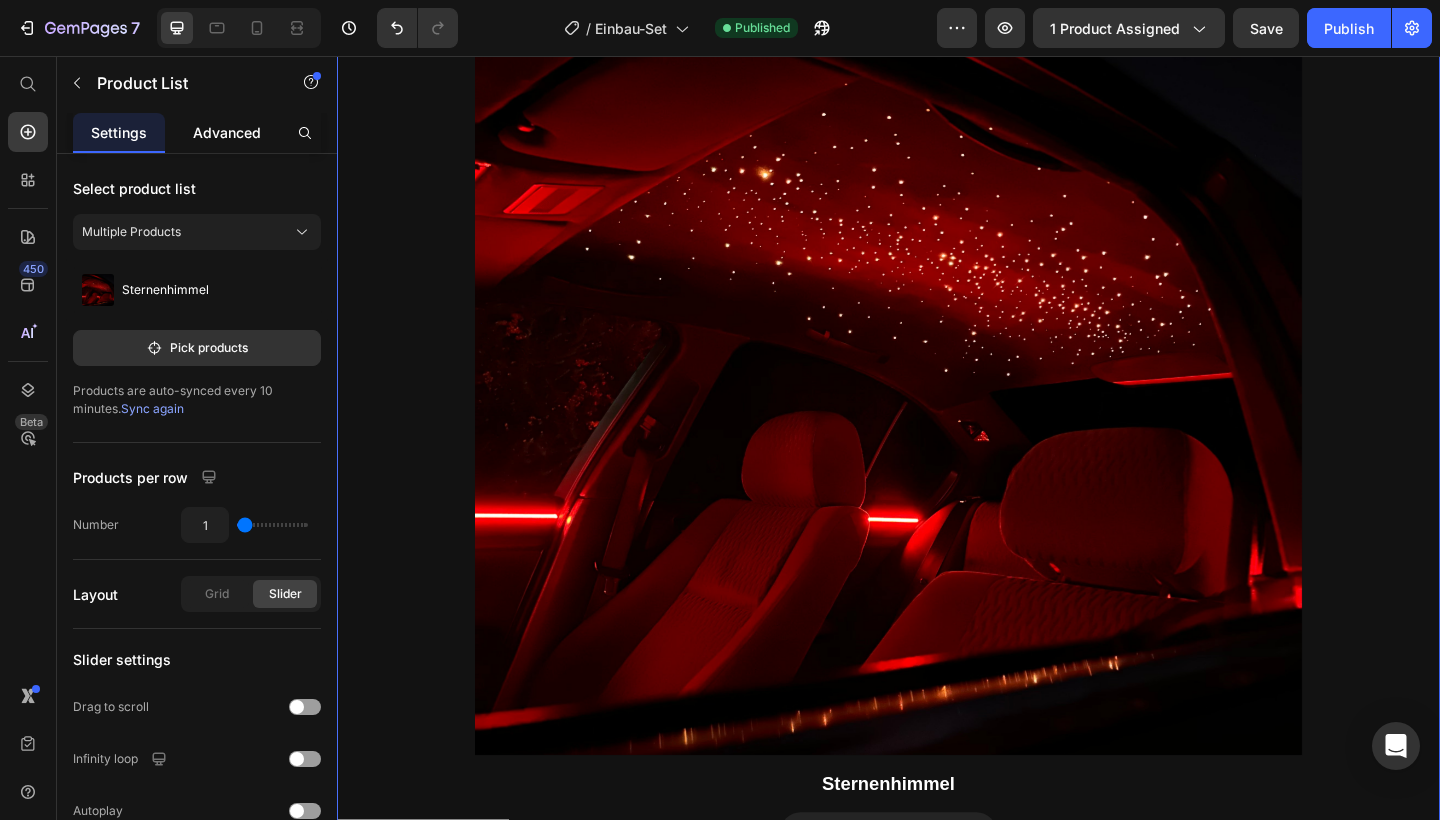 click on "Advanced" at bounding box center (227, 132) 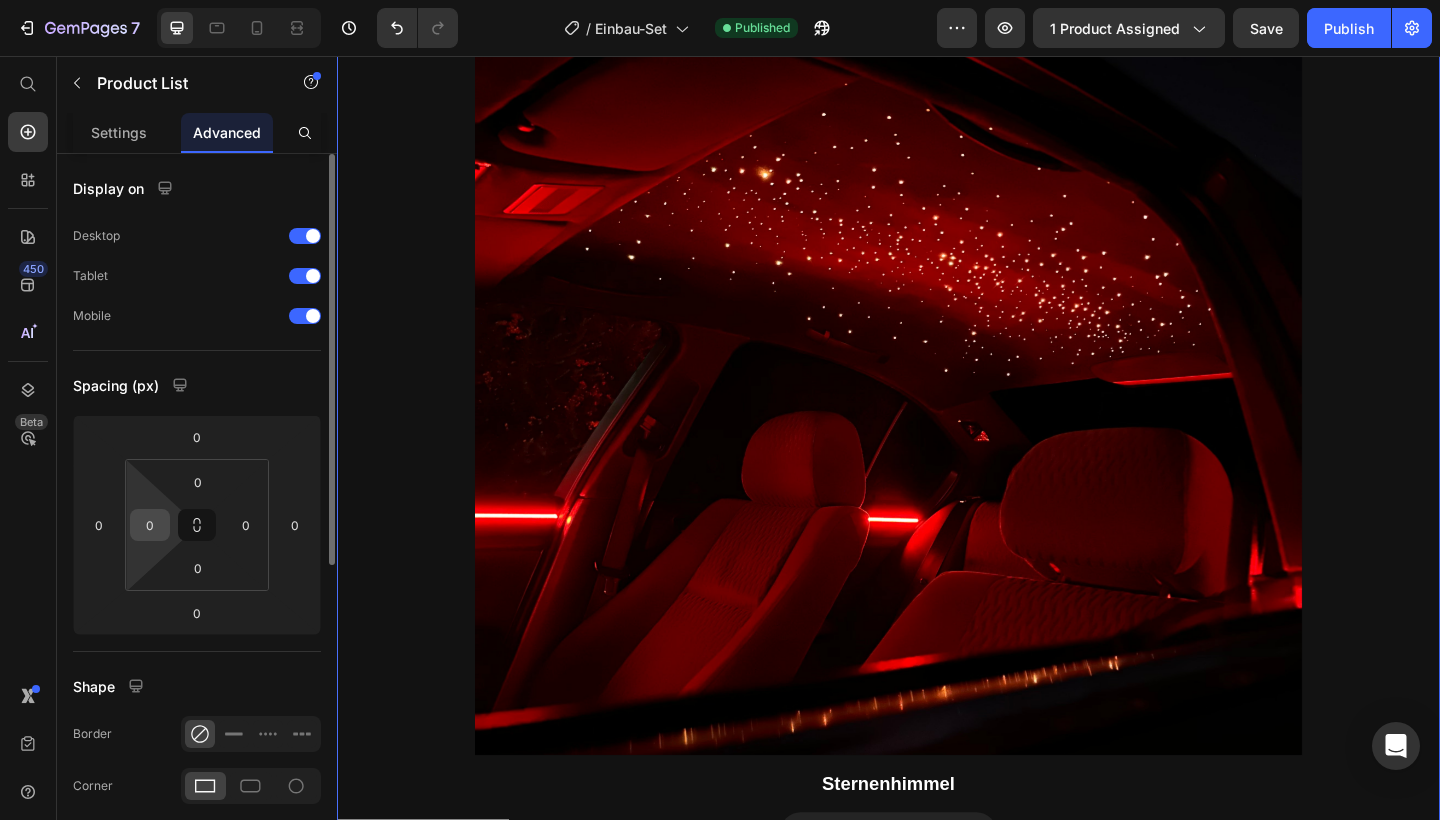 click on "0" at bounding box center [150, 525] 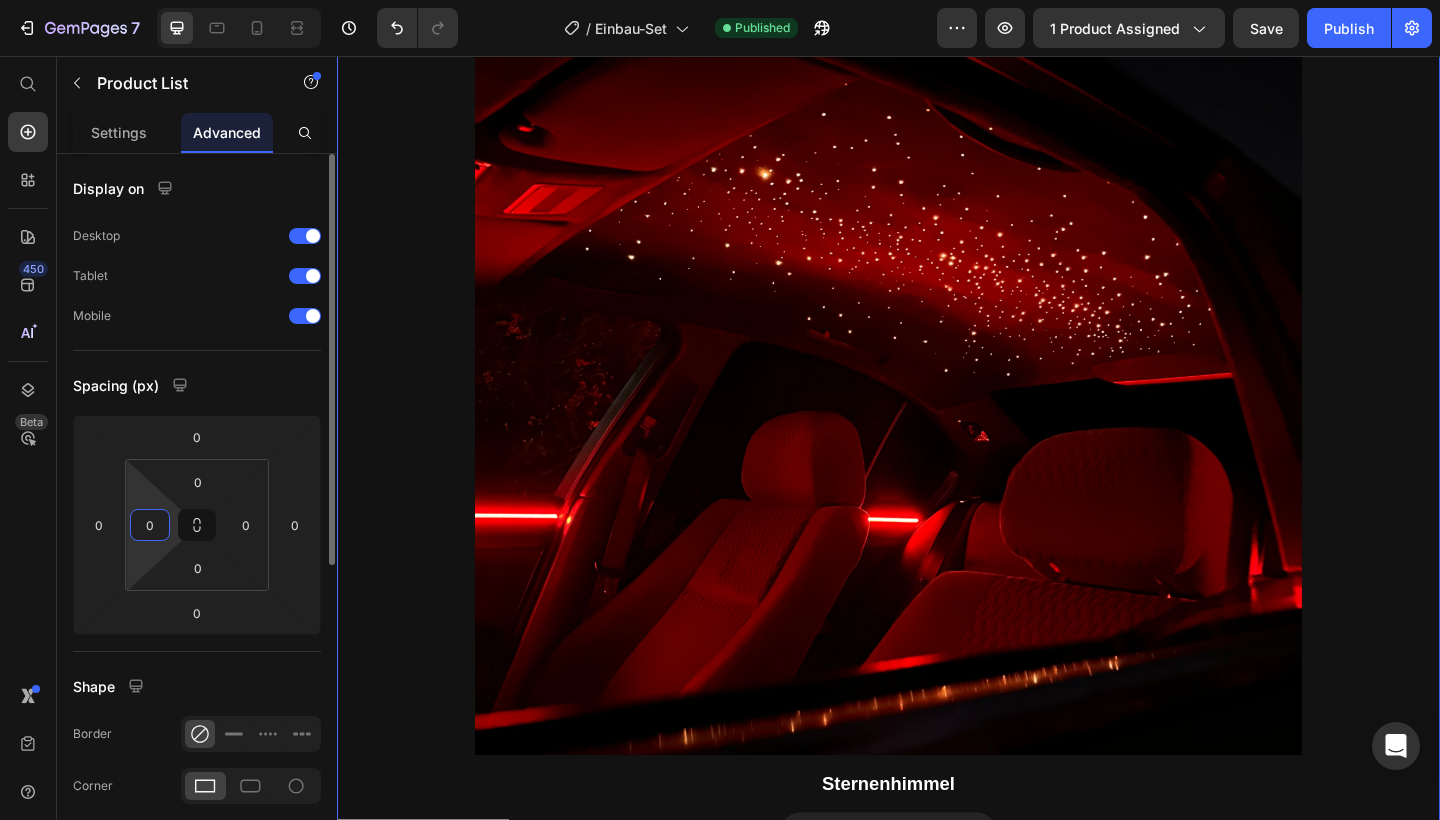 click on "0" at bounding box center (150, 525) 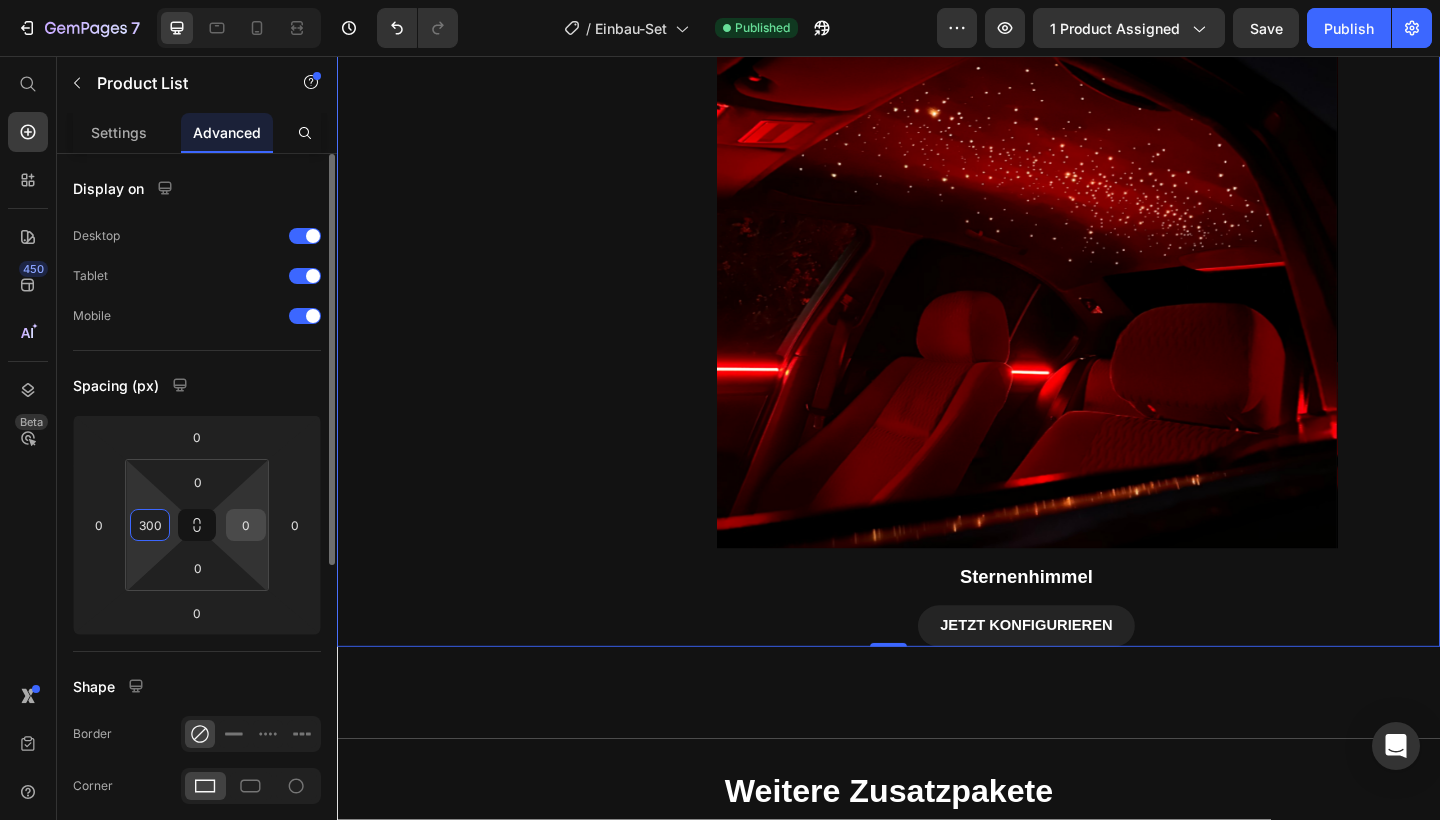 type on "300" 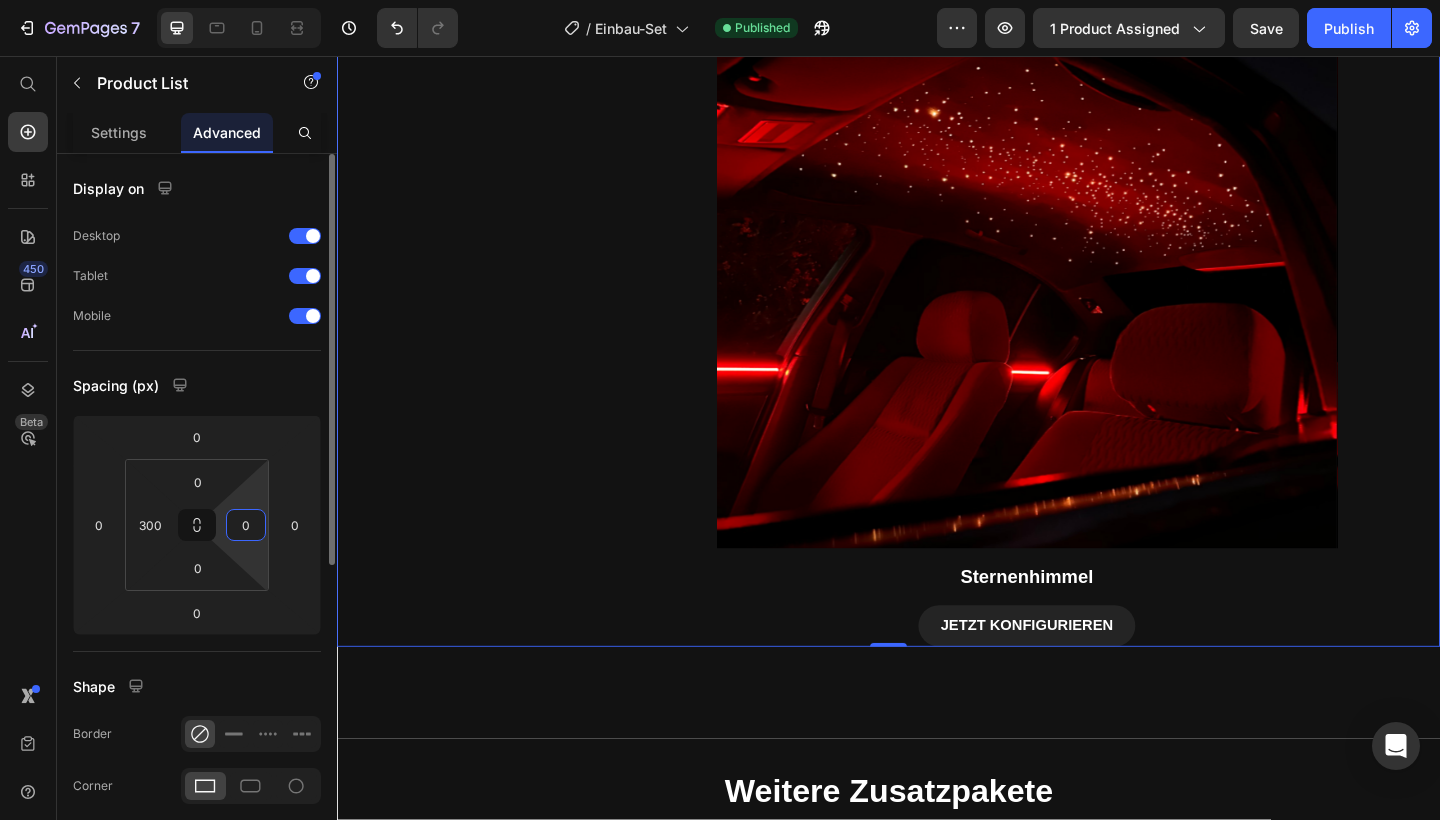 click on "0" at bounding box center [246, 525] 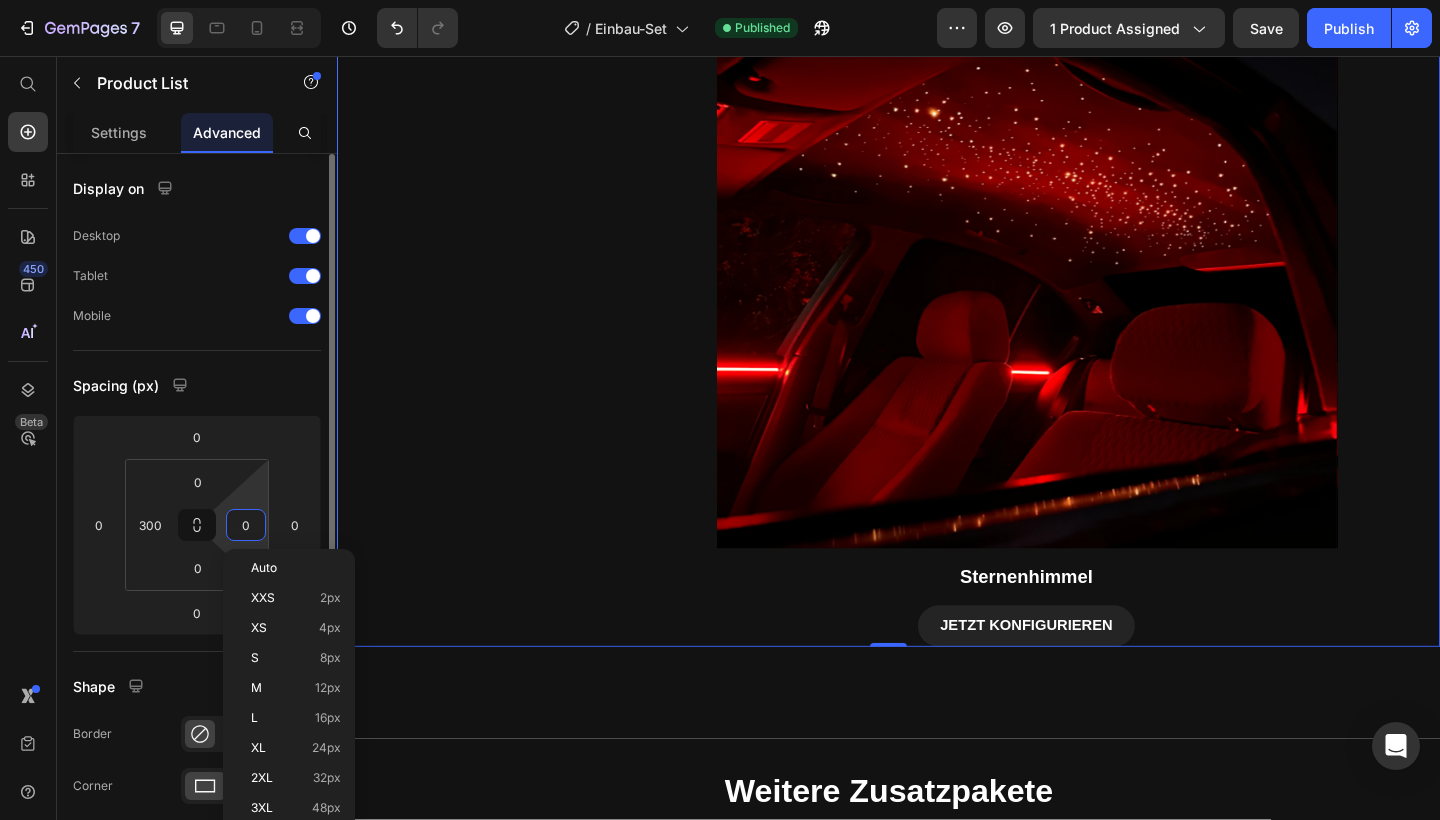 click on "0" at bounding box center (246, 525) 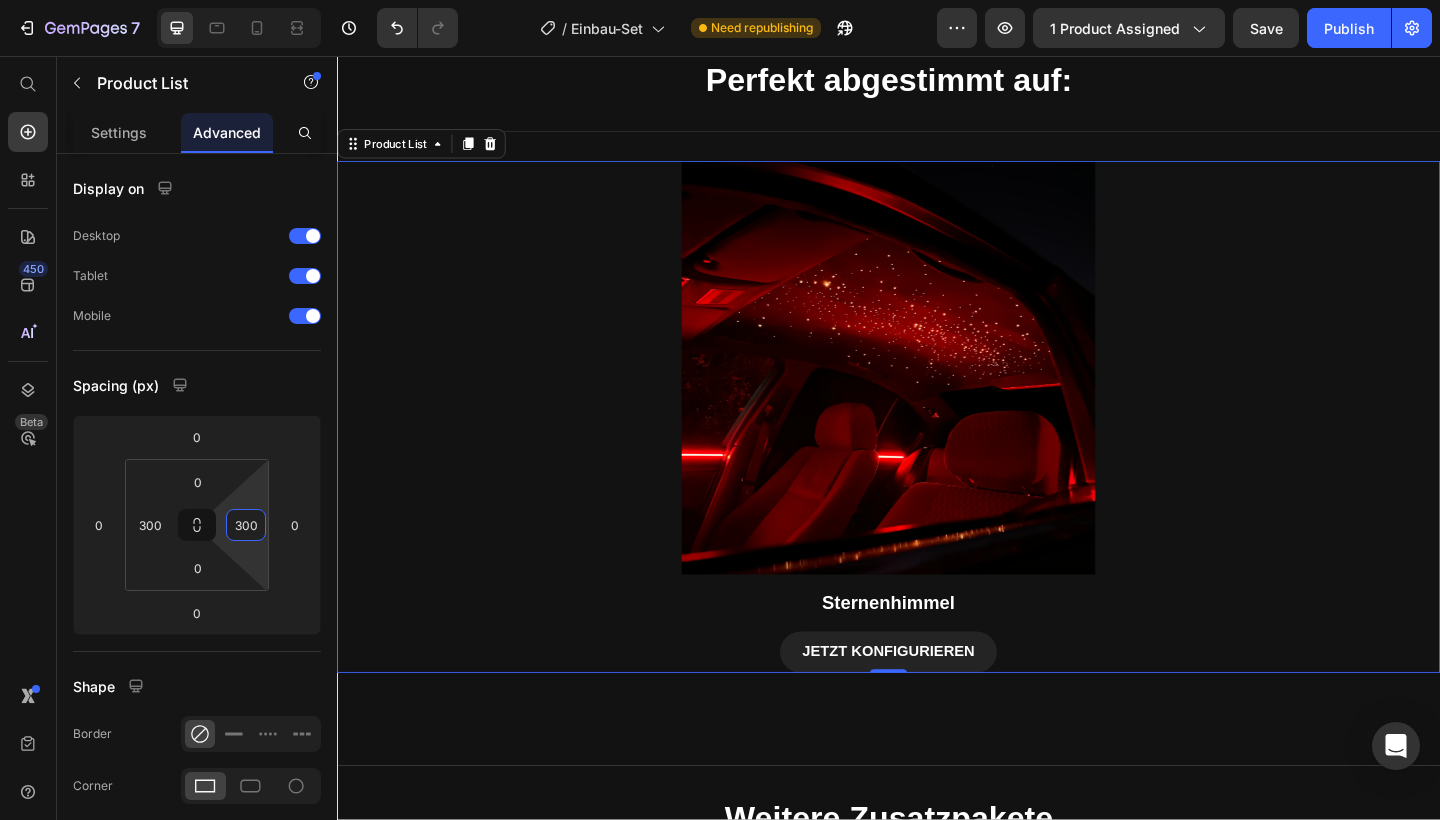 scroll, scrollTop: 1787, scrollLeft: 0, axis: vertical 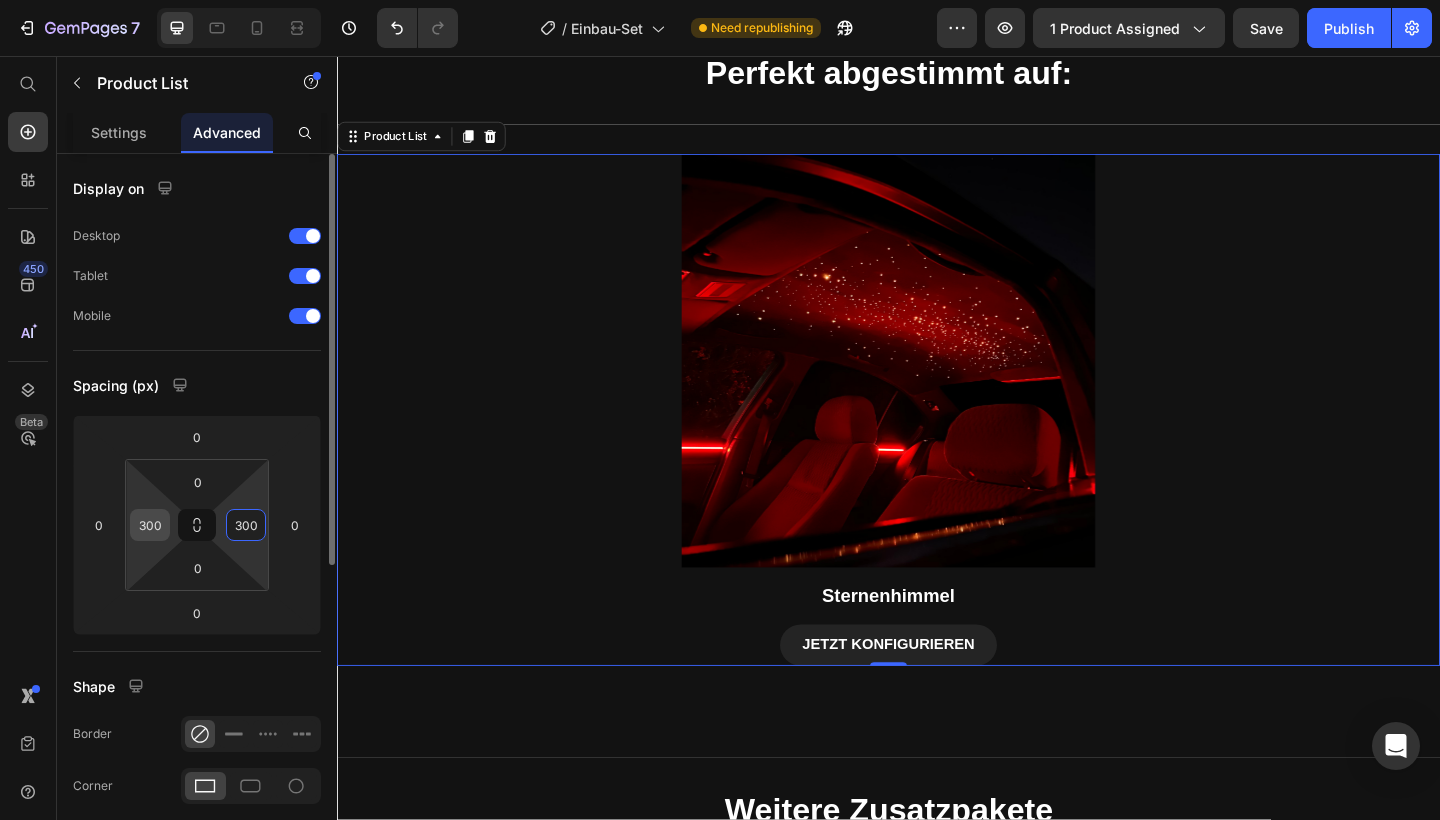 type on "300" 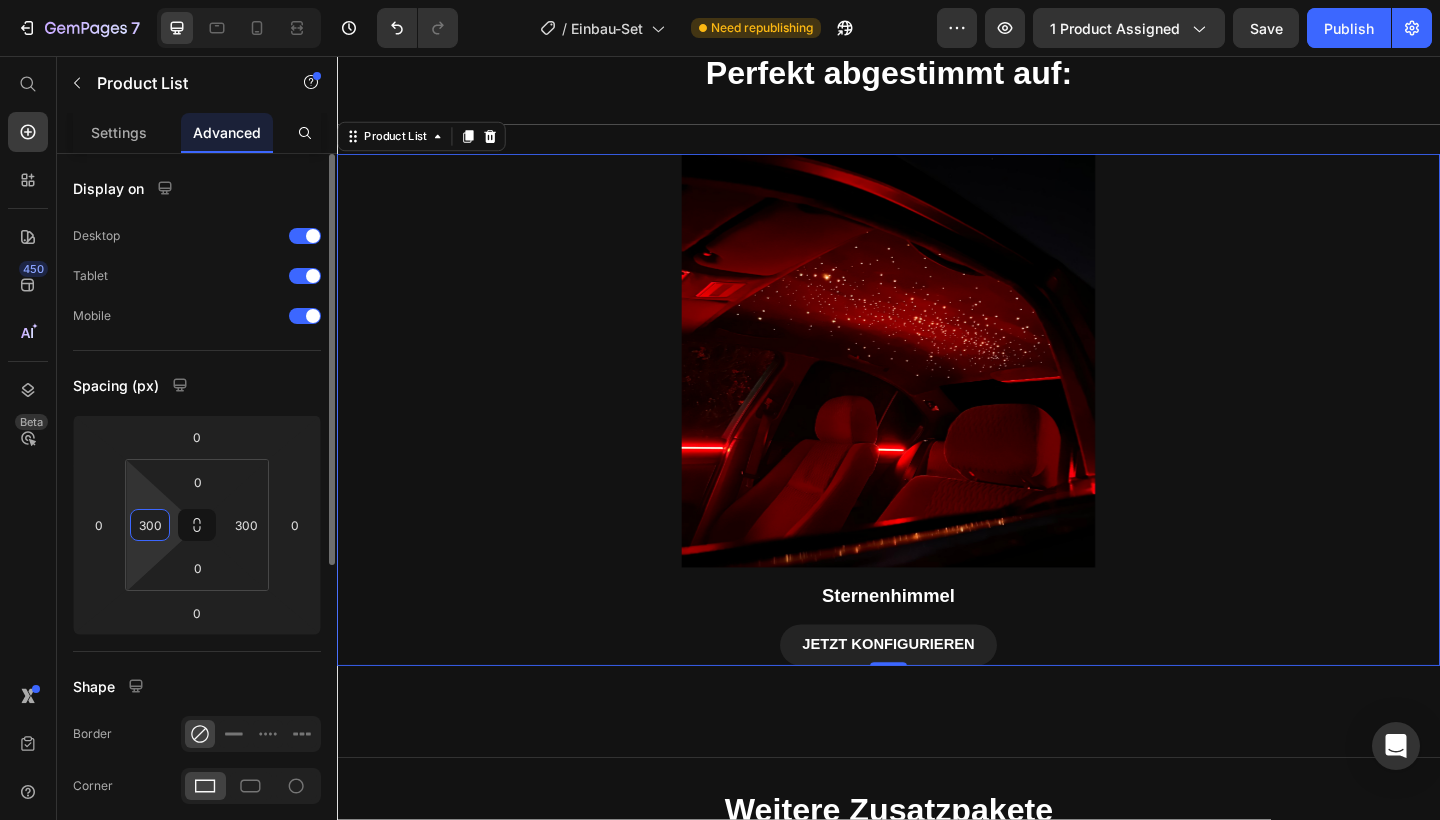 click on "300" at bounding box center [150, 525] 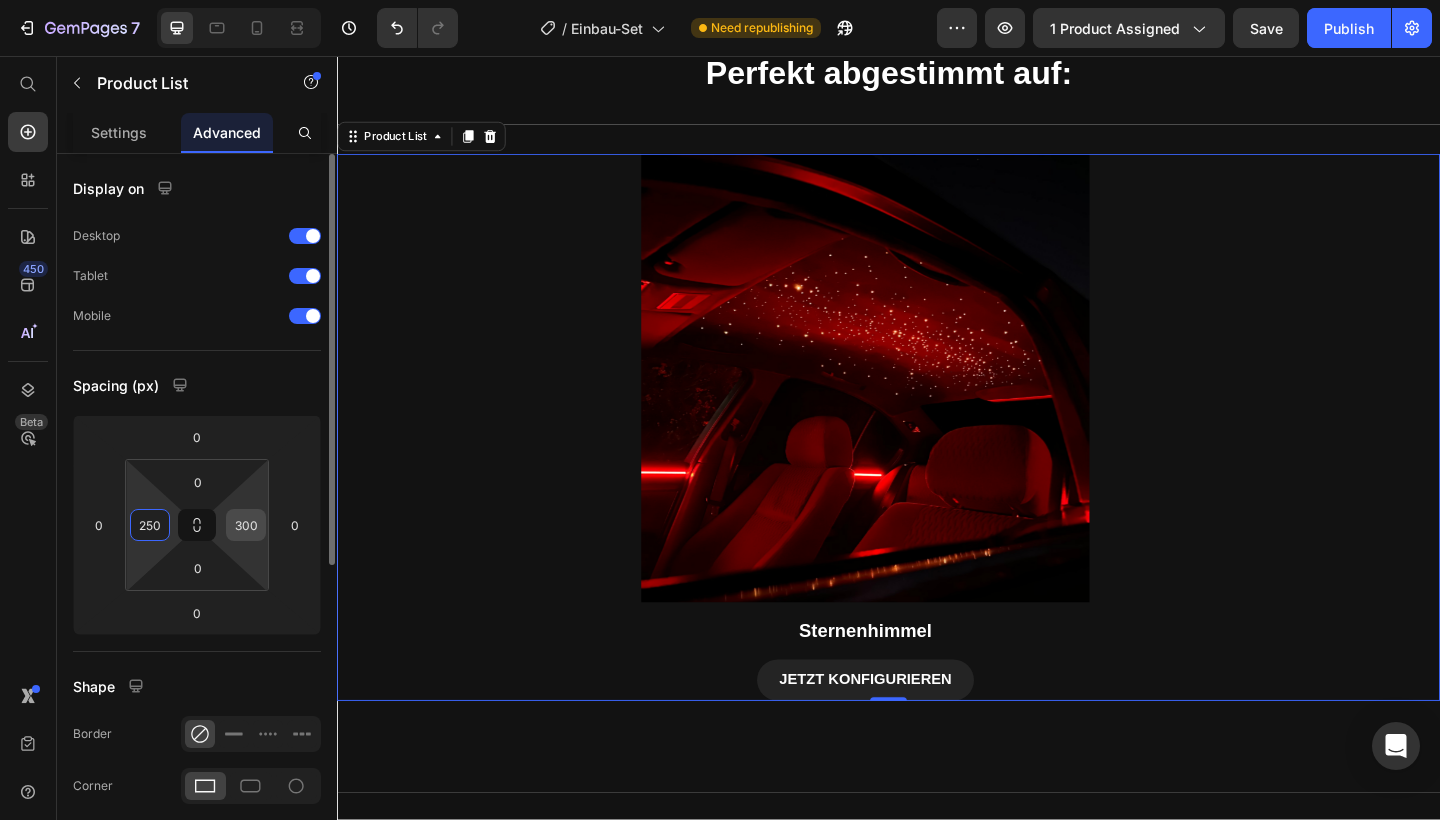 type on "250" 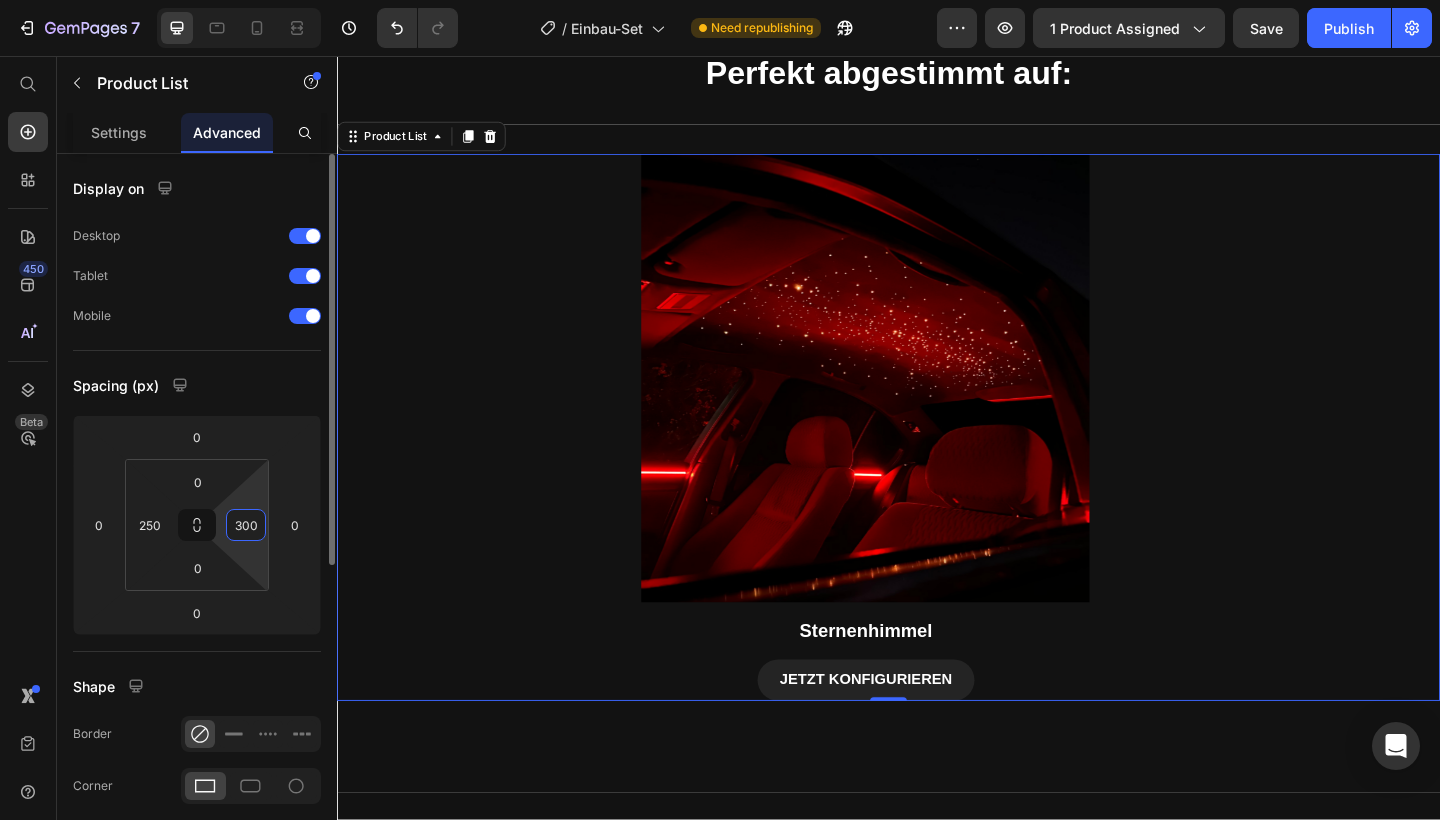 click on "300" at bounding box center [246, 525] 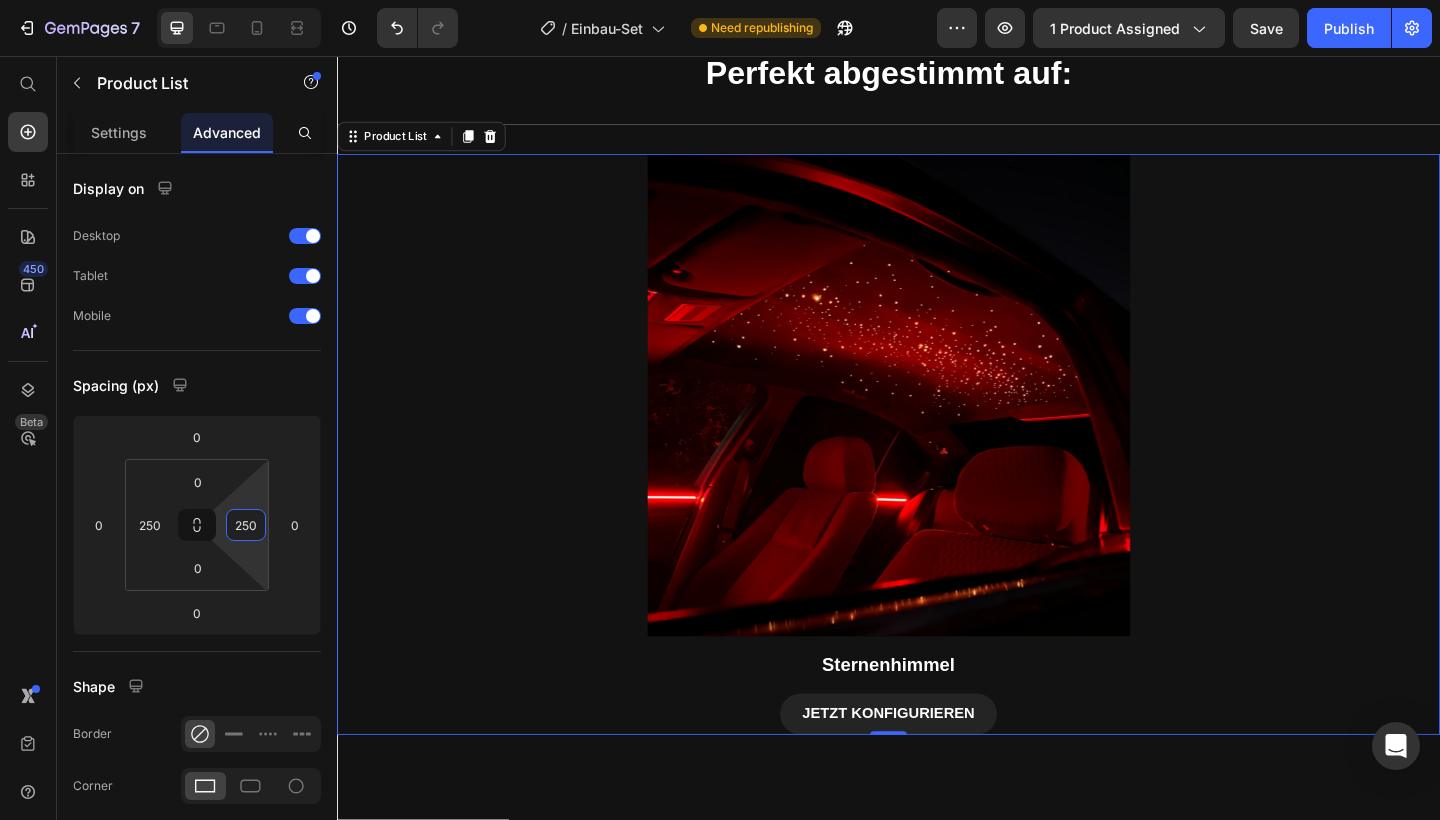 type on "250" 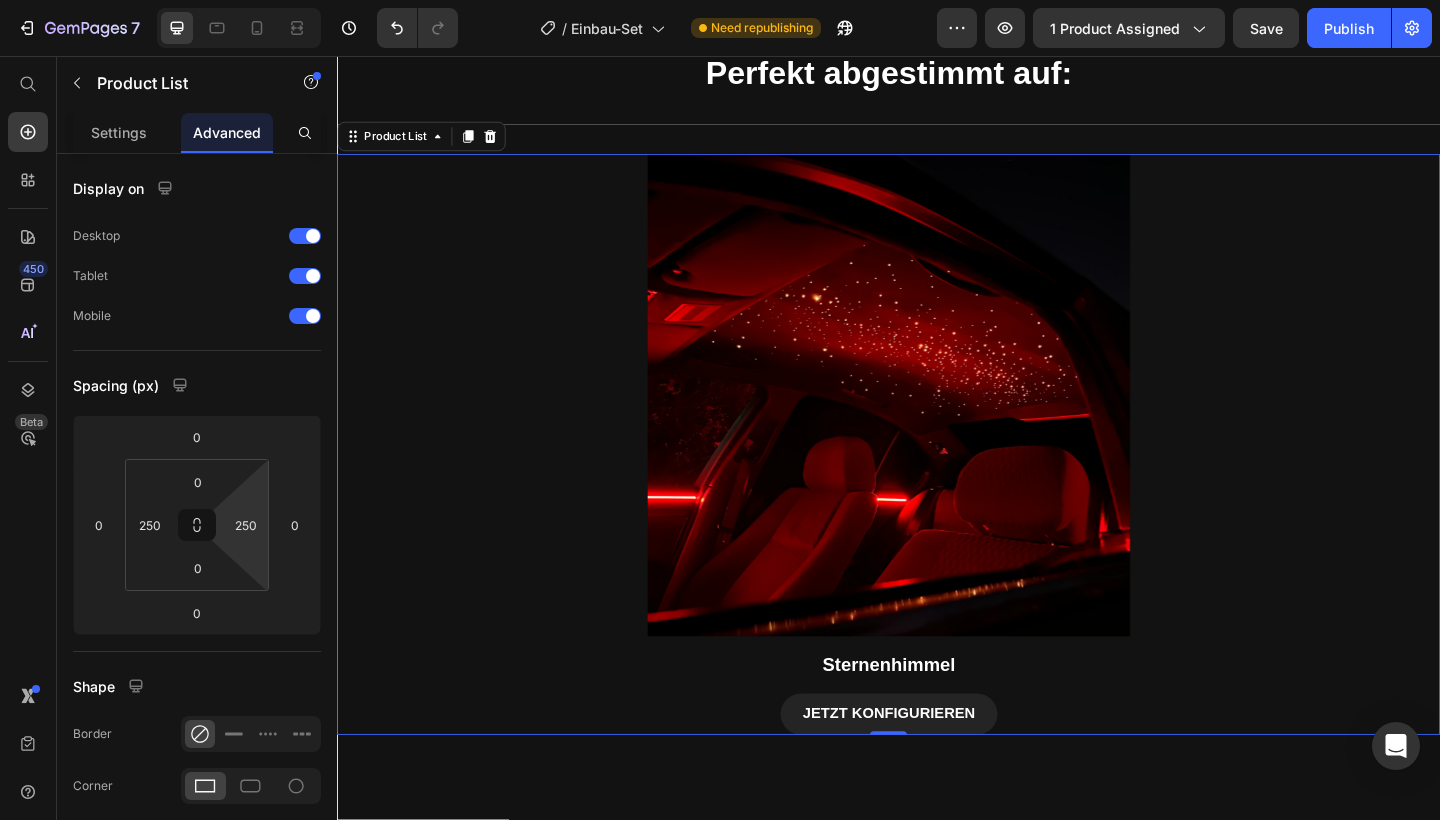 click on "Product Images Sternenhimmel Product Title JETZT KONFIGURIEREN Product View More Row Product List   0" at bounding box center [937, 479] 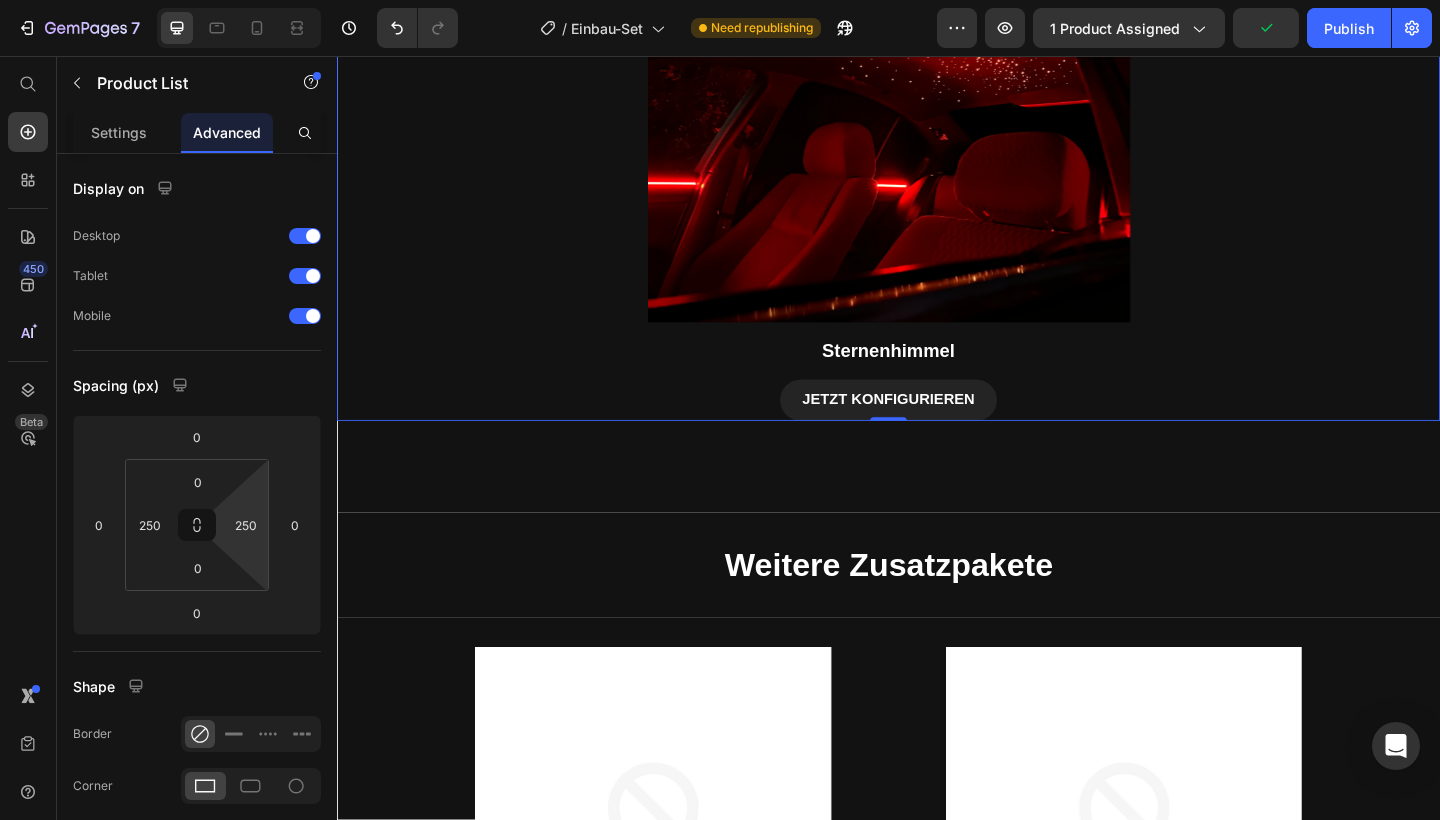 scroll, scrollTop: 2139, scrollLeft: 0, axis: vertical 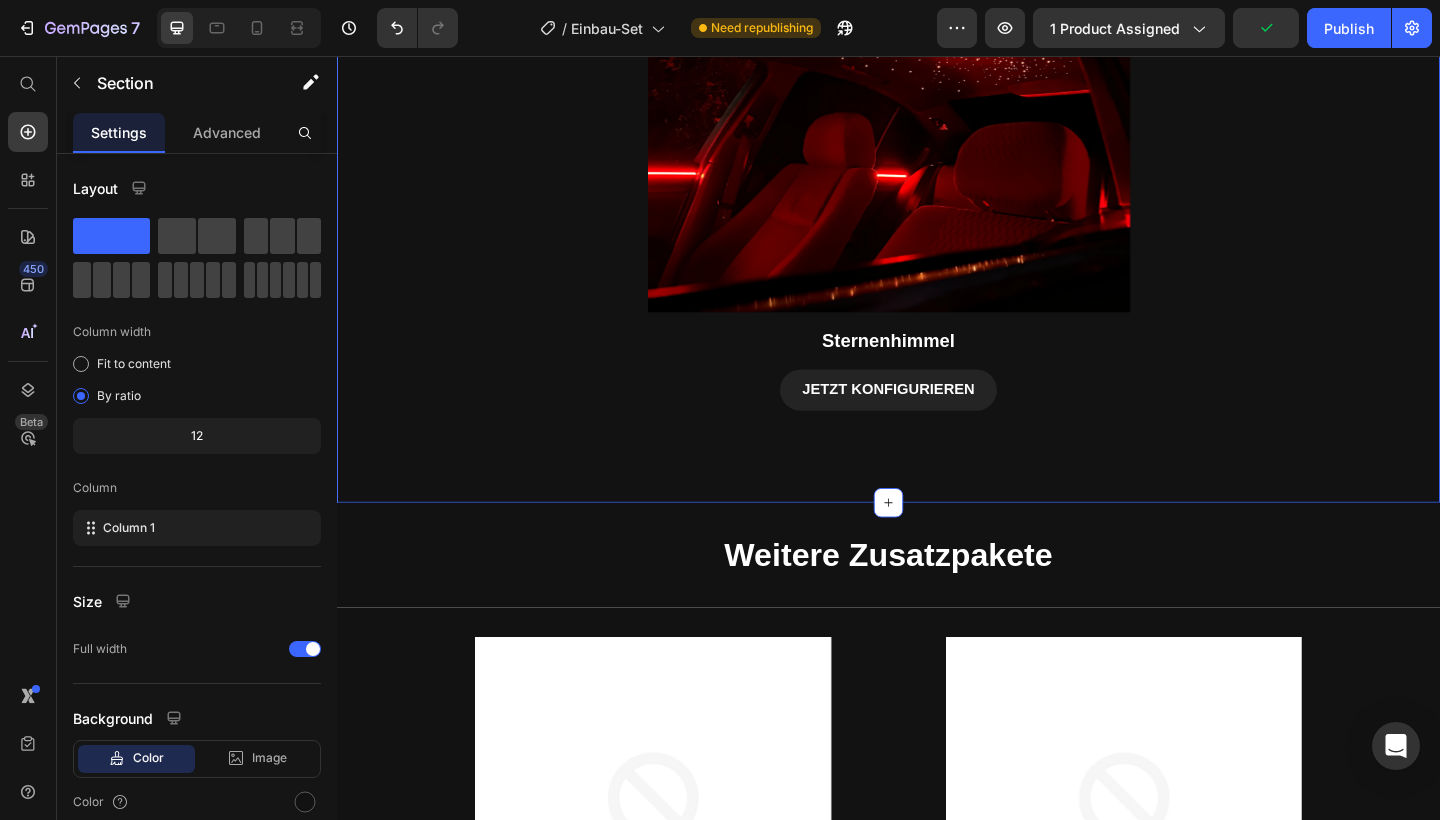 click on "Product Images Sternenhimmel Product Title JETZT KONFIGURIEREN Product View More Row Product List   0 Section 5" at bounding box center [937, 161] 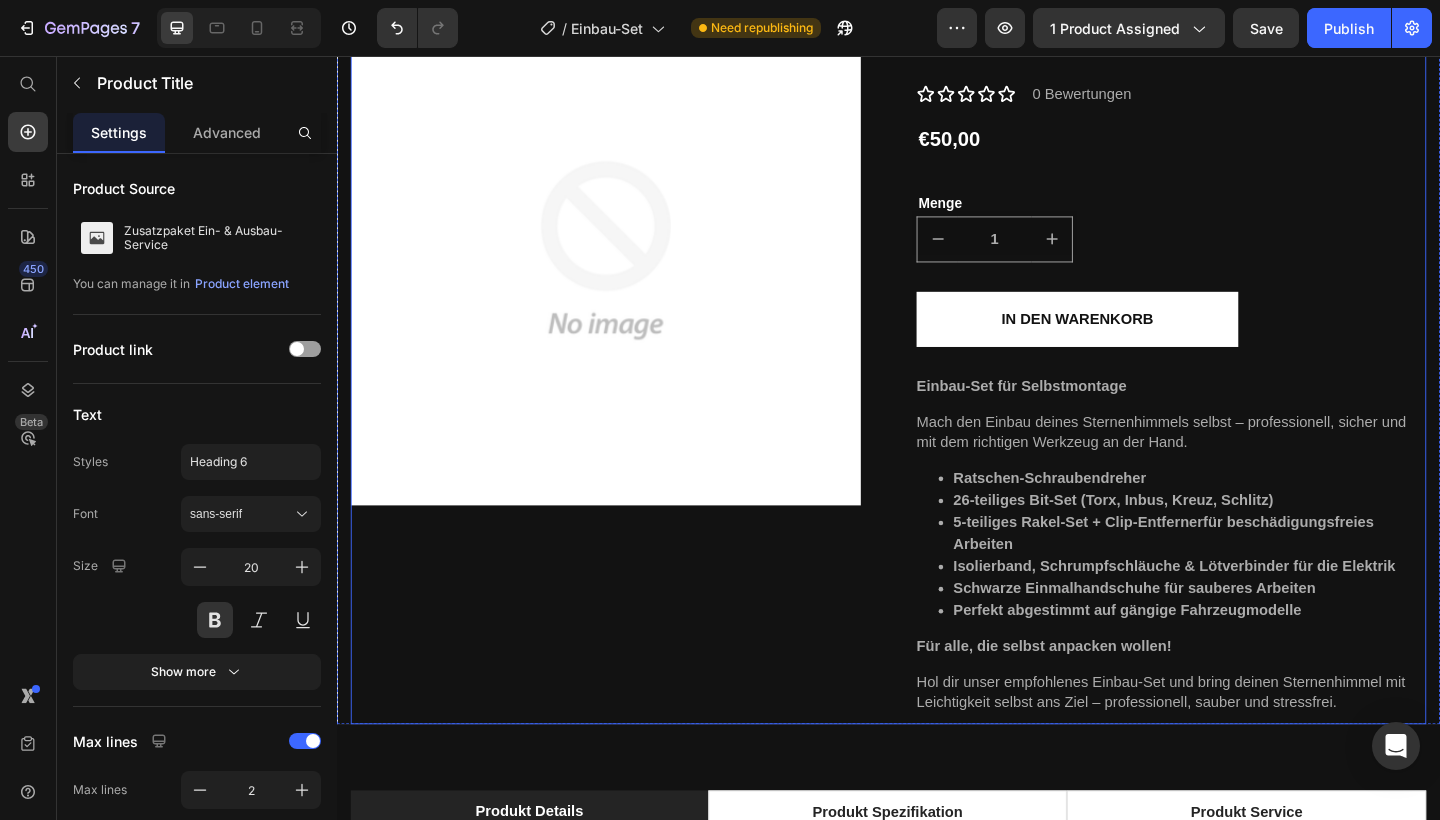 scroll, scrollTop: 164, scrollLeft: 0, axis: vertical 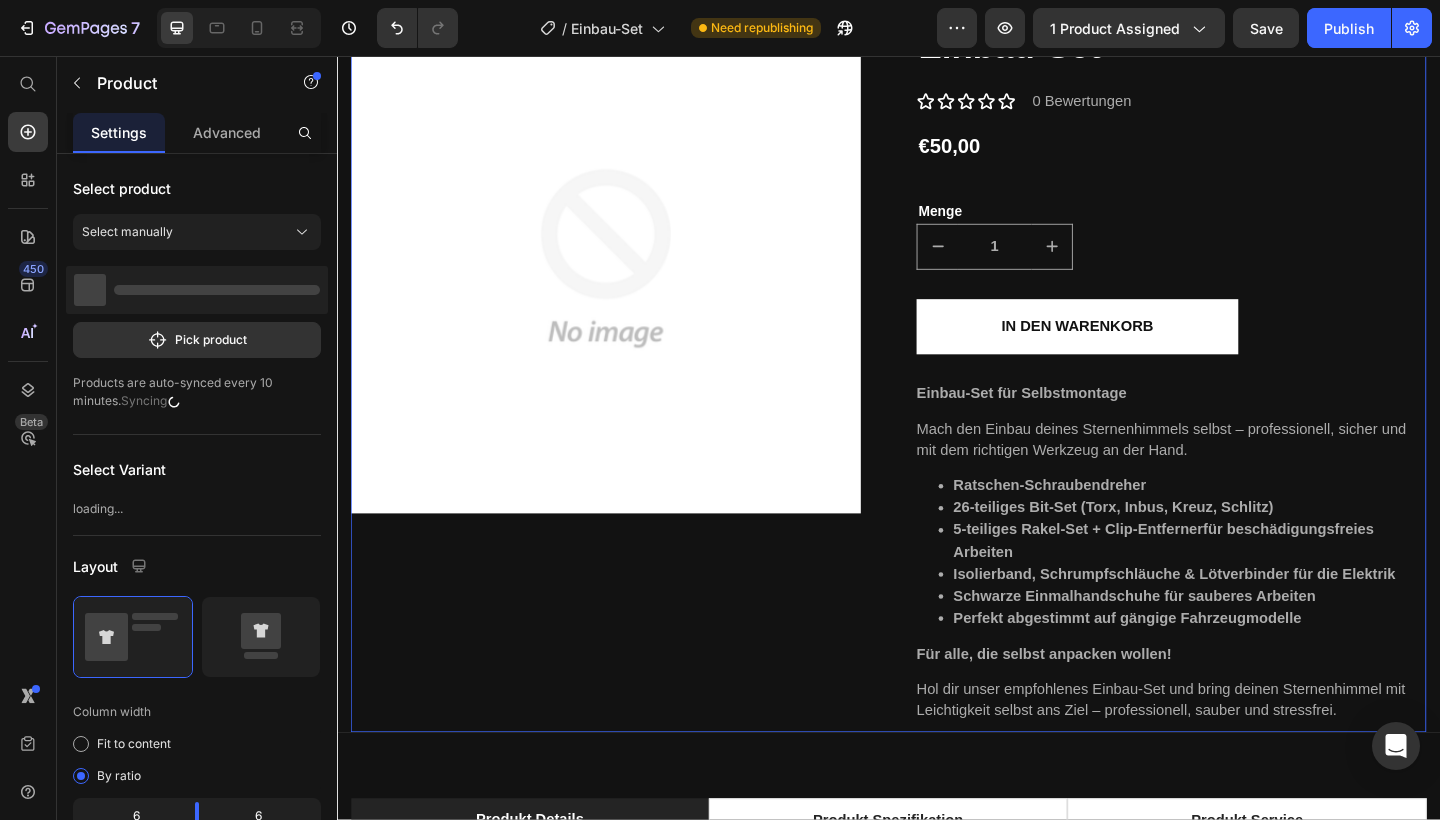 click on "HIMMELWERK Heading Einbau-Set (P) Title
Icon
Icon
Icon
Icon
Icon Icon List Hoz 0 Bewertungen Text block Row €50,00 (P) Price Row Menge Text block 1 (P) Quantity In den Warenkorb (P) Cart Button Einbau-Set für Selbstmontage
Mach den Einbau deines Sternenhimmels selbst – professionell, sicher und mit dem richtigen Werkzeug an der Hand.
Ratschen-Schraubendreher
26-teiliges Bit-Set (Torx, Inbus, Kreuz, Schlitz)
5-teiliges Rakel-Set + Clip-Entferner  für beschädigungsfreies Arbeiten
Isolierband, Schrumpfschläuche & Lötverbinder für die Elektrik
Schwarze Einmalhandschuhe für sauberes Arbeiten
Perfekt abgestimmt auf gängige Fahrzeugmodelle
Für alle, die selbst anpacken wollen!
Hol dir unser empfohlenes Einbau-Set und bring deinen Sternenhimmel mit Leichtigkeit selbst ans Ziel – professionell, sauber und stressfrei. (P) Description" at bounding box center [1244, 395] 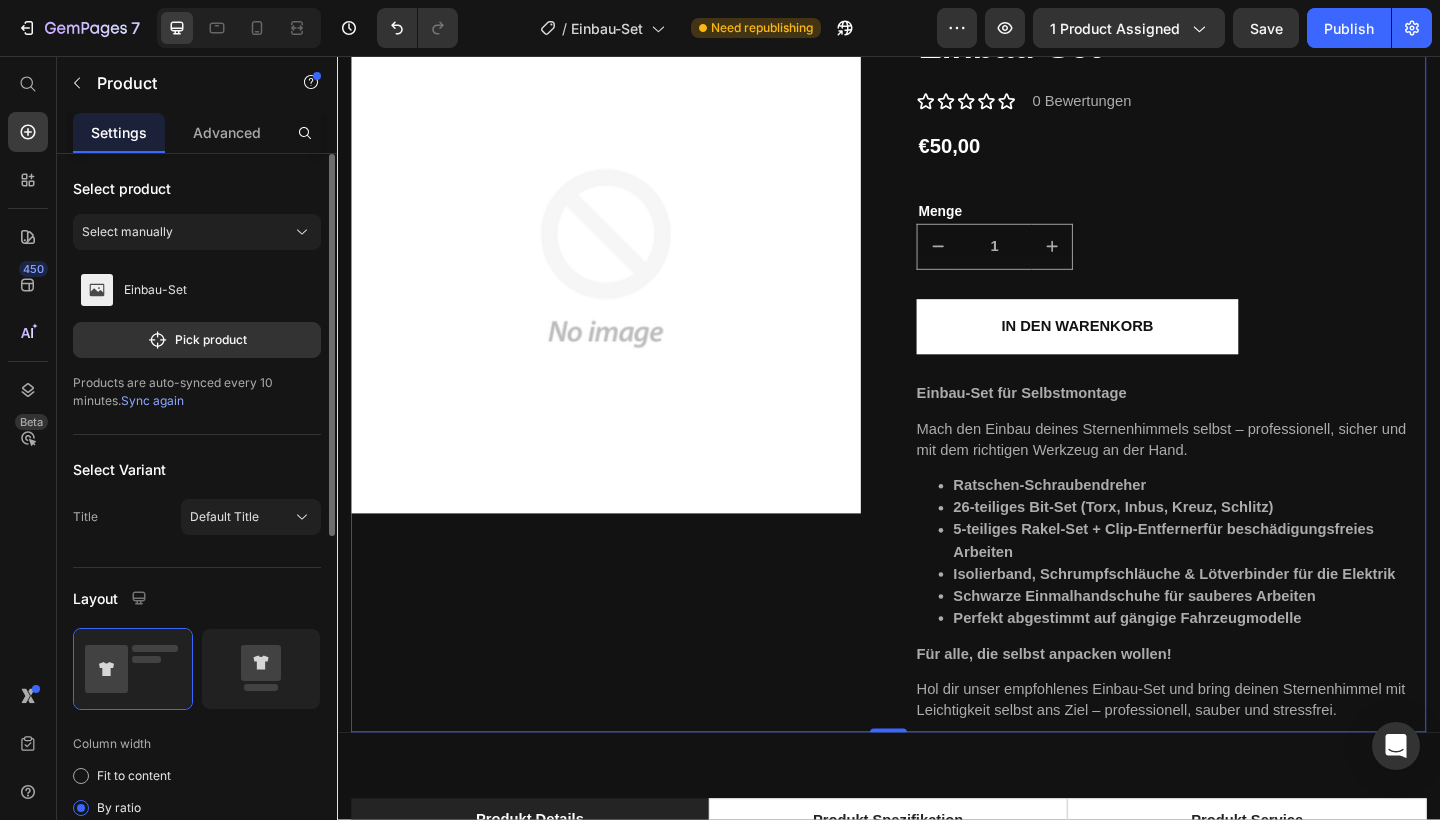 click on "Sync again" at bounding box center [152, 400] 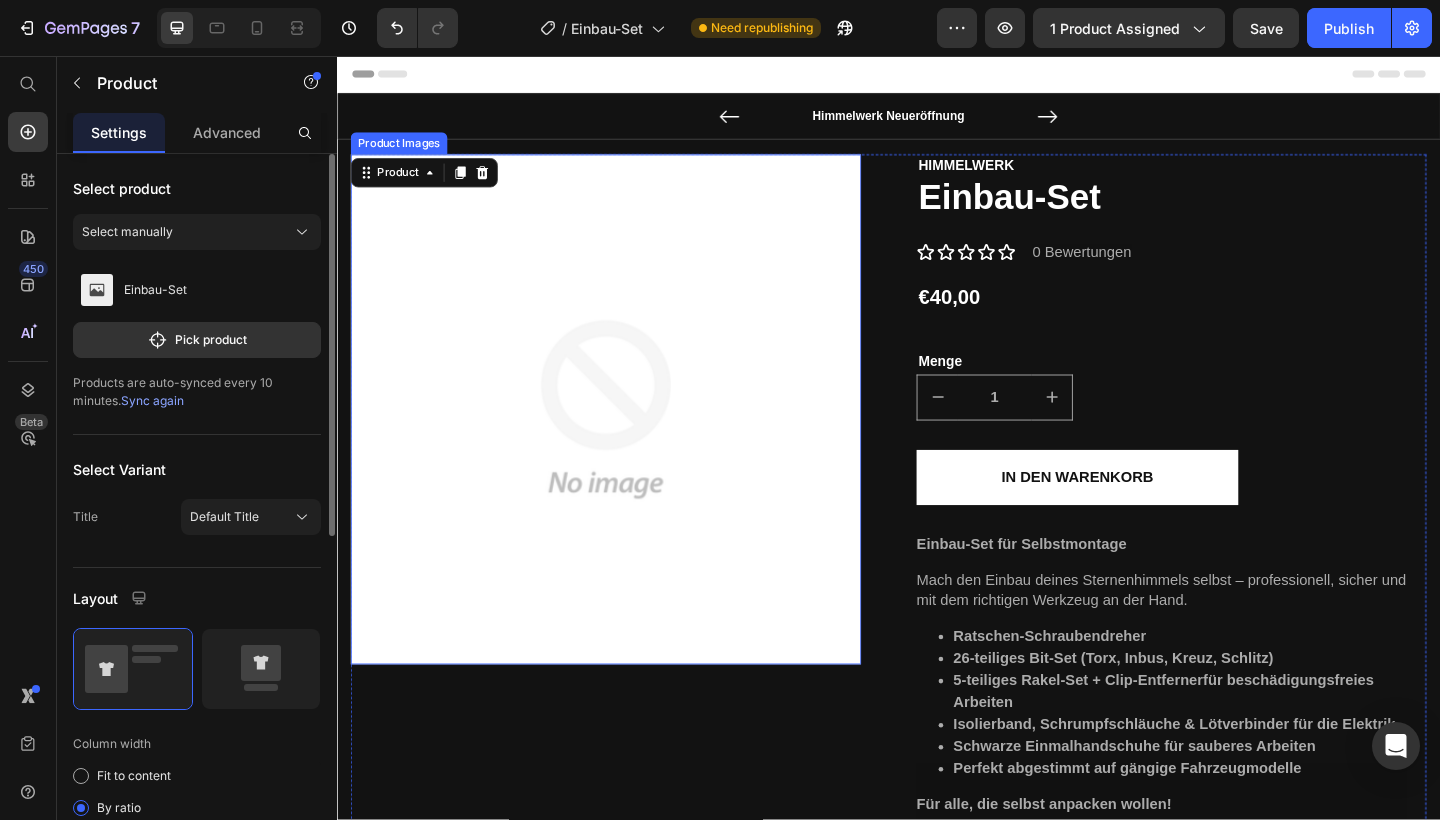 scroll, scrollTop: 0, scrollLeft: 0, axis: both 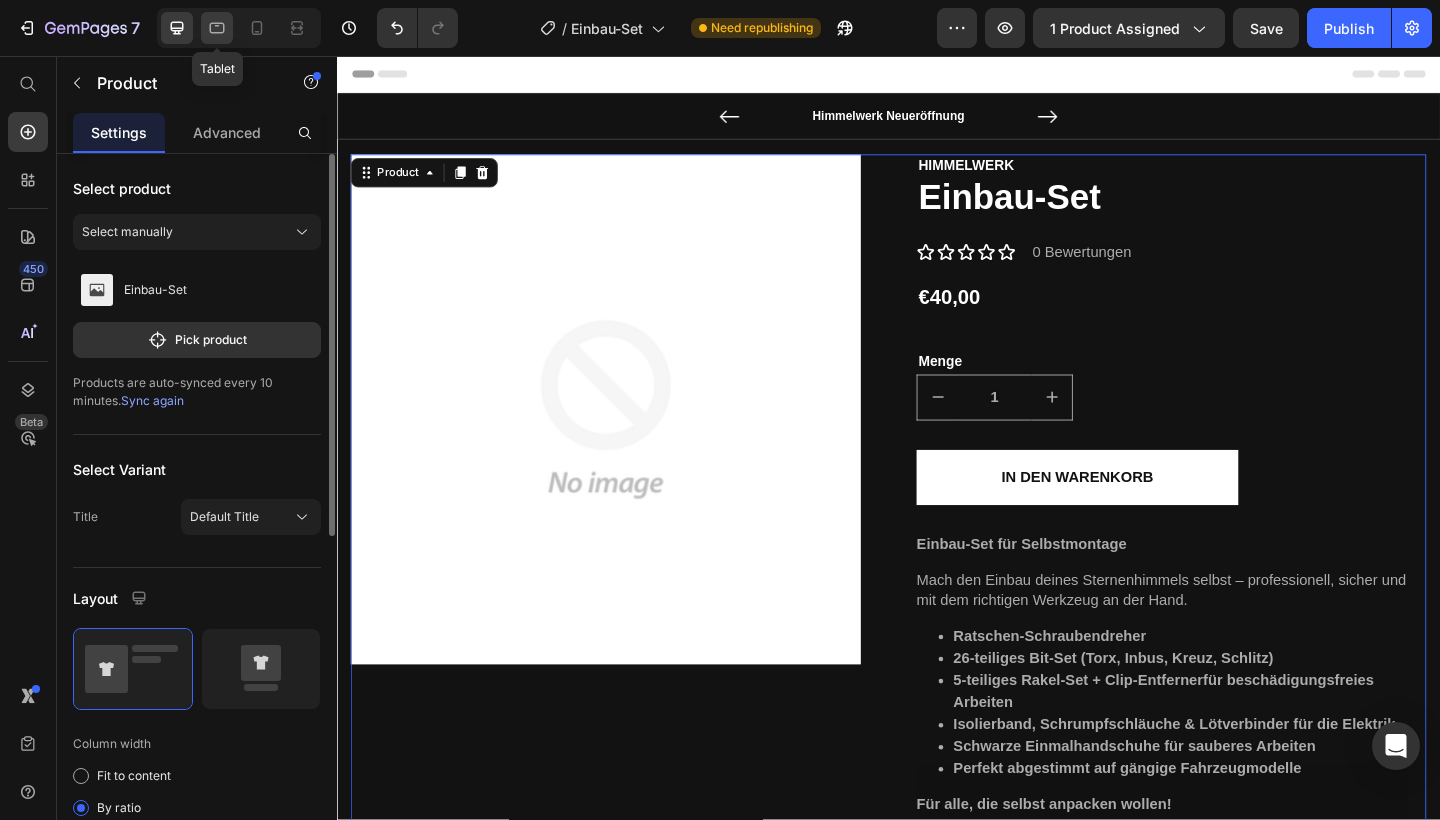 click 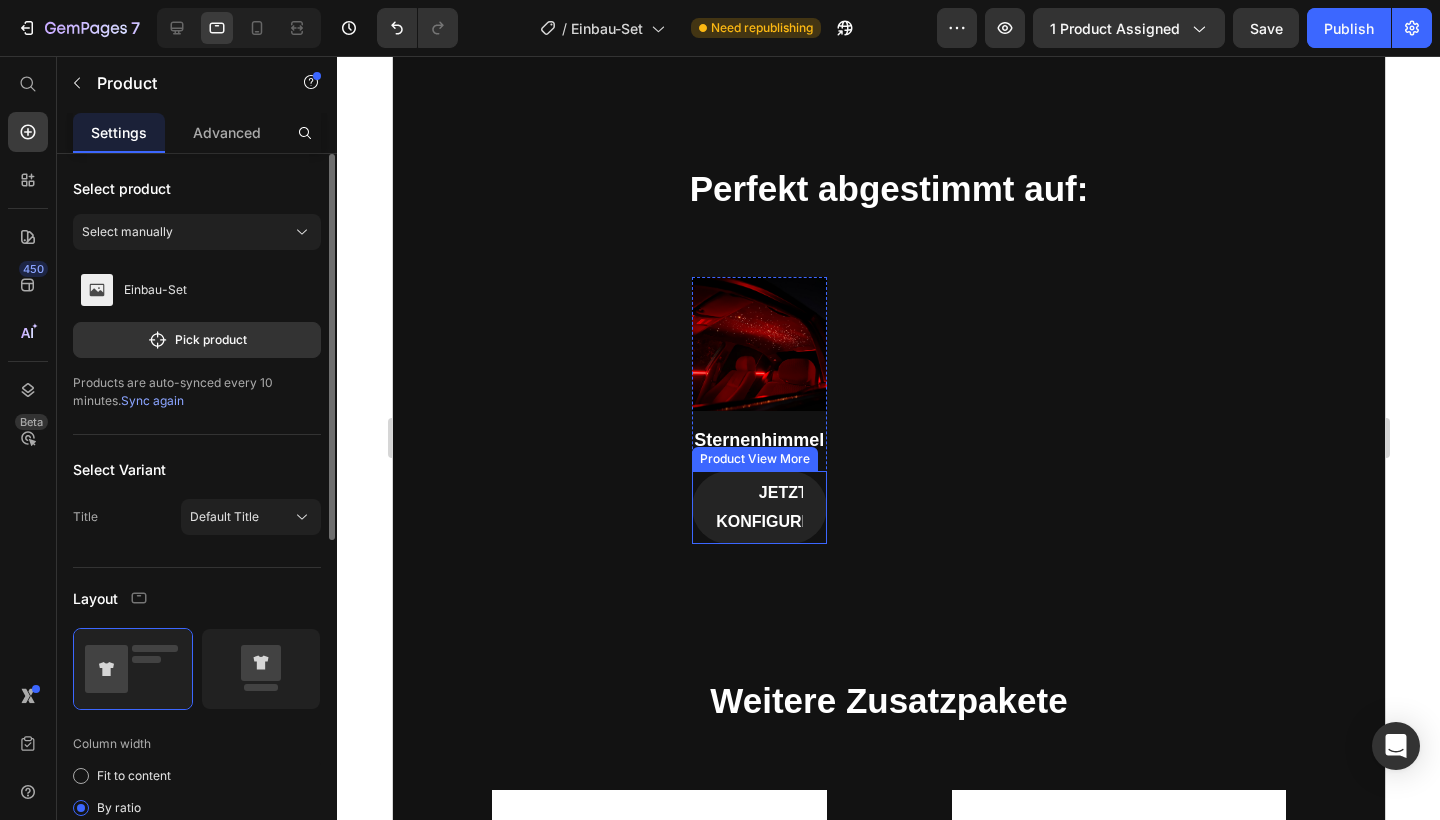 scroll, scrollTop: 1739, scrollLeft: 0, axis: vertical 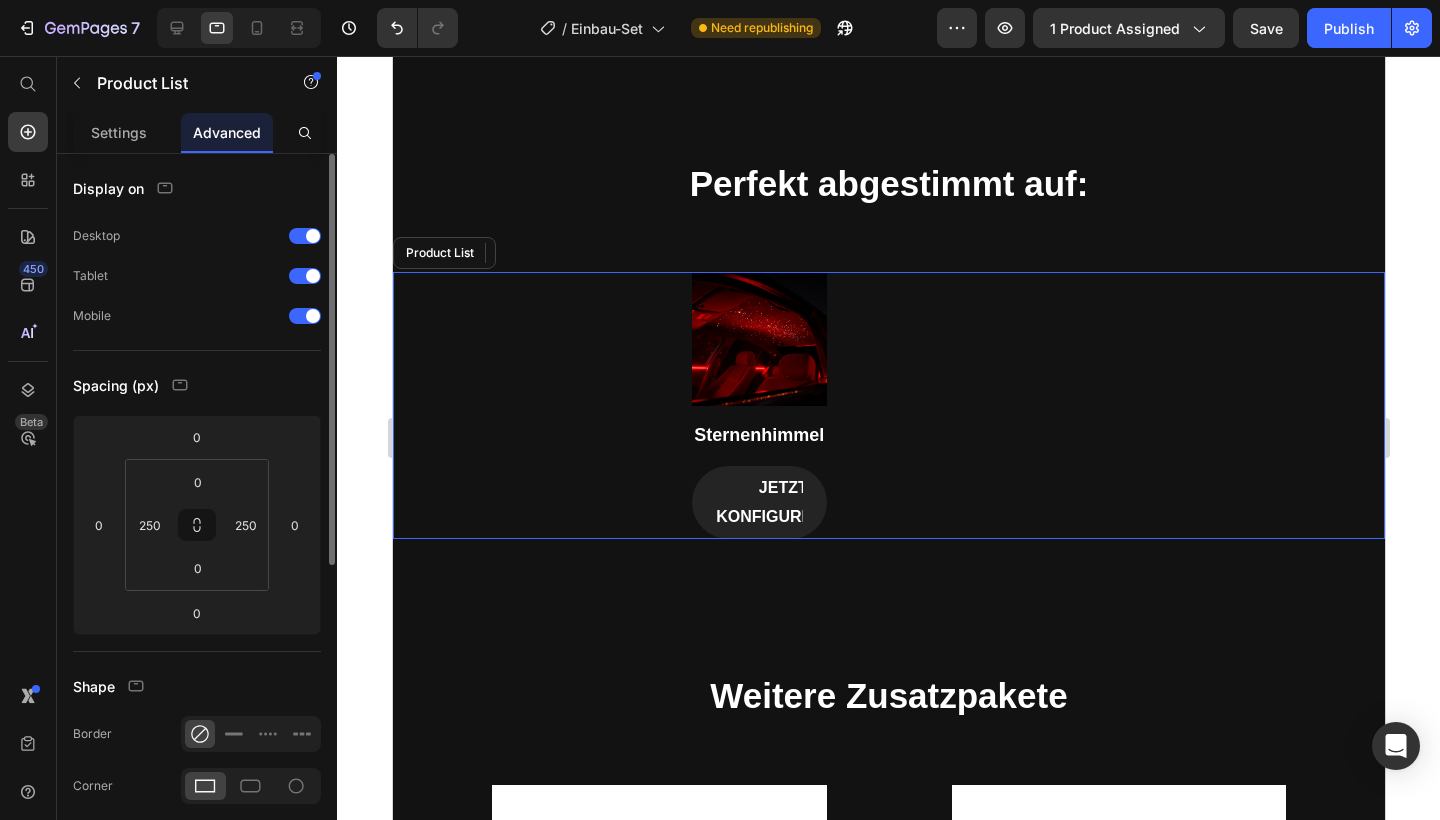 click on "Product Images Sternenhimmel Product Title JETZT KONFIGURIEREN Product View More Row" at bounding box center [888, 405] 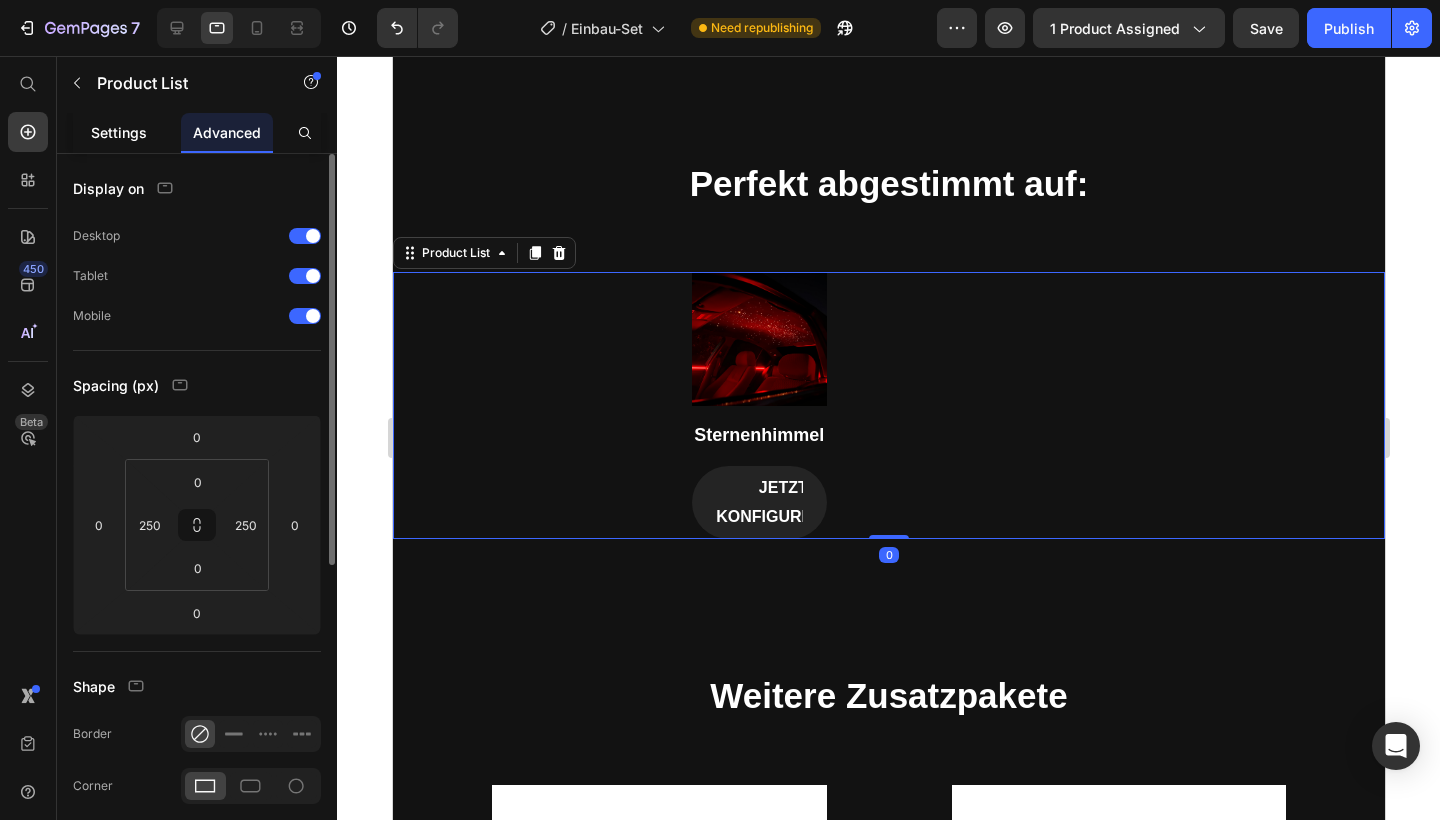 click on "Settings" at bounding box center [119, 132] 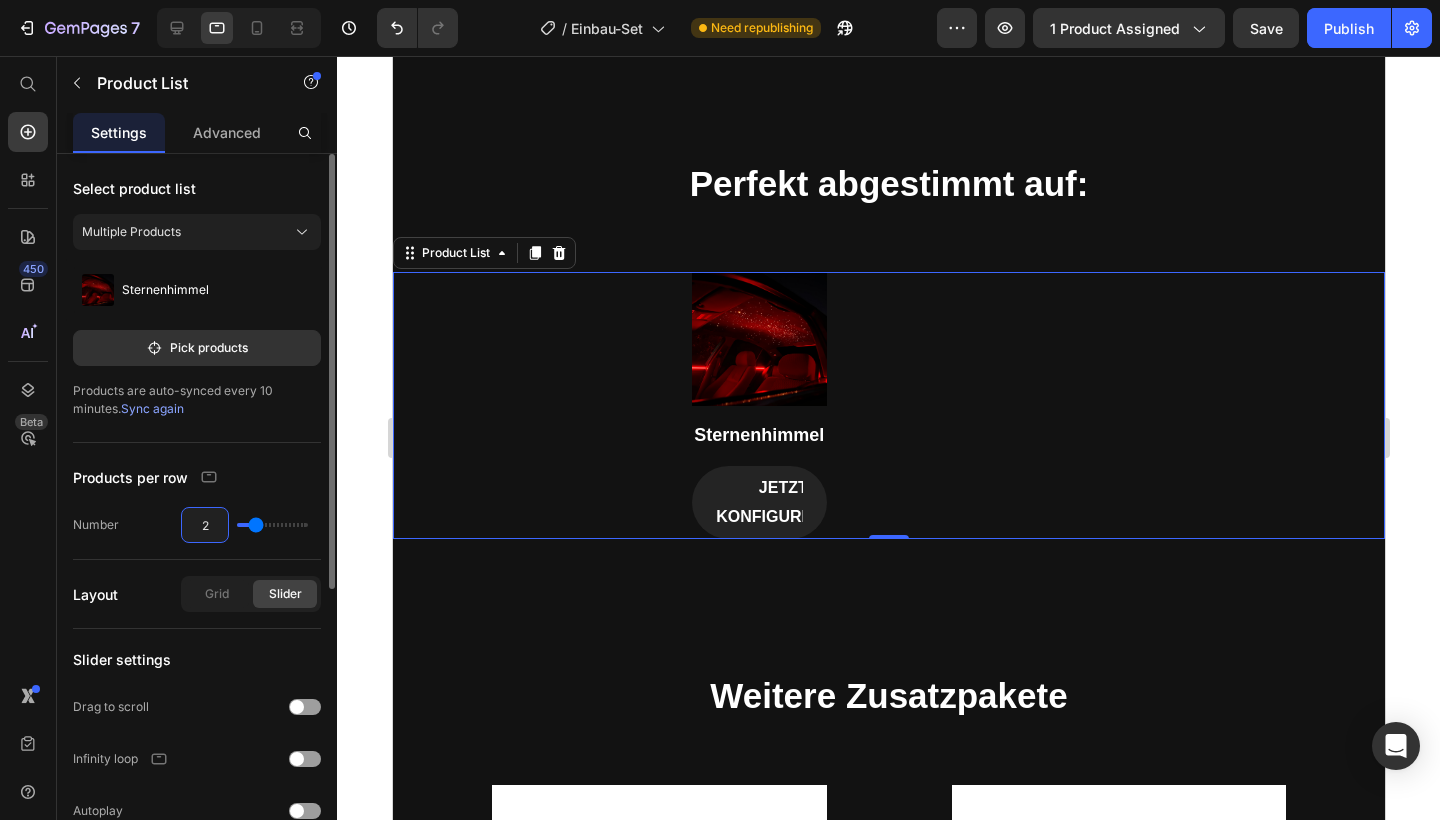 click on "2" at bounding box center [205, 525] 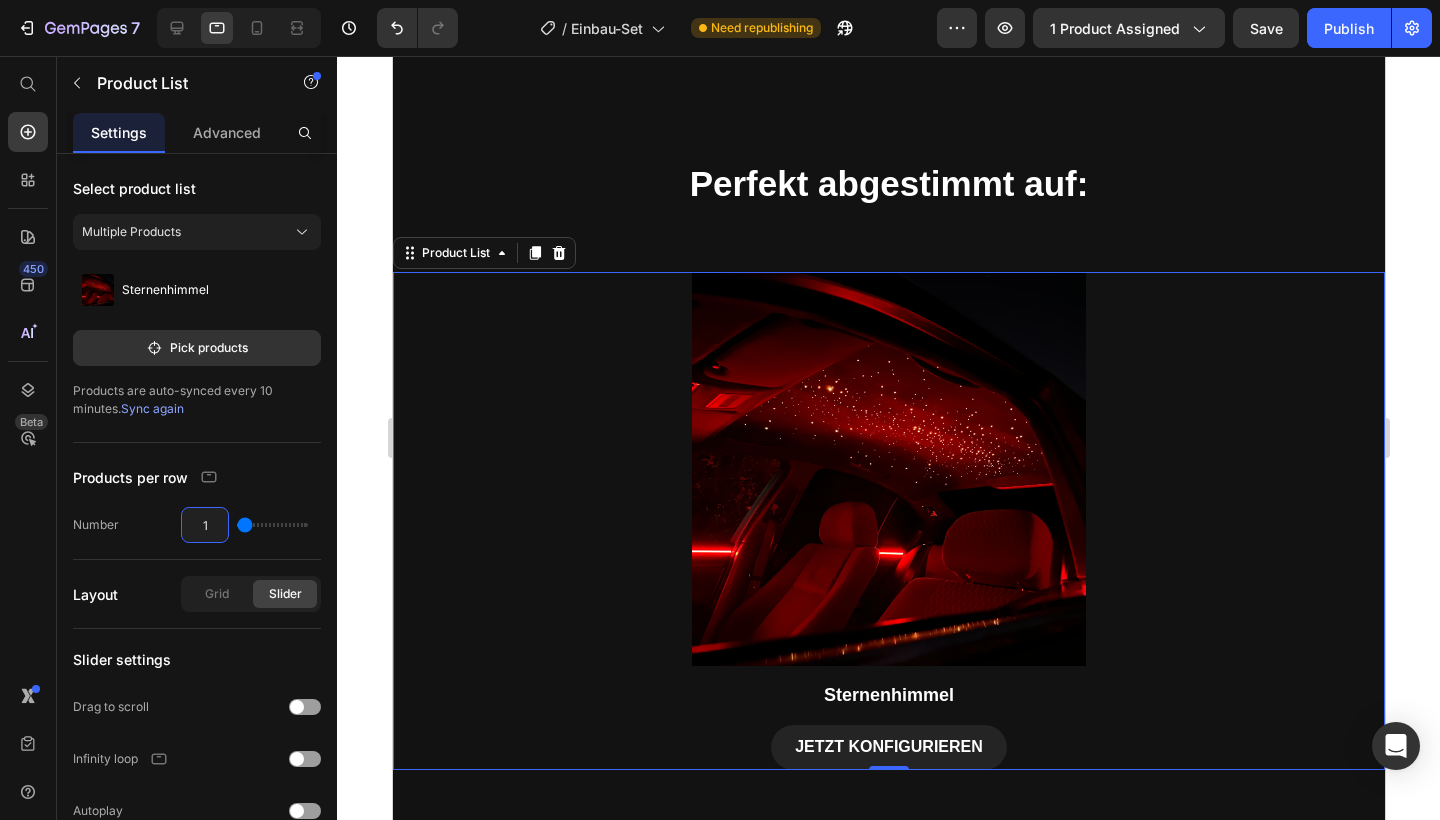 type on "1" 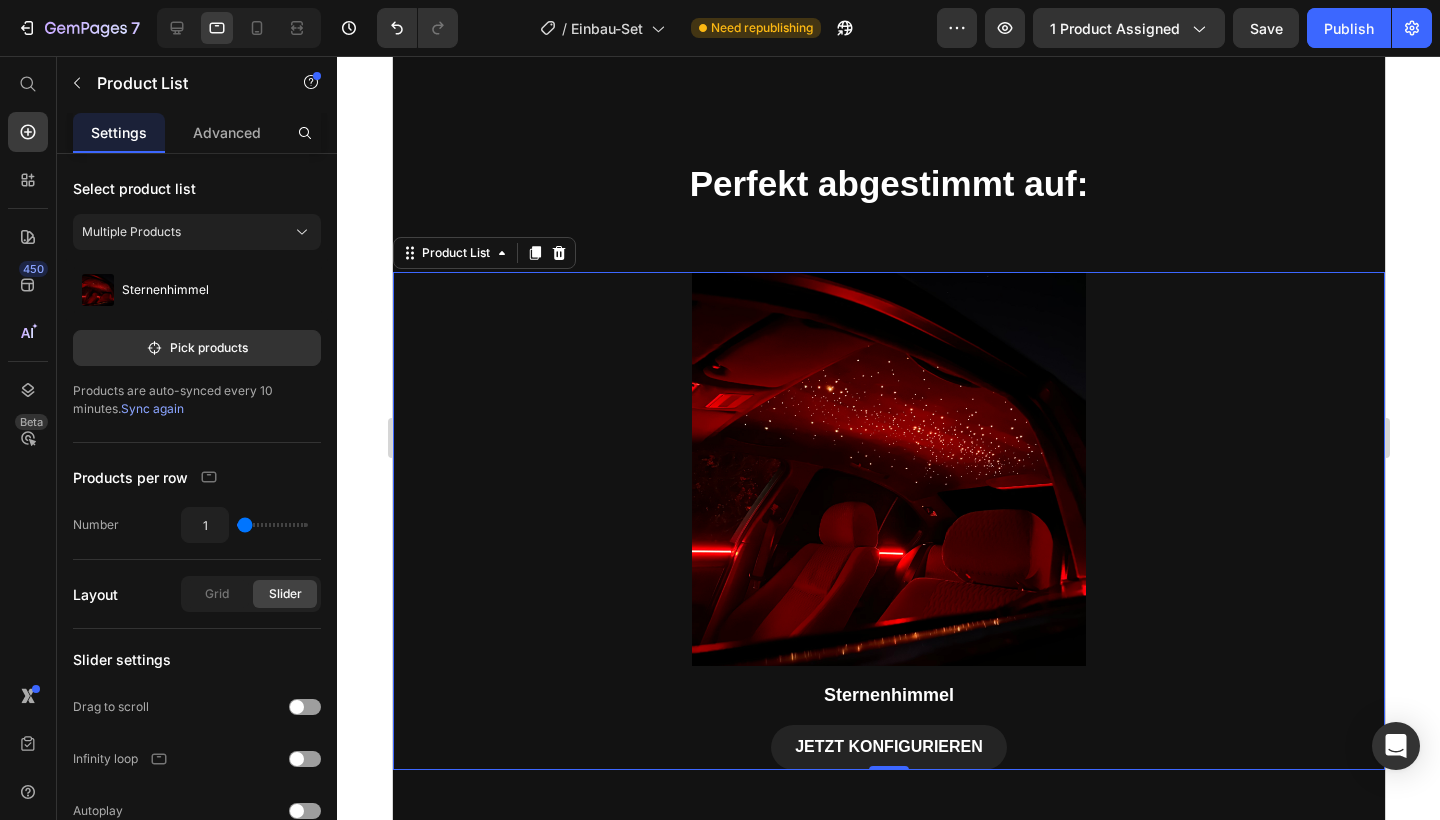 click on "Product Images Sternenhimmel Product Title JETZT KONFIGURIEREN Product View More Row Product List   0" at bounding box center [888, 521] 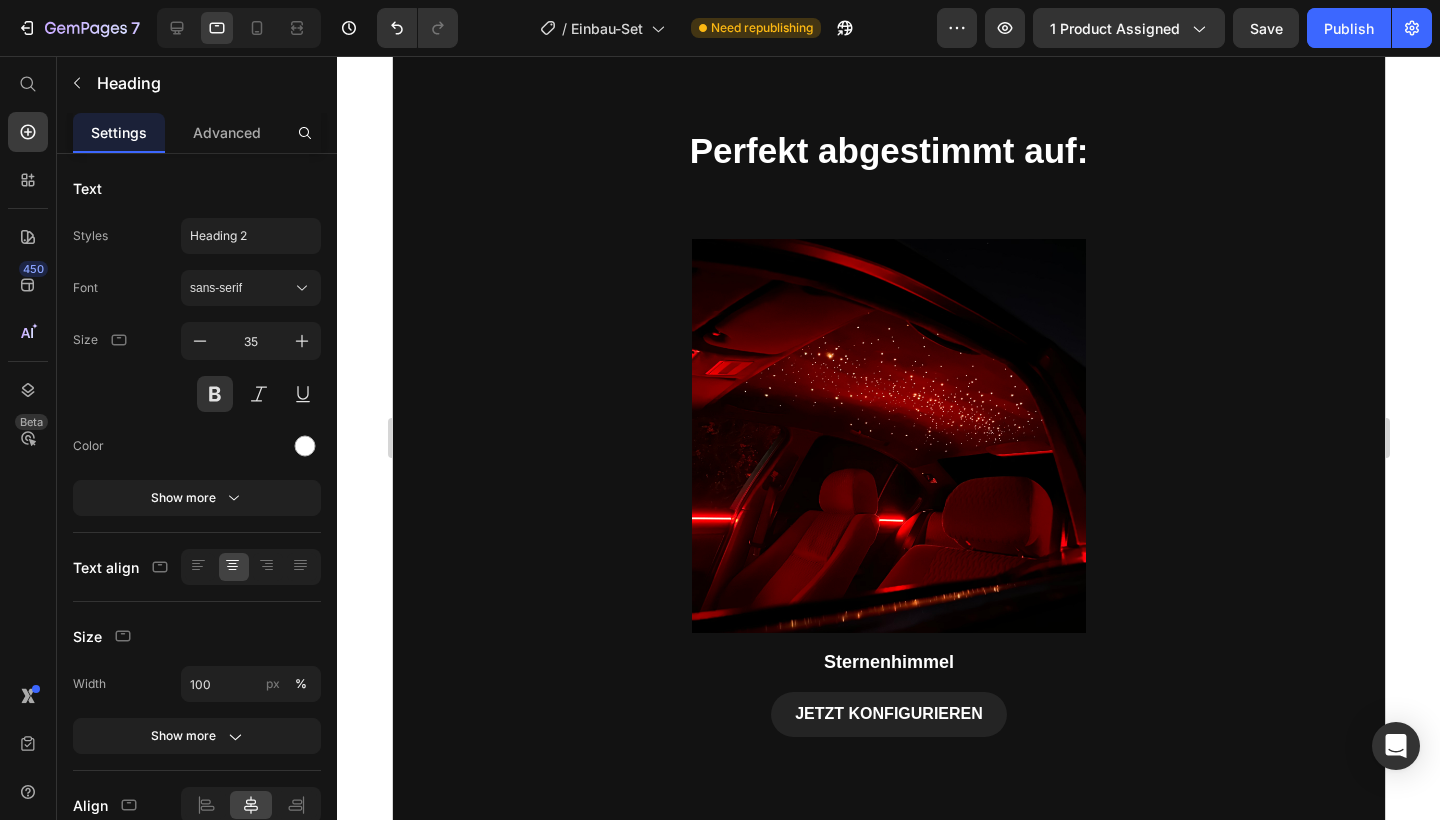 scroll, scrollTop: 1948, scrollLeft: 0, axis: vertical 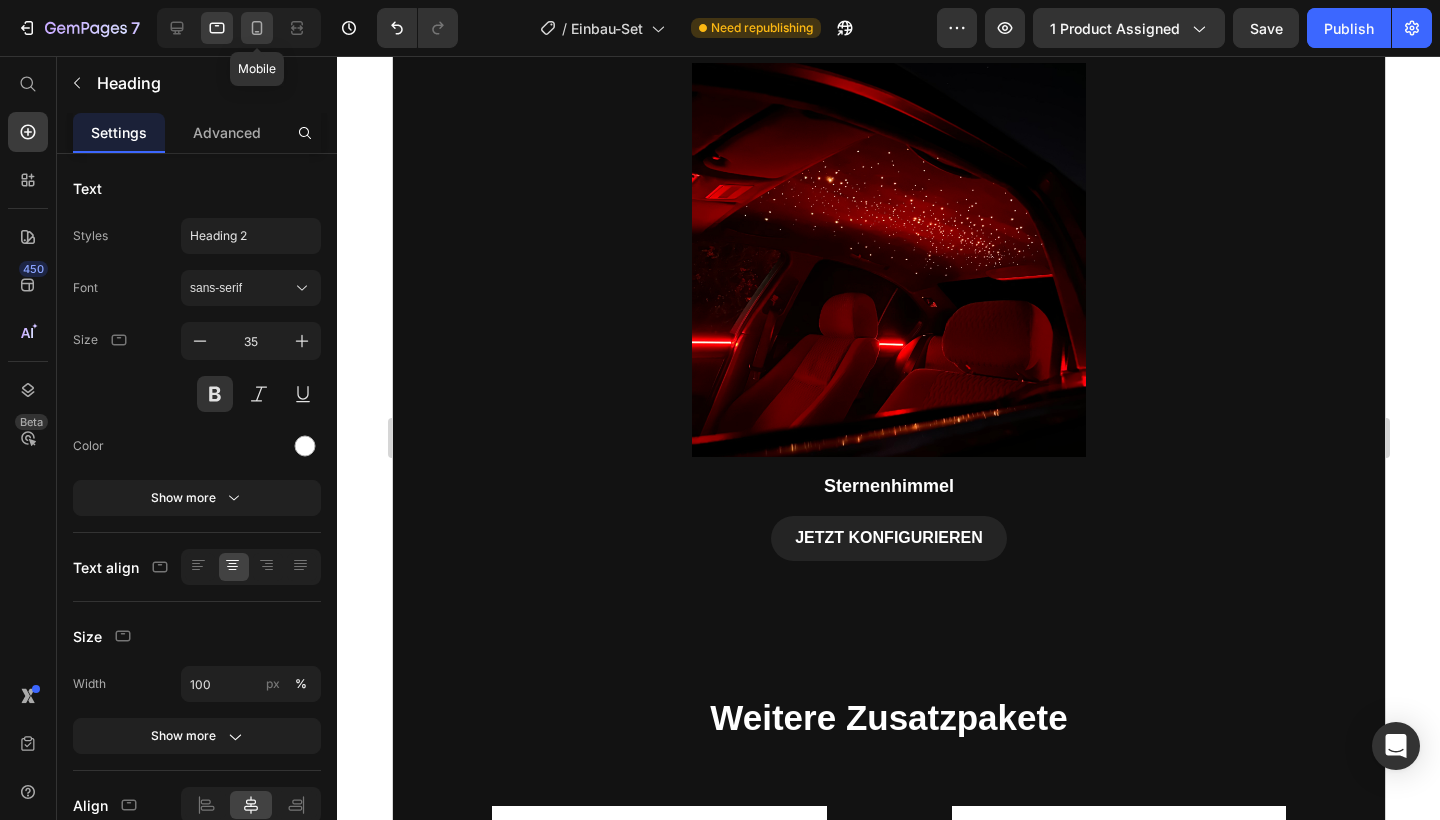 click 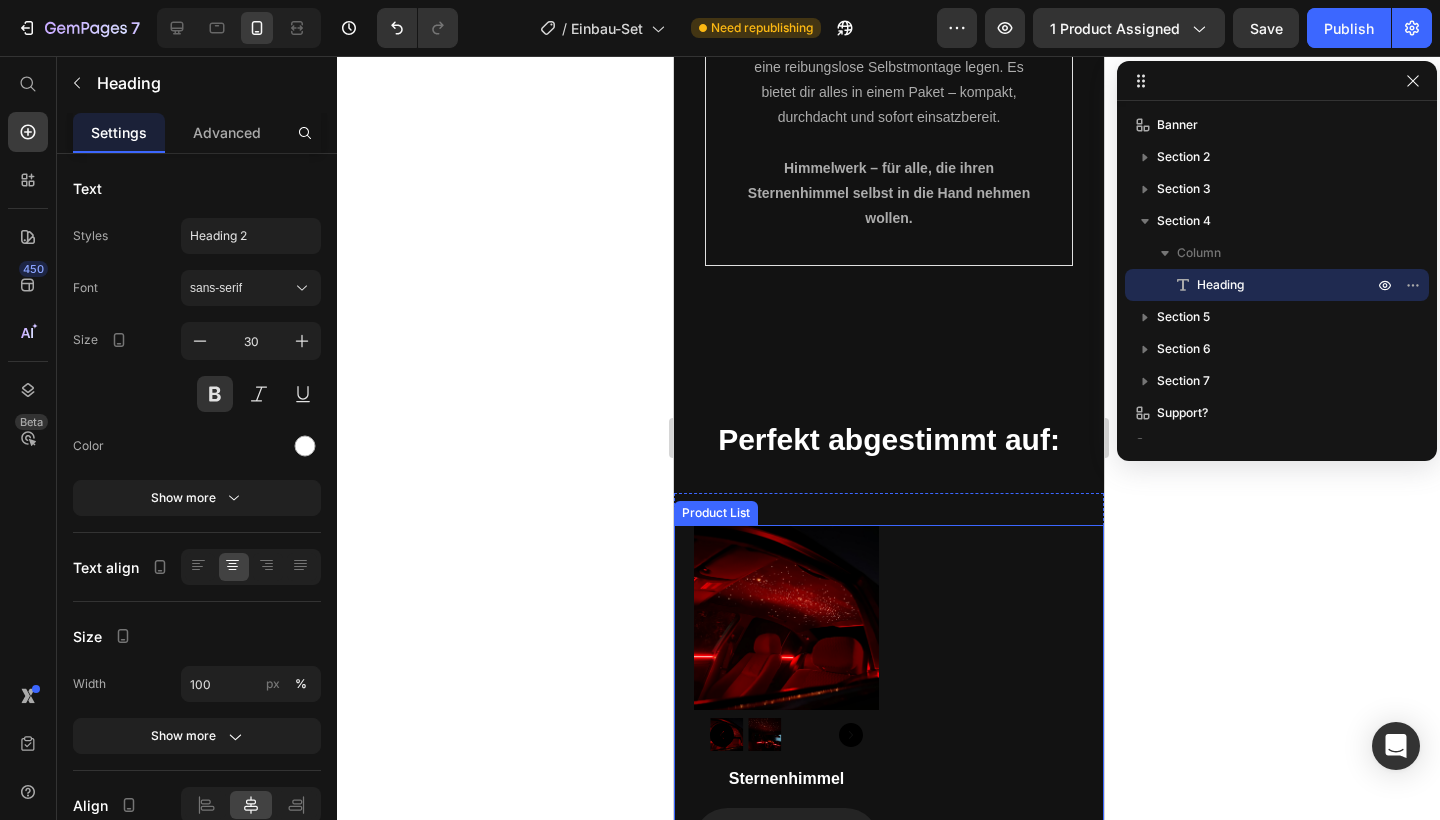scroll, scrollTop: 2233, scrollLeft: 0, axis: vertical 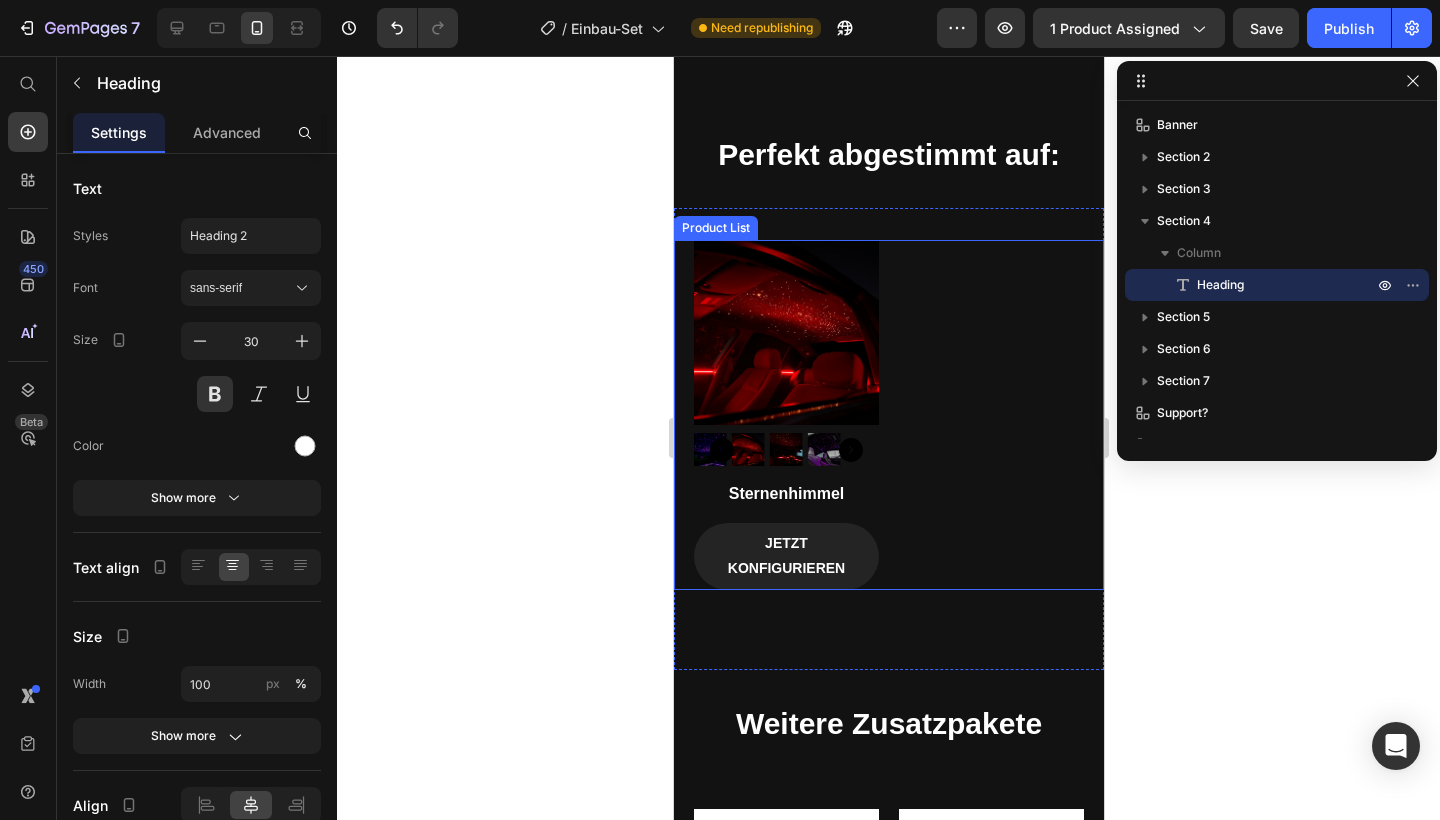 click on "Product Images Sternenhimmel Product Title JETZT KONFIGURIEREN Product View More Row" at bounding box center (888, 414) 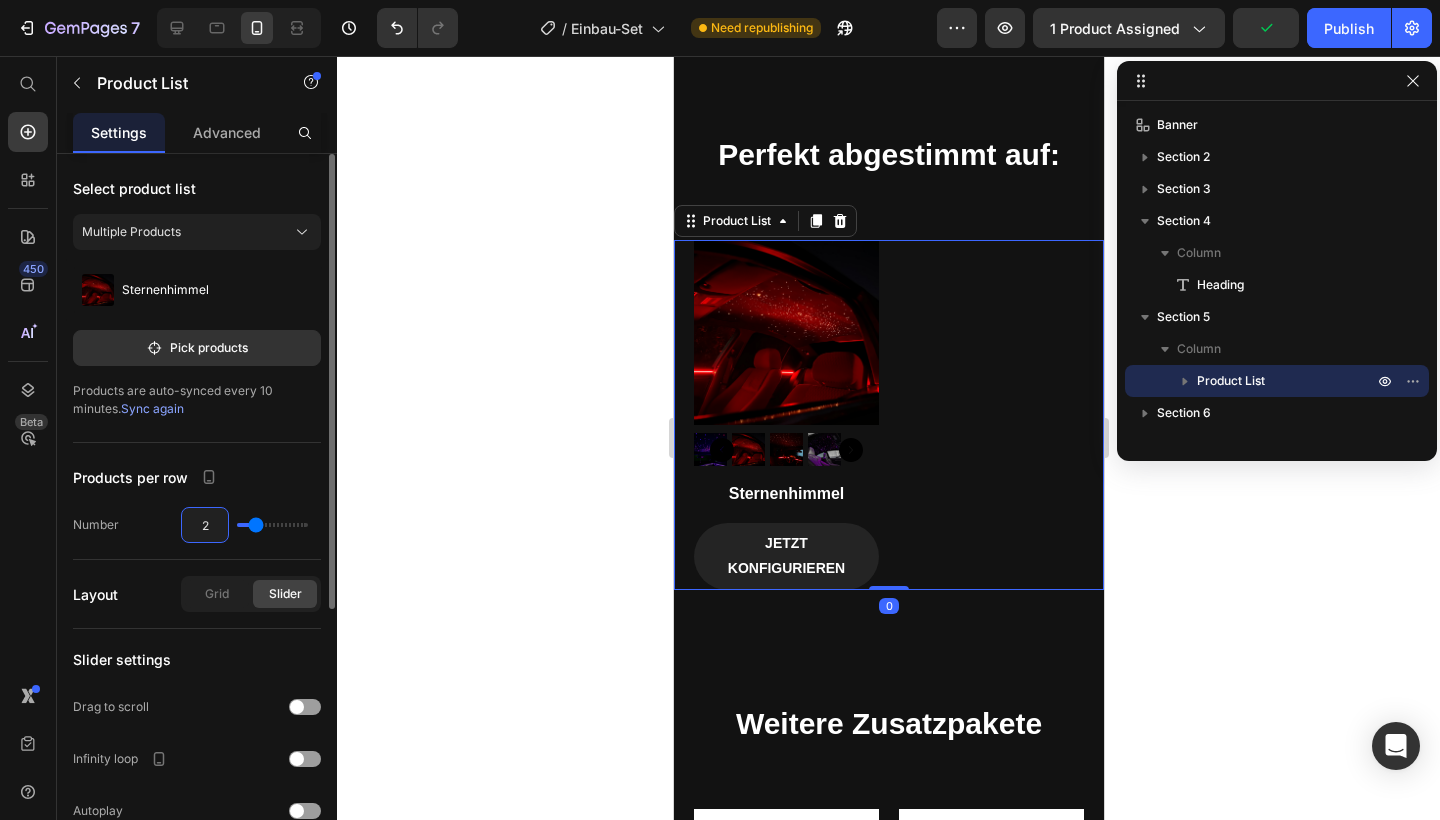 click on "2" at bounding box center (205, 525) 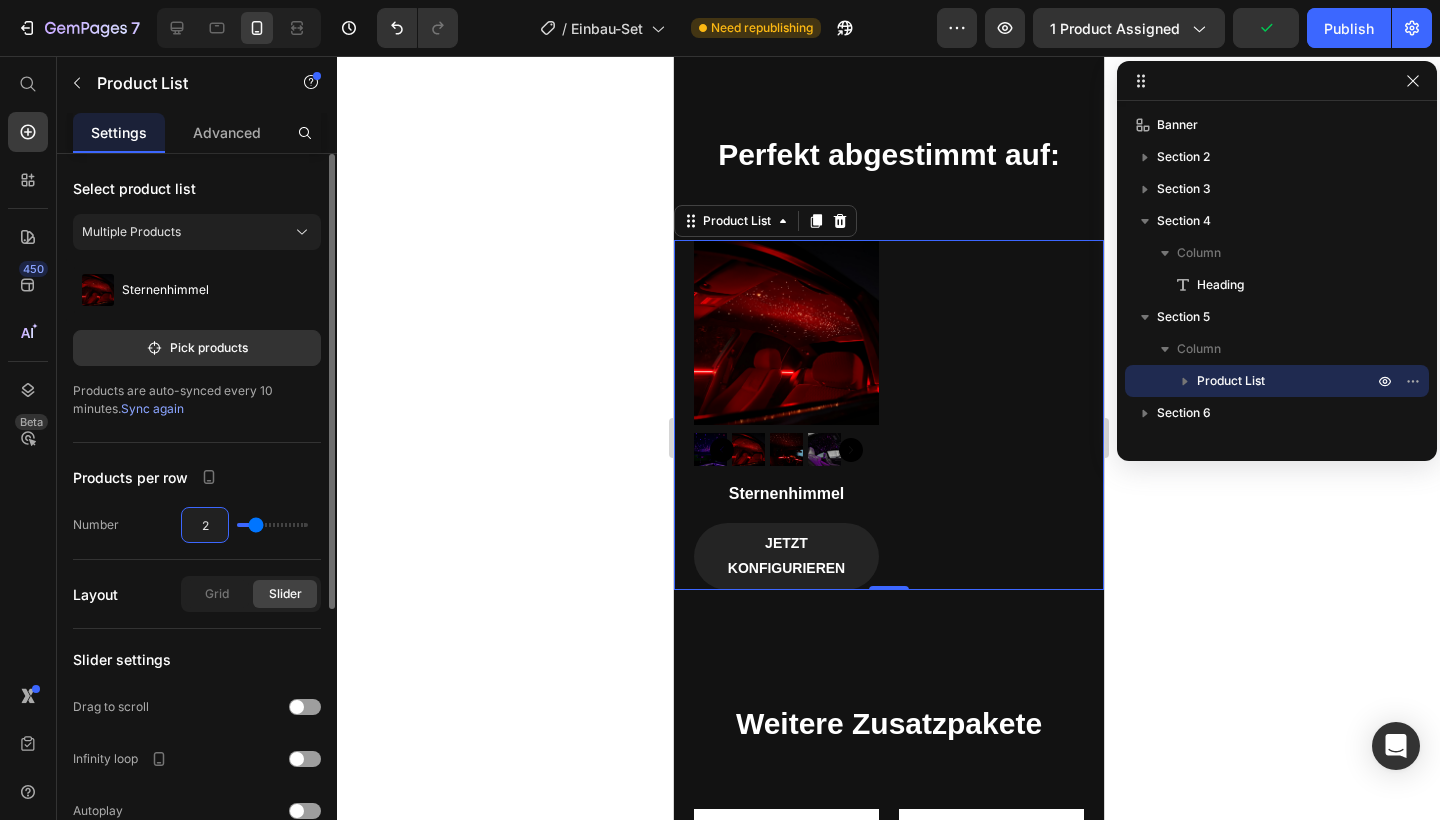 type on "1" 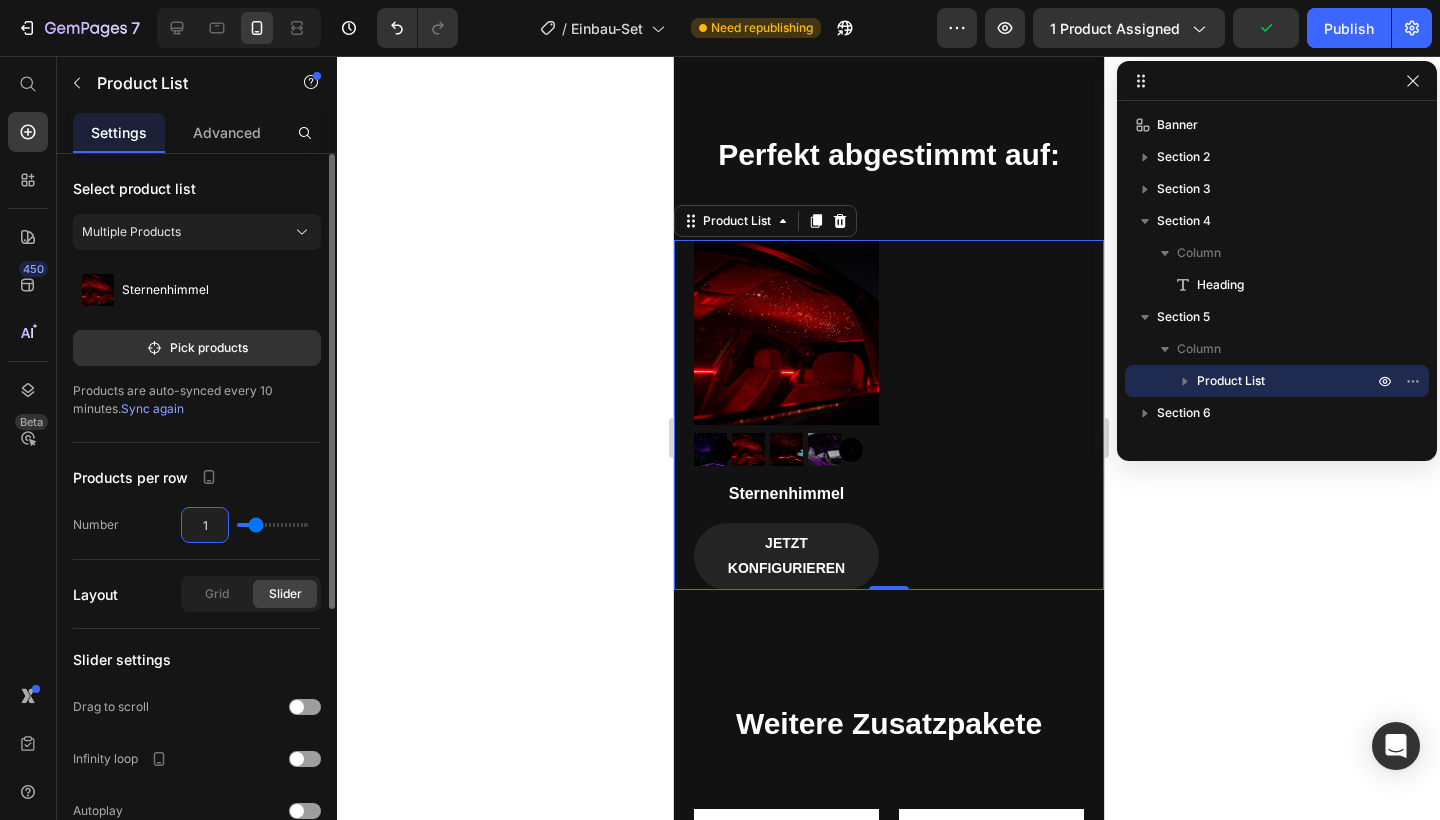 type on "1" 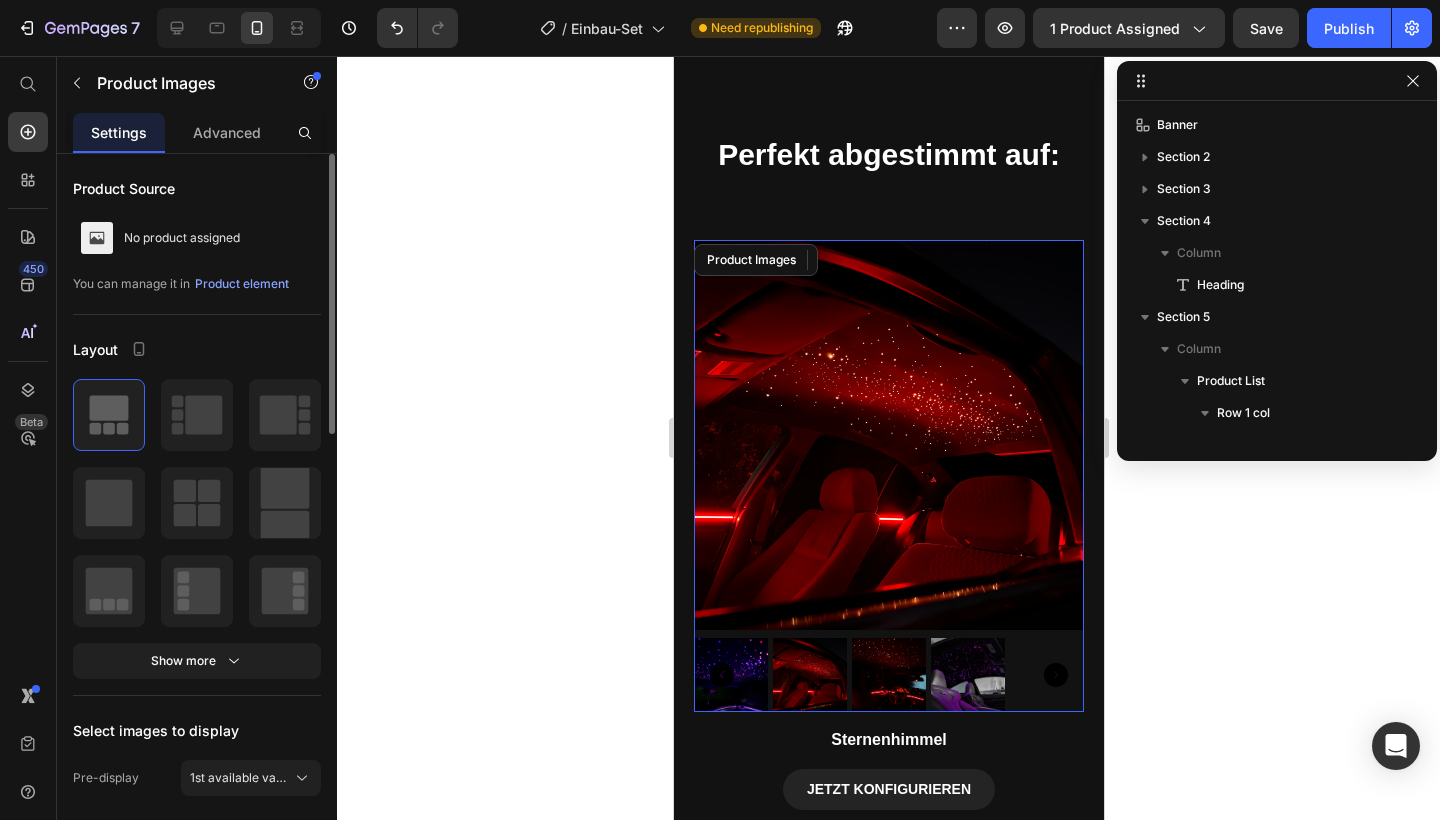 scroll, scrollTop: 218, scrollLeft: 0, axis: vertical 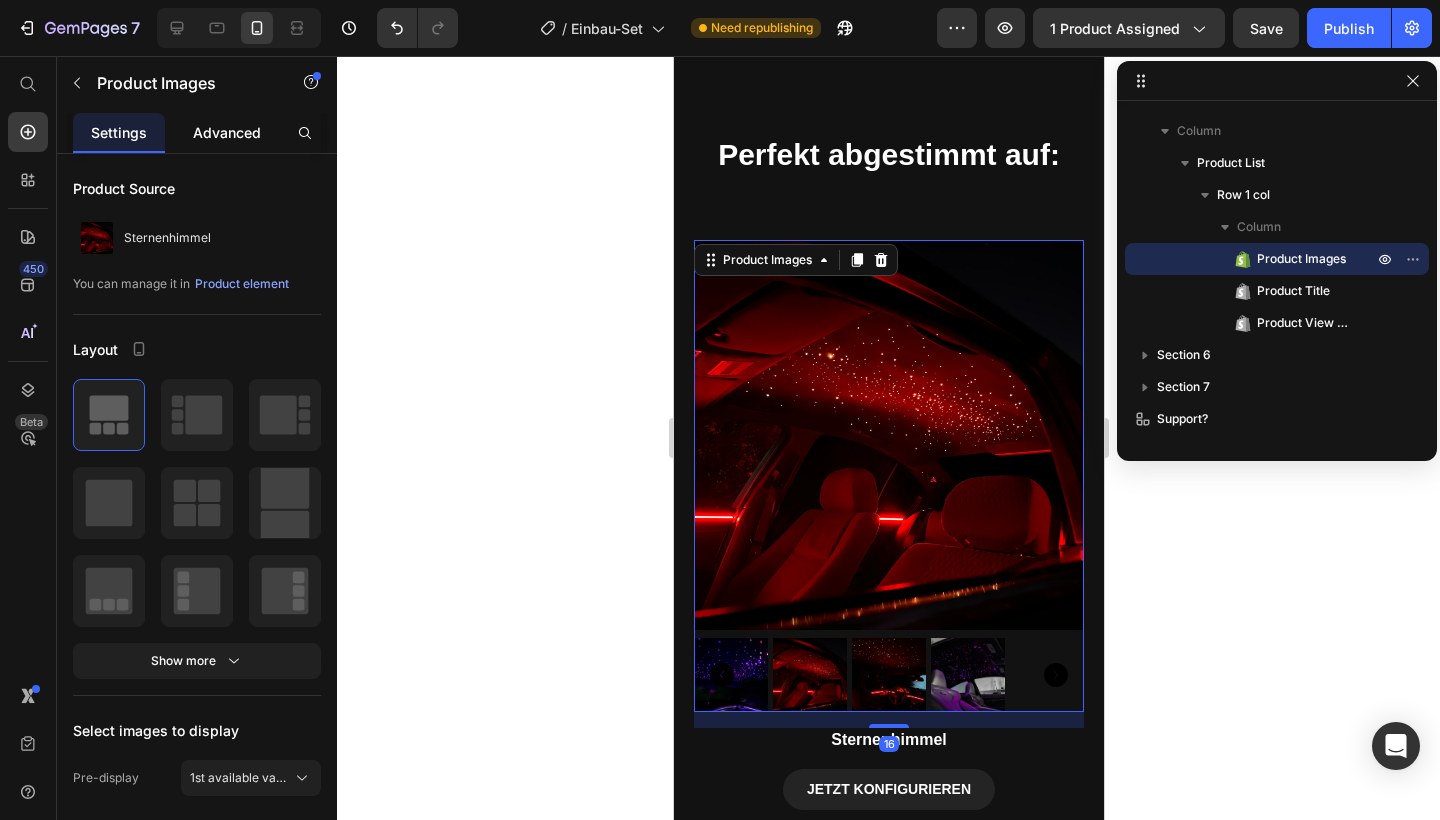 click on "Advanced" 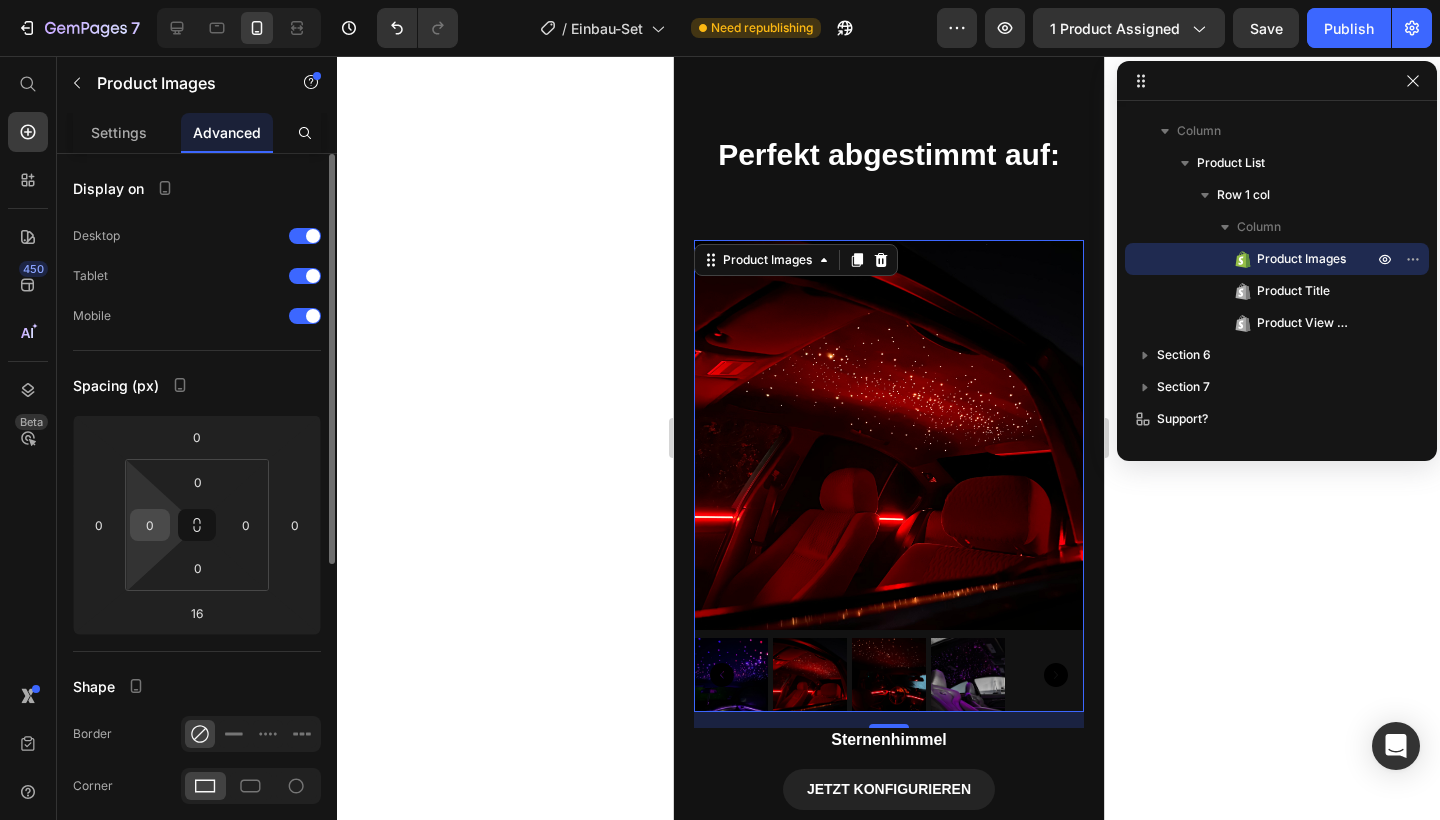 click on "0" at bounding box center (150, 525) 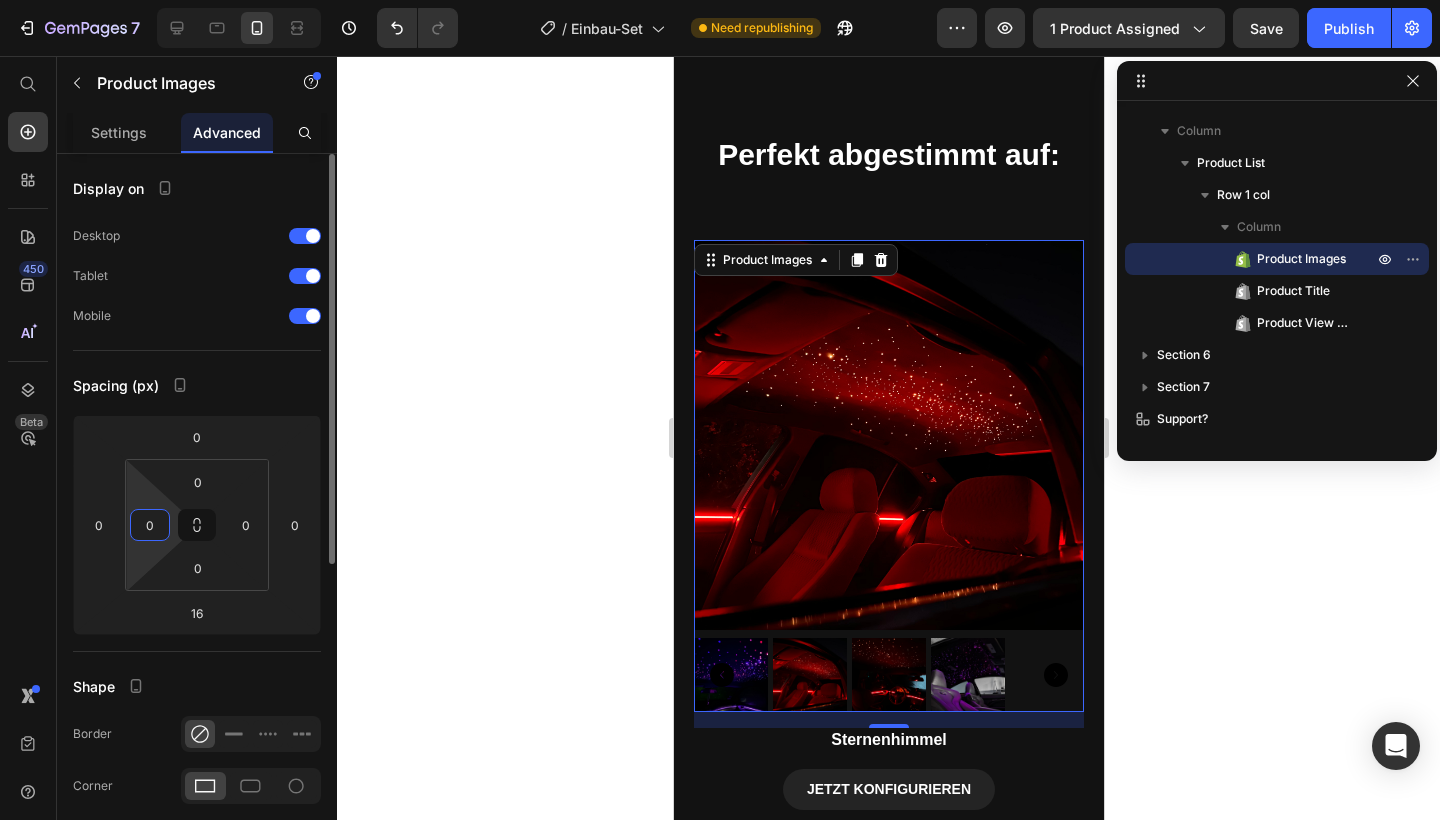 click on "0" at bounding box center [150, 525] 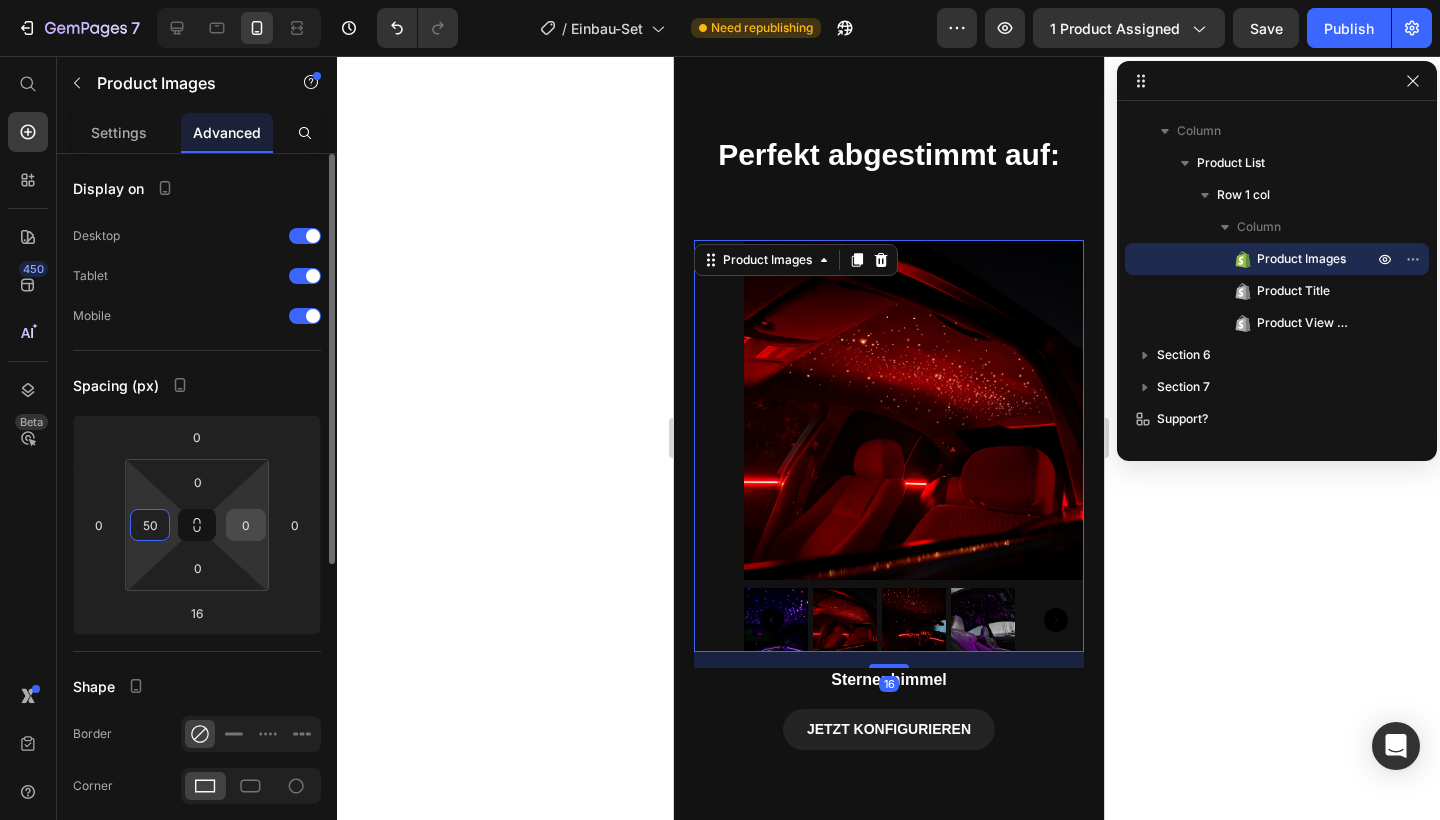type on "50" 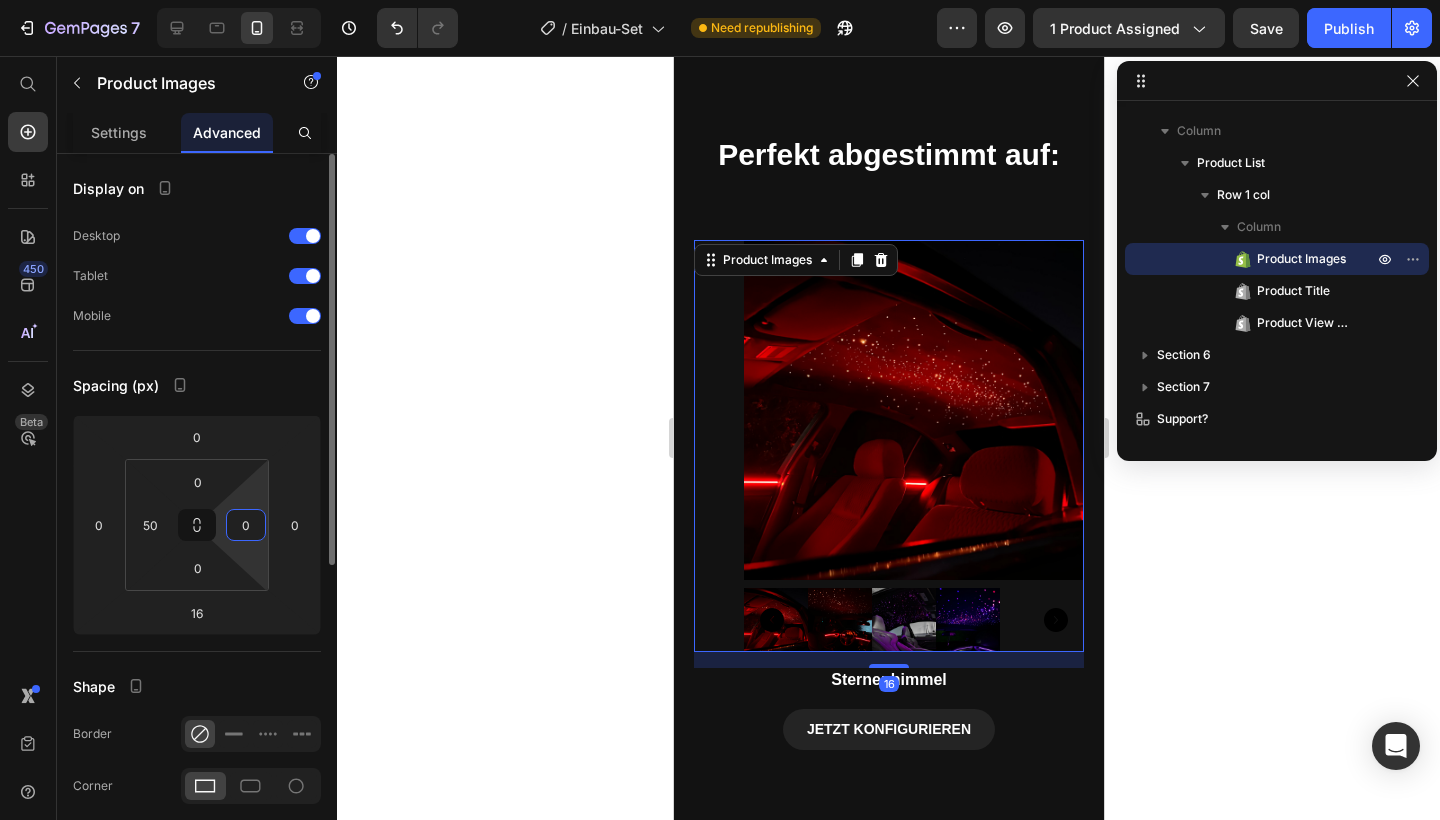 click on "0" at bounding box center (246, 525) 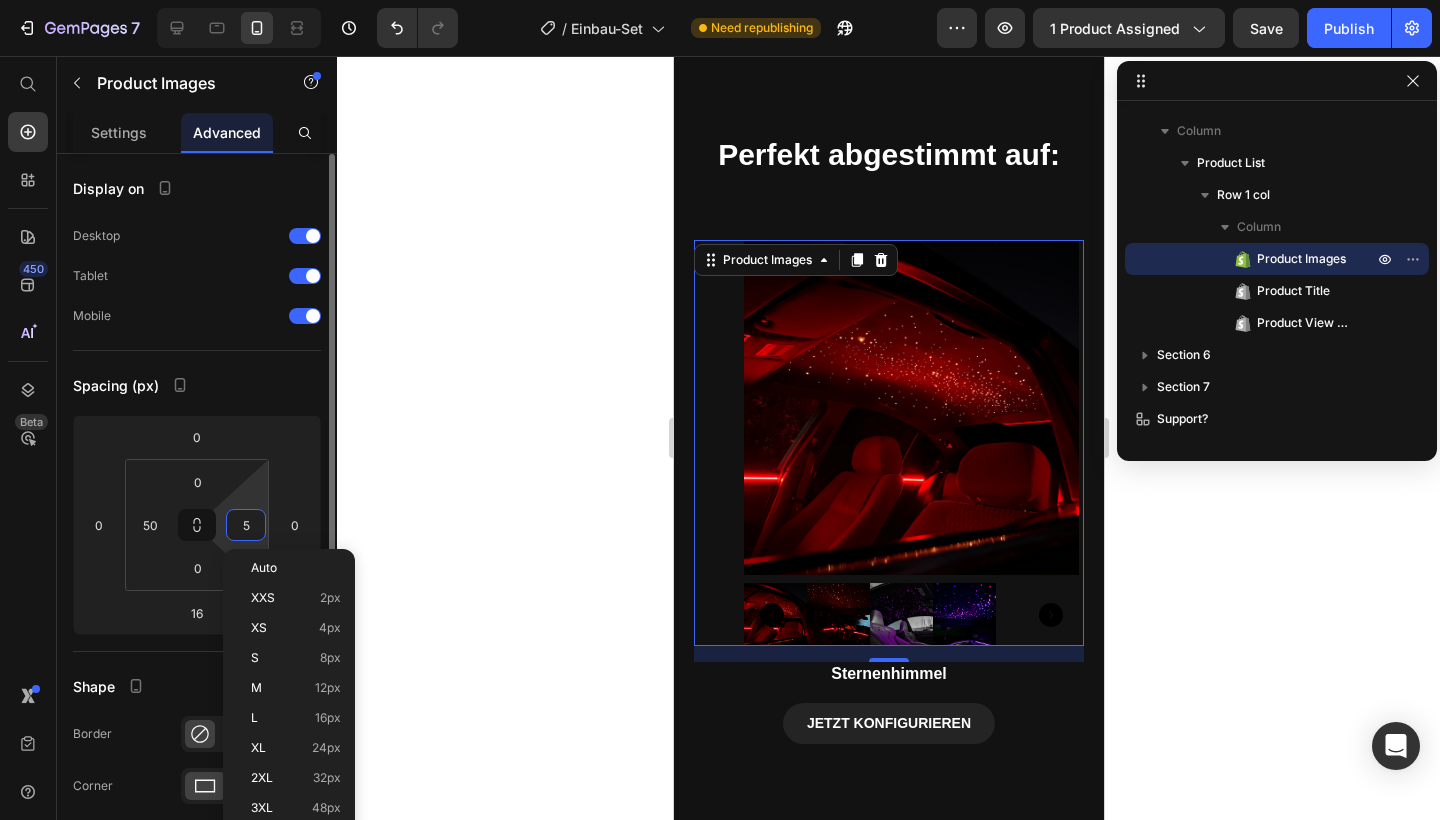 type on "50" 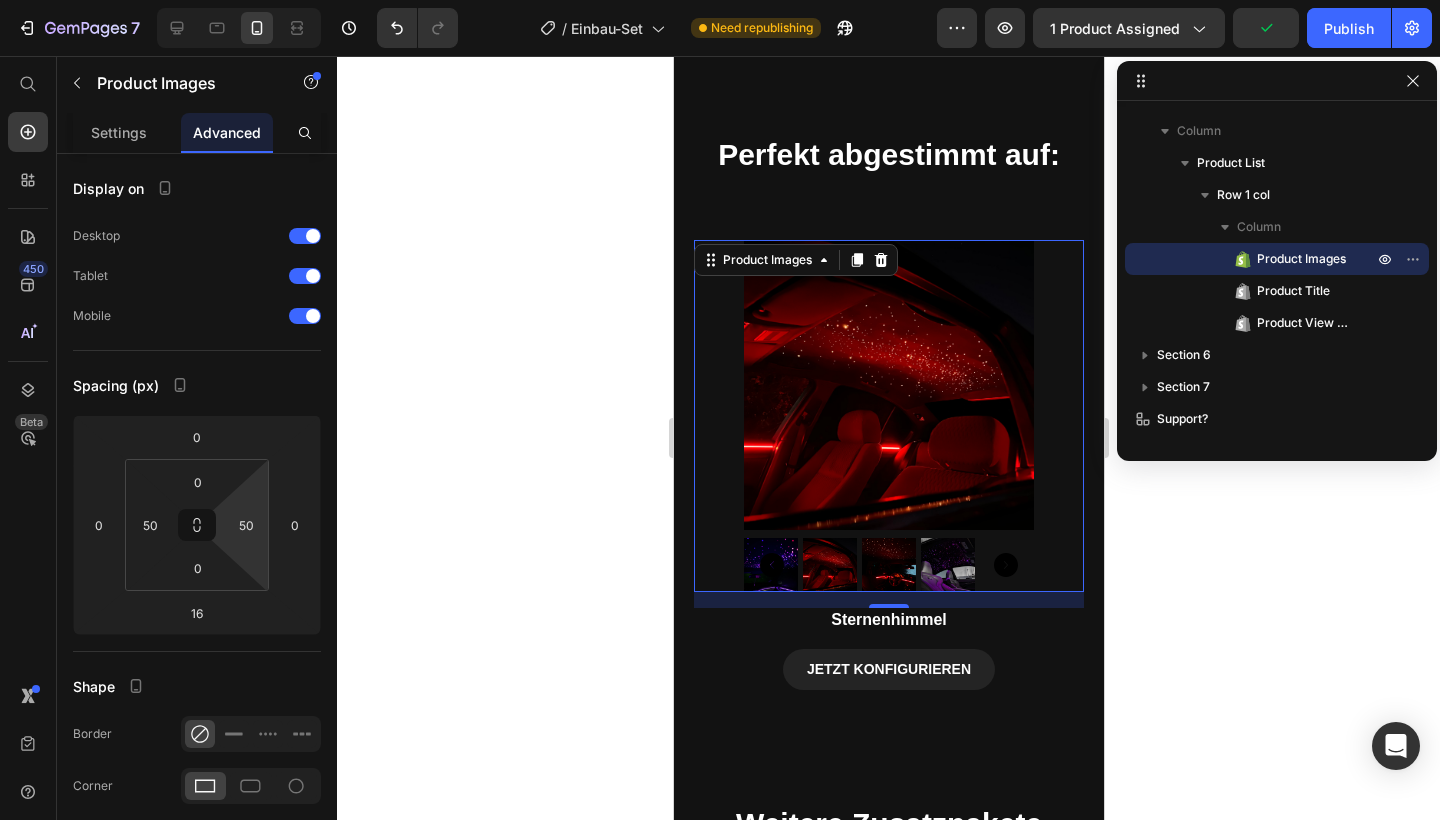 click 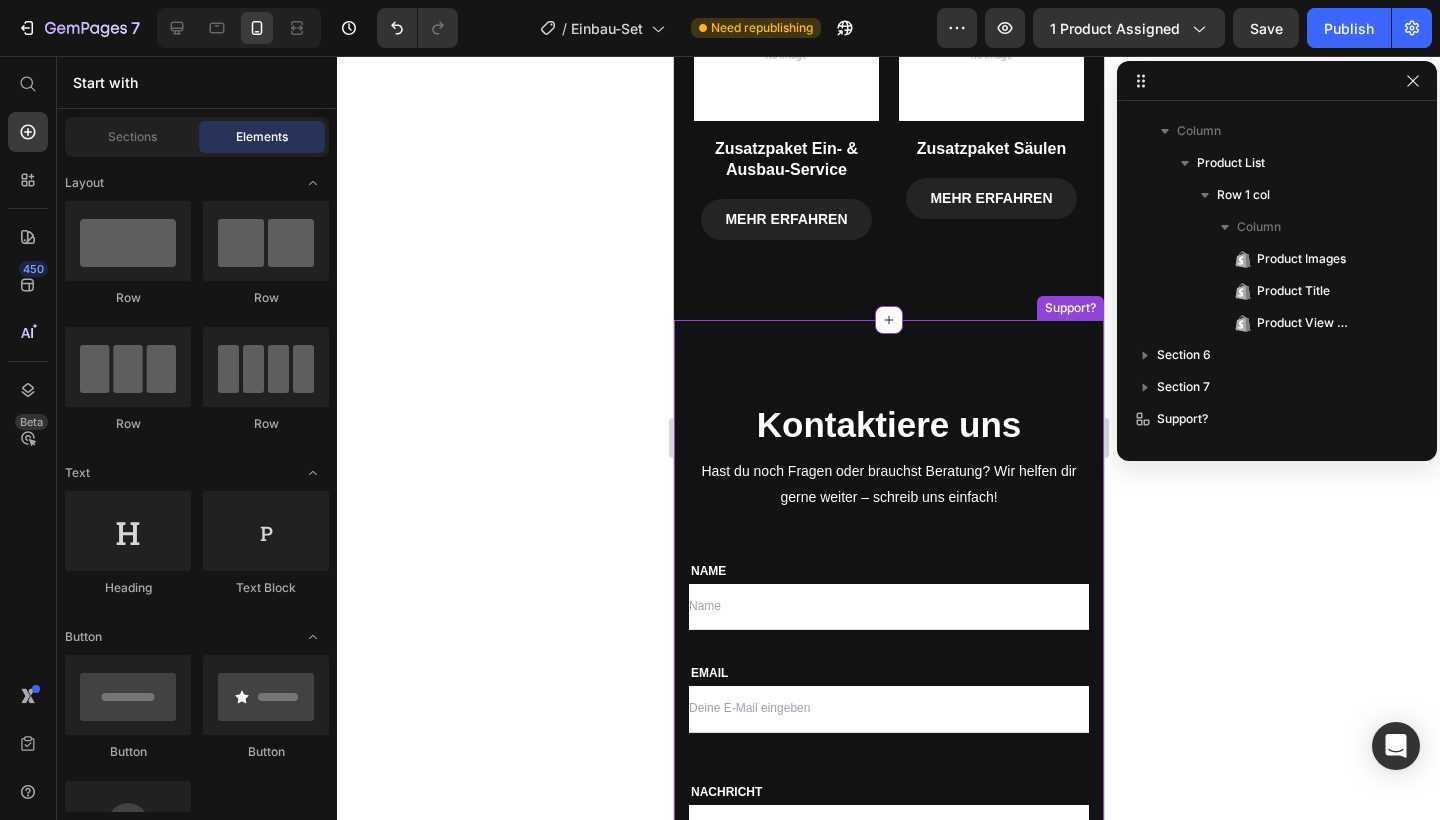 scroll, scrollTop: 3192, scrollLeft: 0, axis: vertical 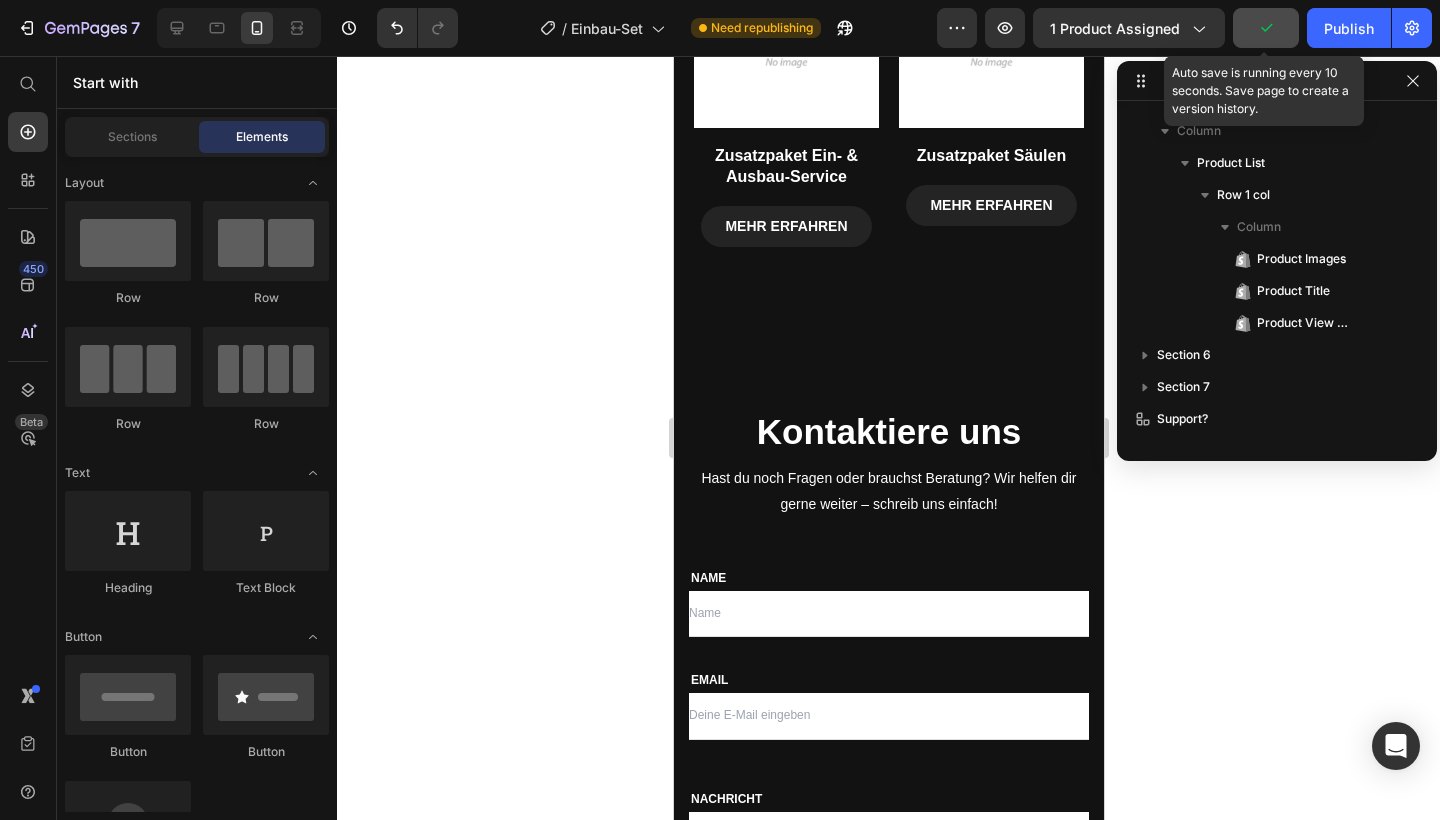 click 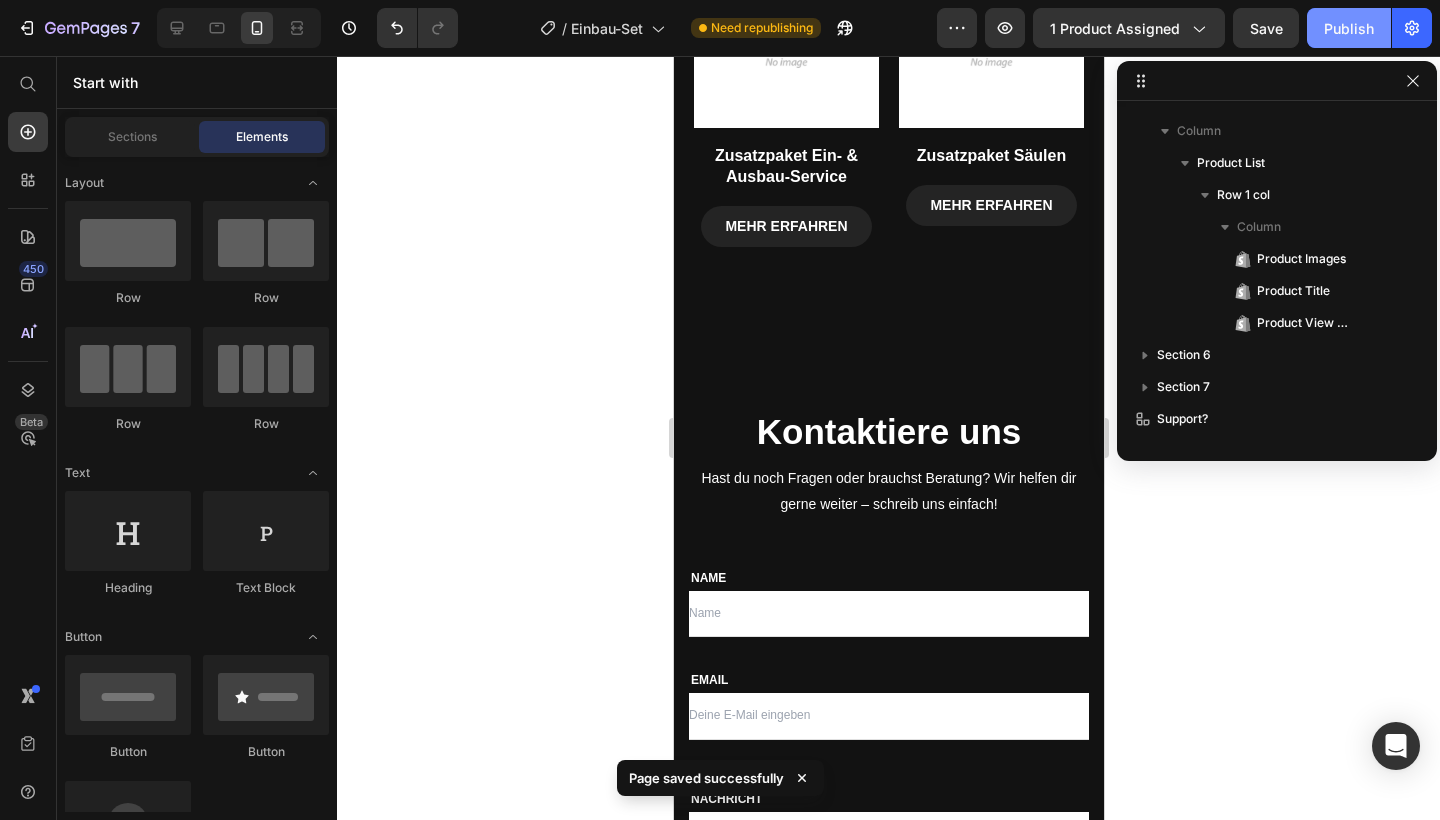 click on "Publish" at bounding box center (1349, 28) 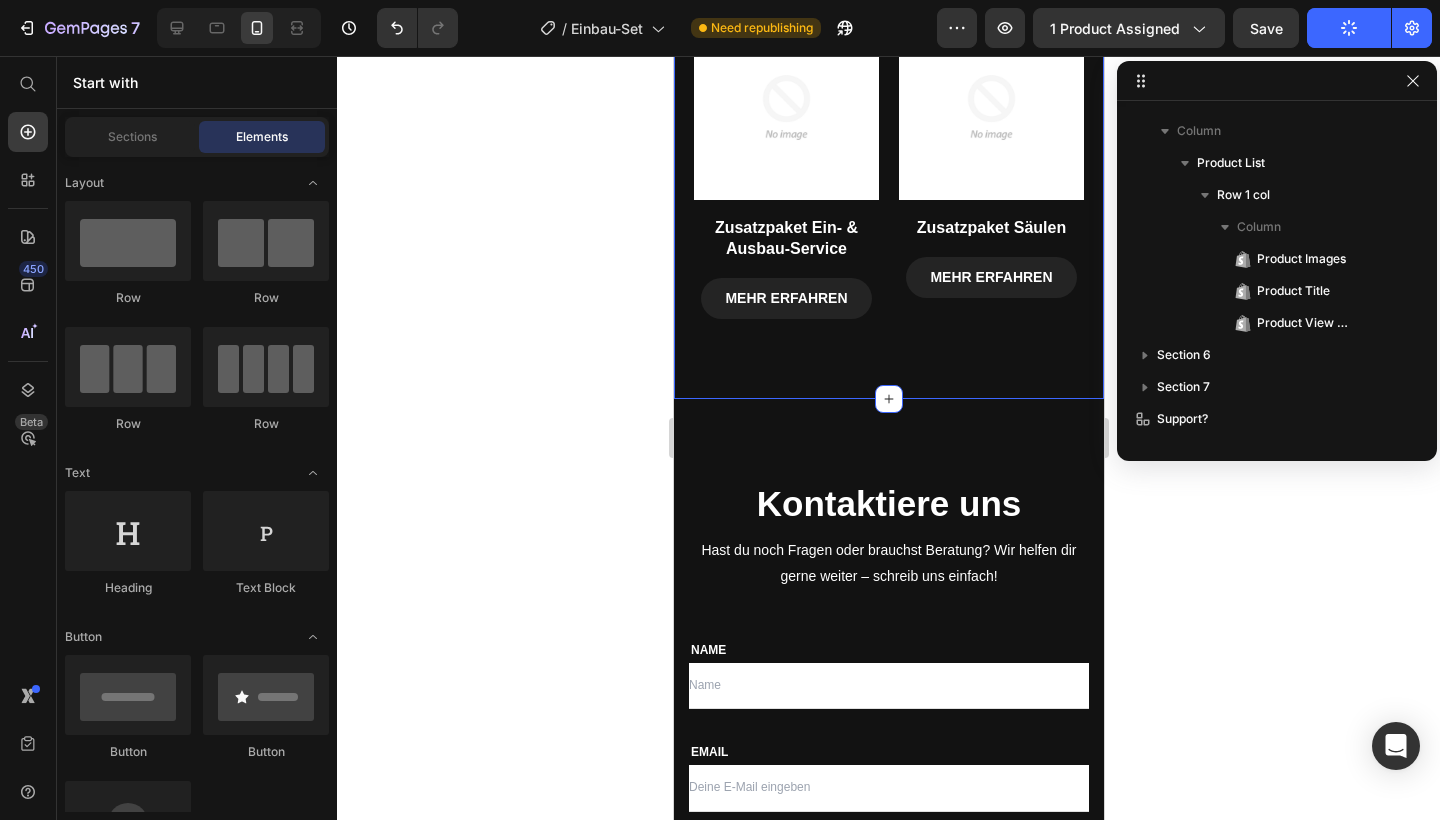 scroll, scrollTop: 3061, scrollLeft: 0, axis: vertical 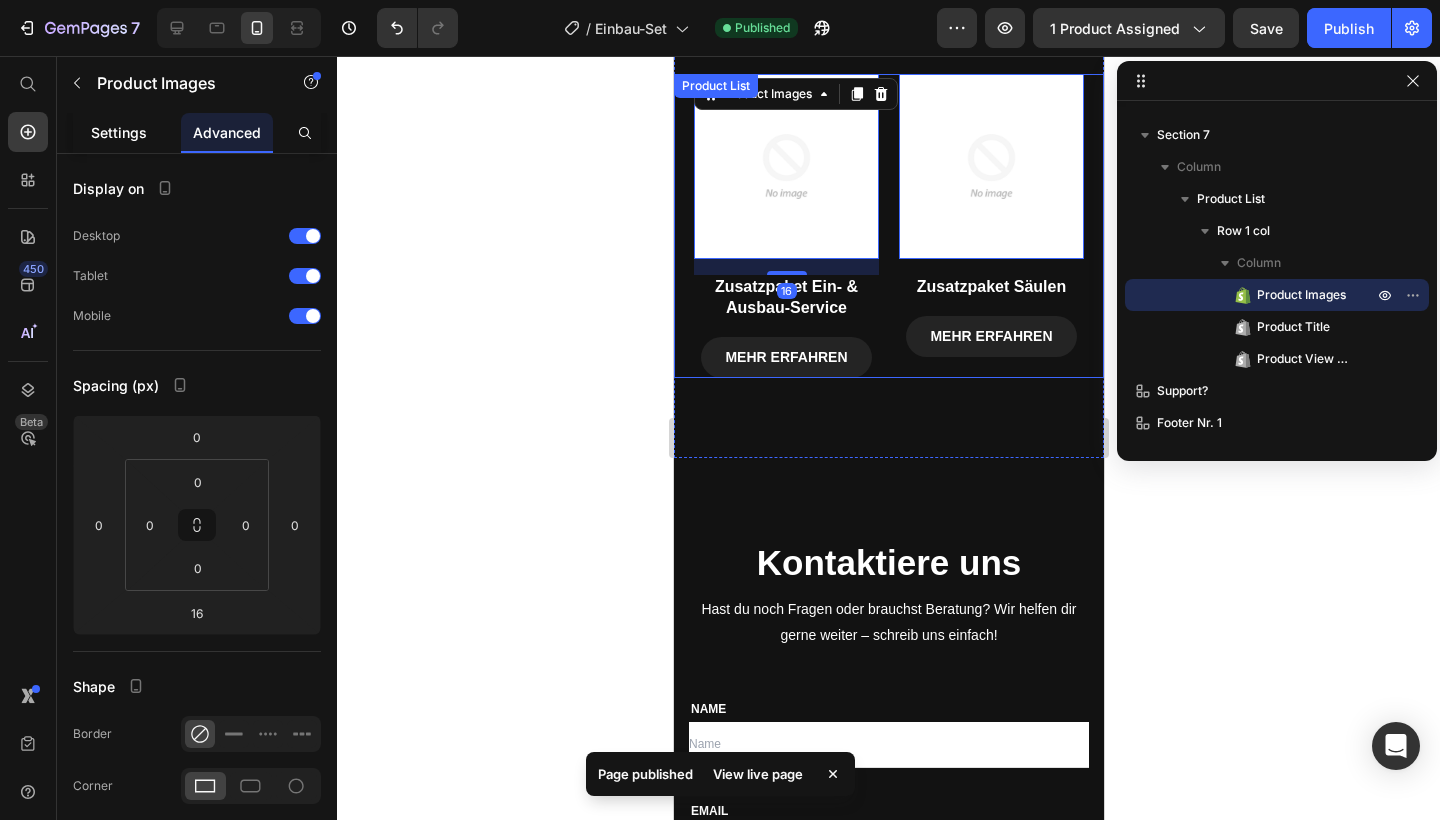 click on "Settings" at bounding box center (119, 132) 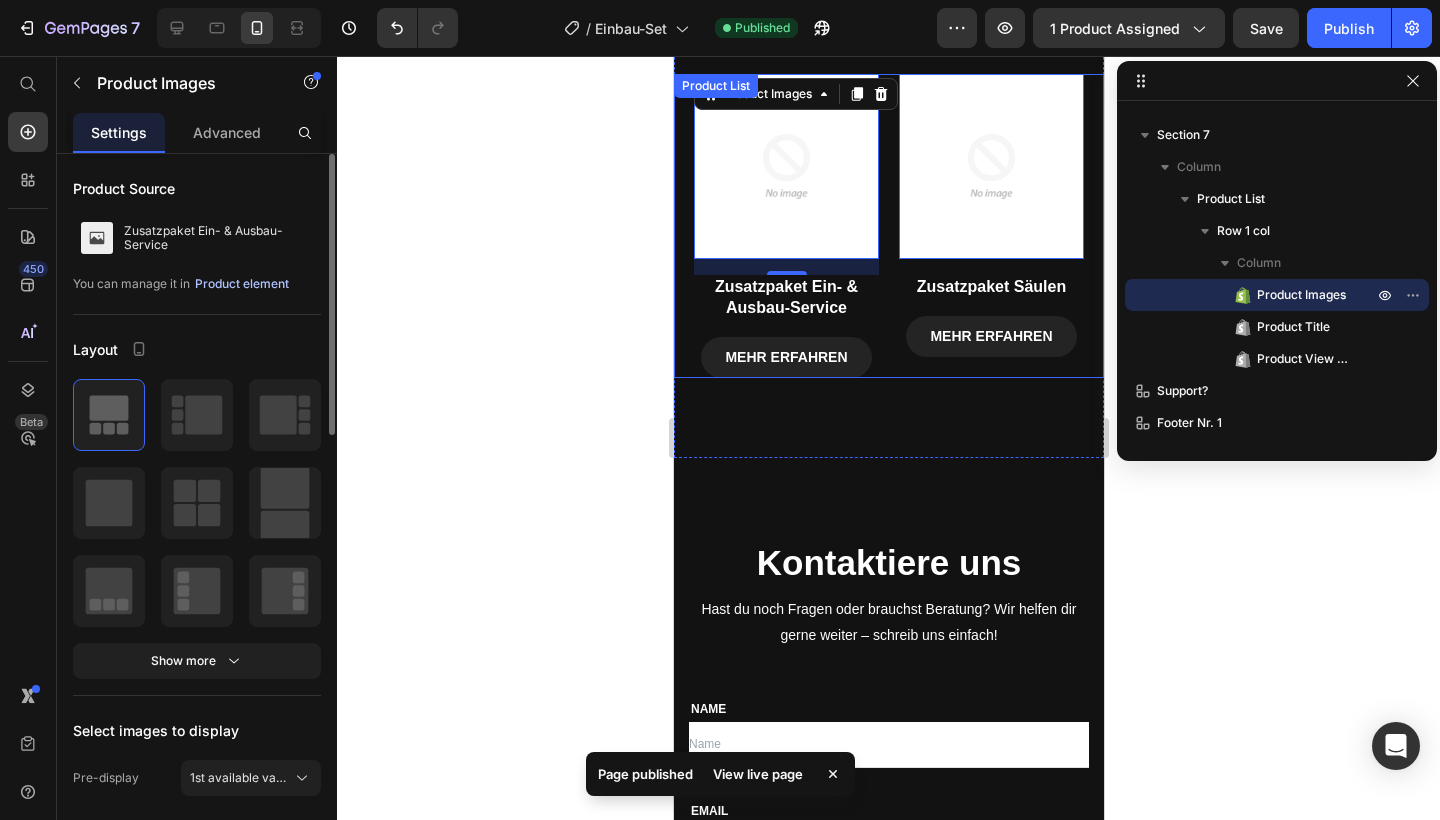 click on "Product element" at bounding box center (242, 284) 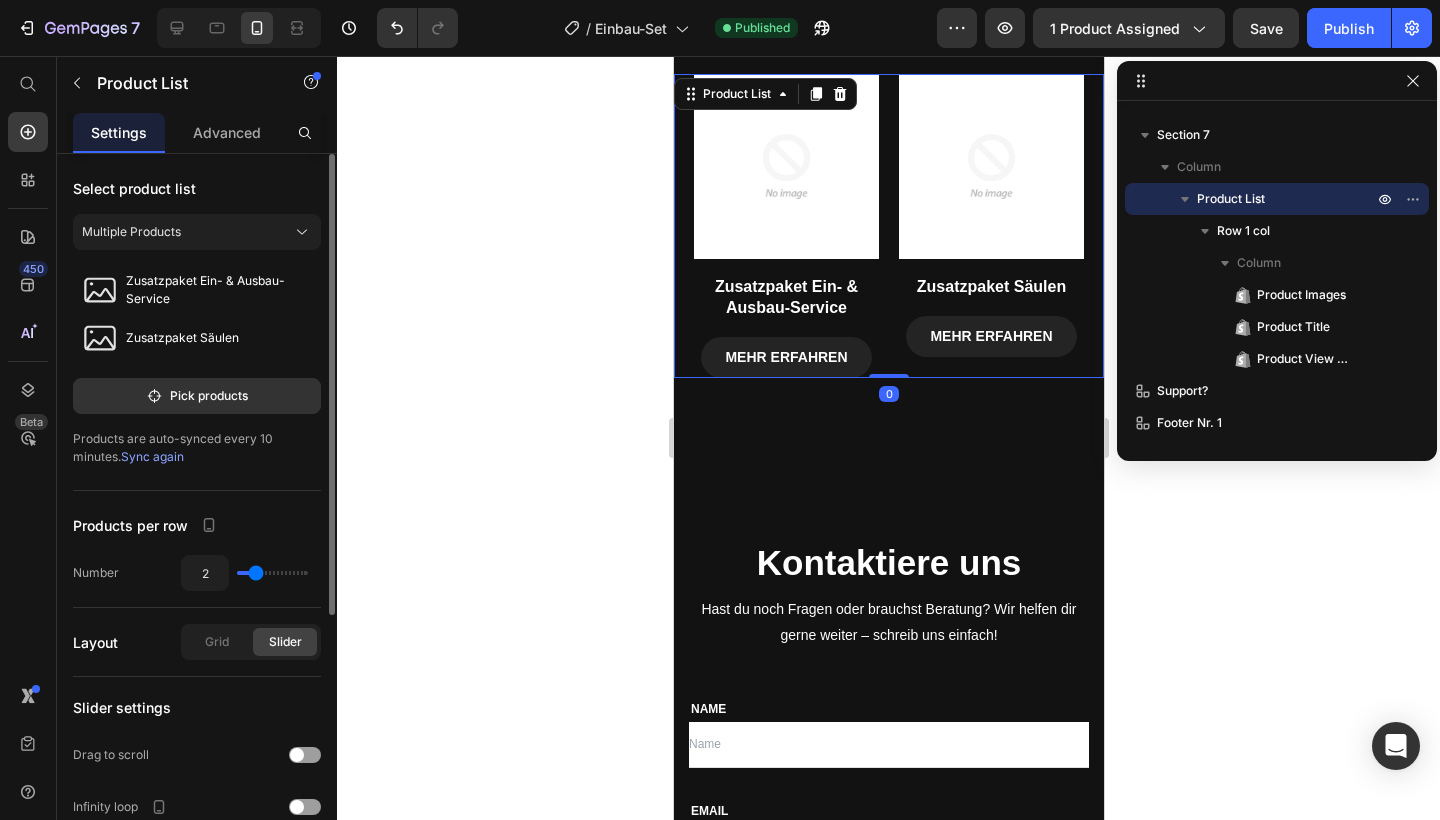 click on "Sync again" at bounding box center [152, 456] 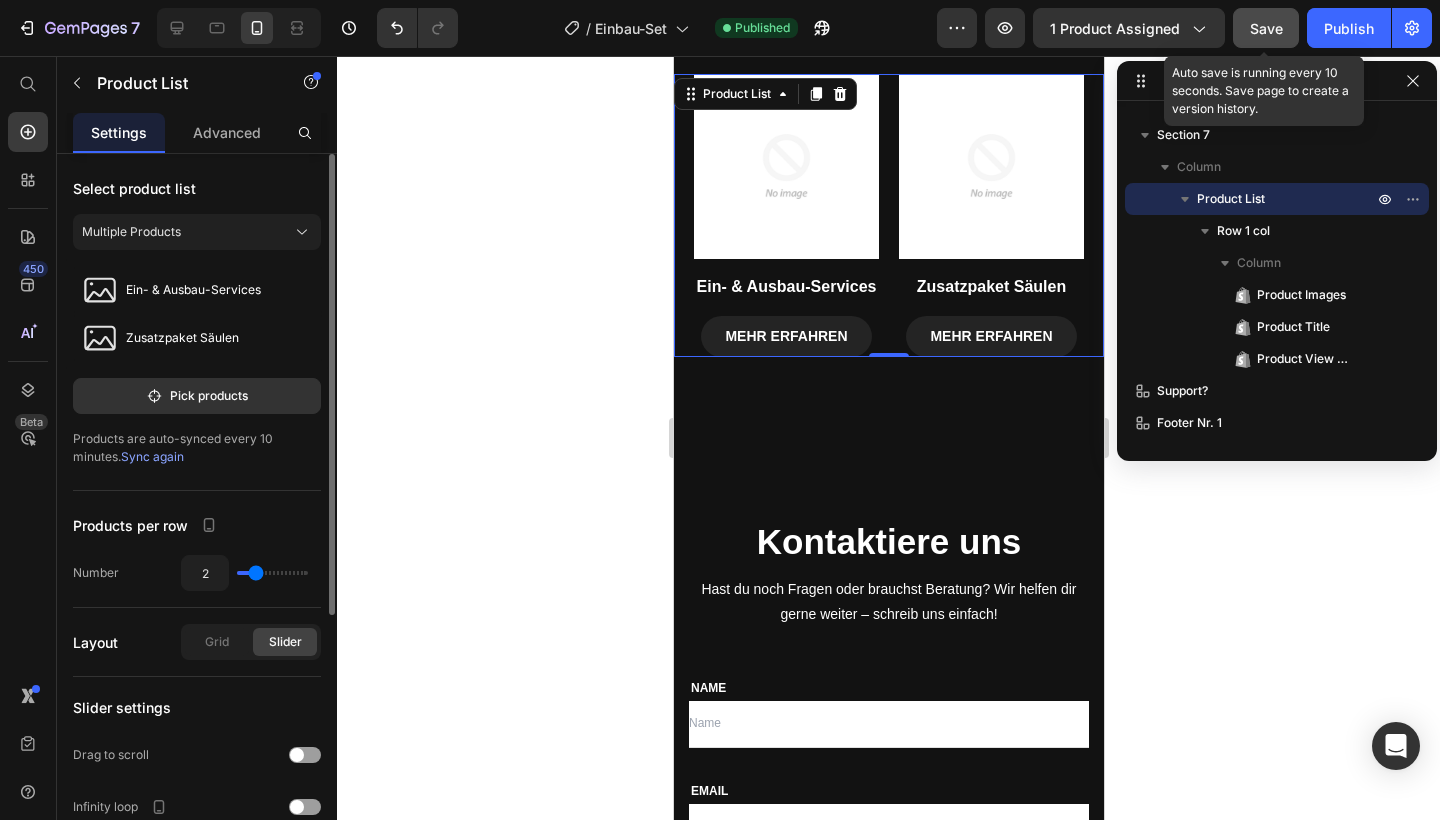 click on "Save" at bounding box center [1266, 28] 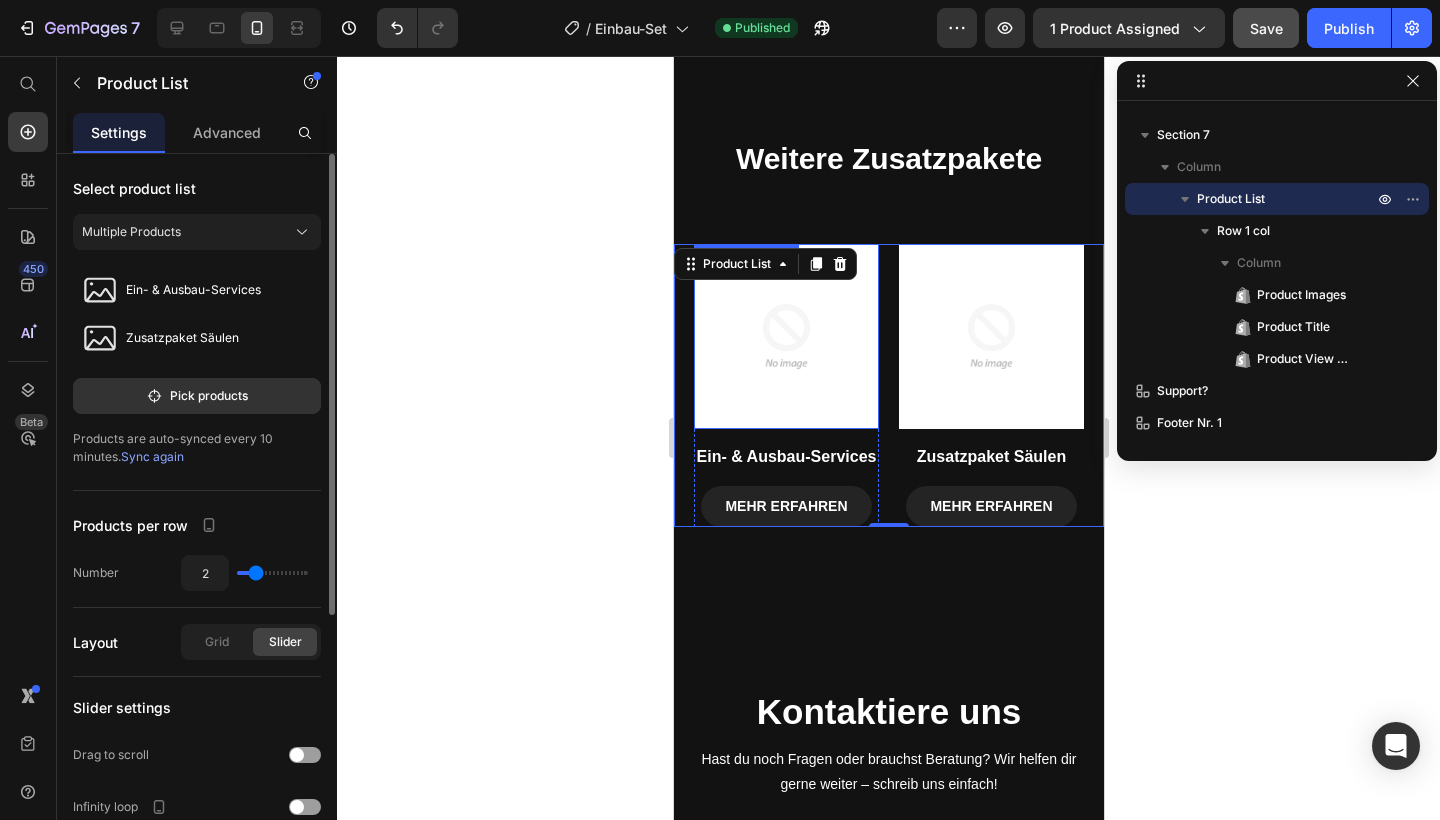 scroll, scrollTop: 2835, scrollLeft: 0, axis: vertical 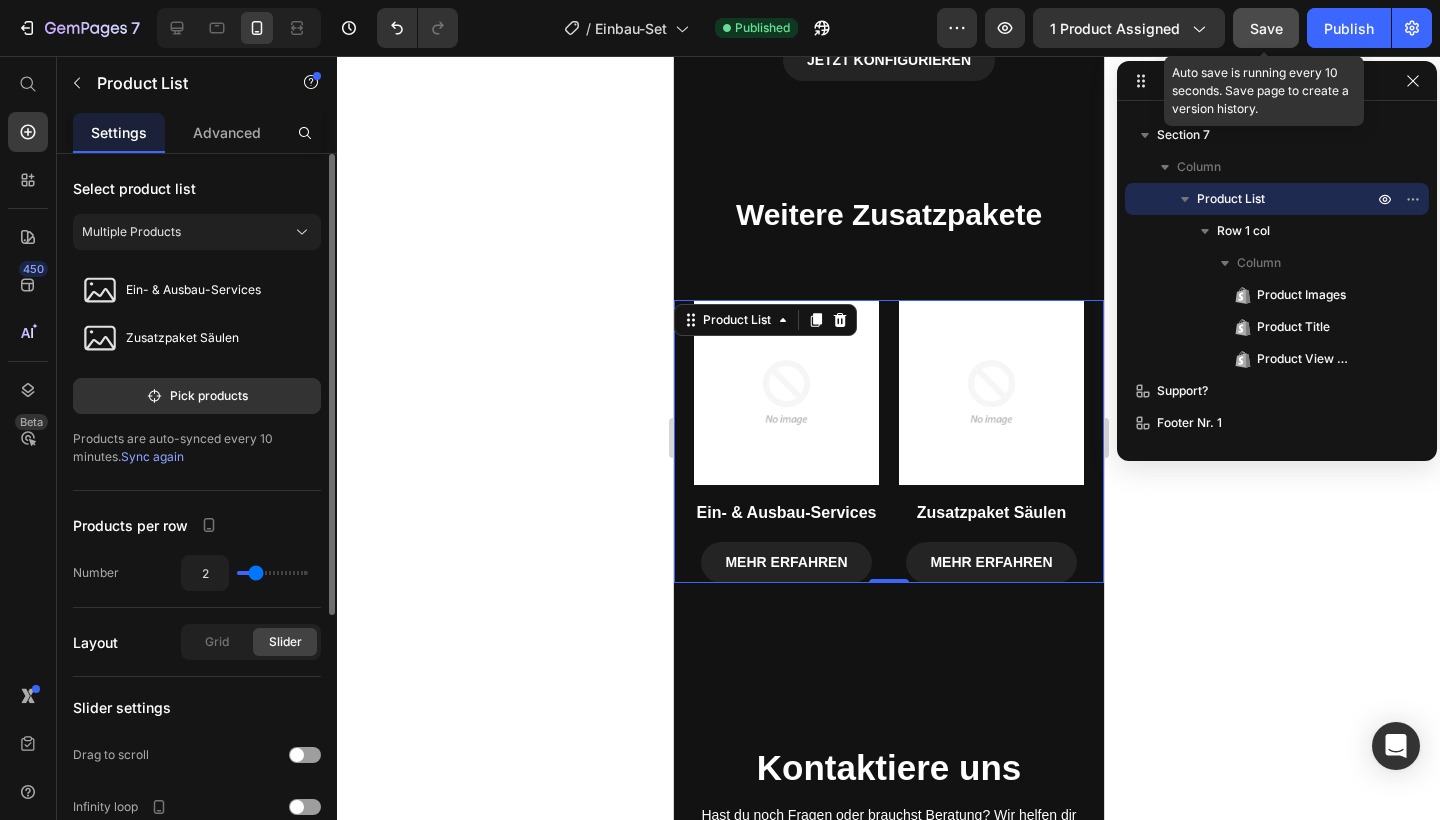 click on "Save" at bounding box center (1266, 28) 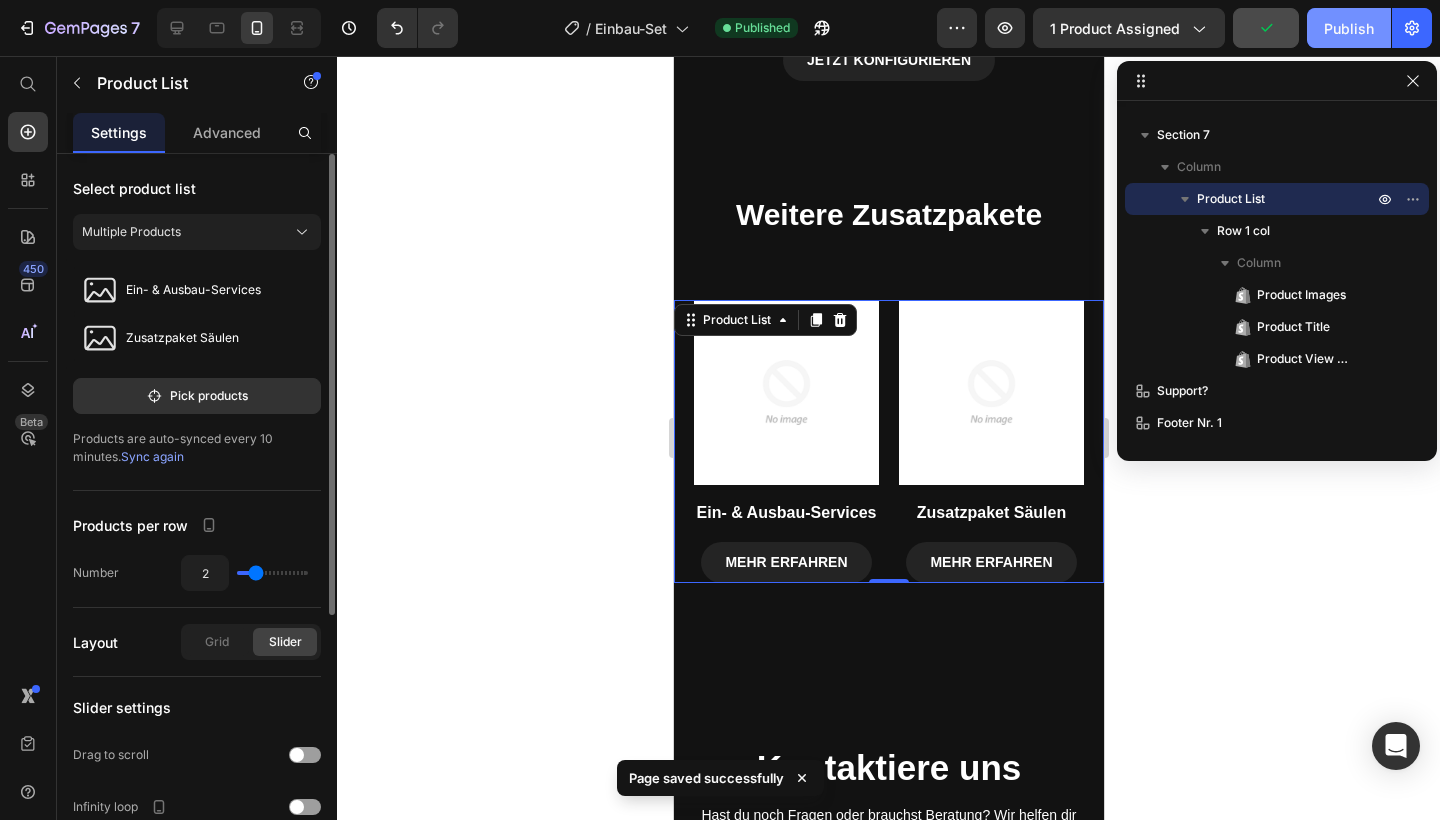 click on "Publish" at bounding box center [1349, 28] 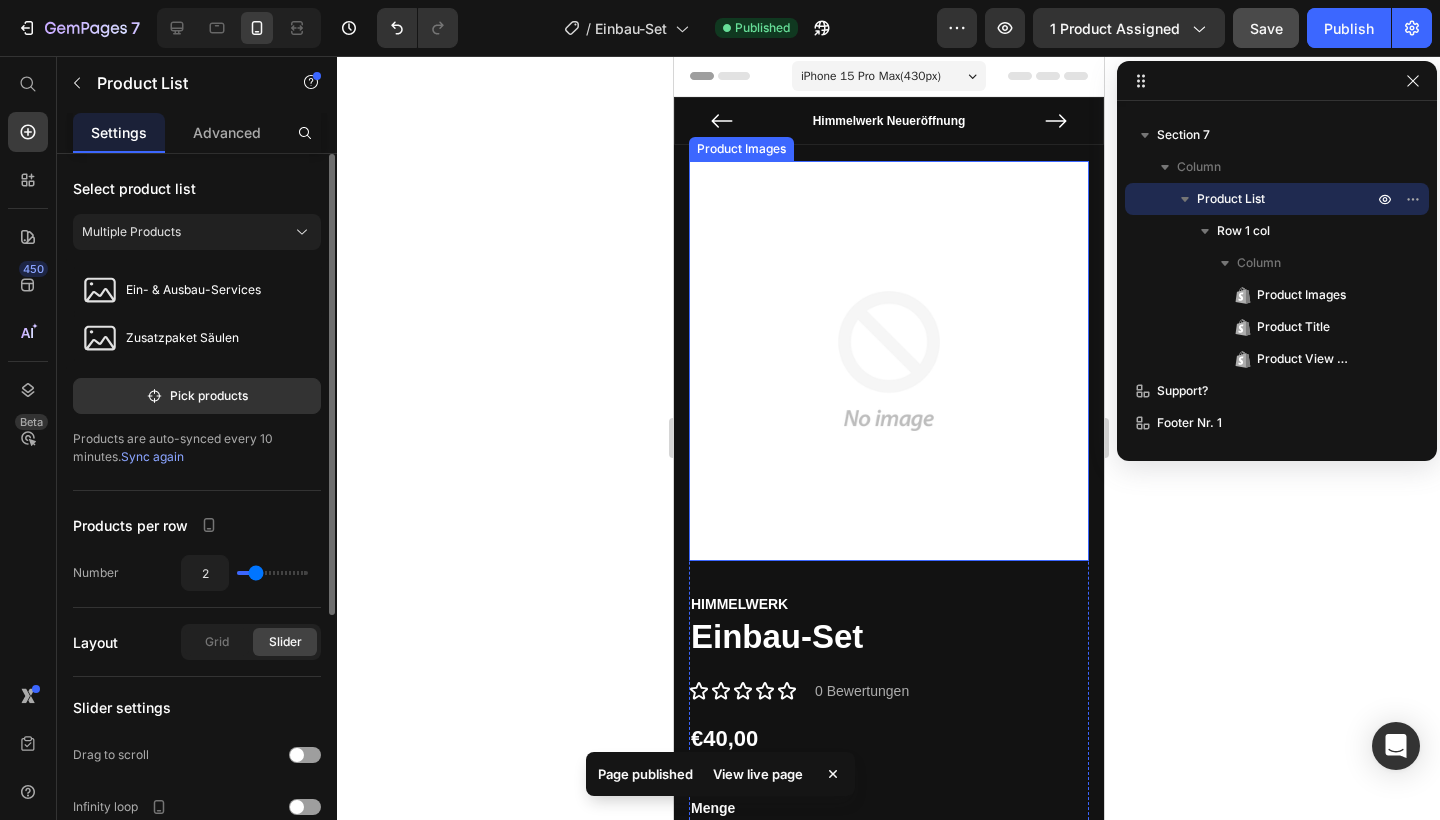 scroll, scrollTop: 0, scrollLeft: 0, axis: both 